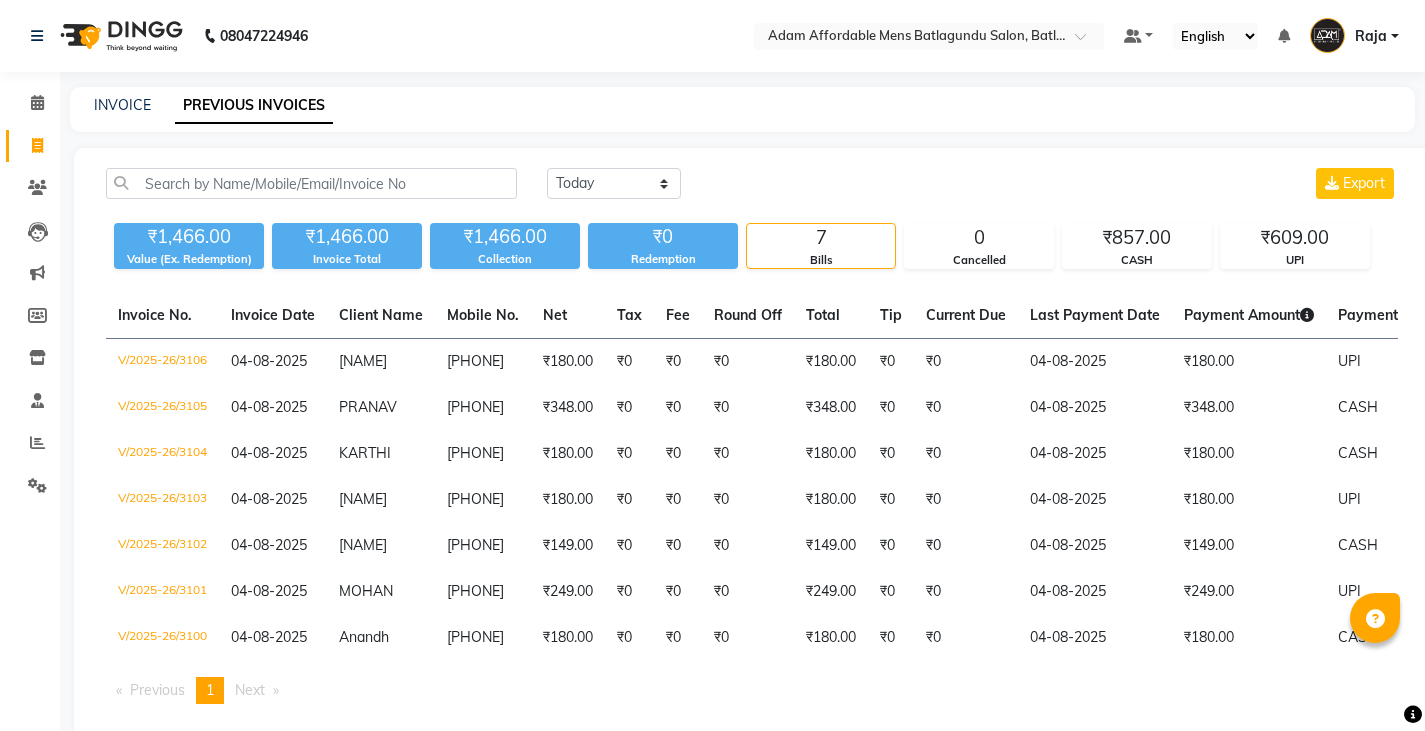 click on "PREVIOUS INVOICES" 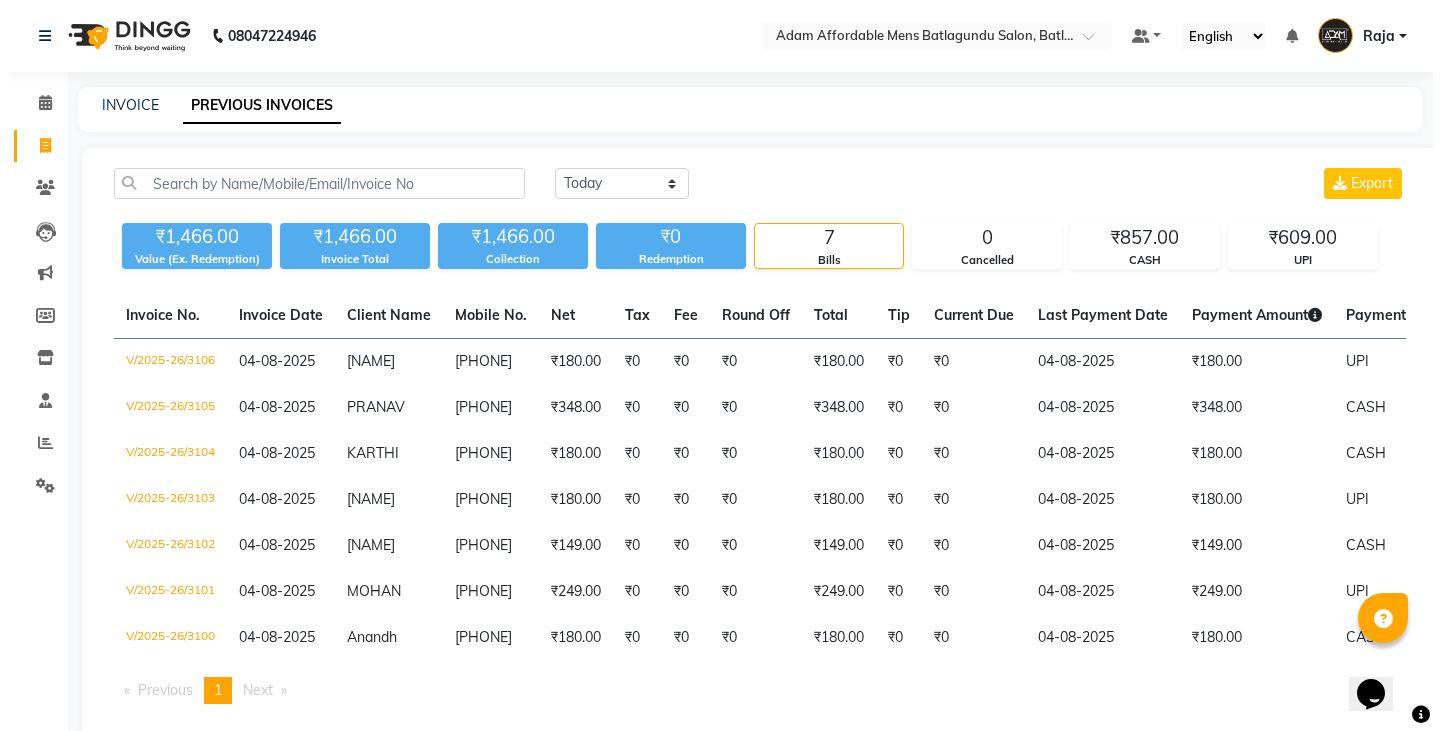 scroll, scrollTop: 0, scrollLeft: 0, axis: both 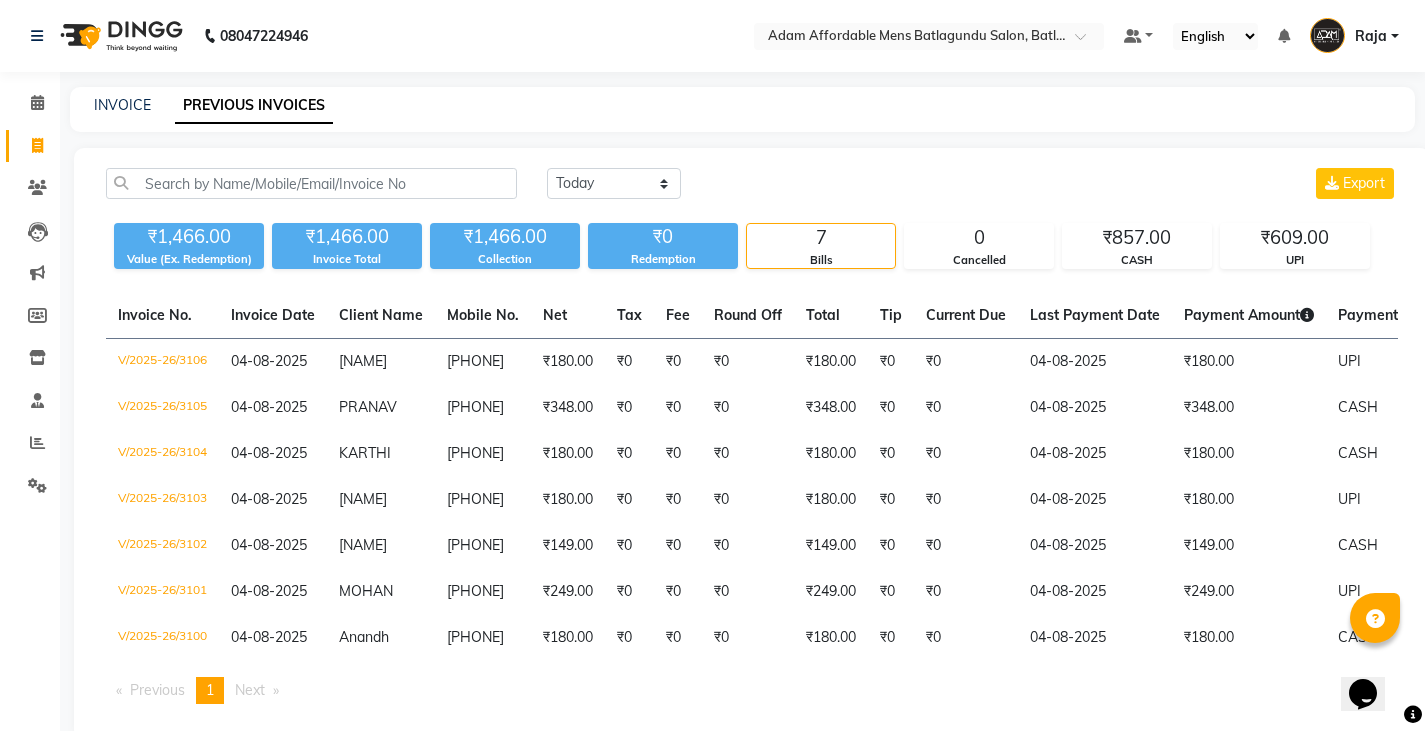 click on "INVOICE PREVIOUS INVOICES" 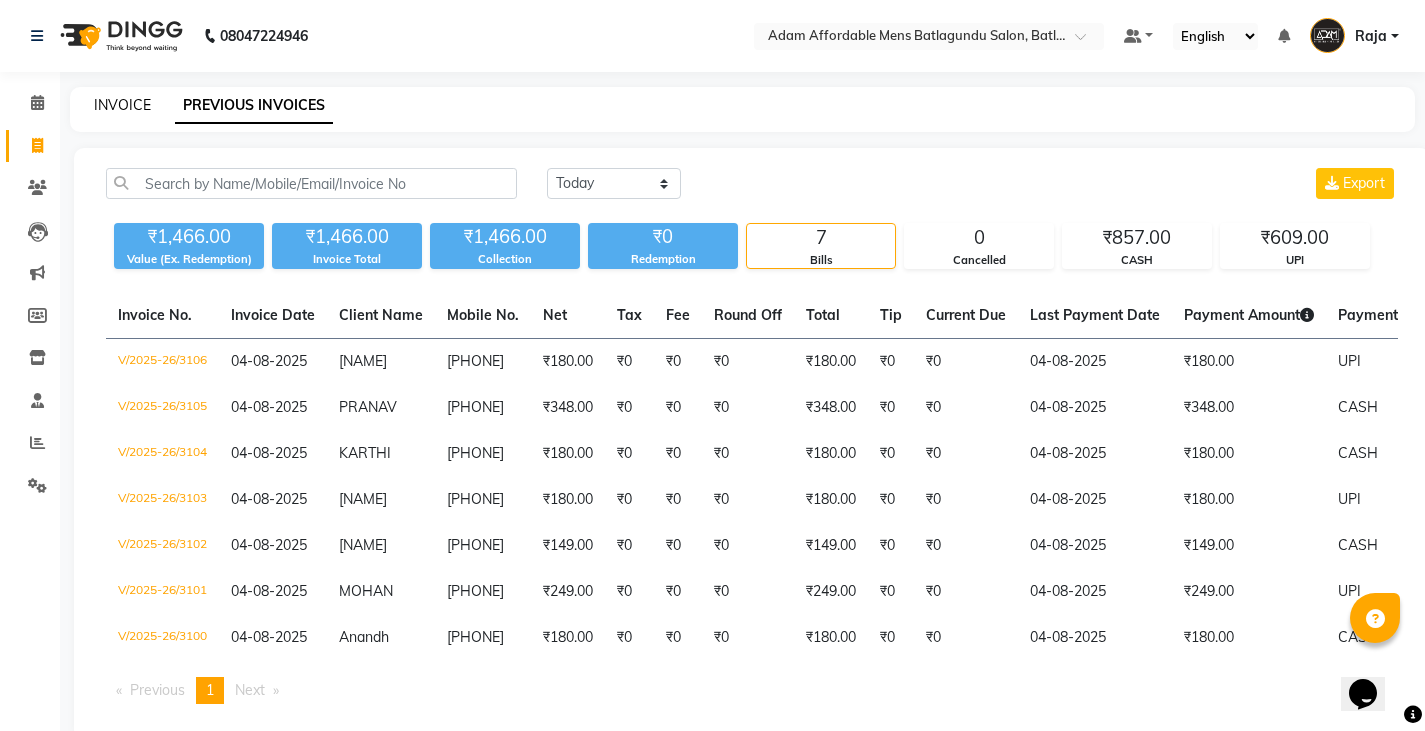 click on "INVOICE" 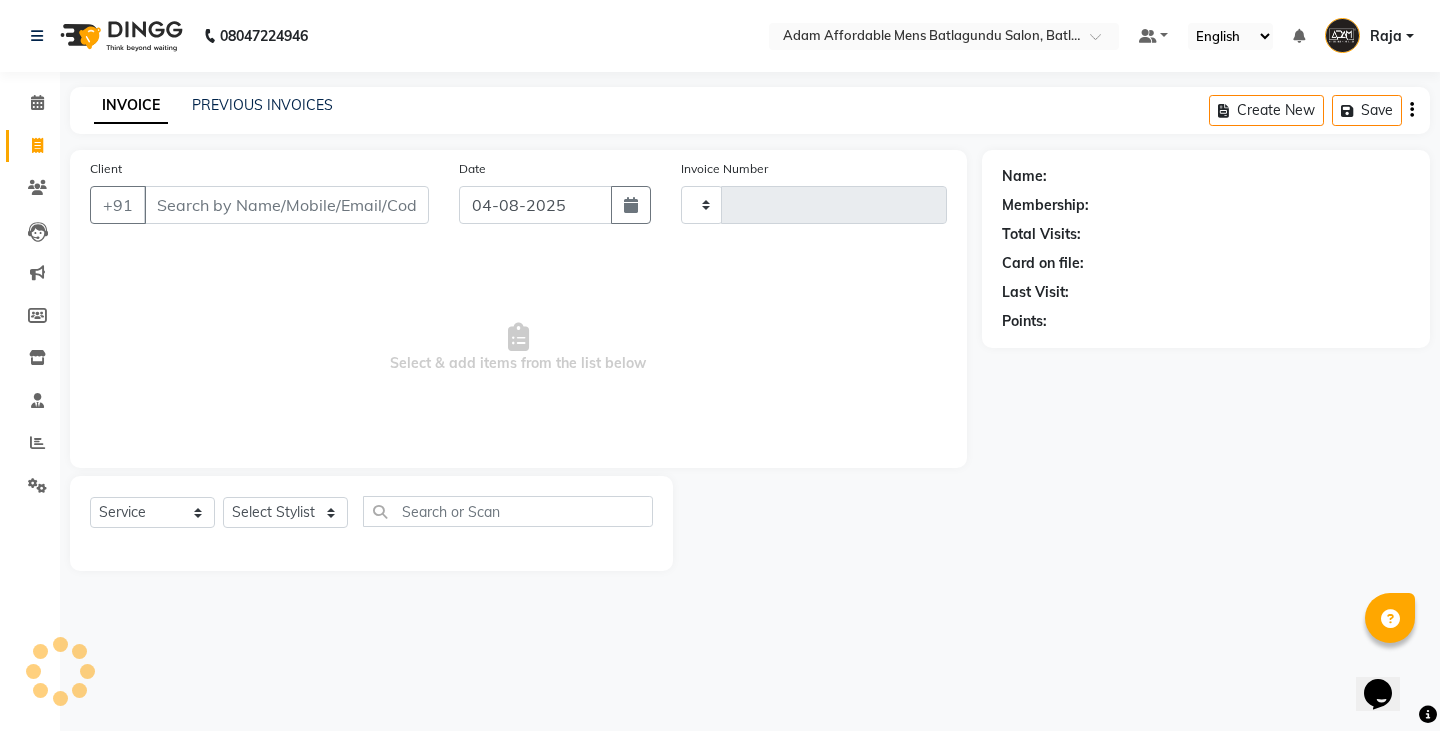 type on "3107" 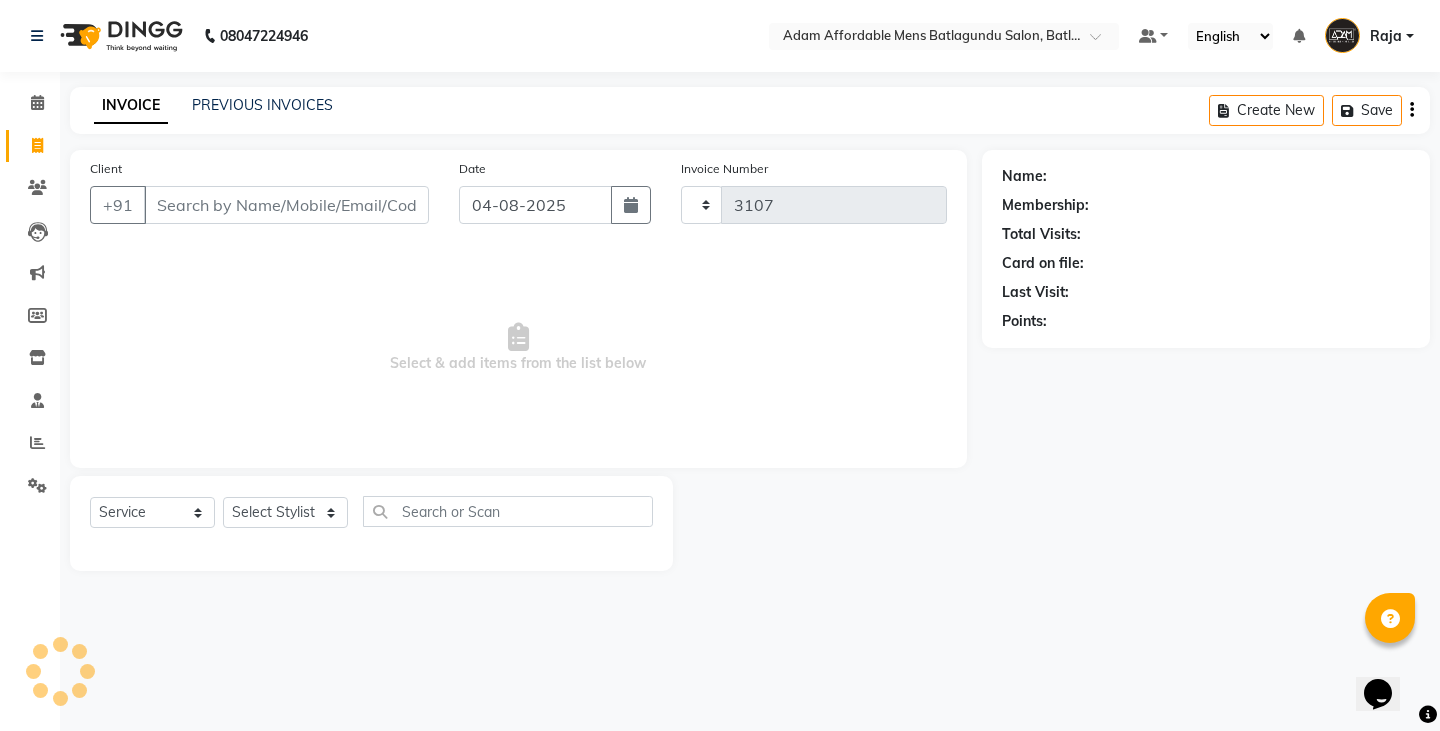 select on "8213" 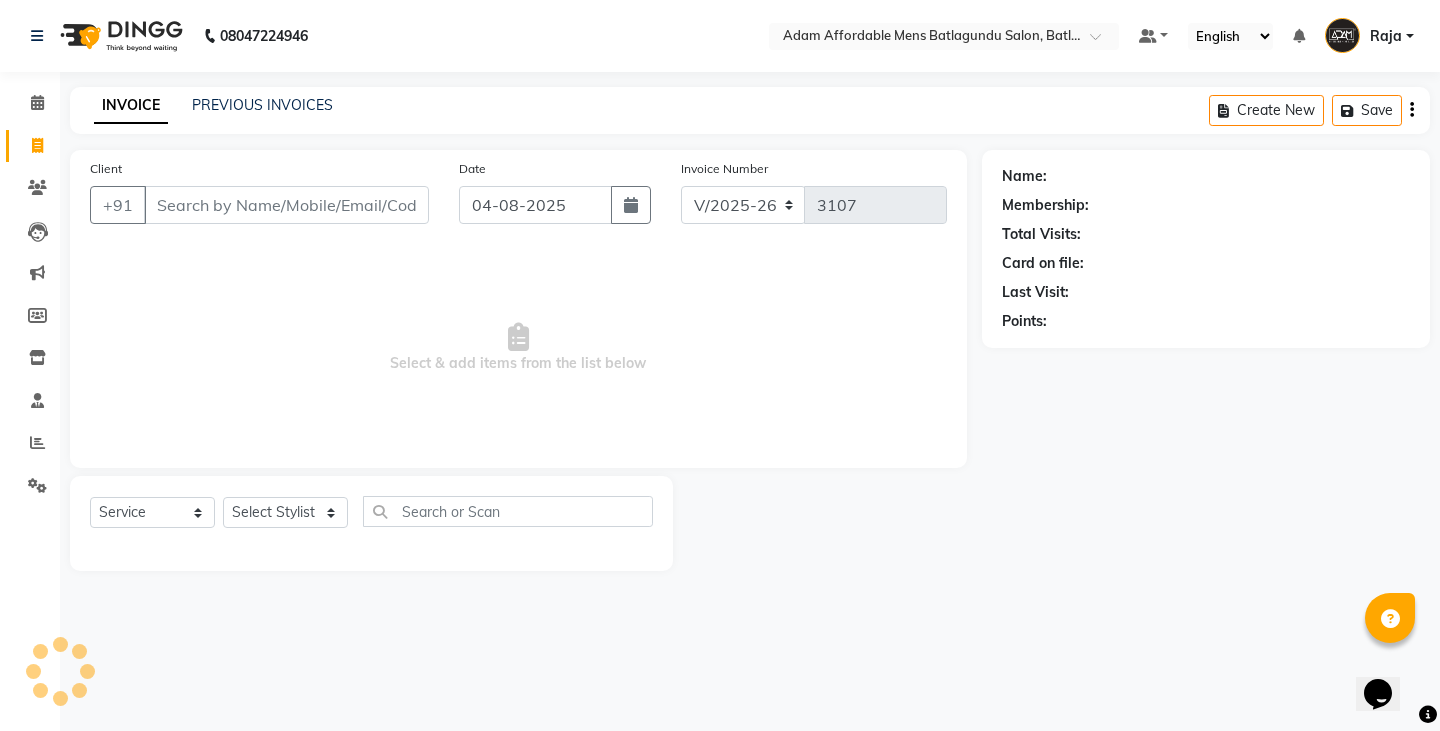 drag, startPoint x: 257, startPoint y: 185, endPoint x: 275, endPoint y: 212, distance: 32.449963 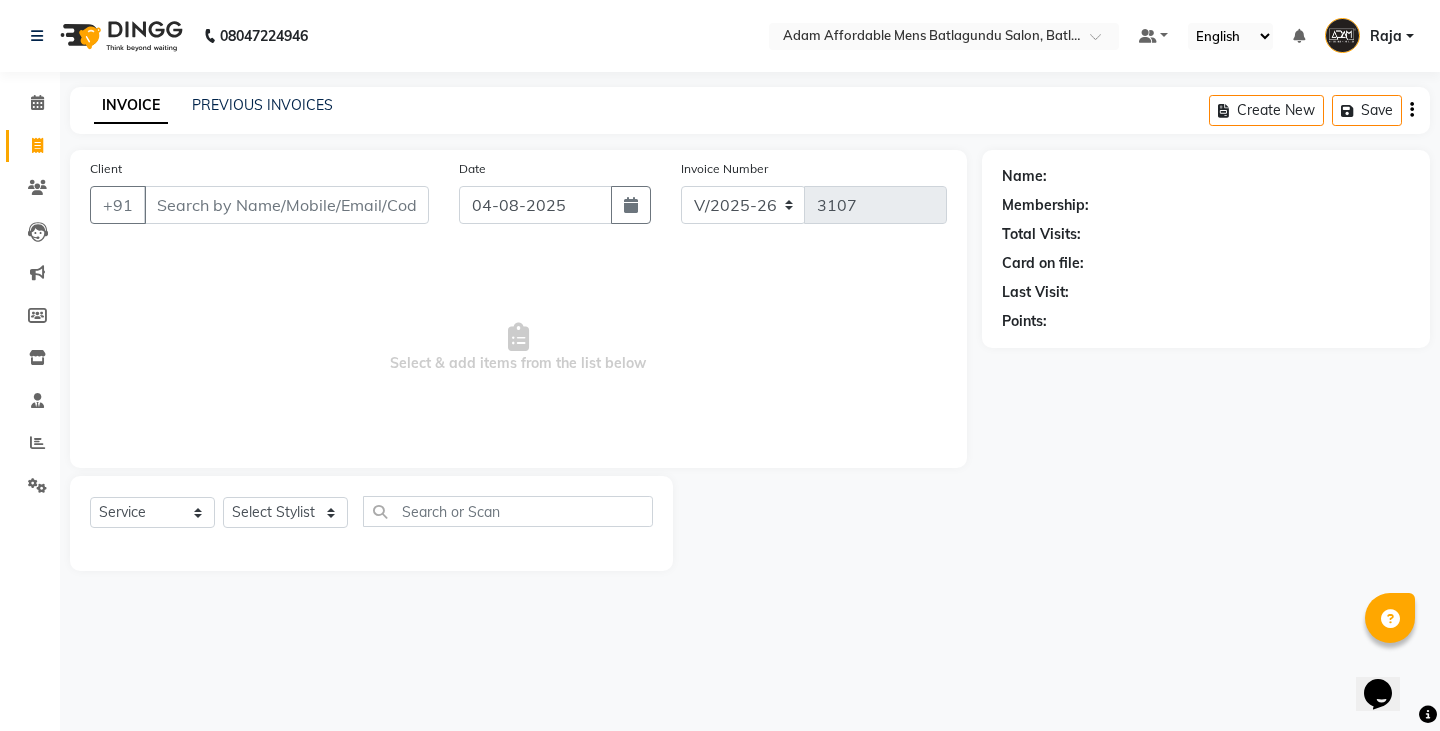 click on "Client +91" 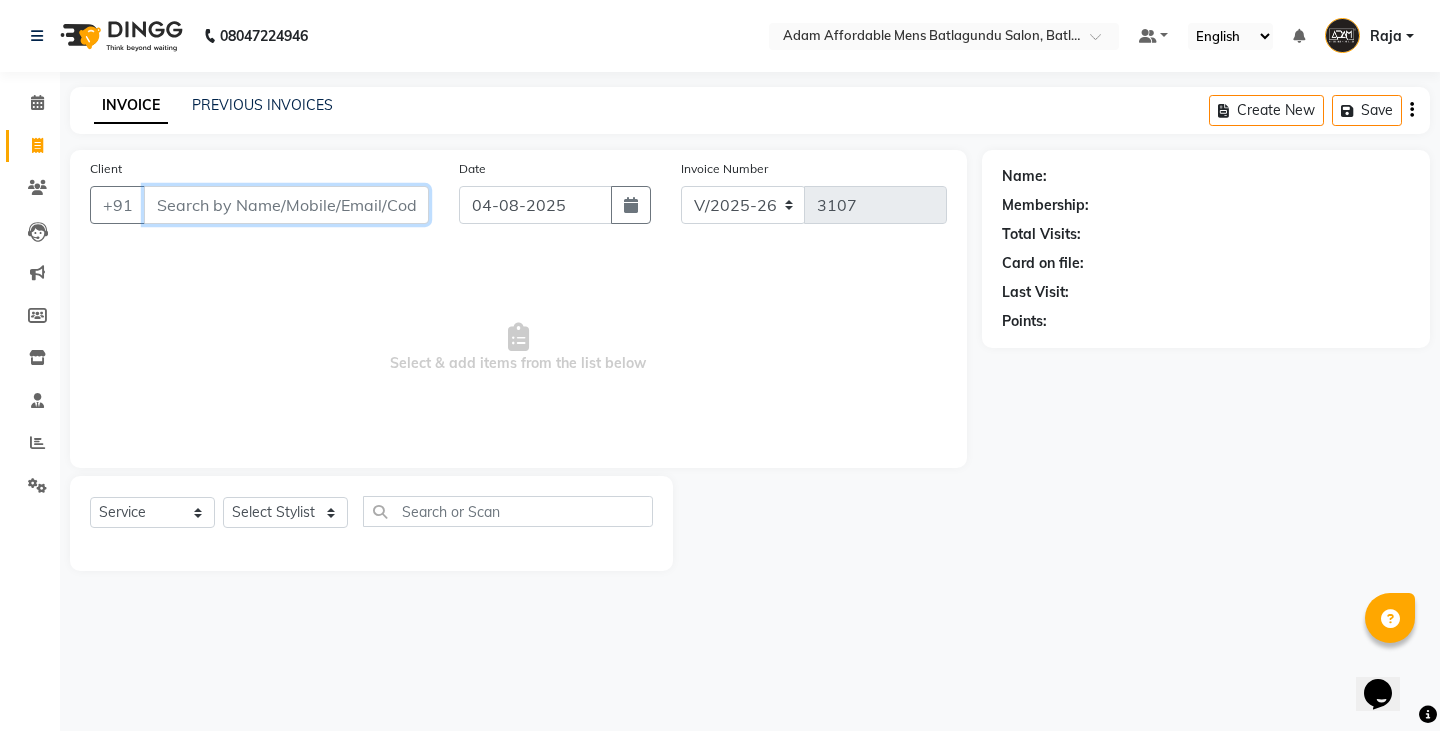 click on "Client" at bounding box center [286, 205] 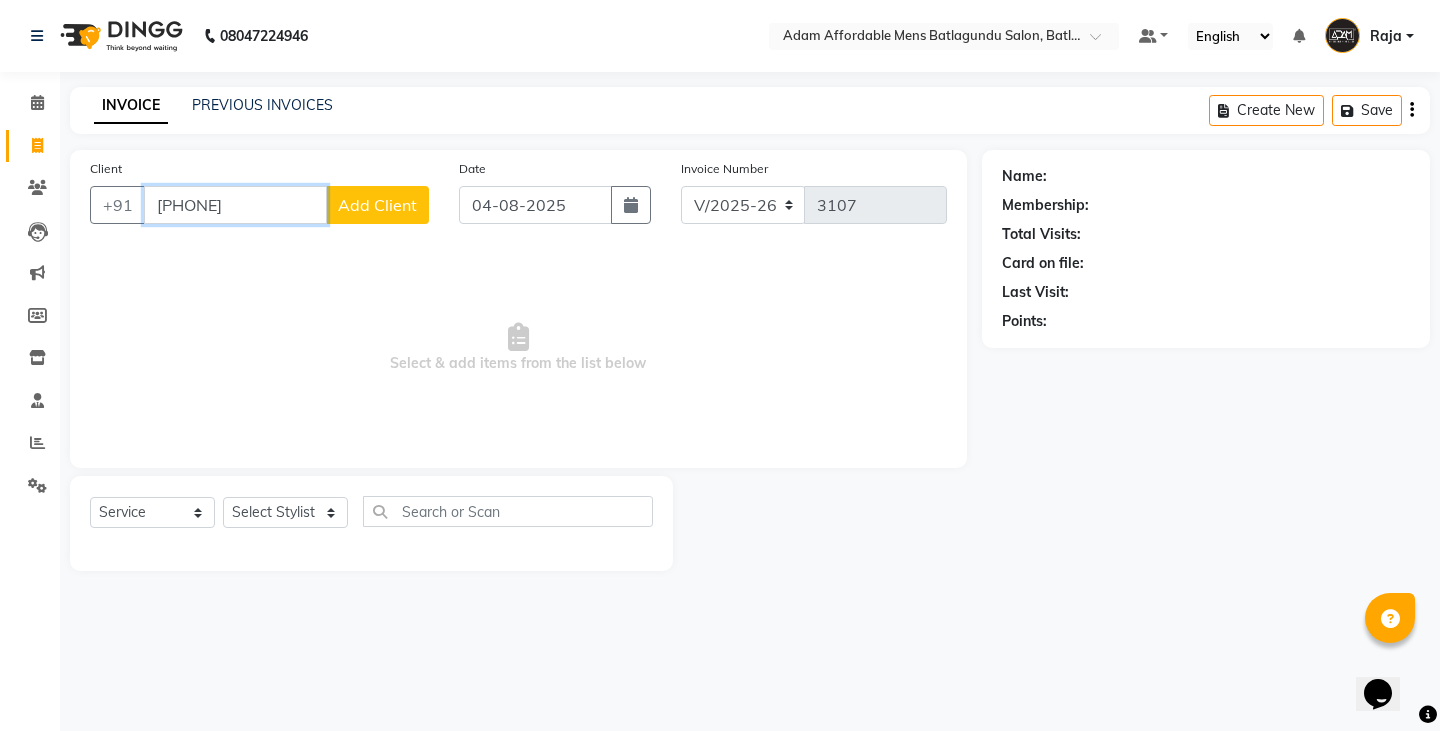 type on "[PHONE]" 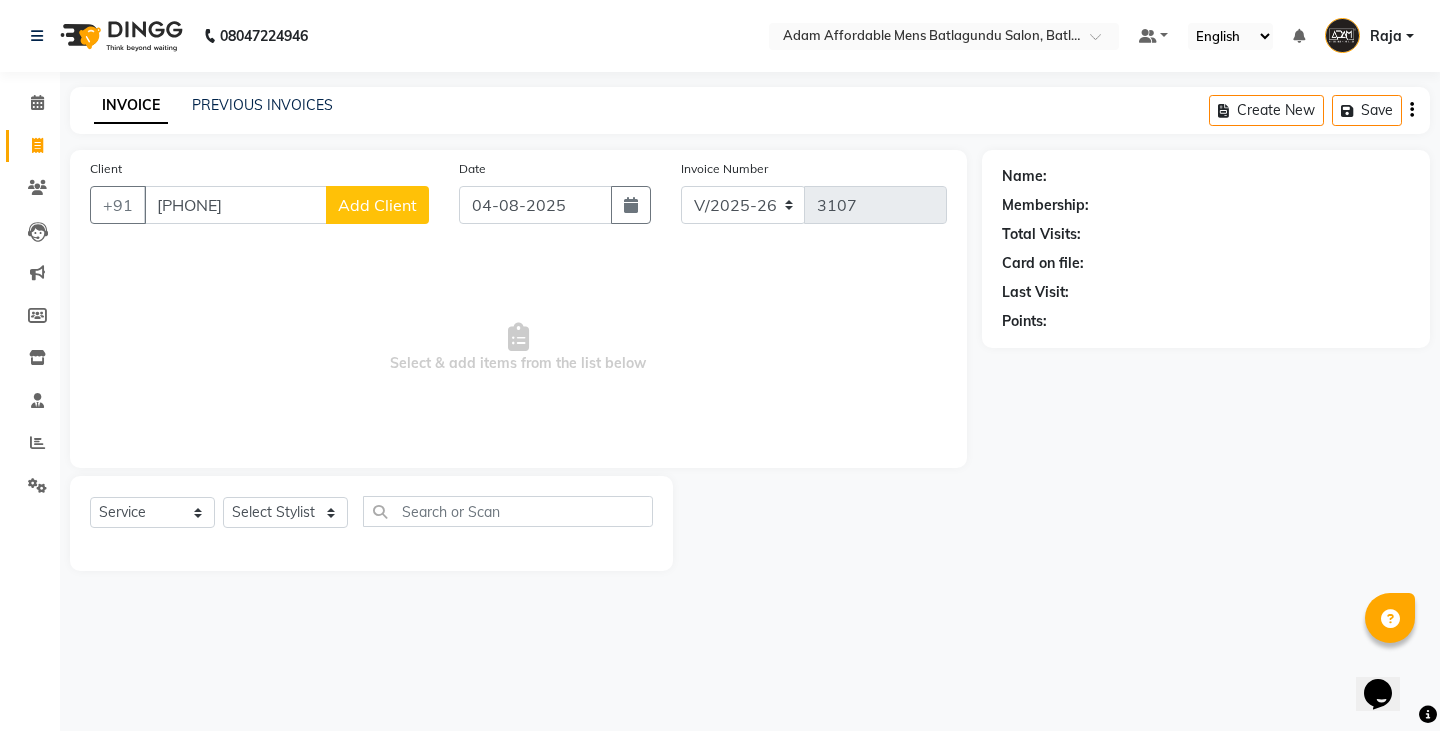 click on "Add Client" 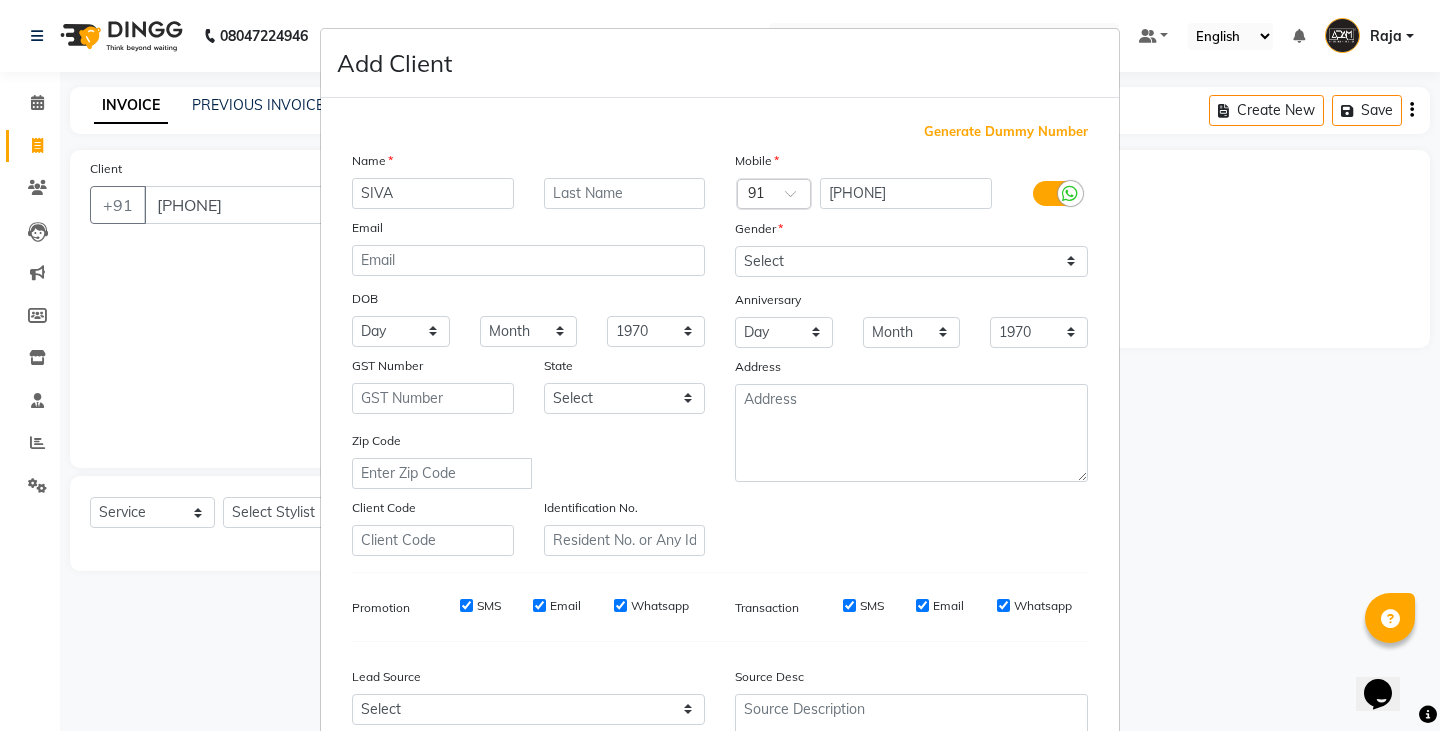 type on "SIVA" 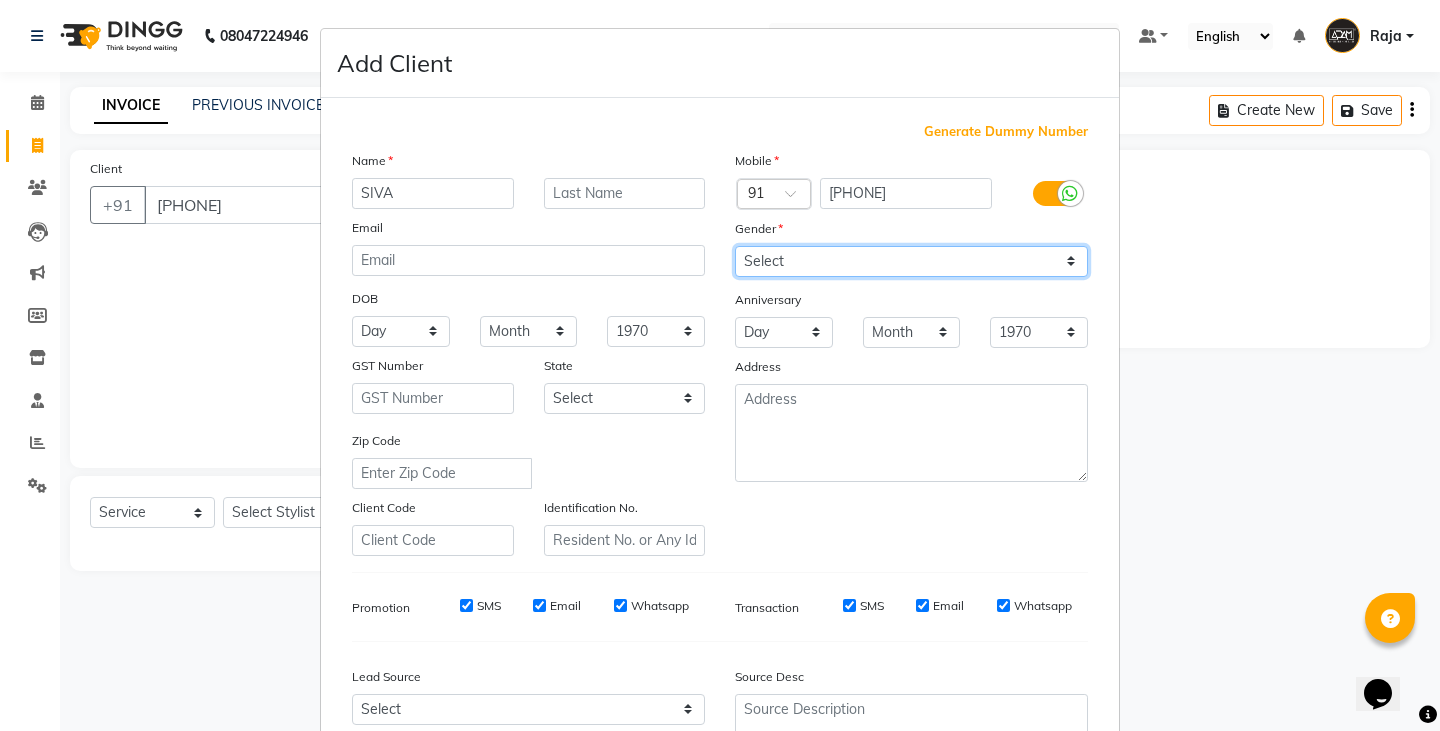 click on "Select Male Female Other Prefer Not To Say" at bounding box center (911, 261) 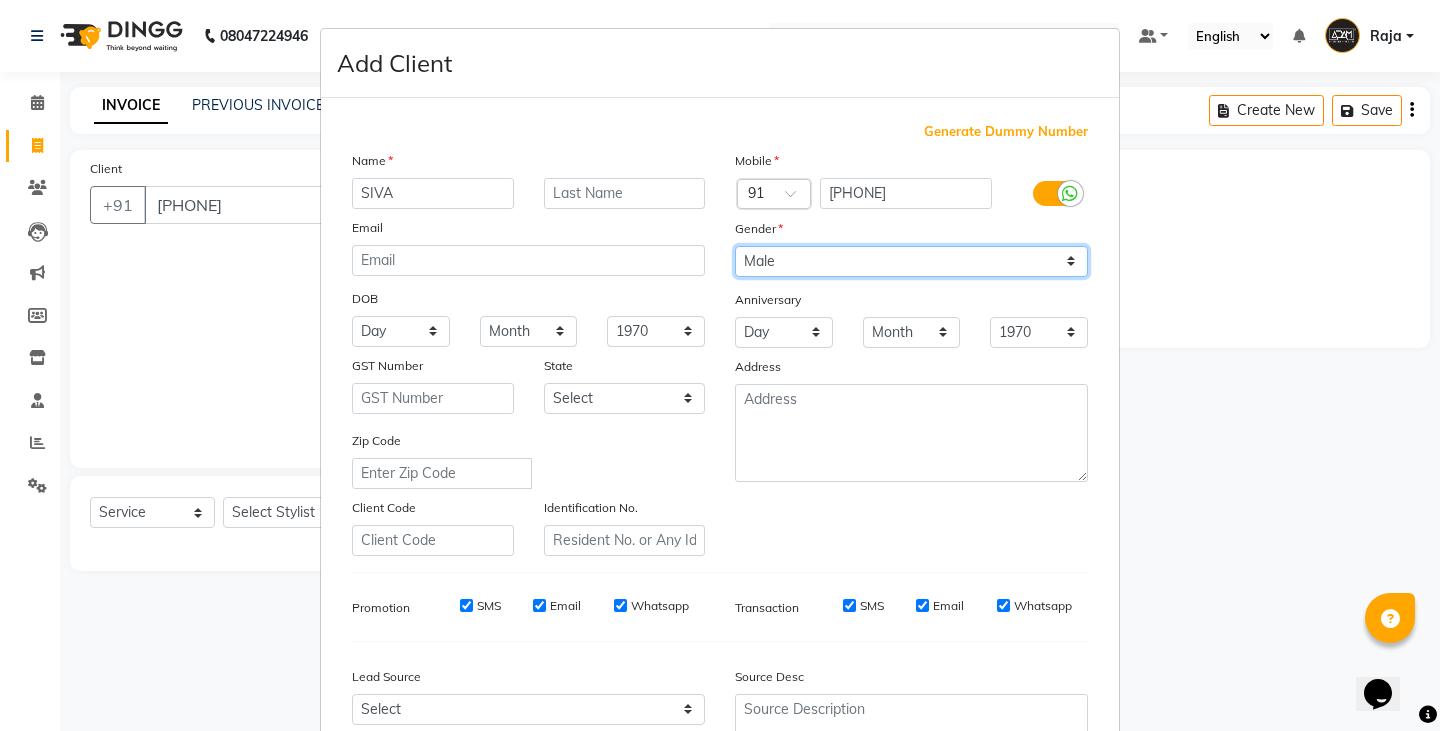 click on "Select Male Female Other Prefer Not To Say" at bounding box center [911, 261] 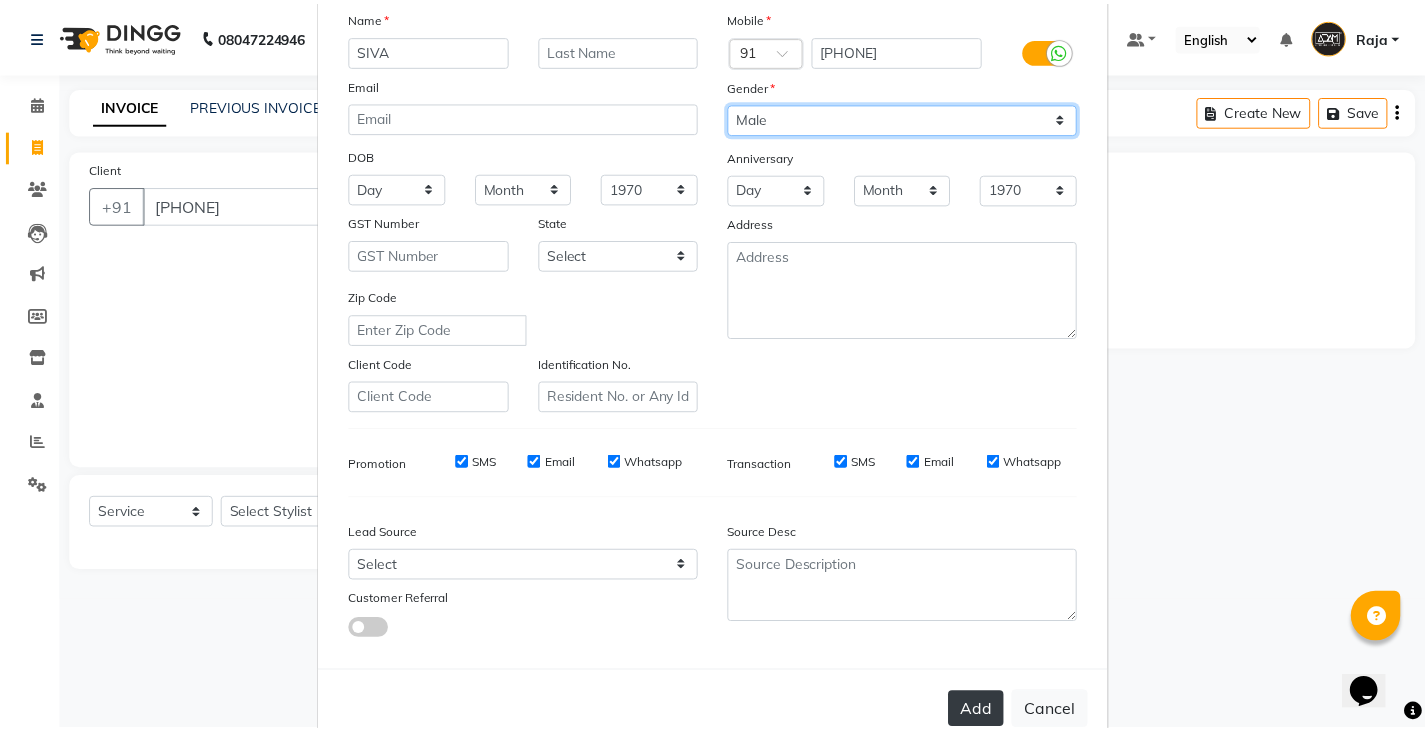 scroll, scrollTop: 192, scrollLeft: 0, axis: vertical 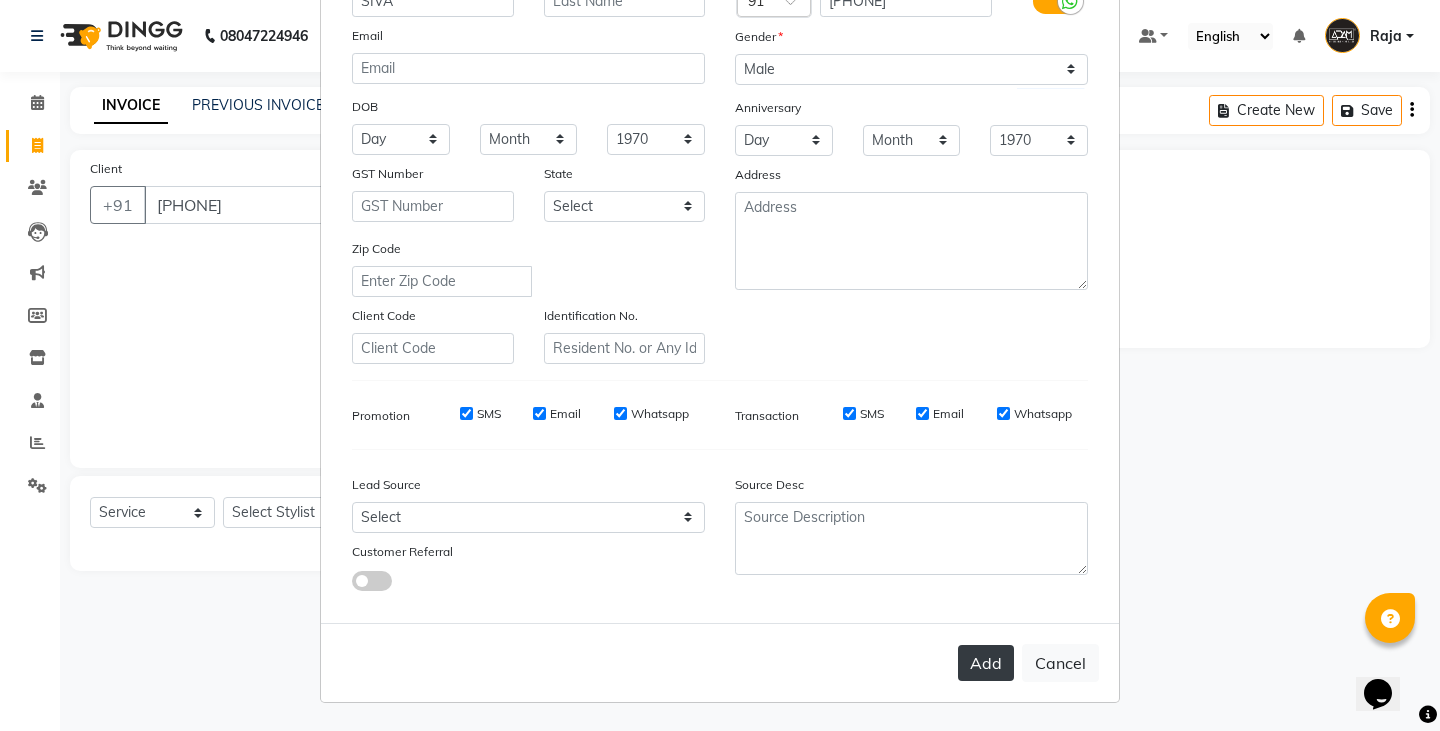 click on "Add" at bounding box center [986, 663] 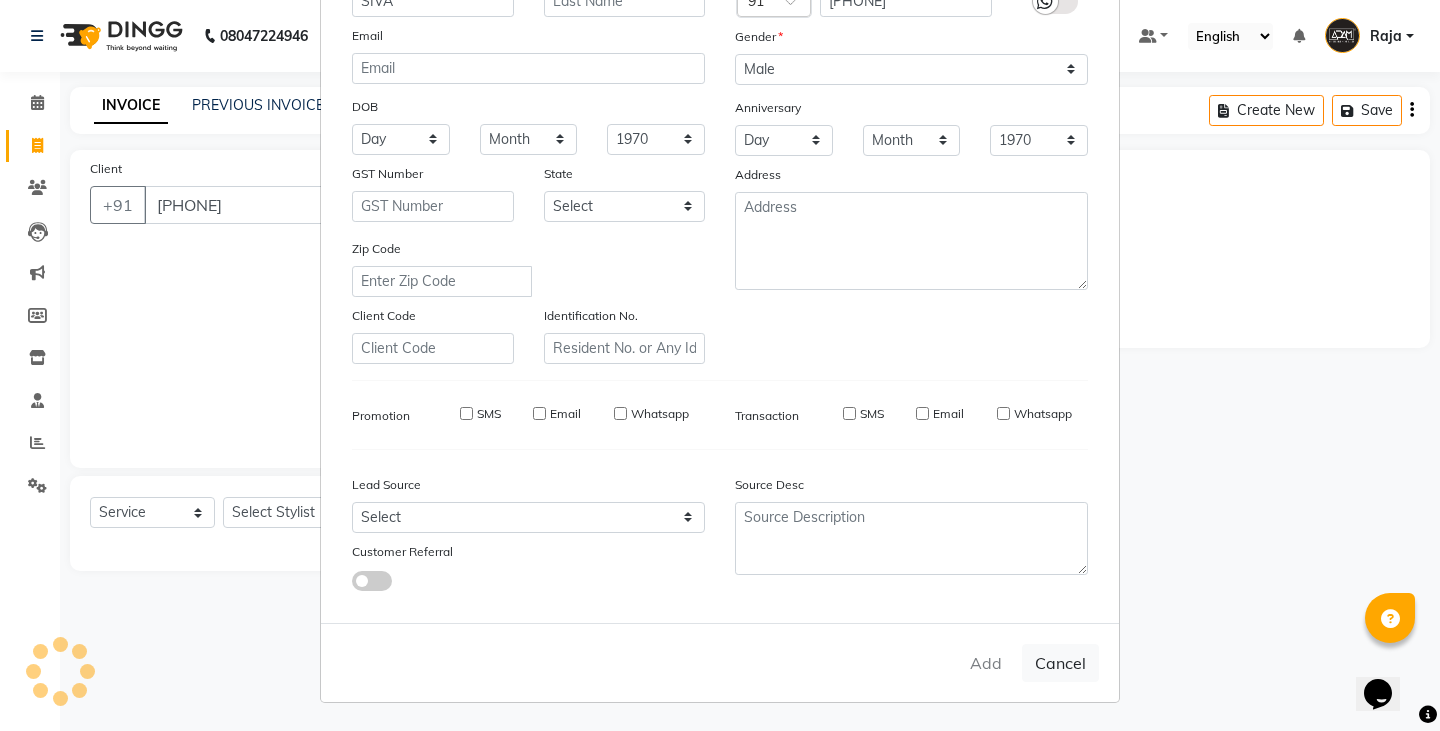 type 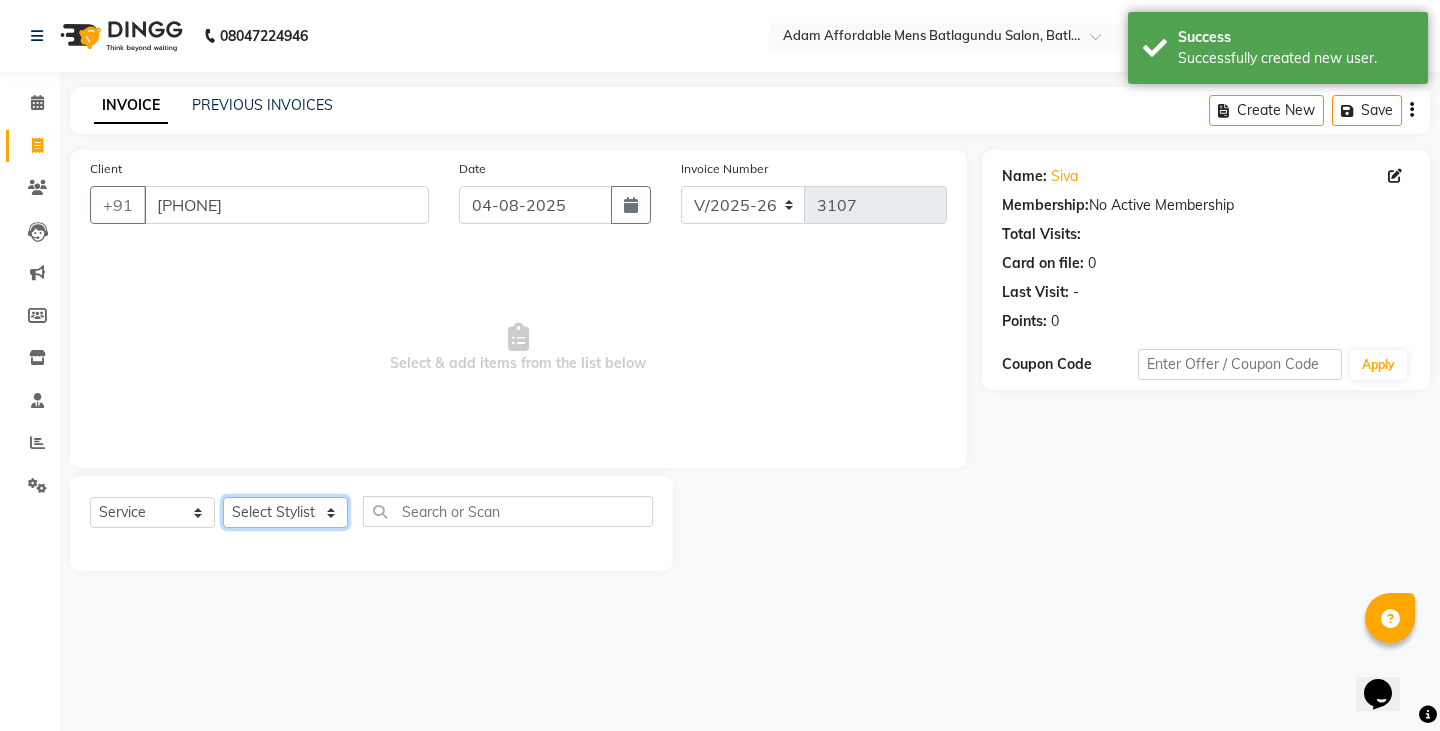 click on "Select Stylist Admin Anish Ovesh Raja SAHIL  SOHAIL SONU" 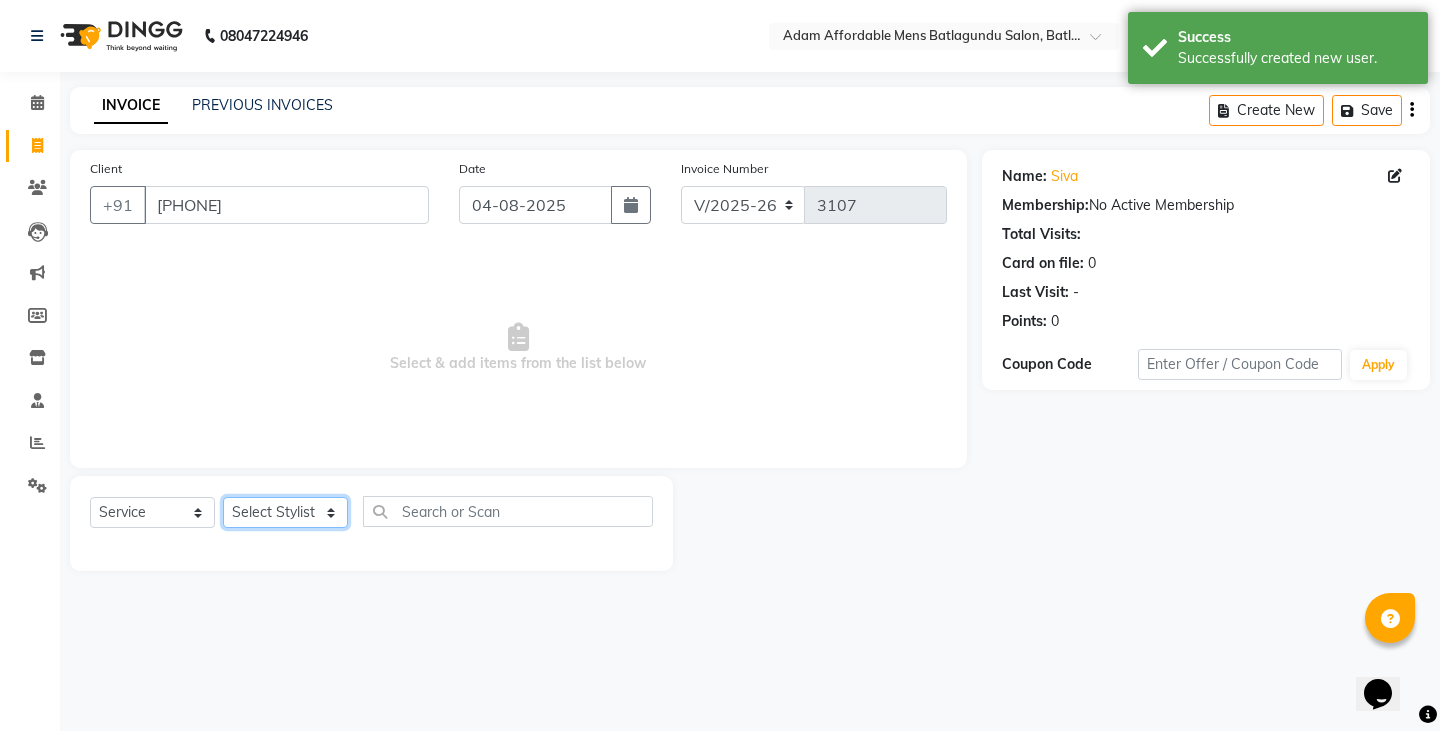 select on "84143" 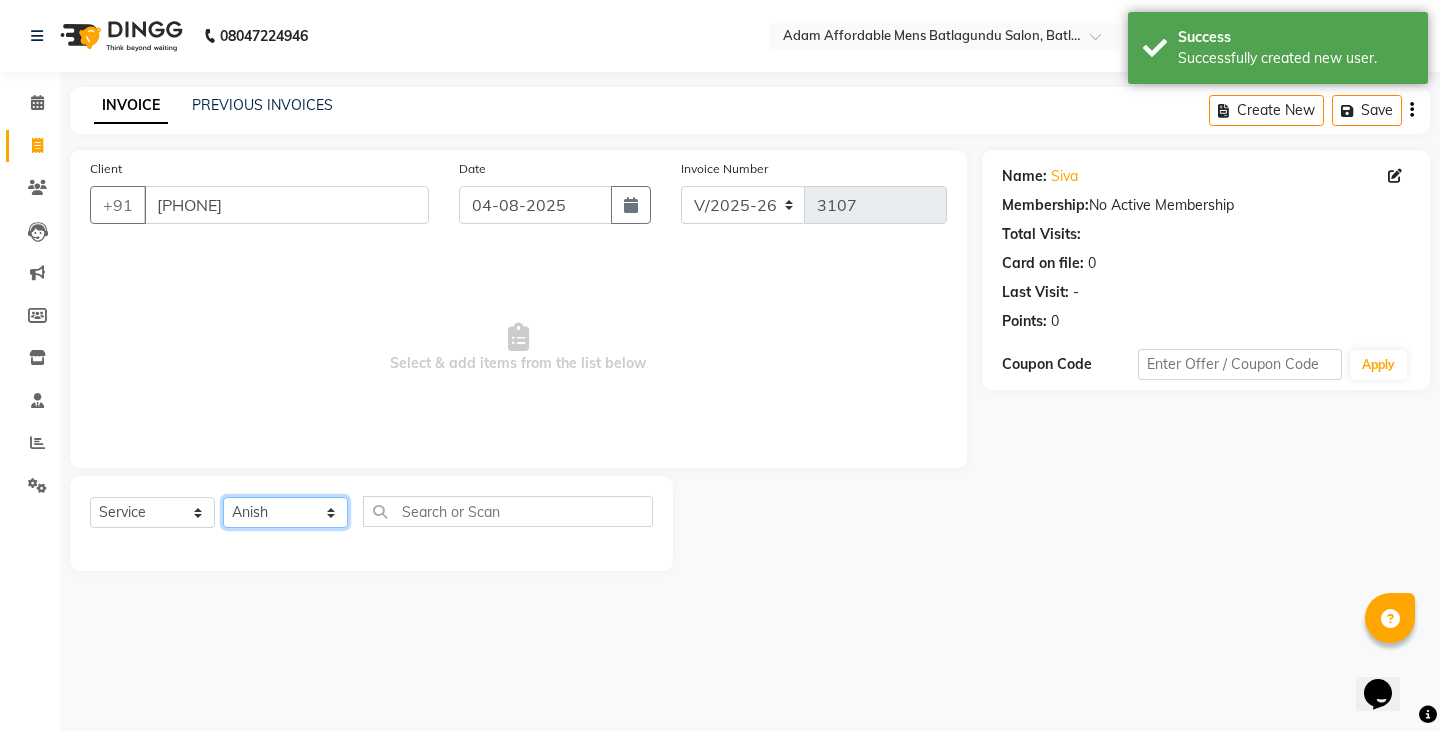 click on "Select Stylist Admin Anish Ovesh Raja SAHIL  SOHAIL SONU" 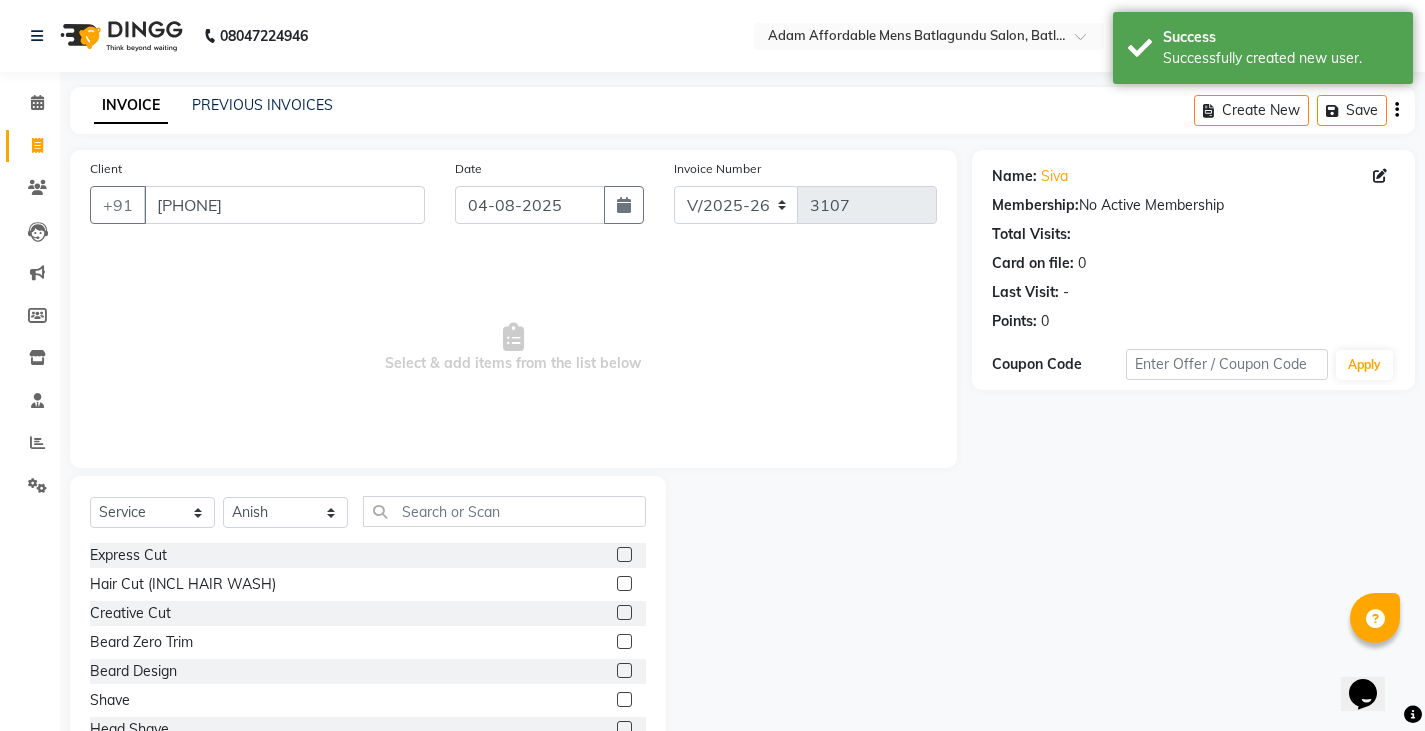drag, startPoint x: 608, startPoint y: 551, endPoint x: 597, endPoint y: 597, distance: 47.296936 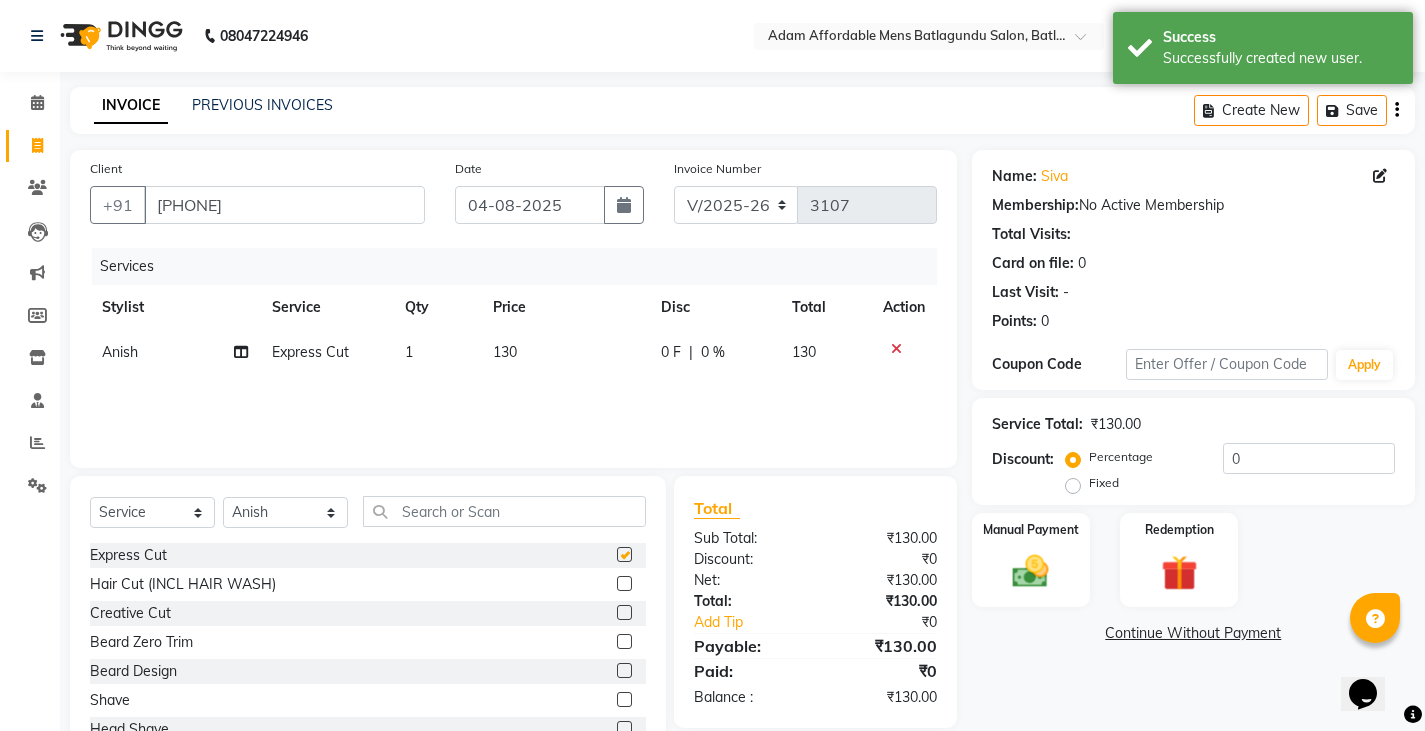 checkbox on "false" 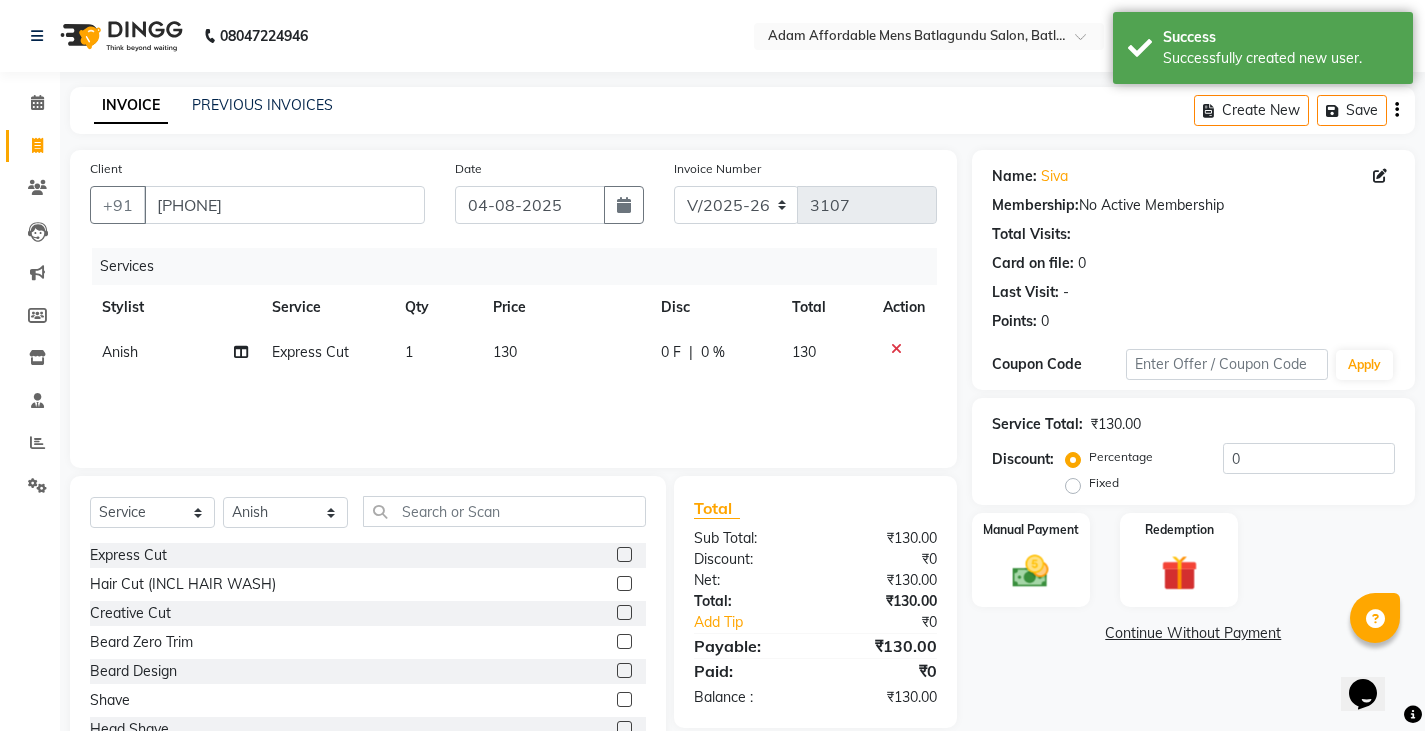 click 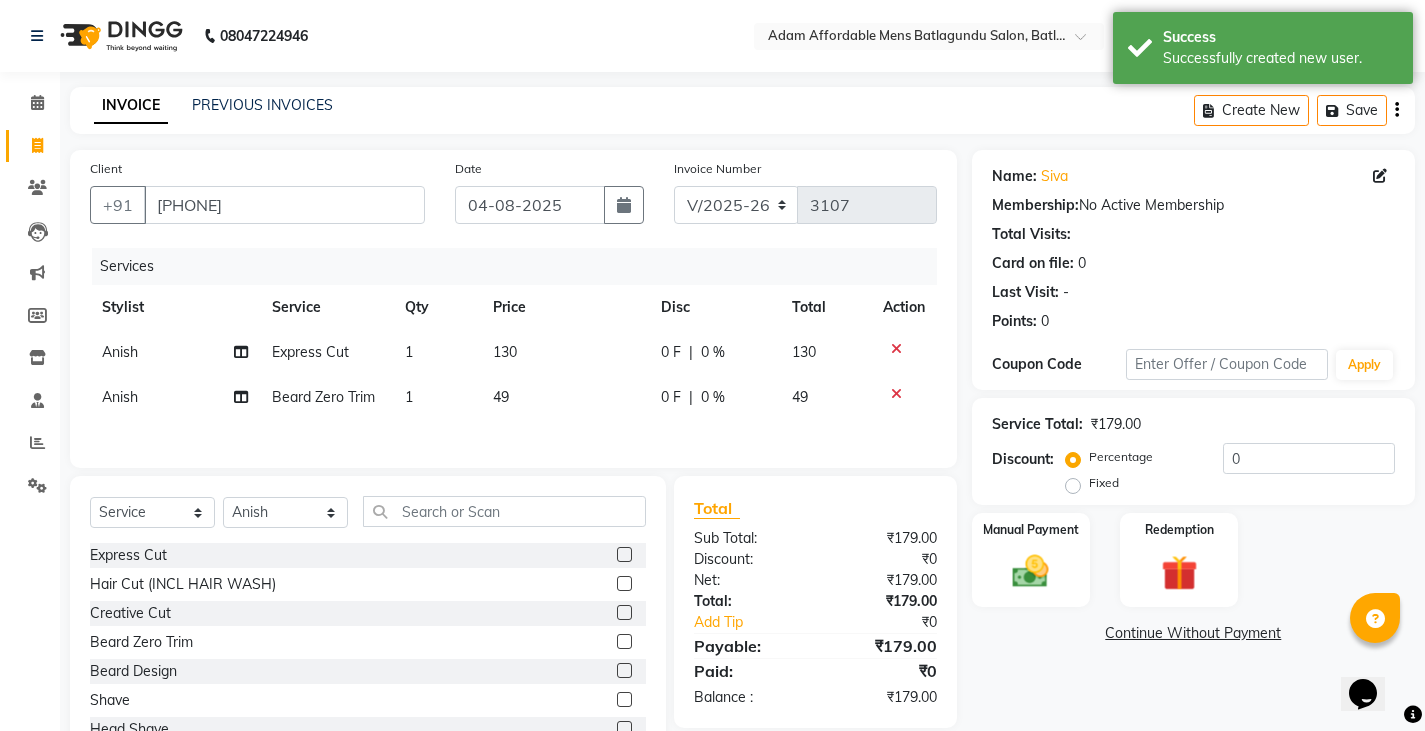 checkbox on "false" 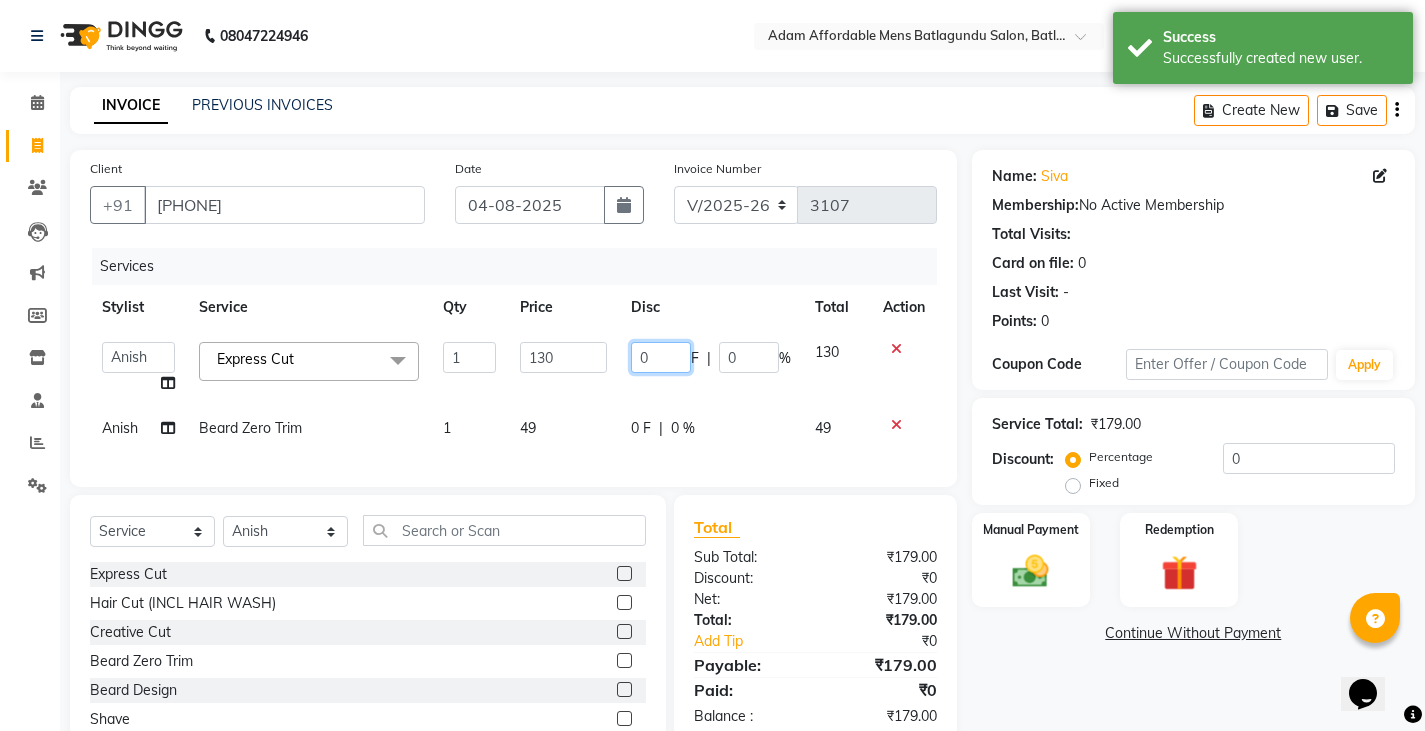 click on "0" 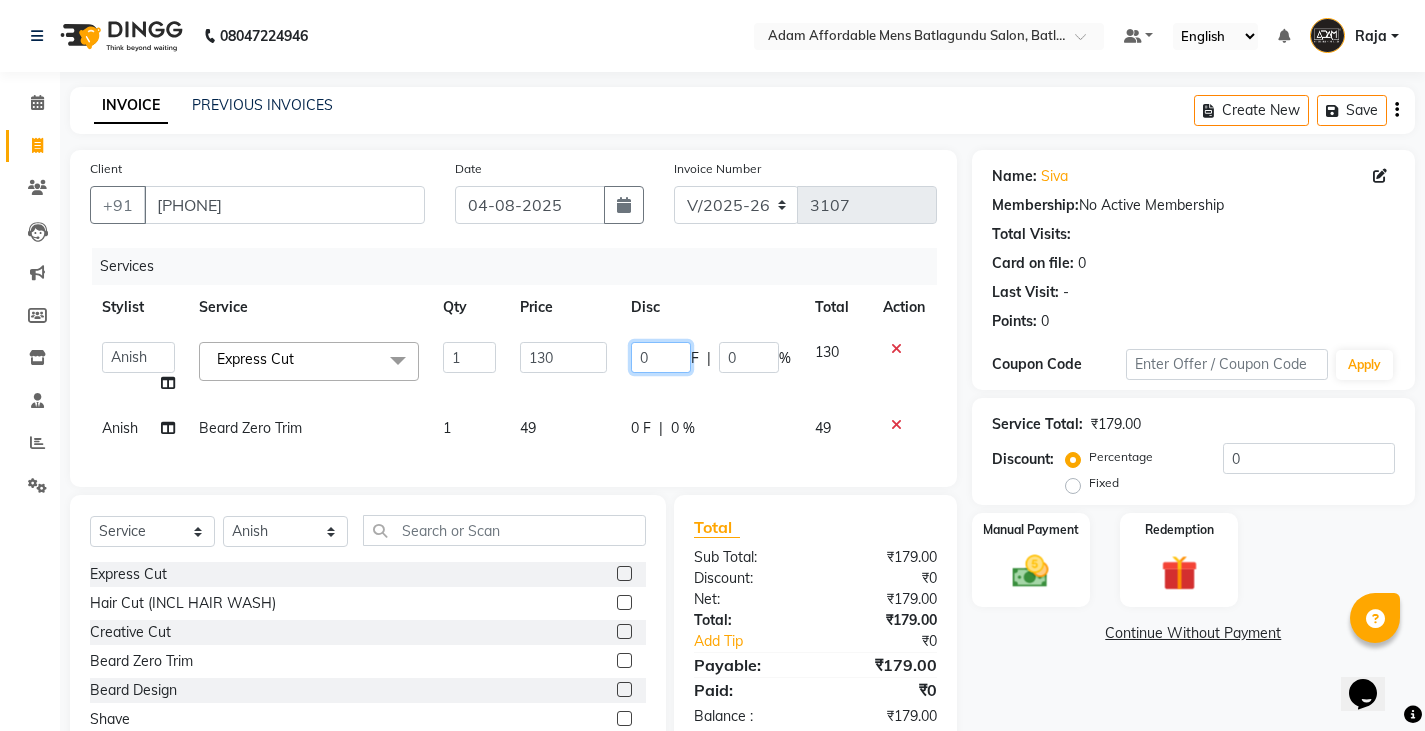 type on "30" 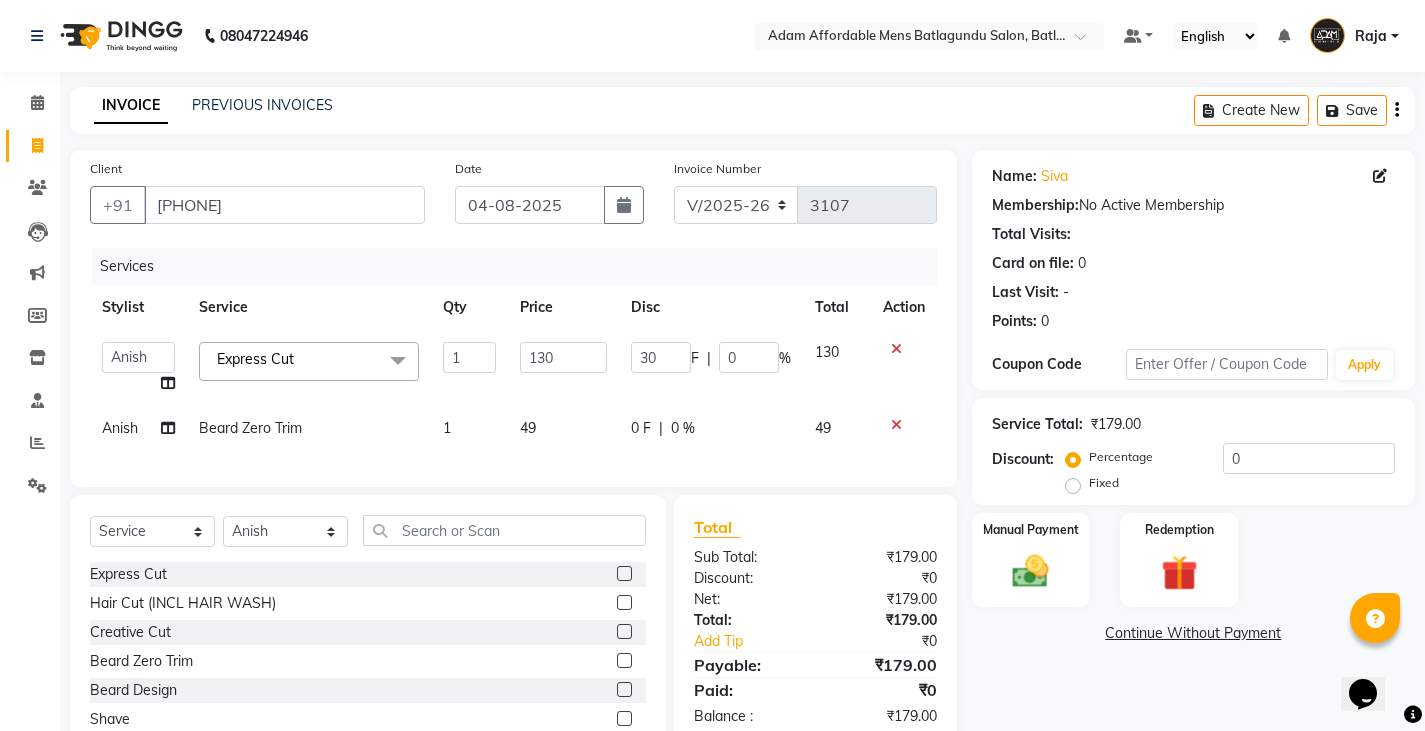click on "Admin   Anish   Ovesh   Raja   SAHIL    SOHAIL   SONU  Express Cut  x Express Cut Hair Cut (INCL HAIR WASH) Creative Cut Beard Zero Trim Beard Design Shave Head Shave Kid's Cut (Below 5 Years) Wash & Blast Dry EXPRESS GLOBAL HAIR COLOR GLOBAL HAIR COLOUR AMMONIA GOLBAL HAIR COLOUR NON AMMONIA L'OREAL GOLBAL HAIR COLOUR AMMONIA L'OREAL GOLBAL HAIR COLOUR NON AMMONIA GLOBAL FASHION HAIR COLOUR MOUSTACHE COLOUR BEARD COLOUR PER STREAK HIGHLIGHT CAP HIGHLIGHTS NOURISHING HAIR SPA VITALIZING HAIR SPA REPAIR TREATMENT DANDRUFF TREATMENT HAIR LOSS TREATMENT HAIR STRAIGHTENING HAIR REBONDING KERATIN ALMOND OIL NAVARATNA OIL CLEAN UP HYPER PIGMENTATION CLEAN UP REJUVANATE Fruit Facial Instant Glow Charcaol Skin Lightening Skin Brightening FACE & NECK BLEACH FACE & NECK DETAN PRE BRIDEGROOM DELUXE PRE BRIDEGROOM ADVANCE (COMBO) NORMAL PREMIUM ELEGANT HAIRCUT+ BEARD TRIM + DETAN HAIRCUT + BEARD TRIM + HEAD MASSAGE HAIRCUT + BEARD TRIM + EXPRESS HAIR COLOR HAIRCUT+ BEARD TRIM + CLEAN UP 1 130 30 F | 0 % 130 Anish 1 49" 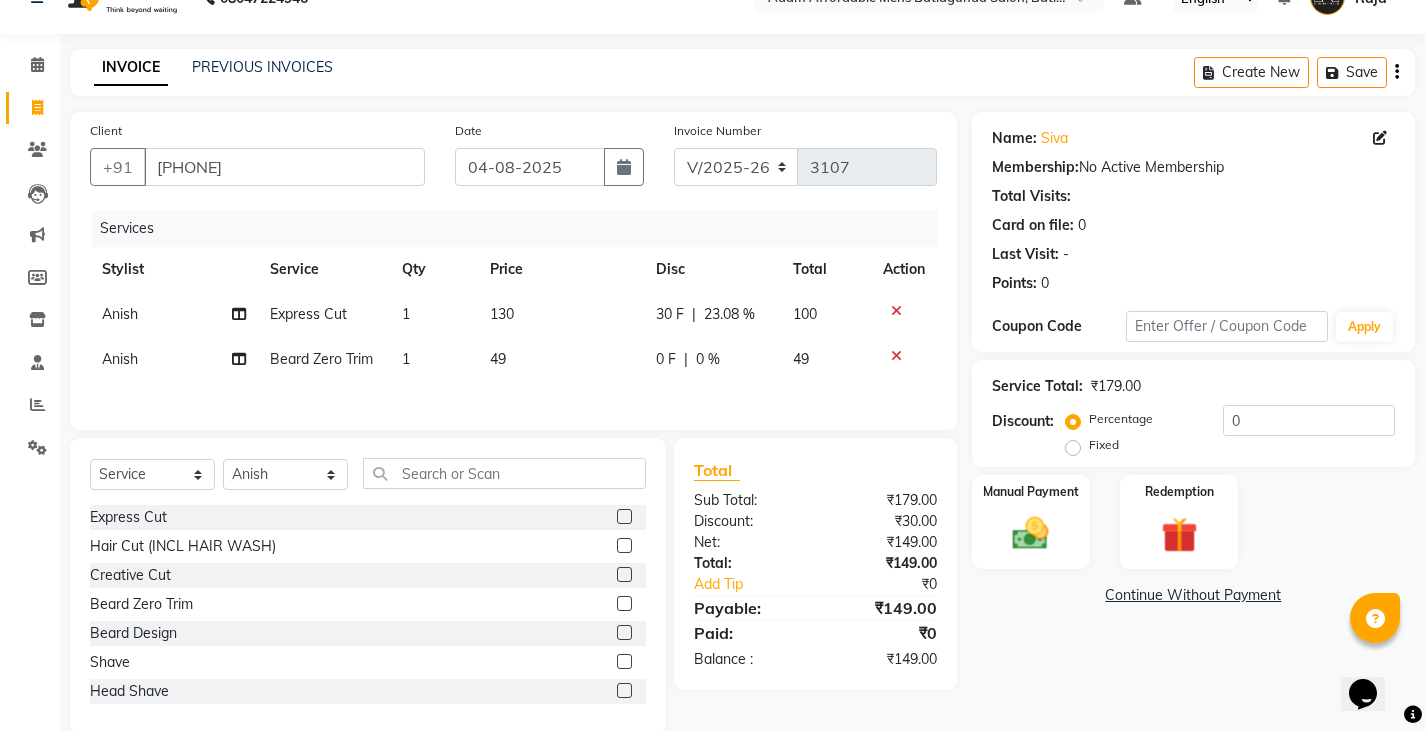 scroll, scrollTop: 73, scrollLeft: 0, axis: vertical 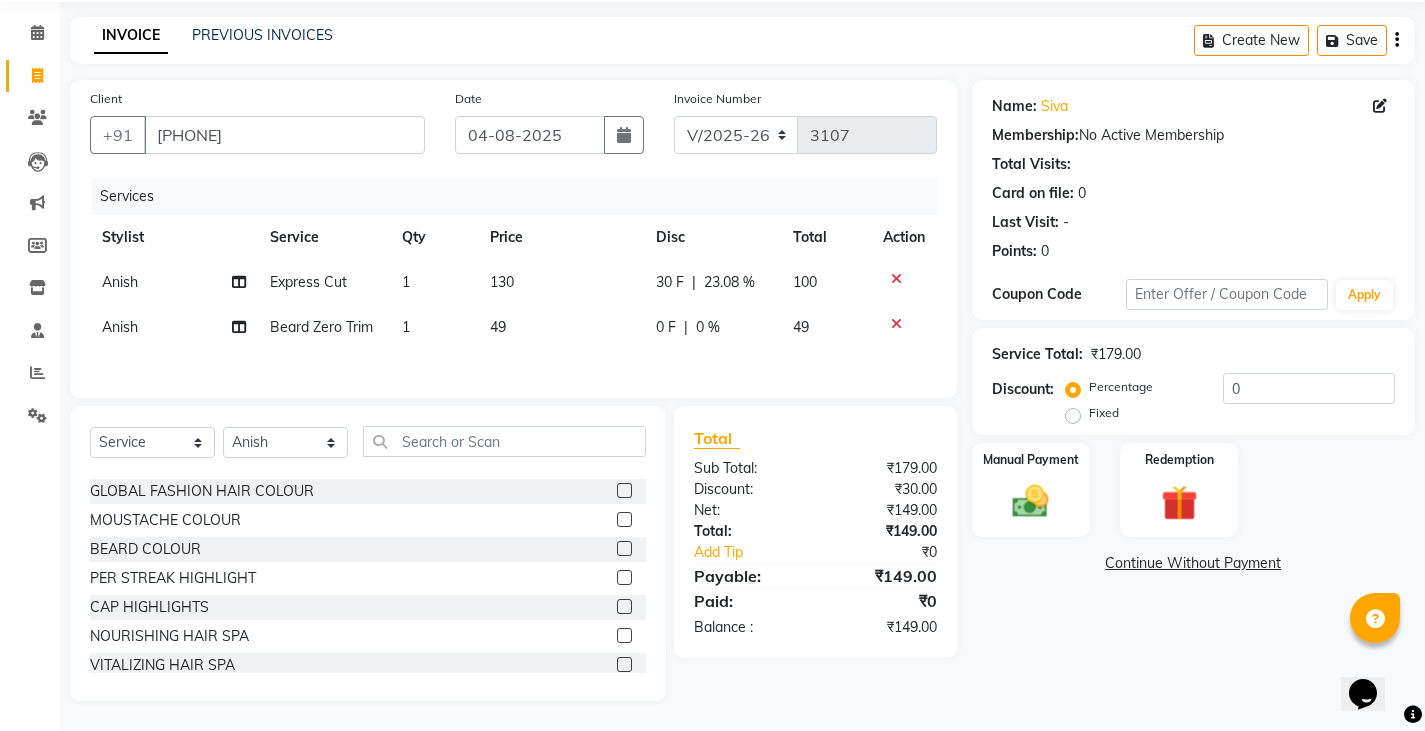 click 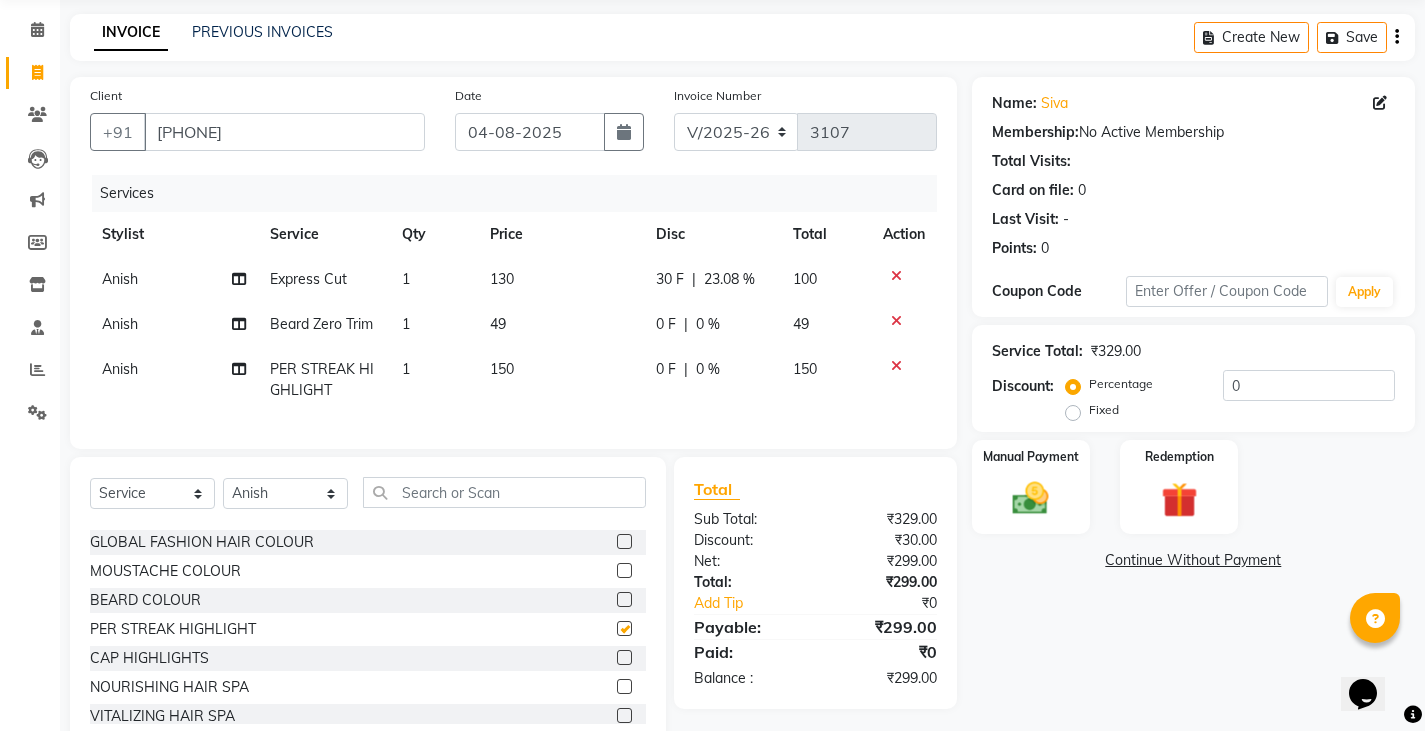 checkbox on "false" 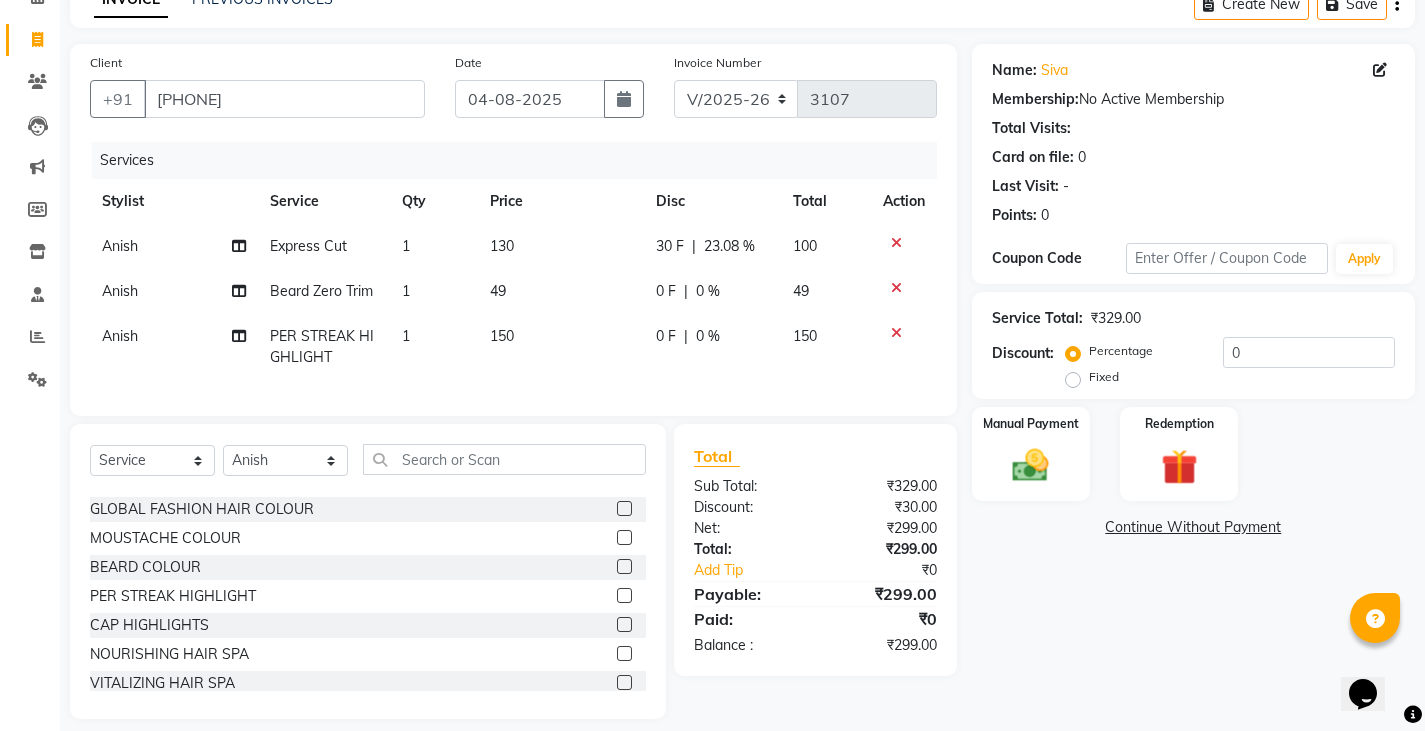 scroll, scrollTop: 139, scrollLeft: 0, axis: vertical 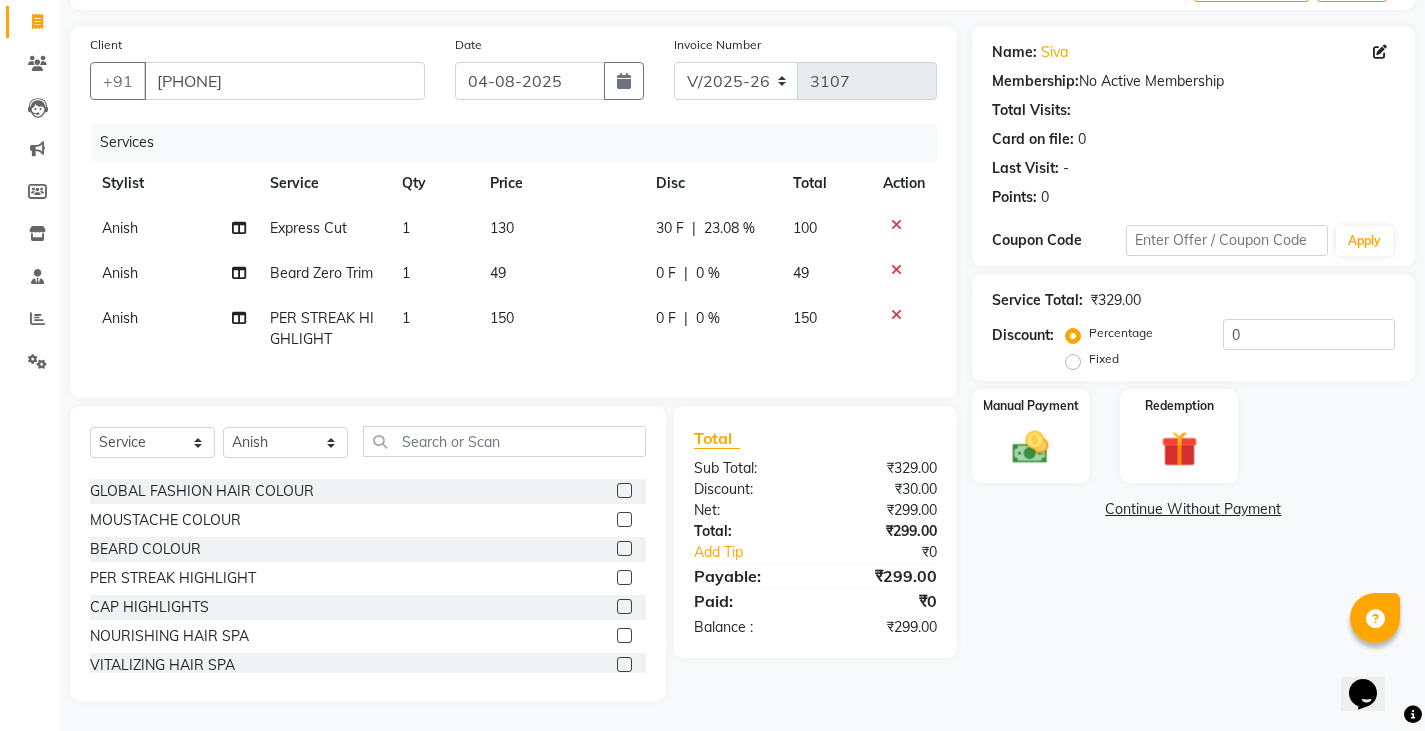 drag, startPoint x: 818, startPoint y: 563, endPoint x: 1063, endPoint y: 469, distance: 262.4138 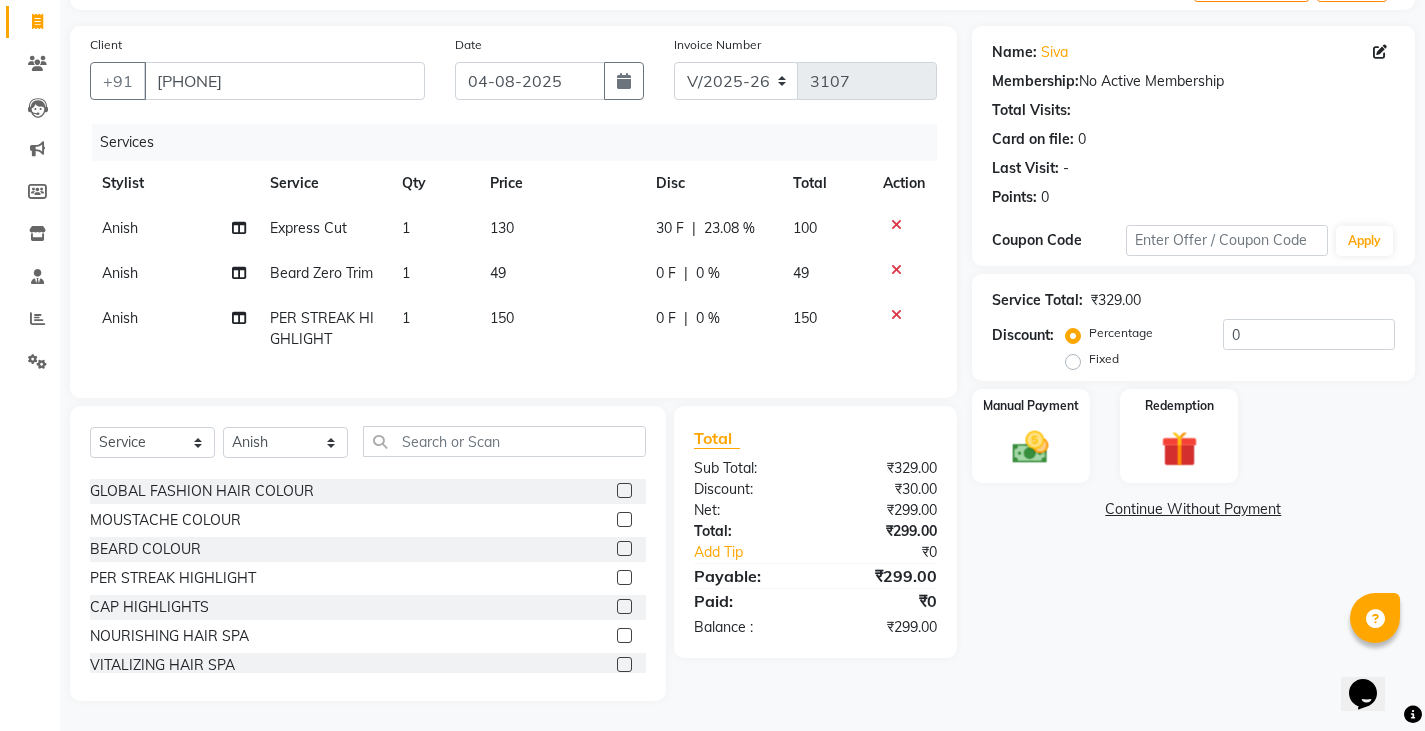 click 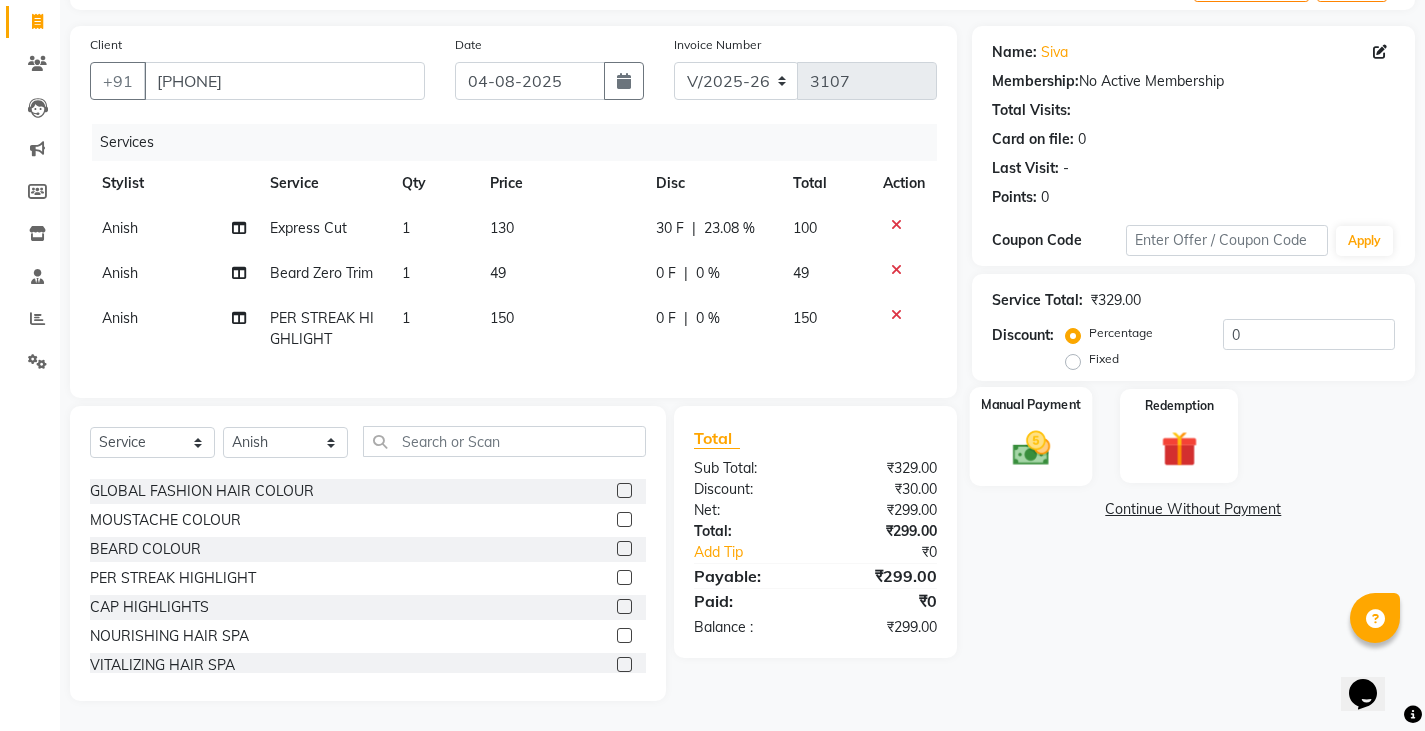 click on "Manual Payment" 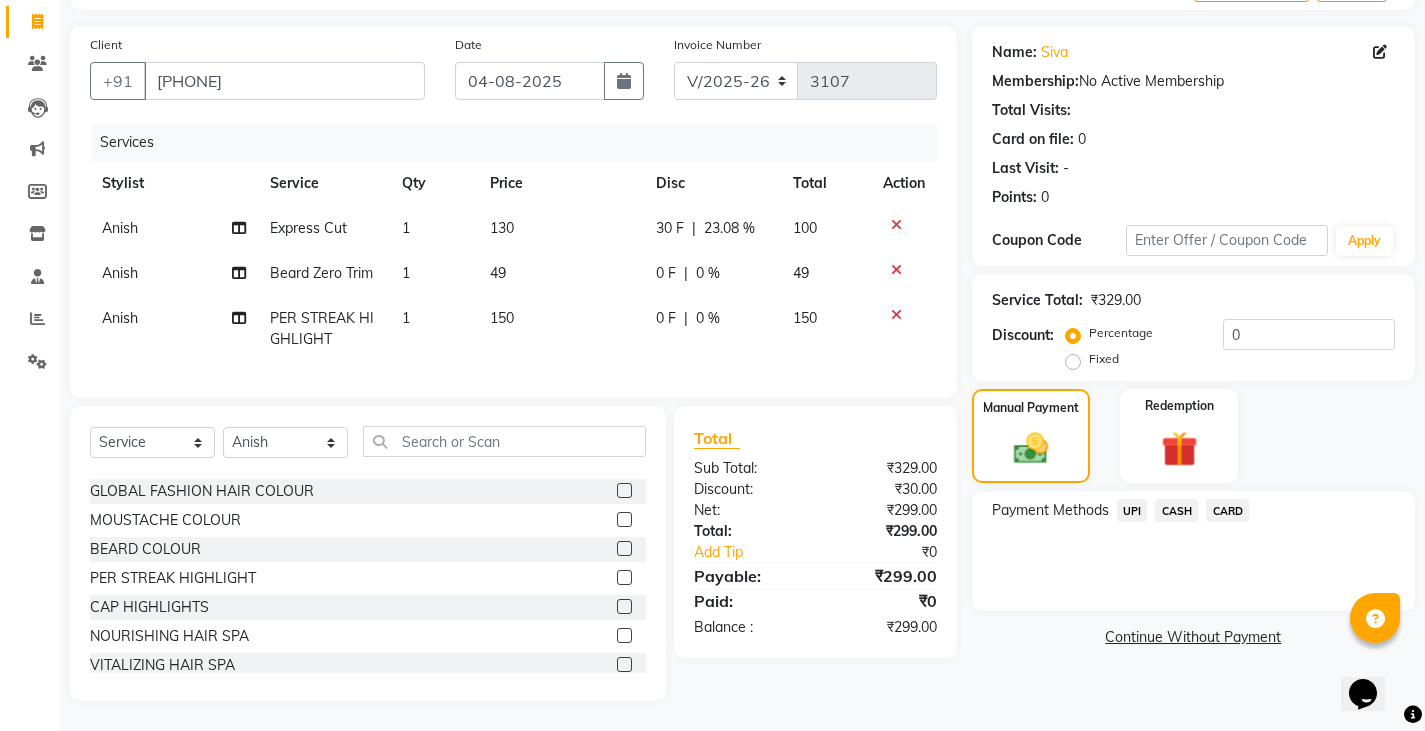 click on "UPI" 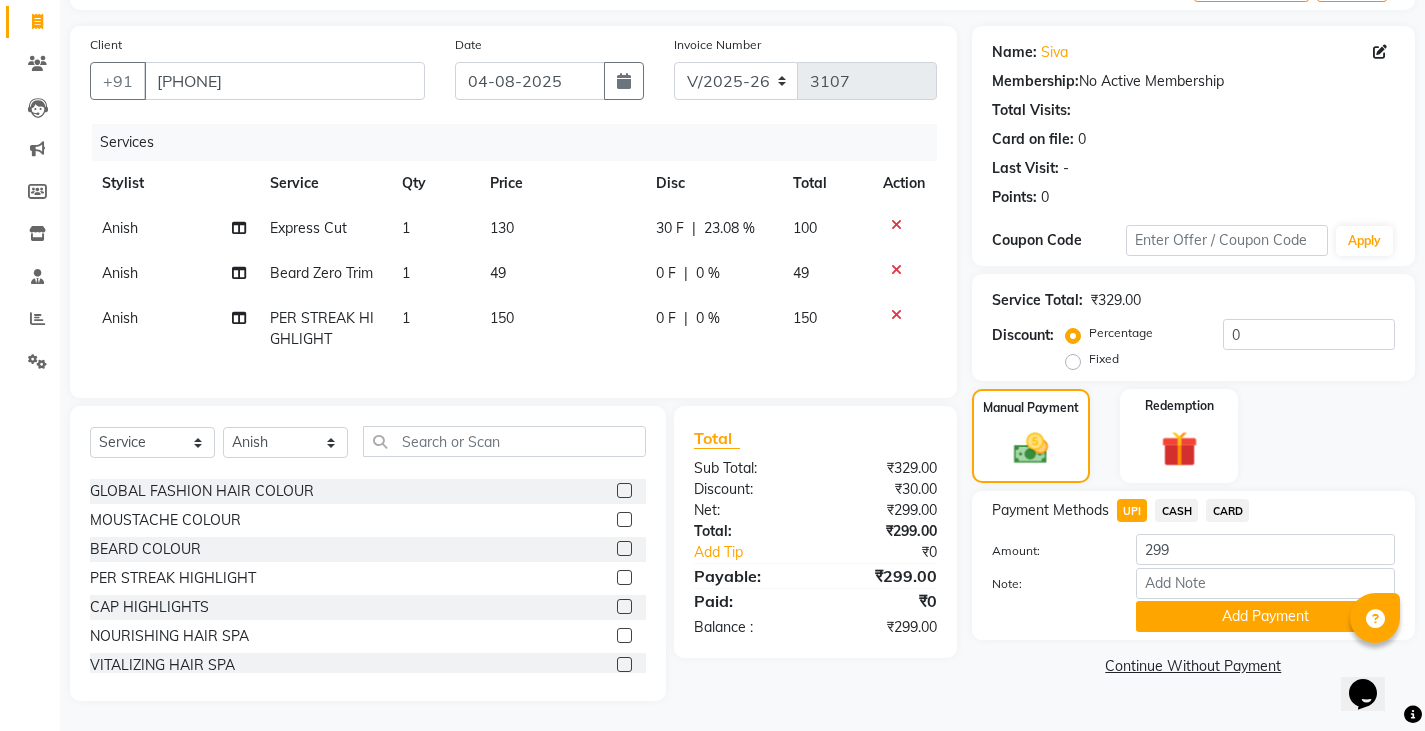 click on "Note:" 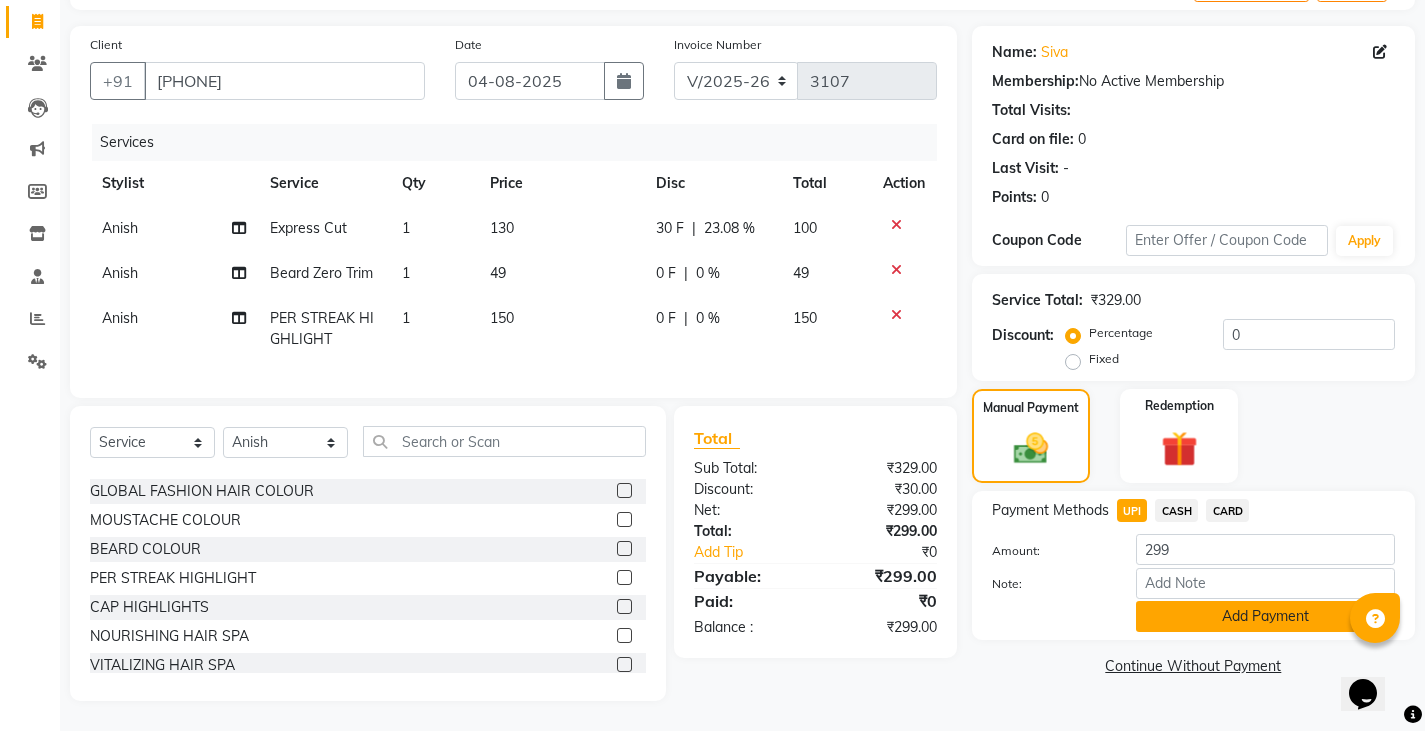 click on "Add Payment" 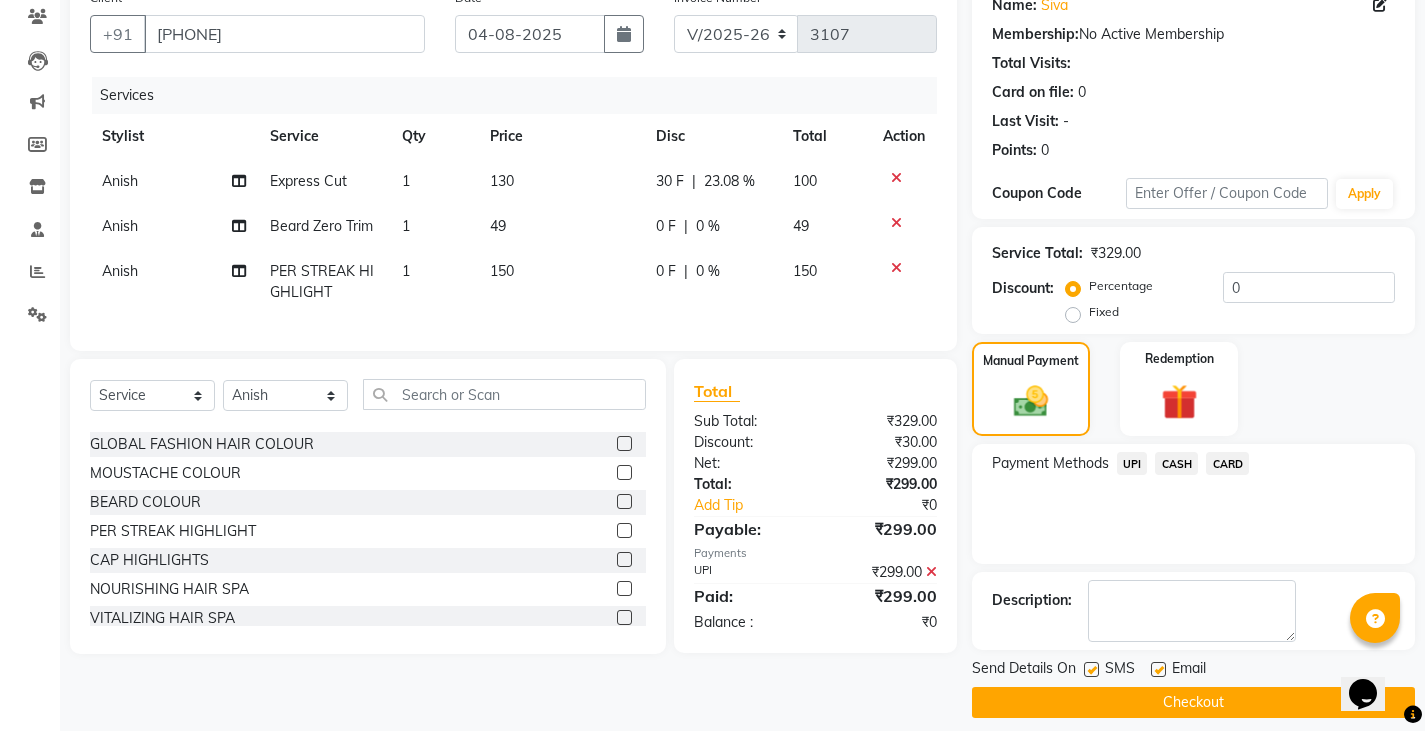 scroll, scrollTop: 188, scrollLeft: 0, axis: vertical 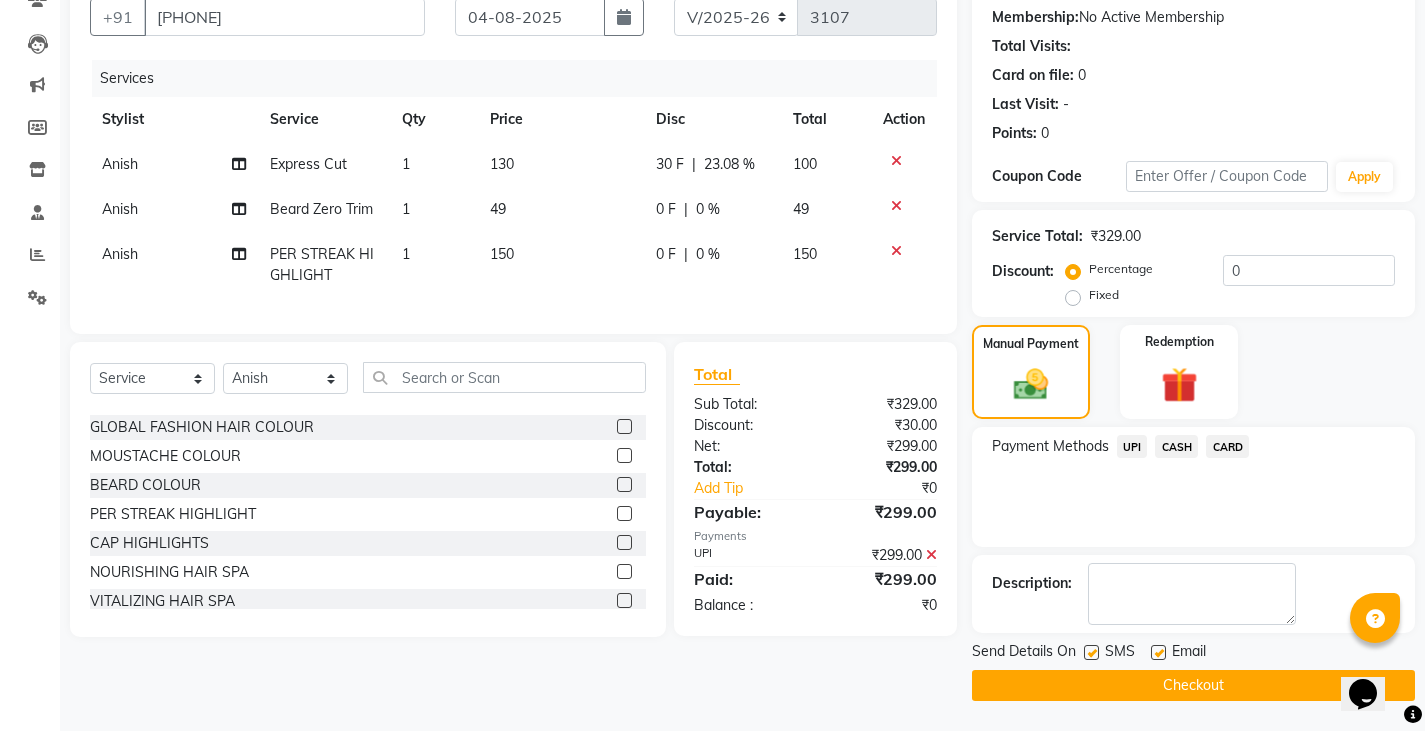 click on "Send Details On SMS Email  Checkout" 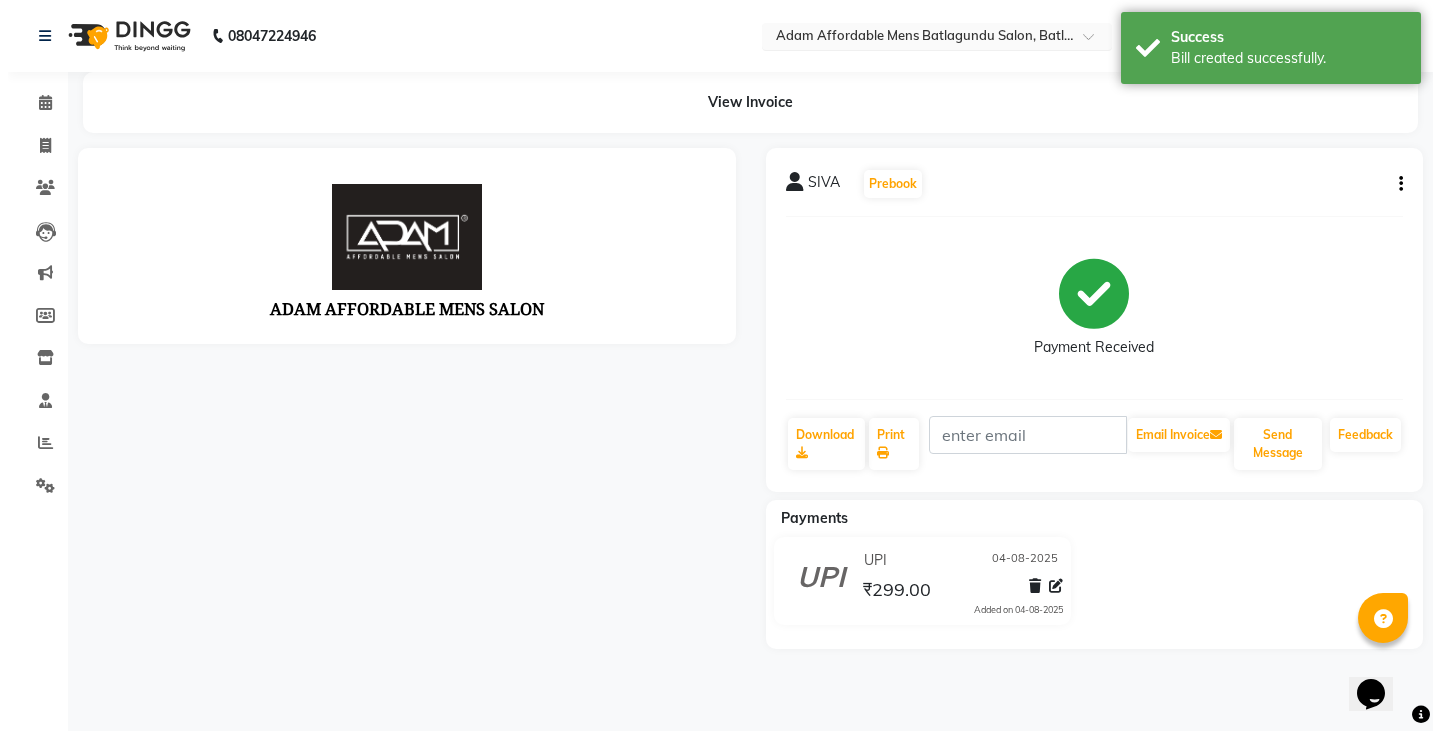 scroll, scrollTop: 0, scrollLeft: 0, axis: both 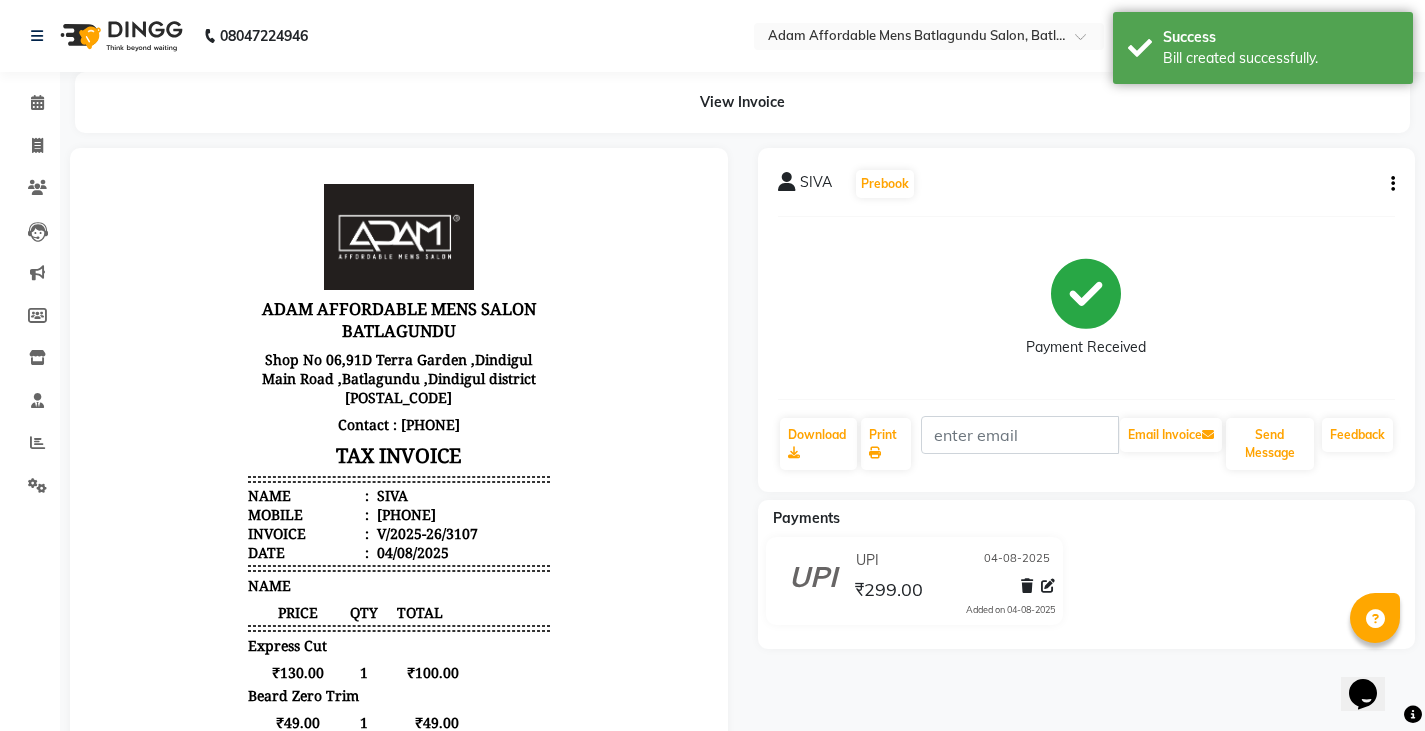 click 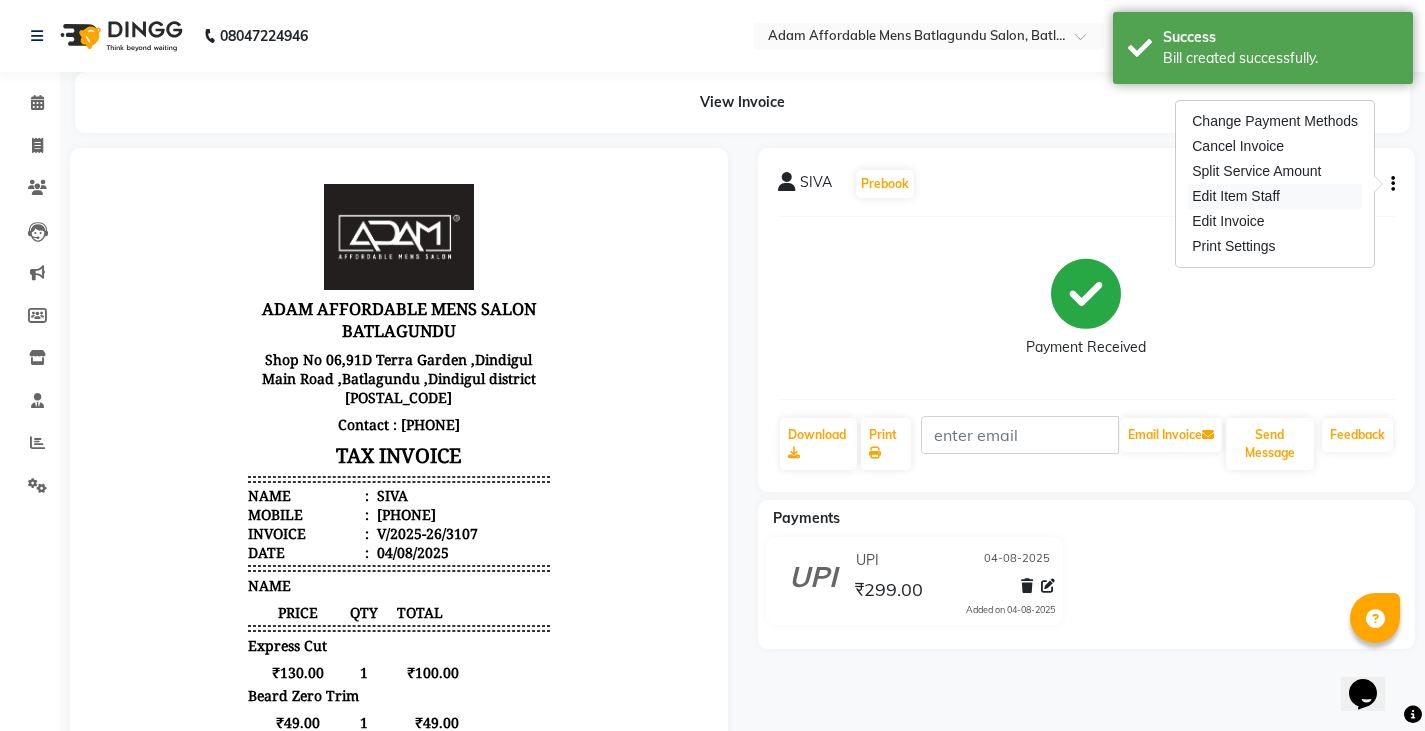 click on "Edit Item Staff" at bounding box center (1275, 196) 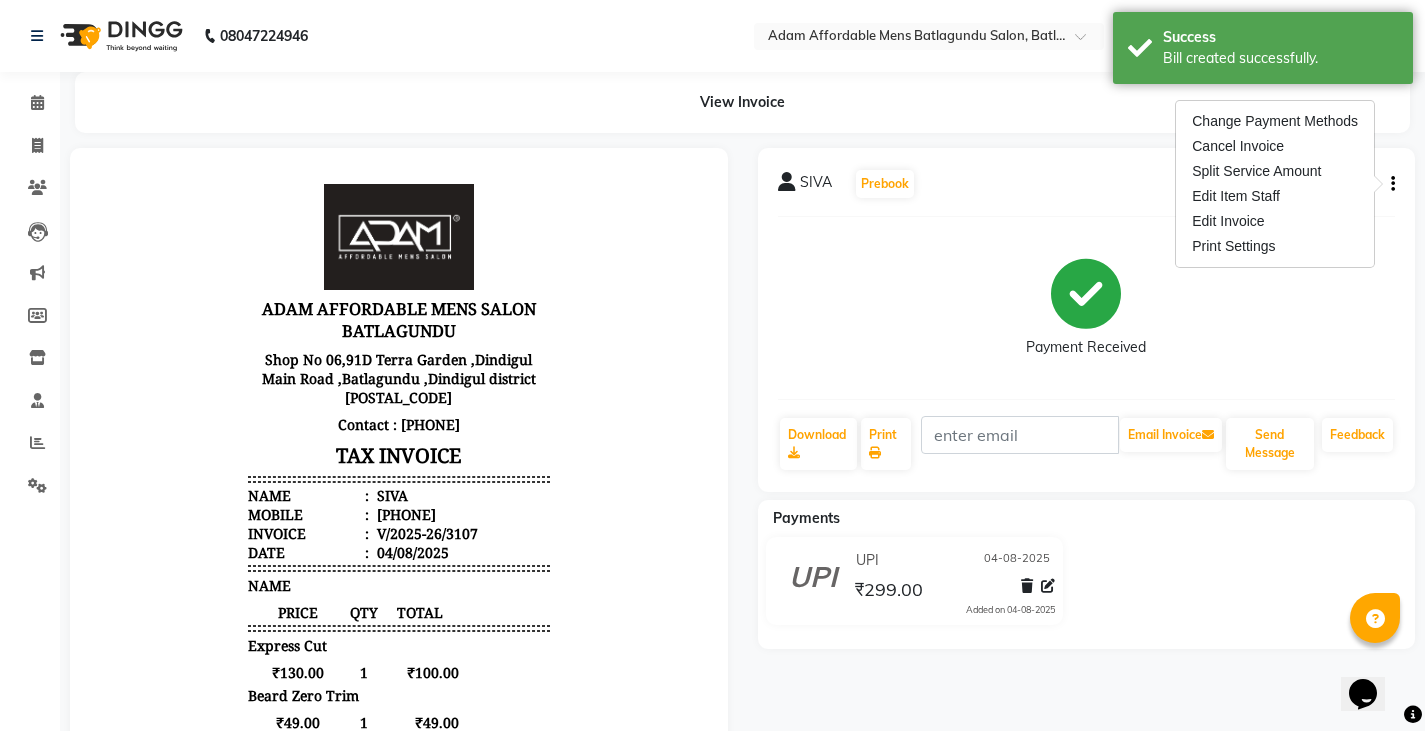 select 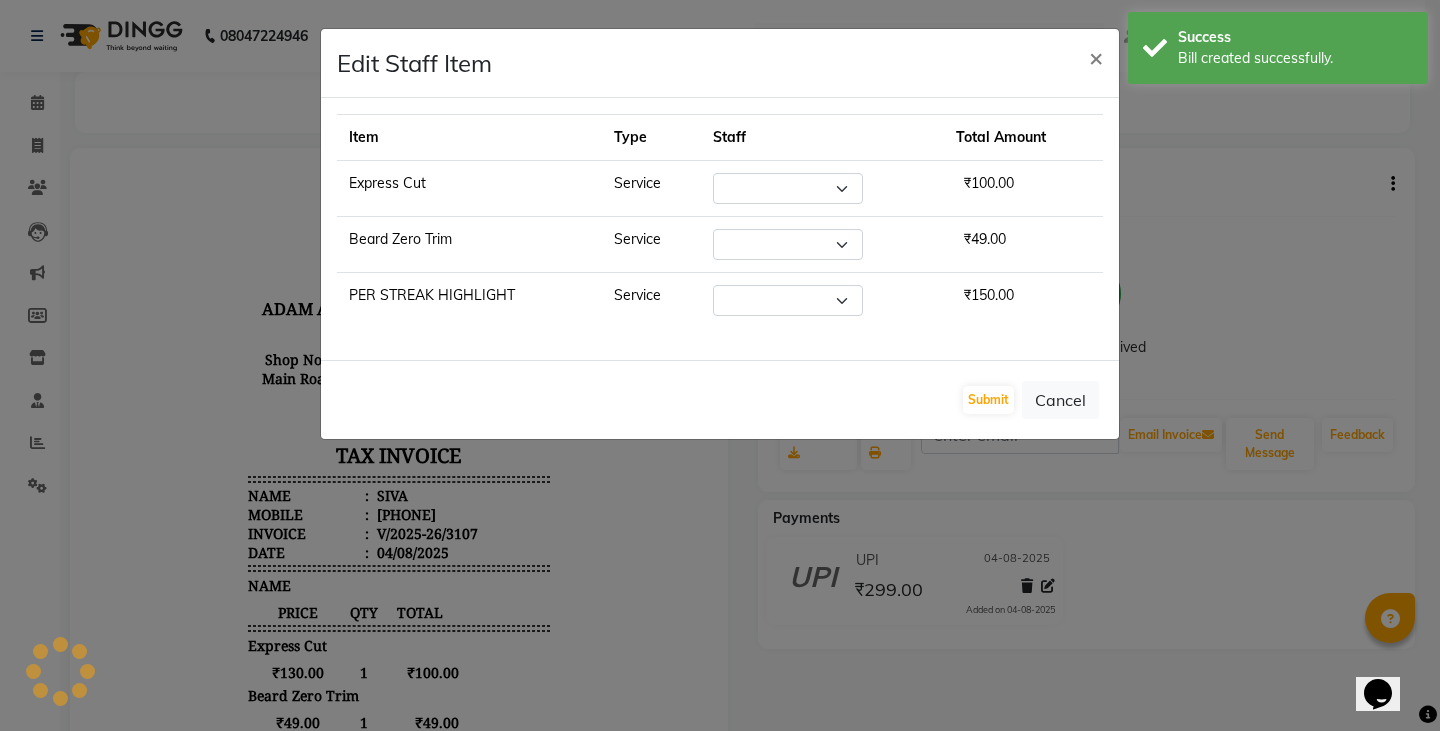 select on "84143" 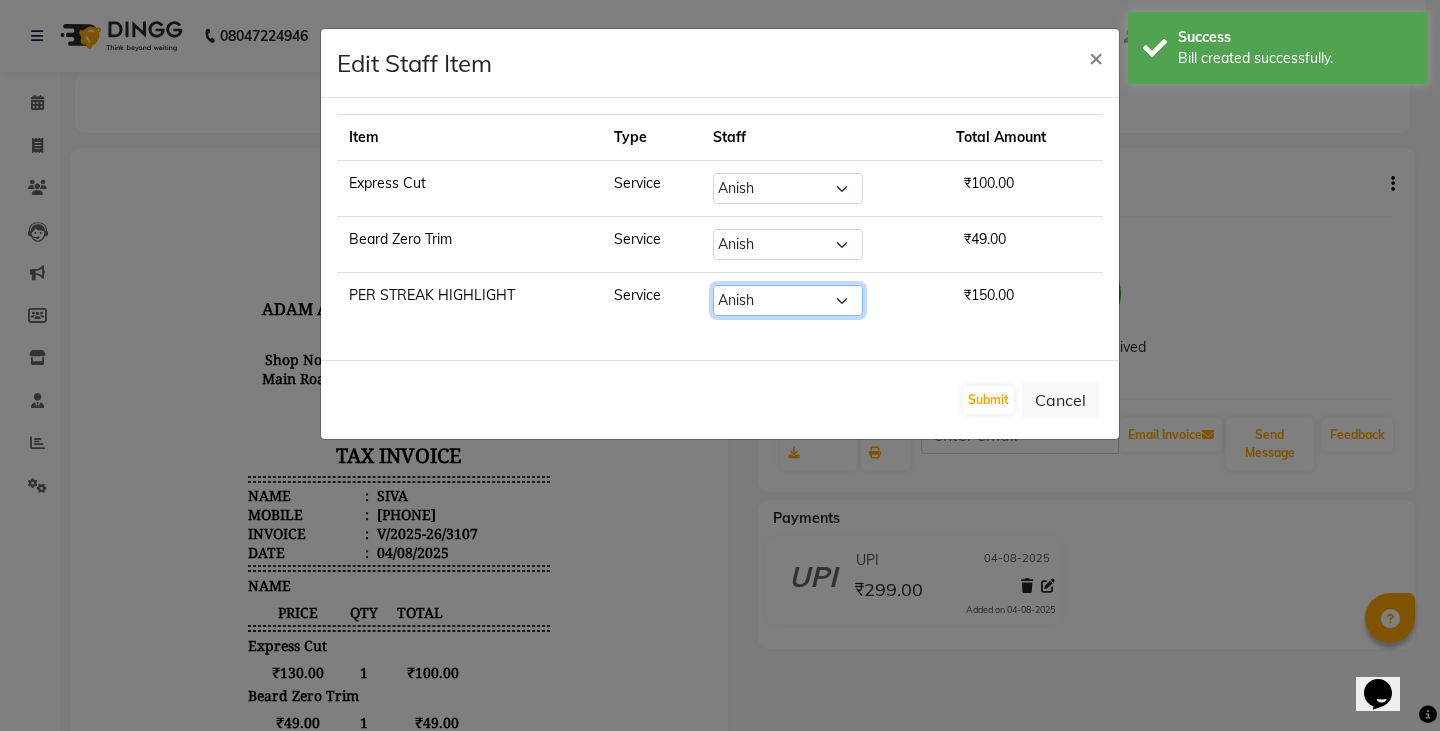 click on "Select  Admin   Anish   Ovesh   Raja   SAHIL    SOHAIL   SONU" 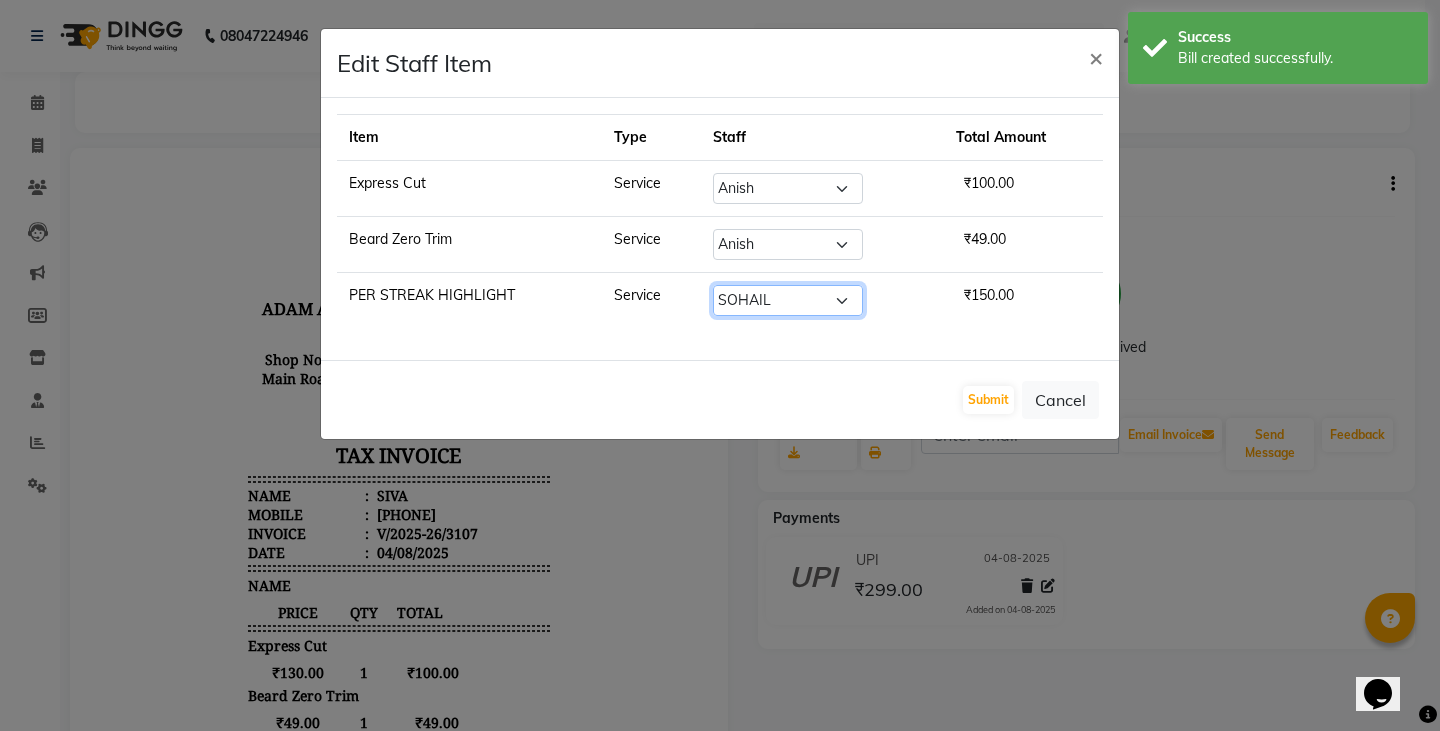 click on "Select  Admin   Anish   Ovesh   Raja   SAHIL    SOHAIL   SONU" 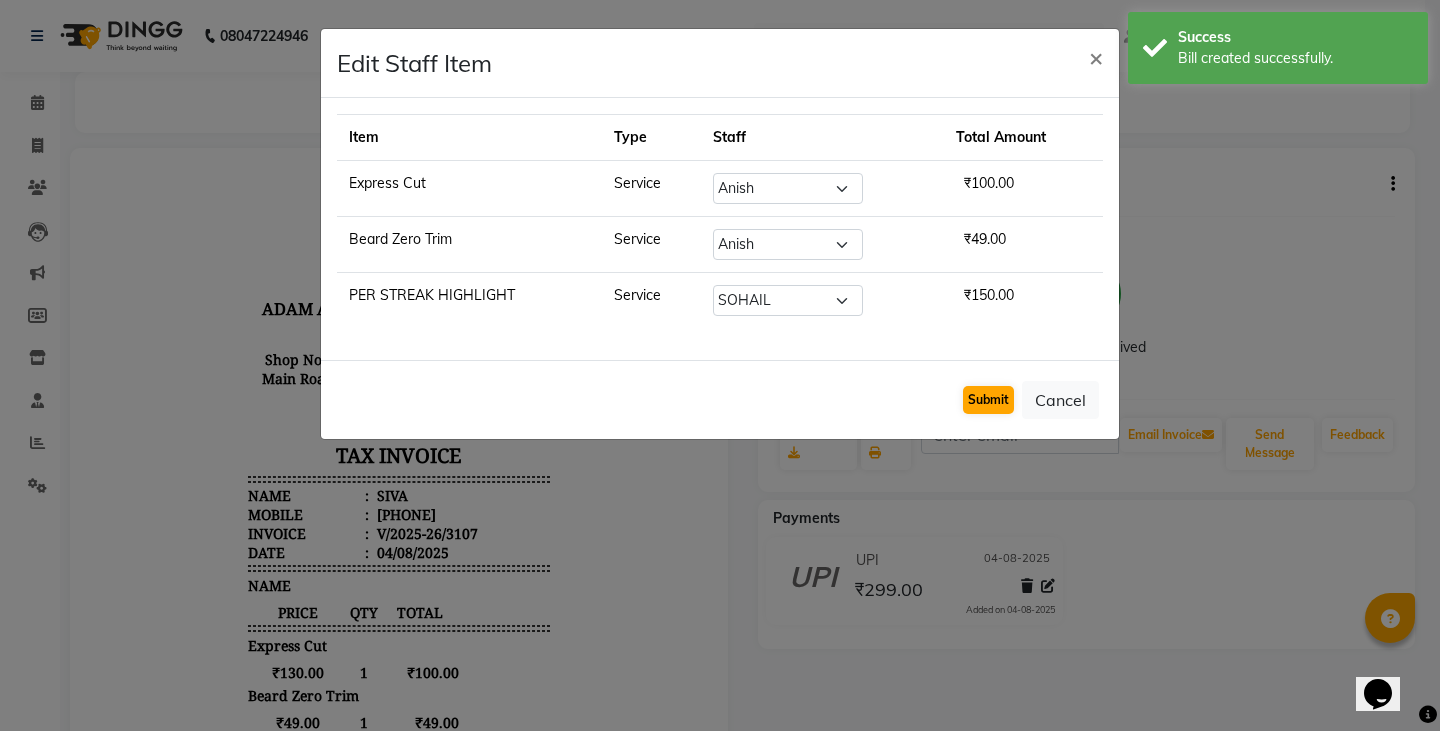 drag, startPoint x: 963, startPoint y: 401, endPoint x: 976, endPoint y: 401, distance: 13 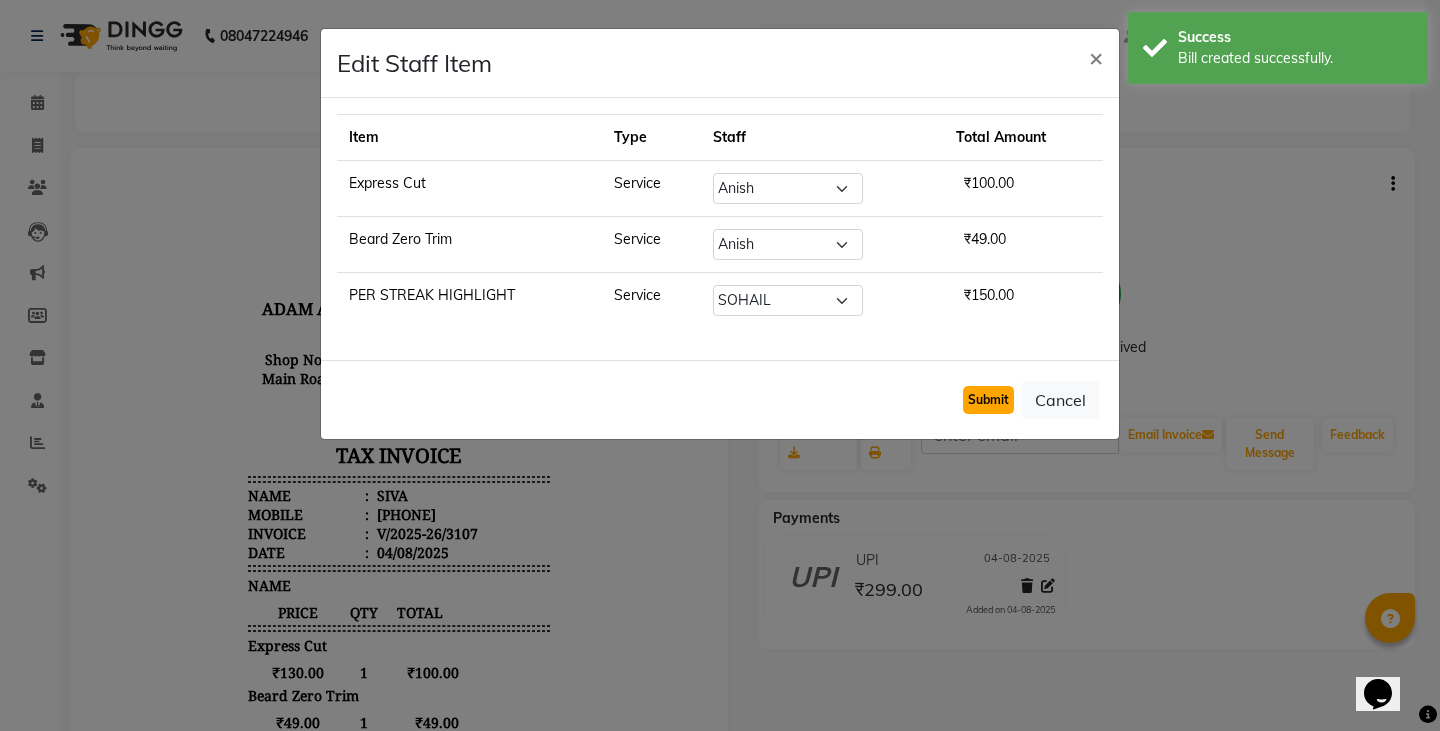 click on "Submit" 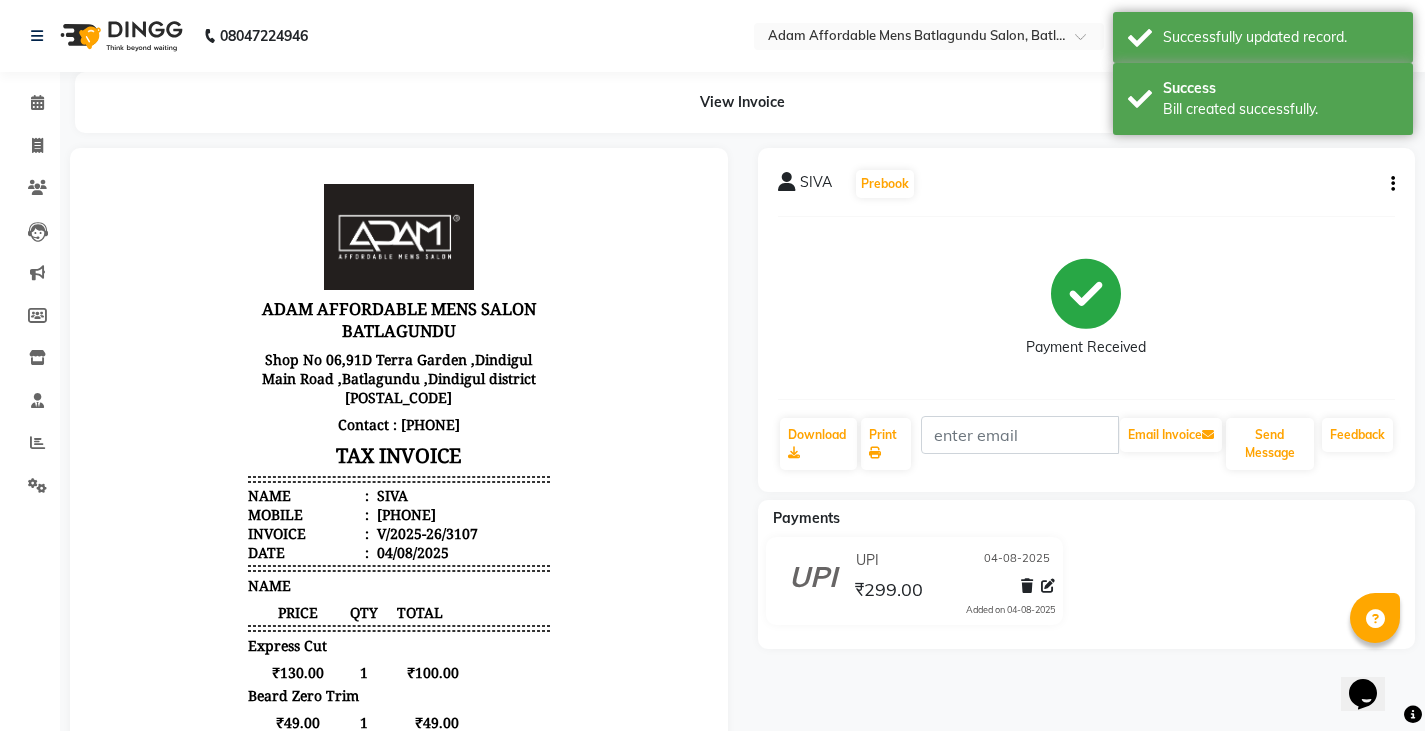 click on "SIVA   Prebook   Payment Received  Download  Print   Email Invoice   Send Message Feedback" 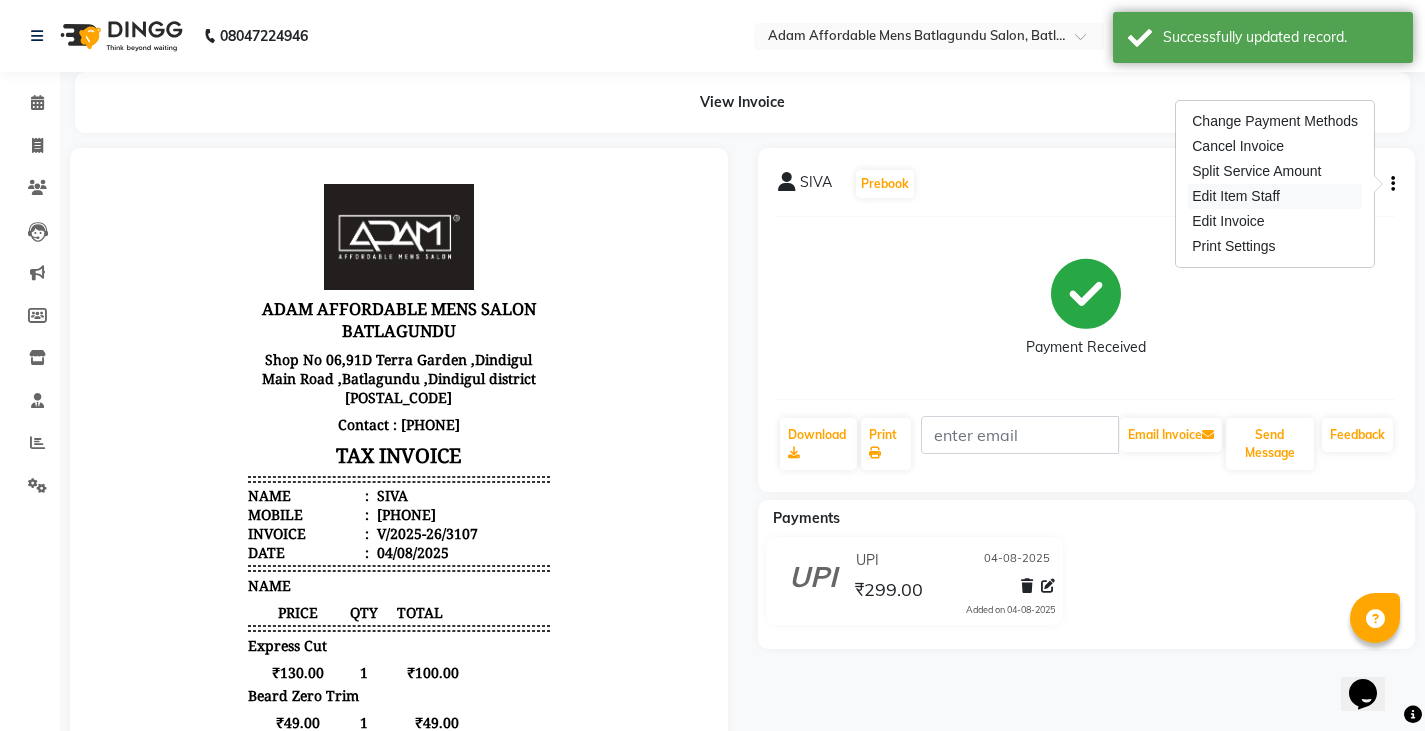 click on "Edit Item Staff" at bounding box center (1275, 196) 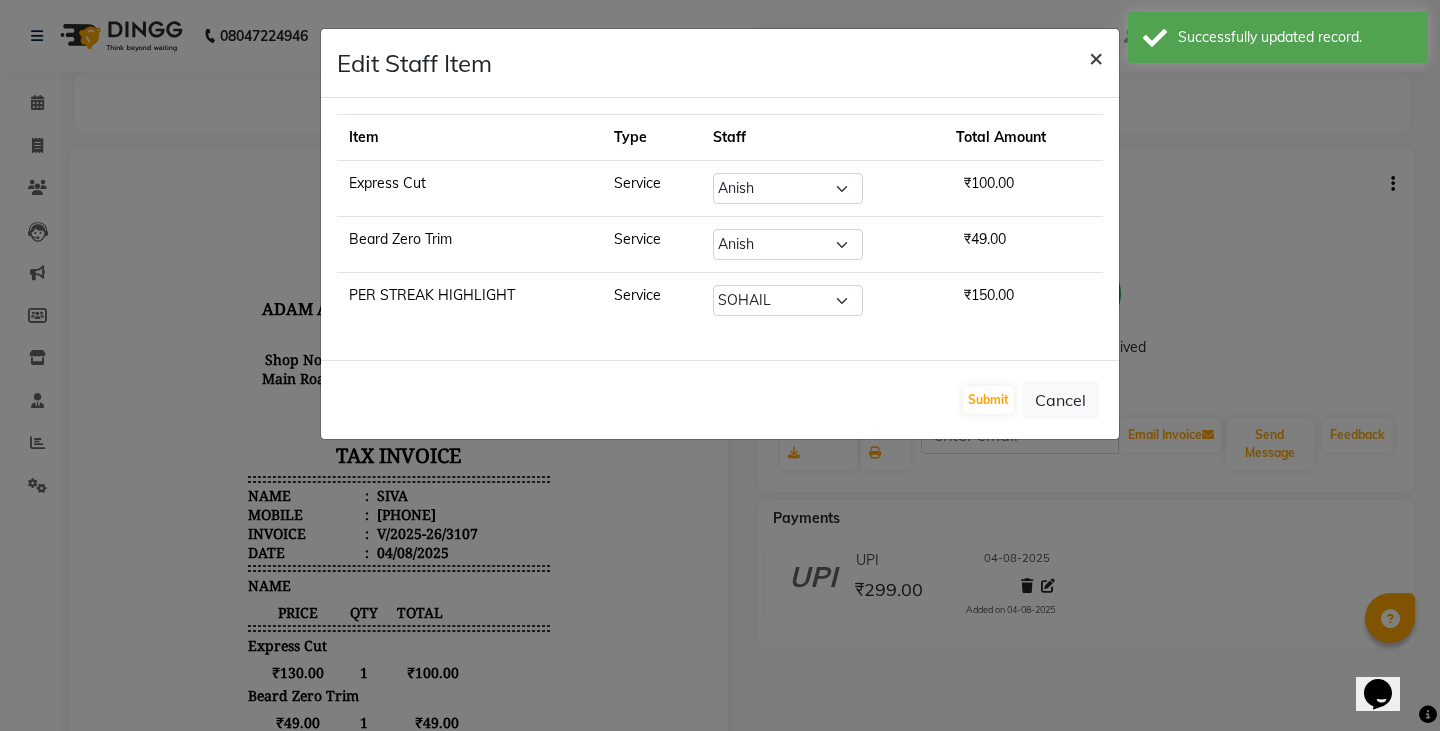click on "×" 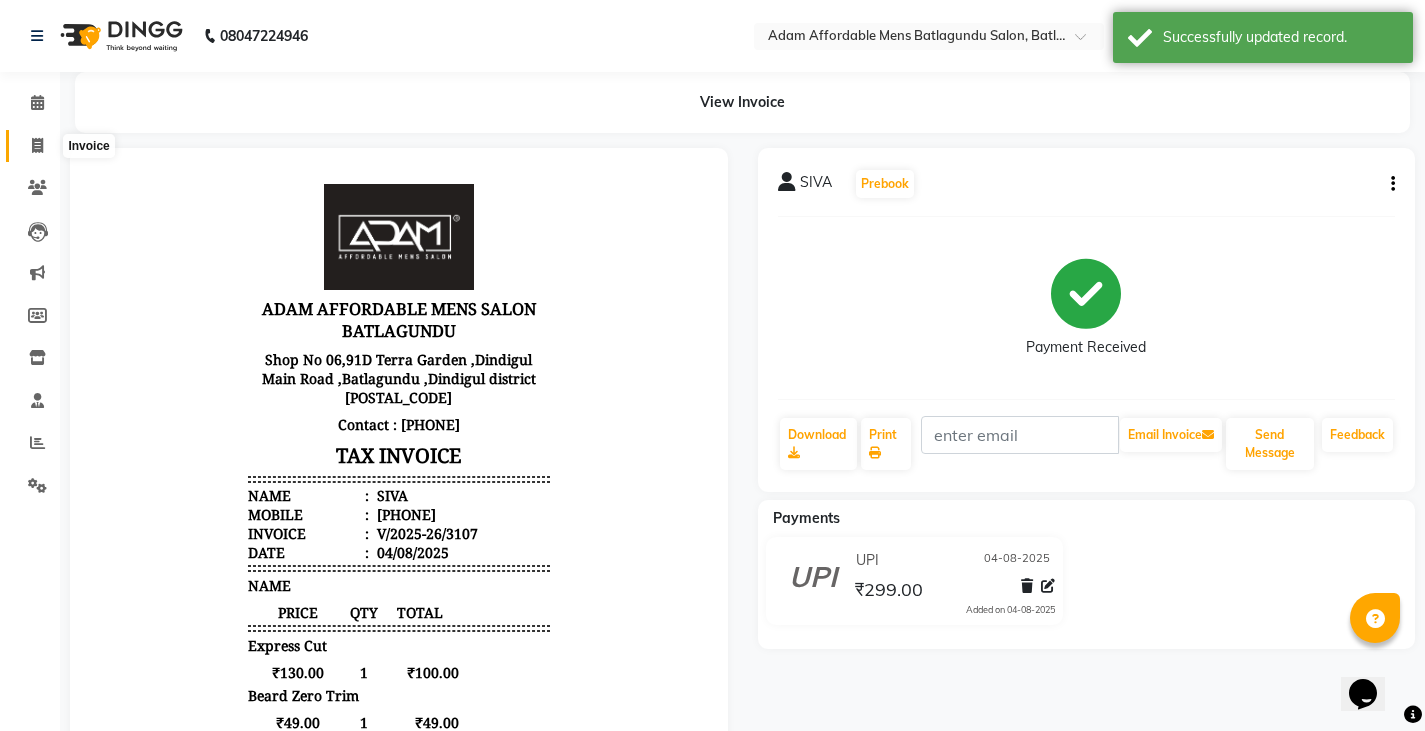 click 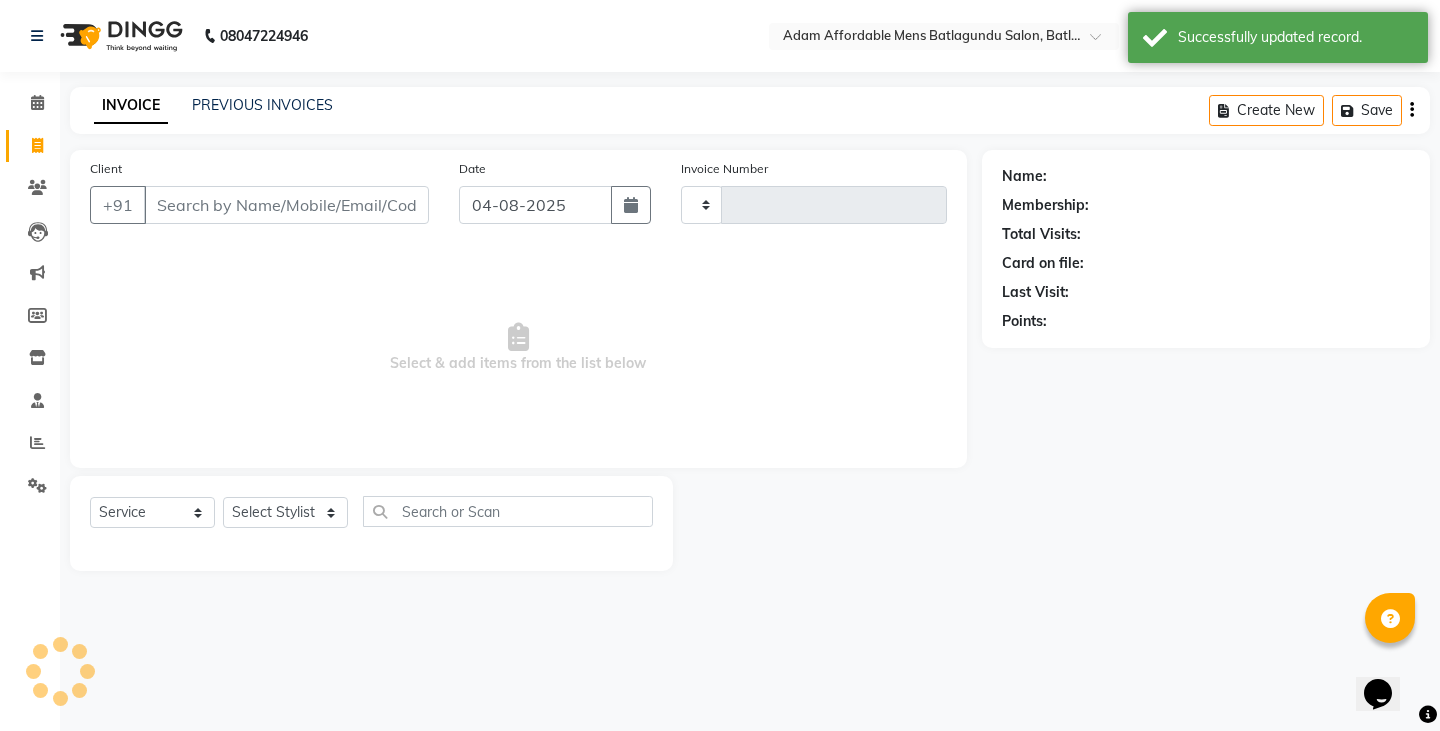 type on "3108" 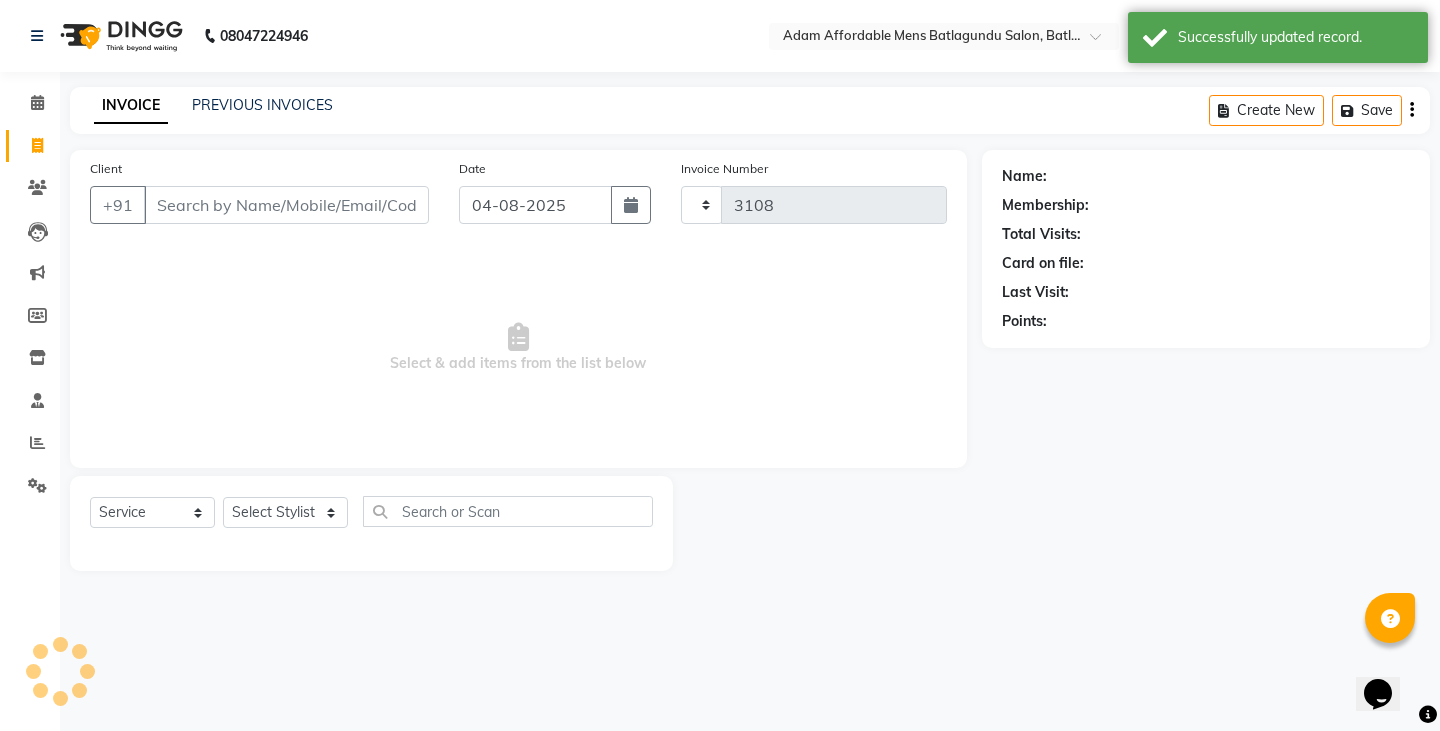 select on "8213" 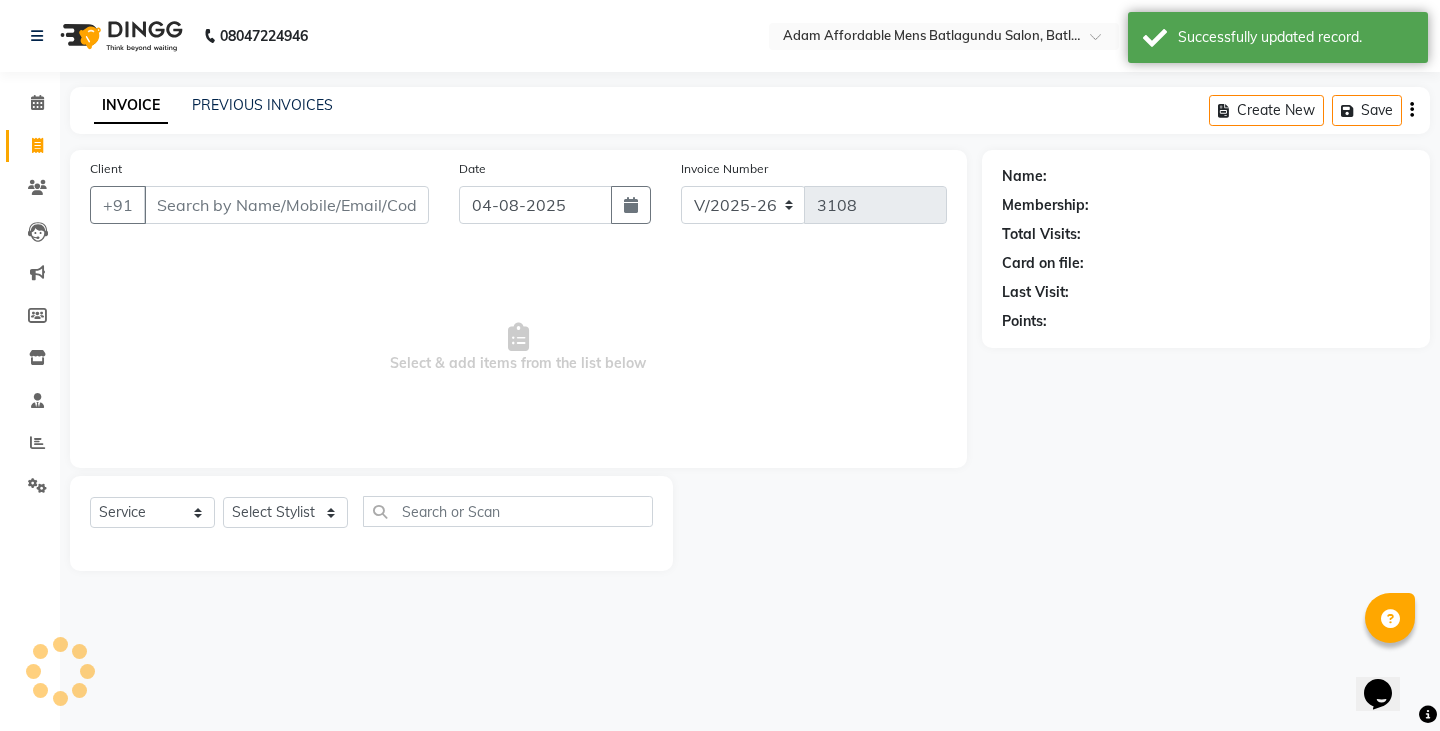 click on "Client" at bounding box center (286, 205) 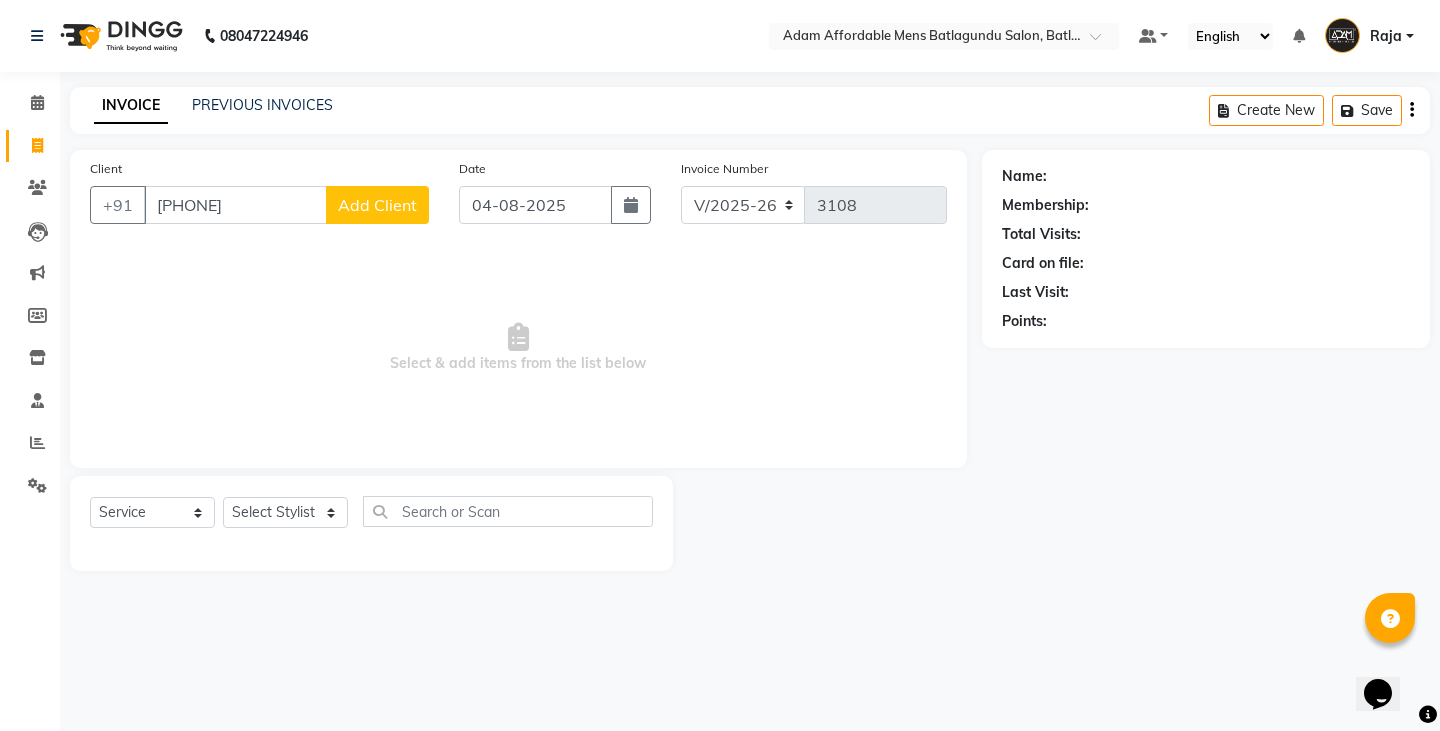 click on "9759431680" at bounding box center [235, 205] 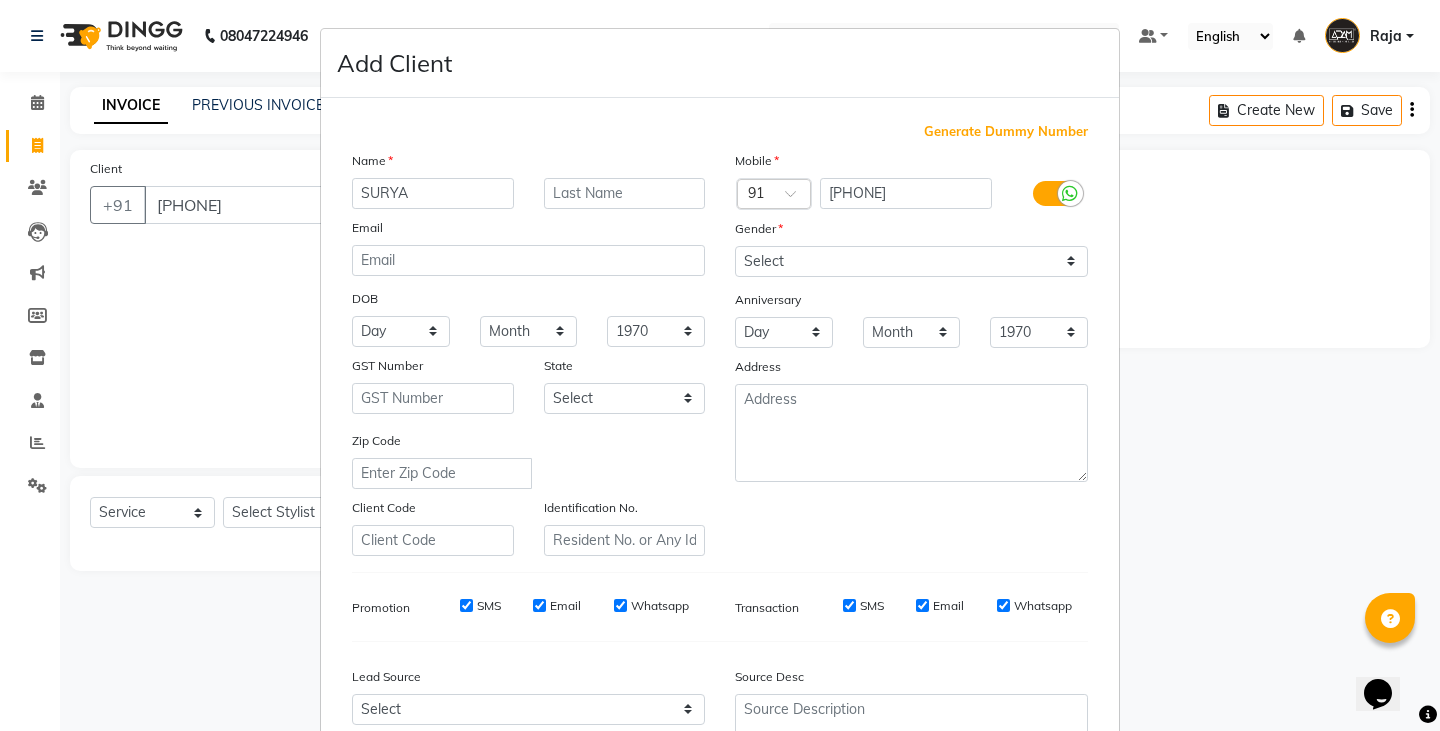 type on "SURYA" 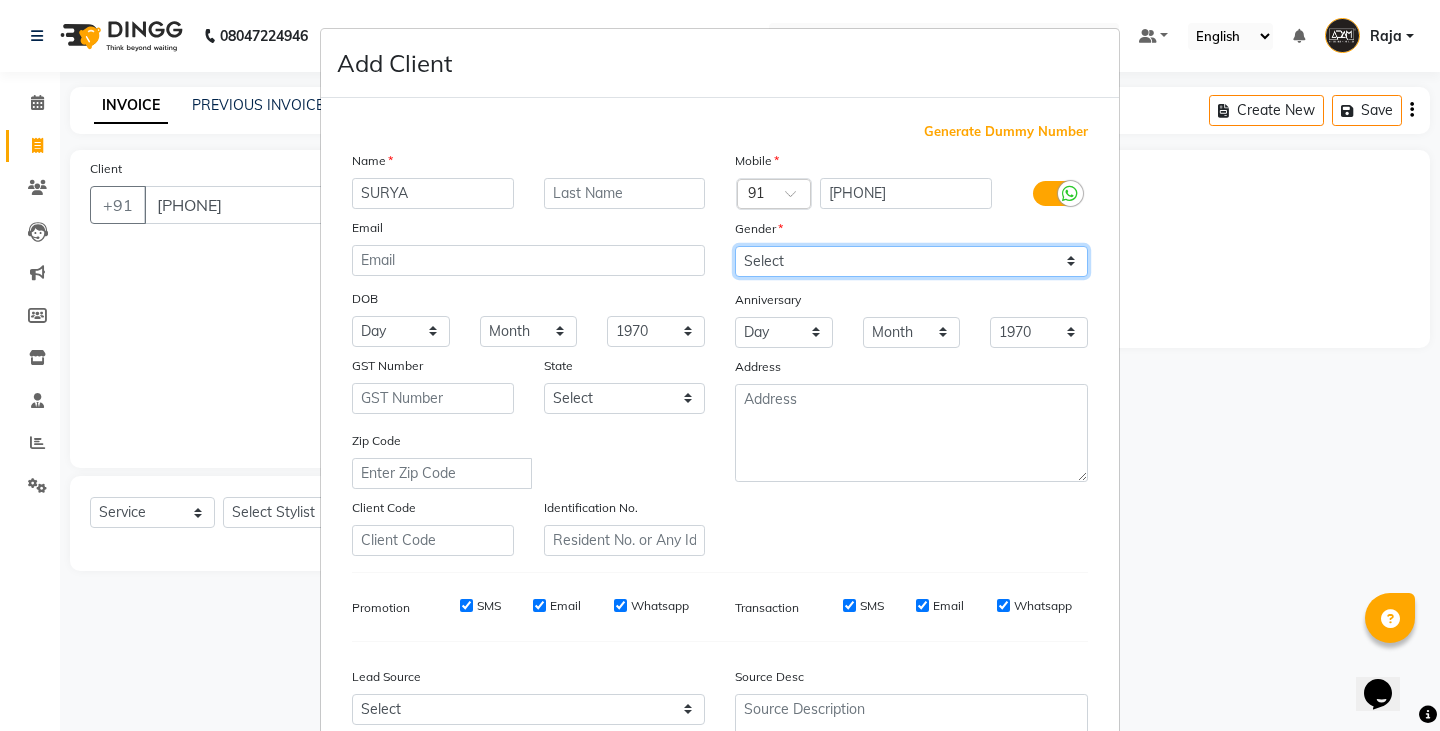 click on "Select Male Female Other Prefer Not To Say" at bounding box center [911, 261] 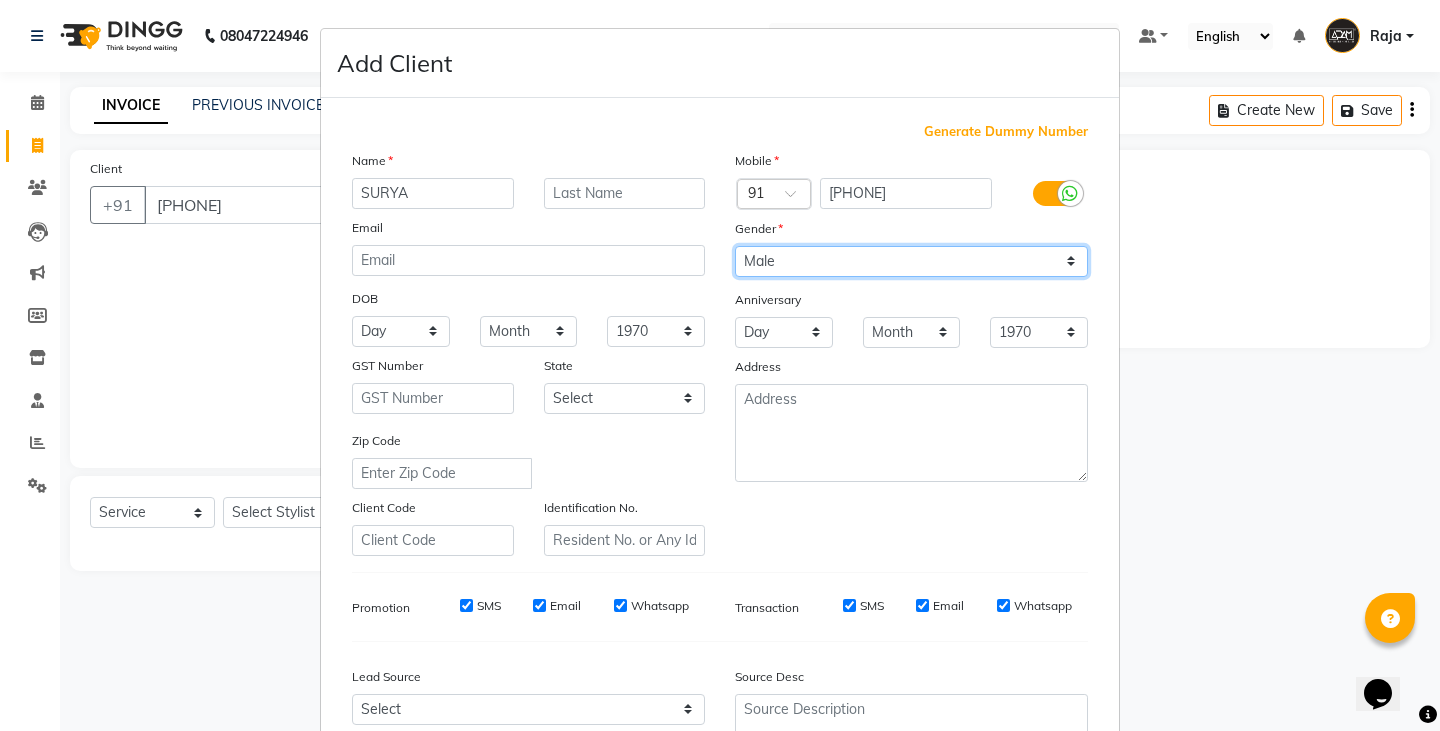 click on "Select Male Female Other Prefer Not To Say" at bounding box center [911, 261] 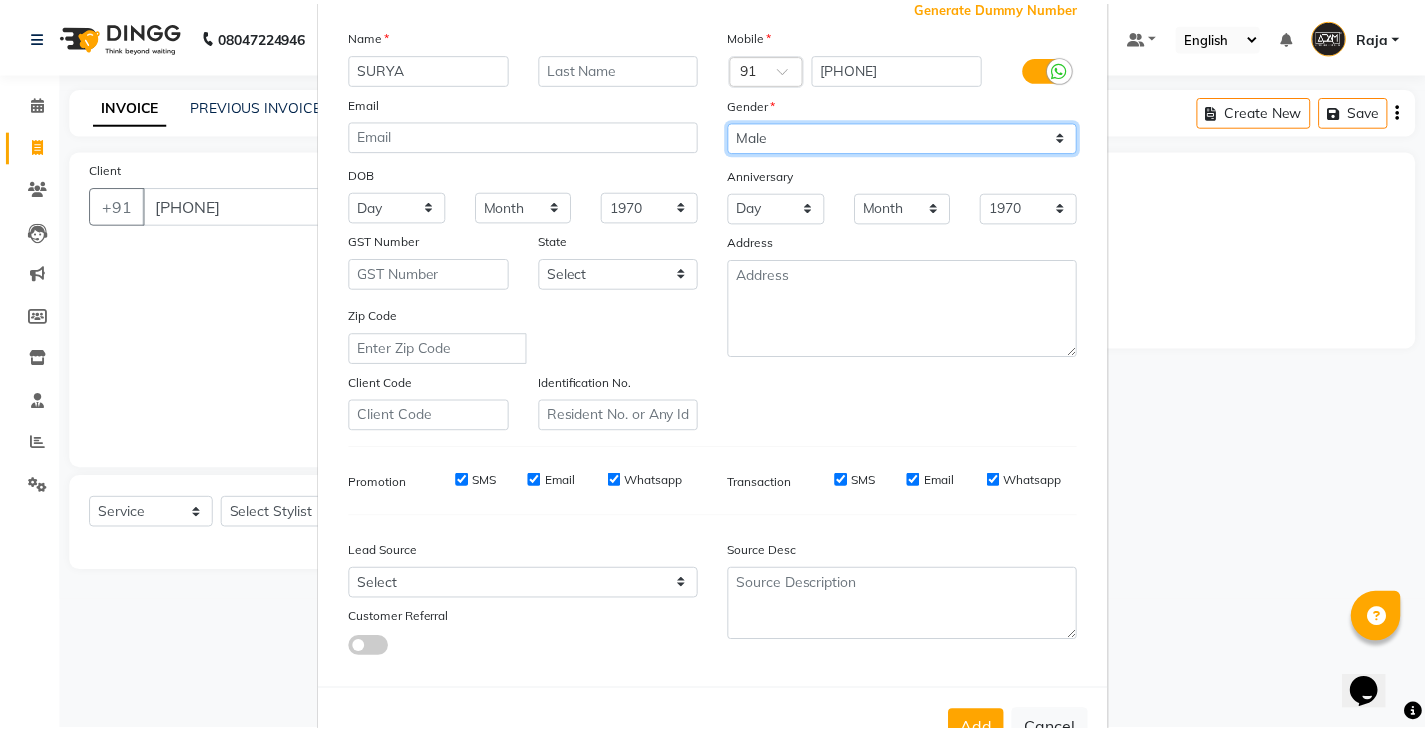 scroll, scrollTop: 192, scrollLeft: 0, axis: vertical 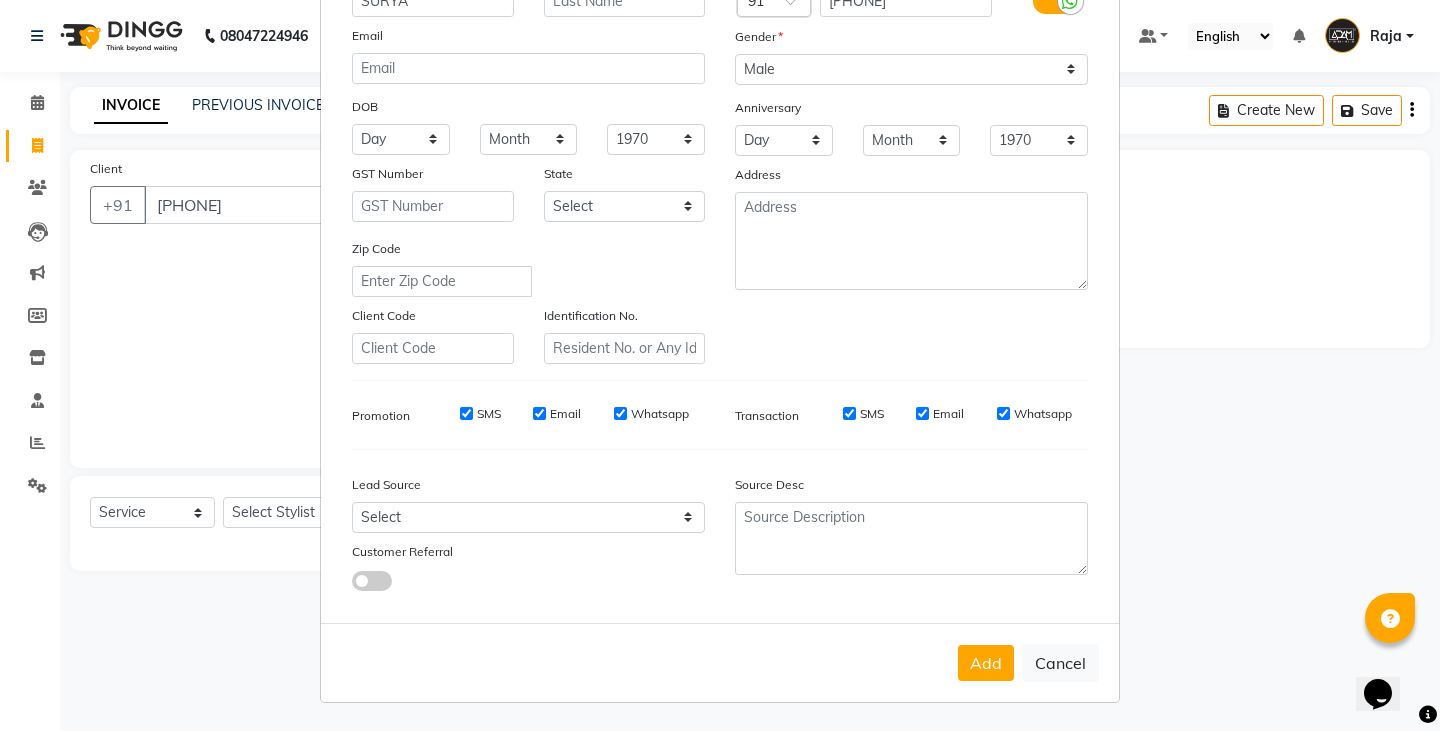 drag, startPoint x: 992, startPoint y: 660, endPoint x: 831, endPoint y: 620, distance: 165.89455 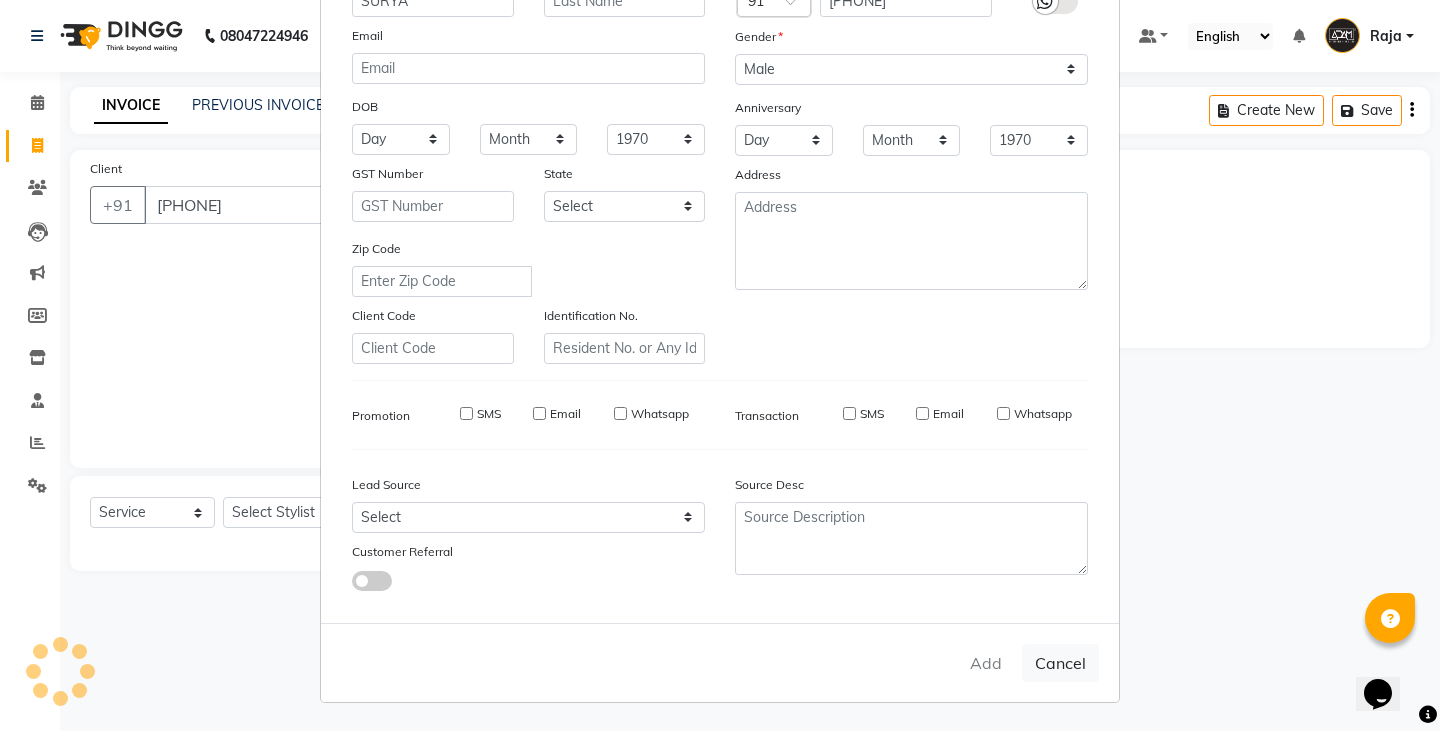 type 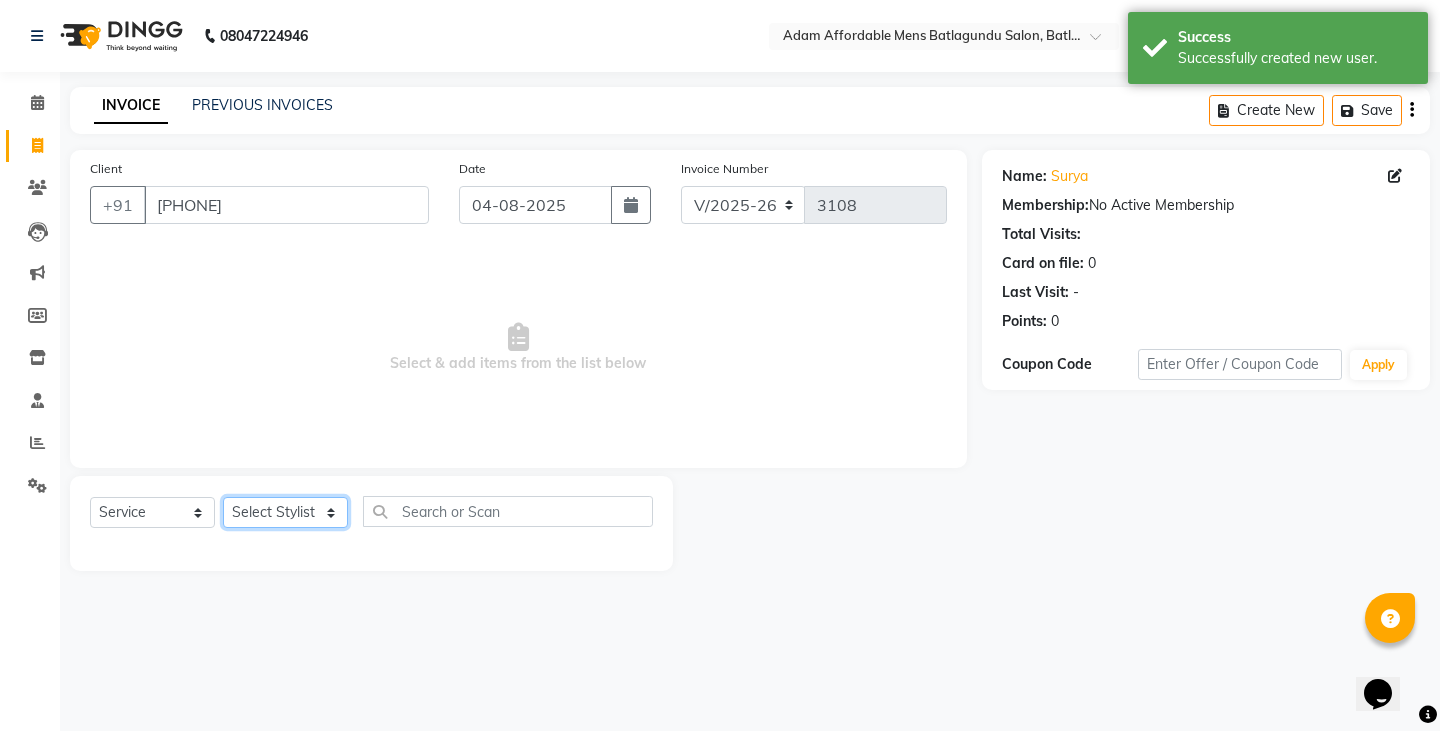 click on "Select Stylist Admin Anish Ovesh Raja SAHIL  SOHAIL SONU" 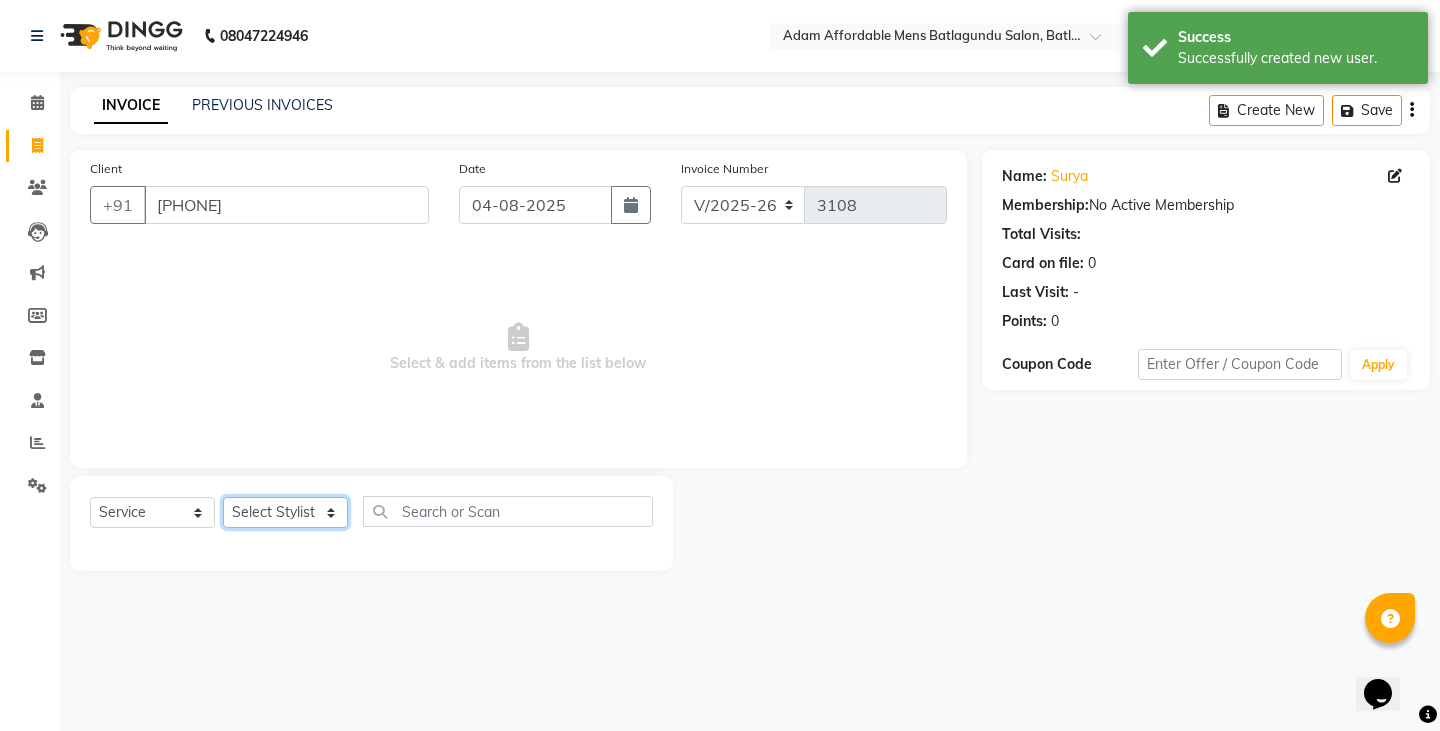 select on "78652" 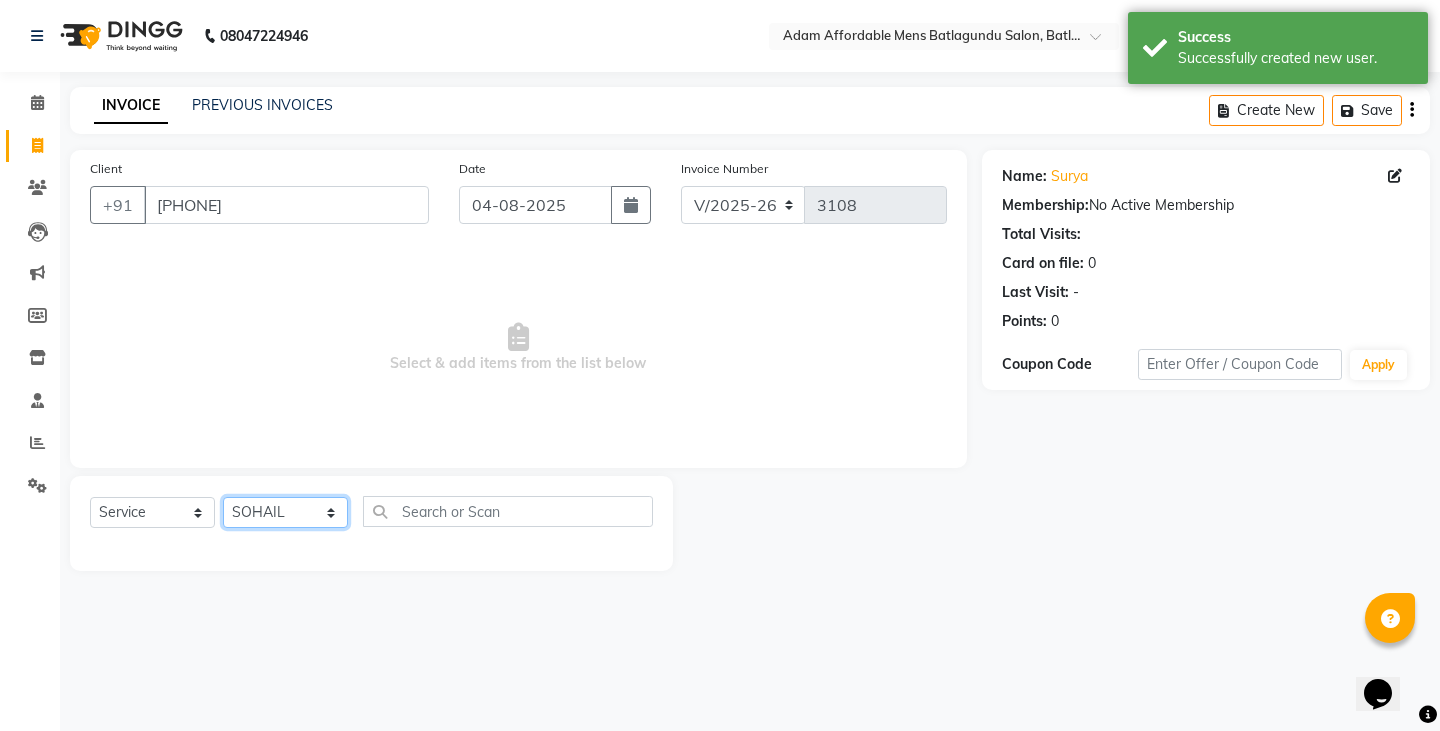 click on "Select Stylist Admin Anish Ovesh Raja SAHIL  SOHAIL SONU" 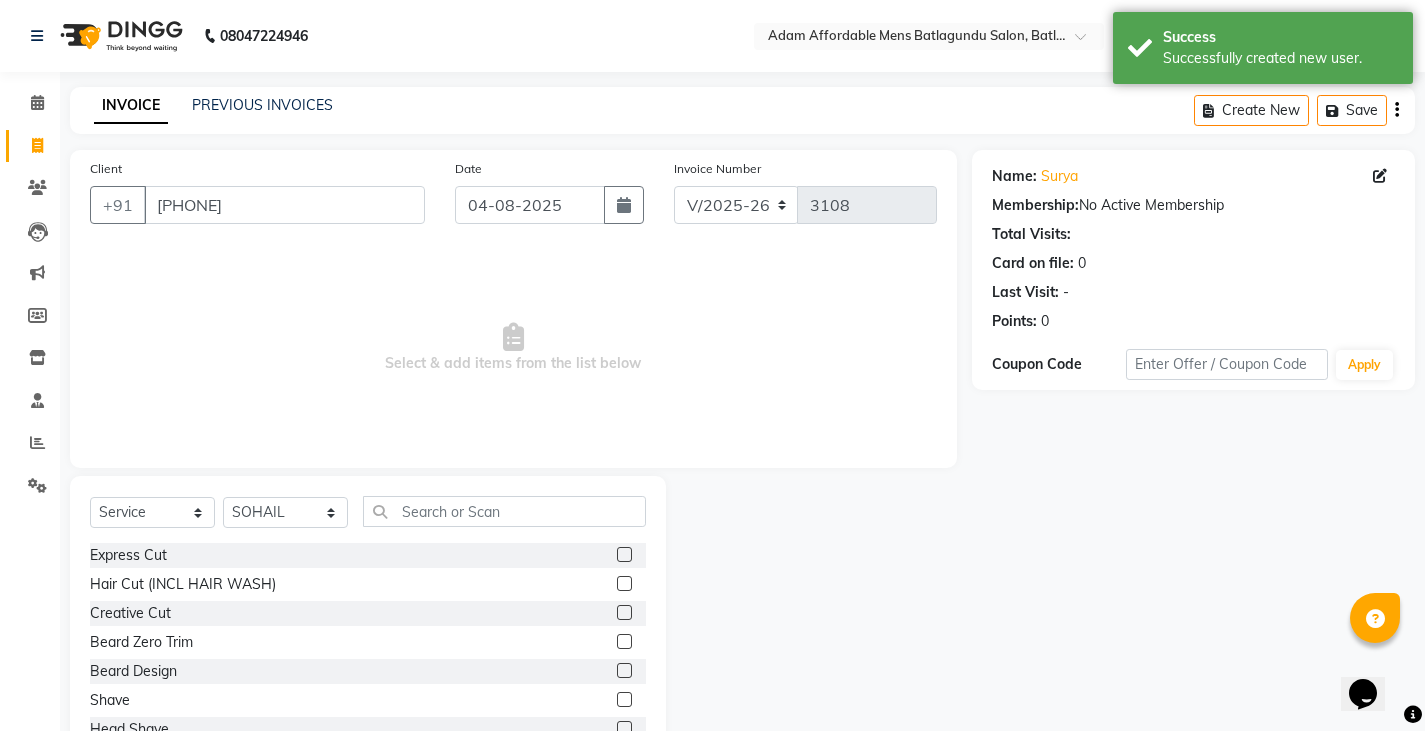 click 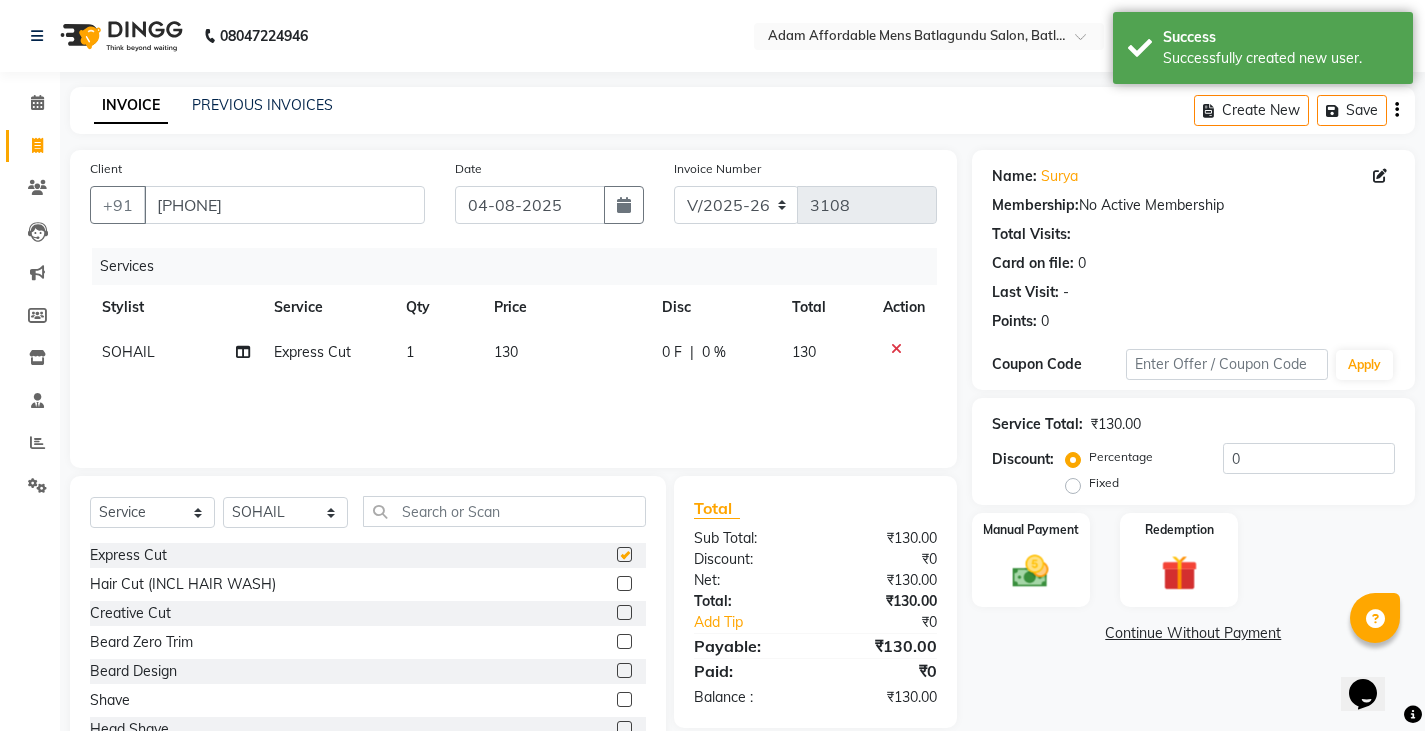 checkbox on "false" 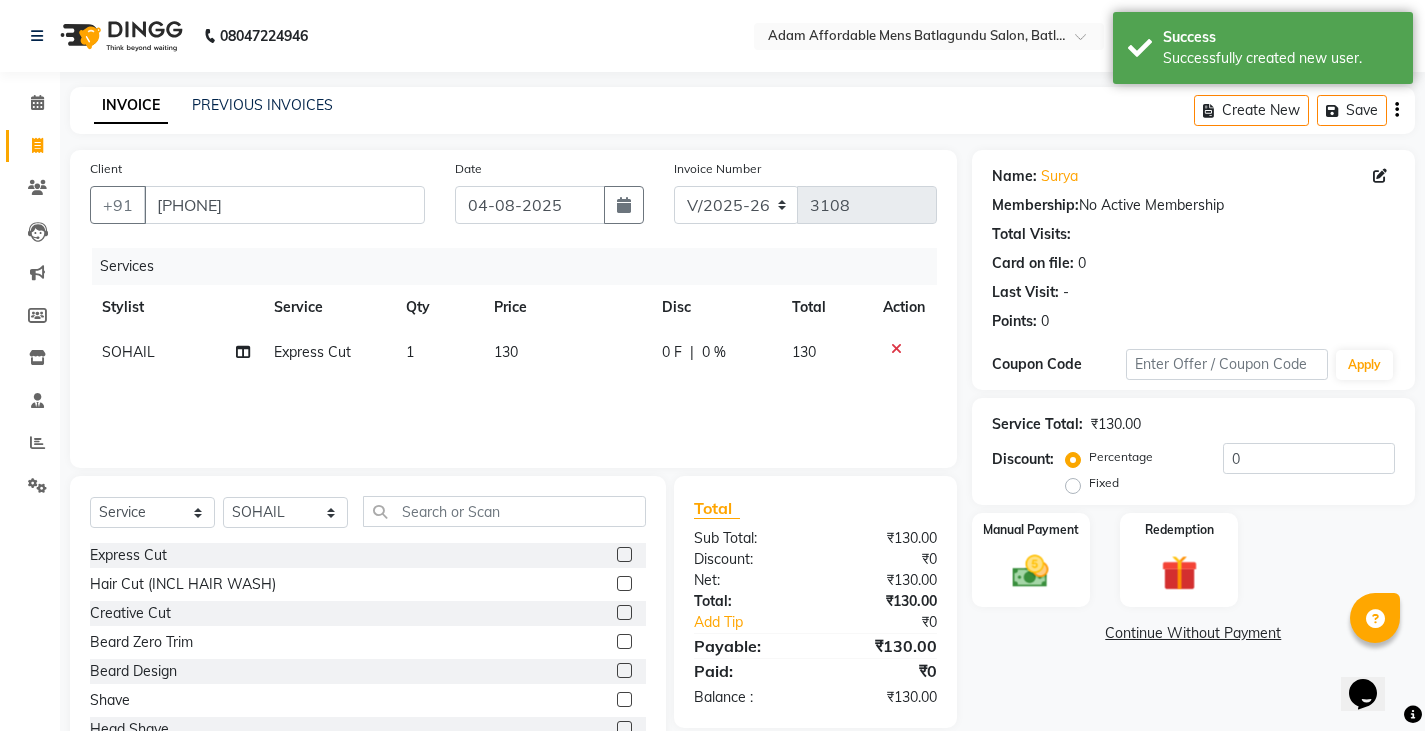 click 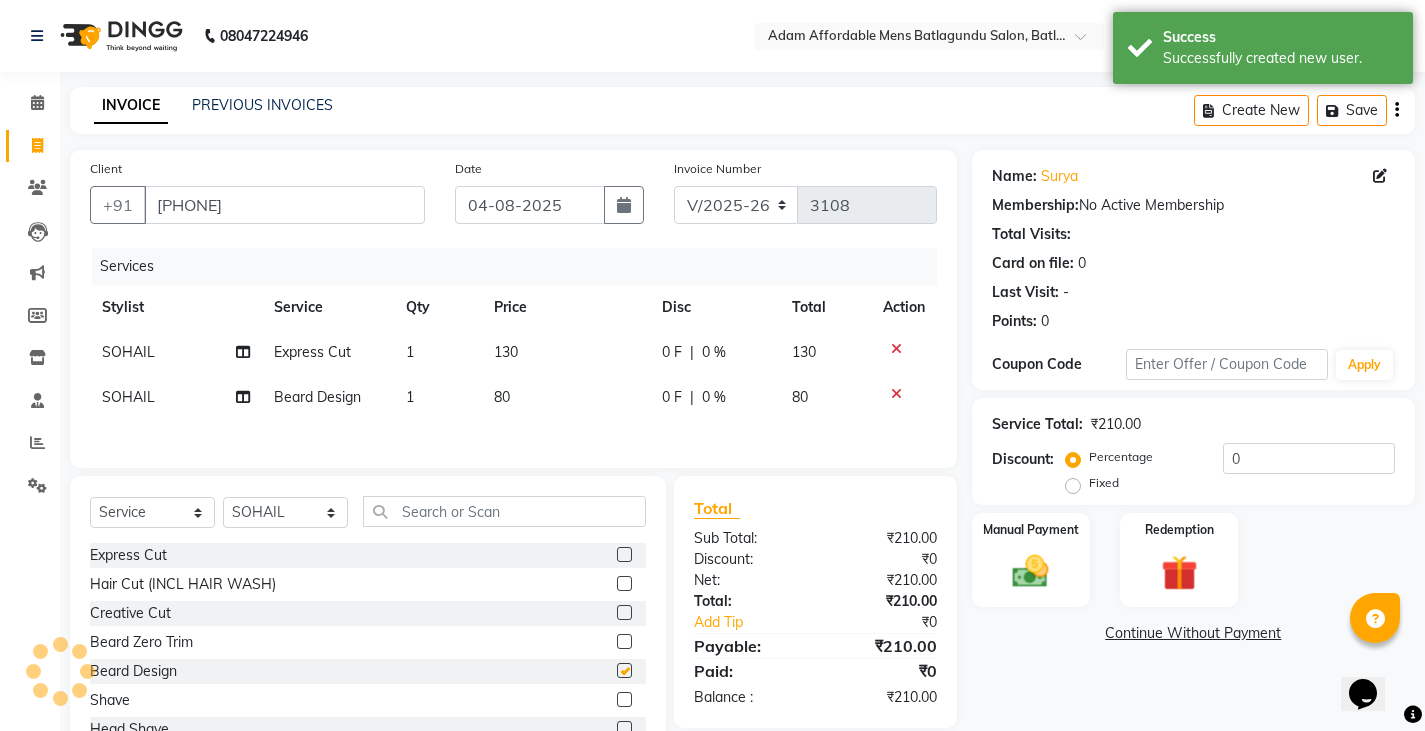 checkbox on "false" 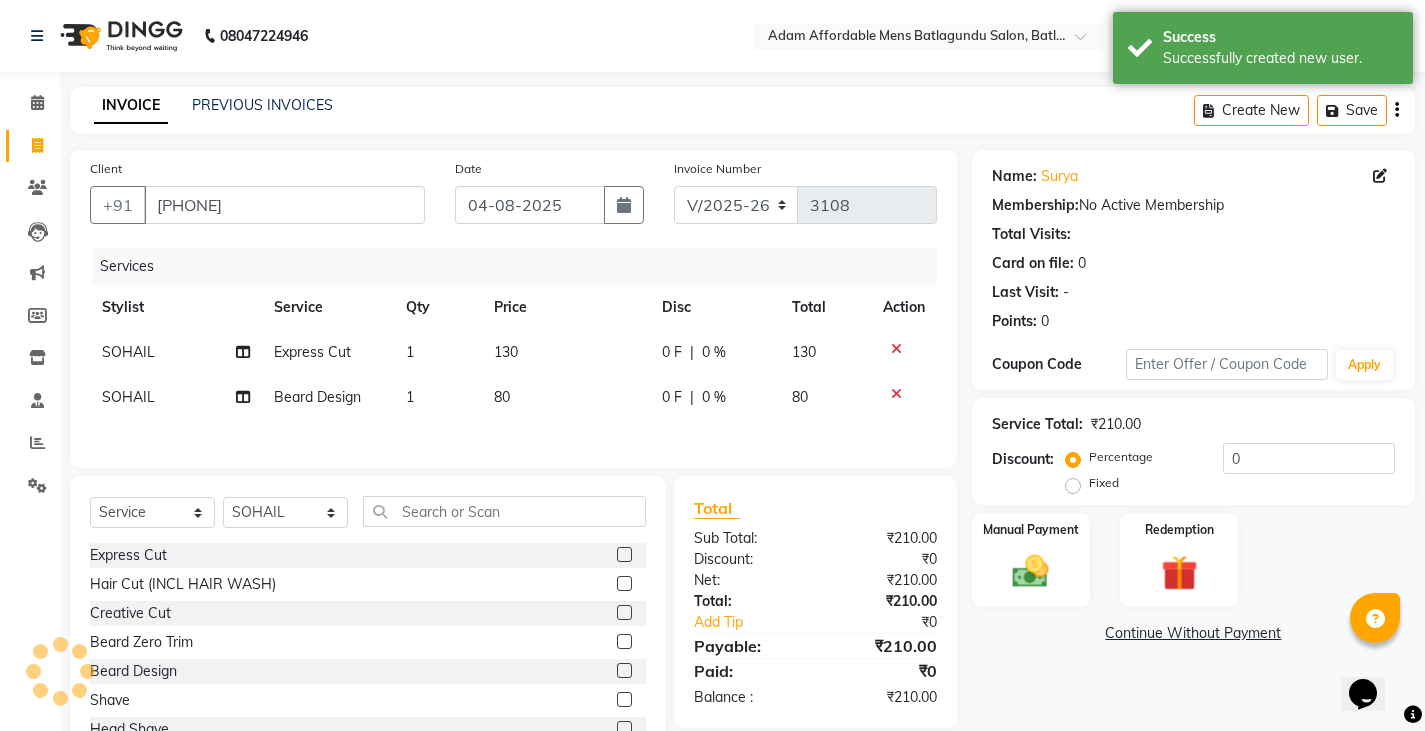 click on "0 F | 0 %" 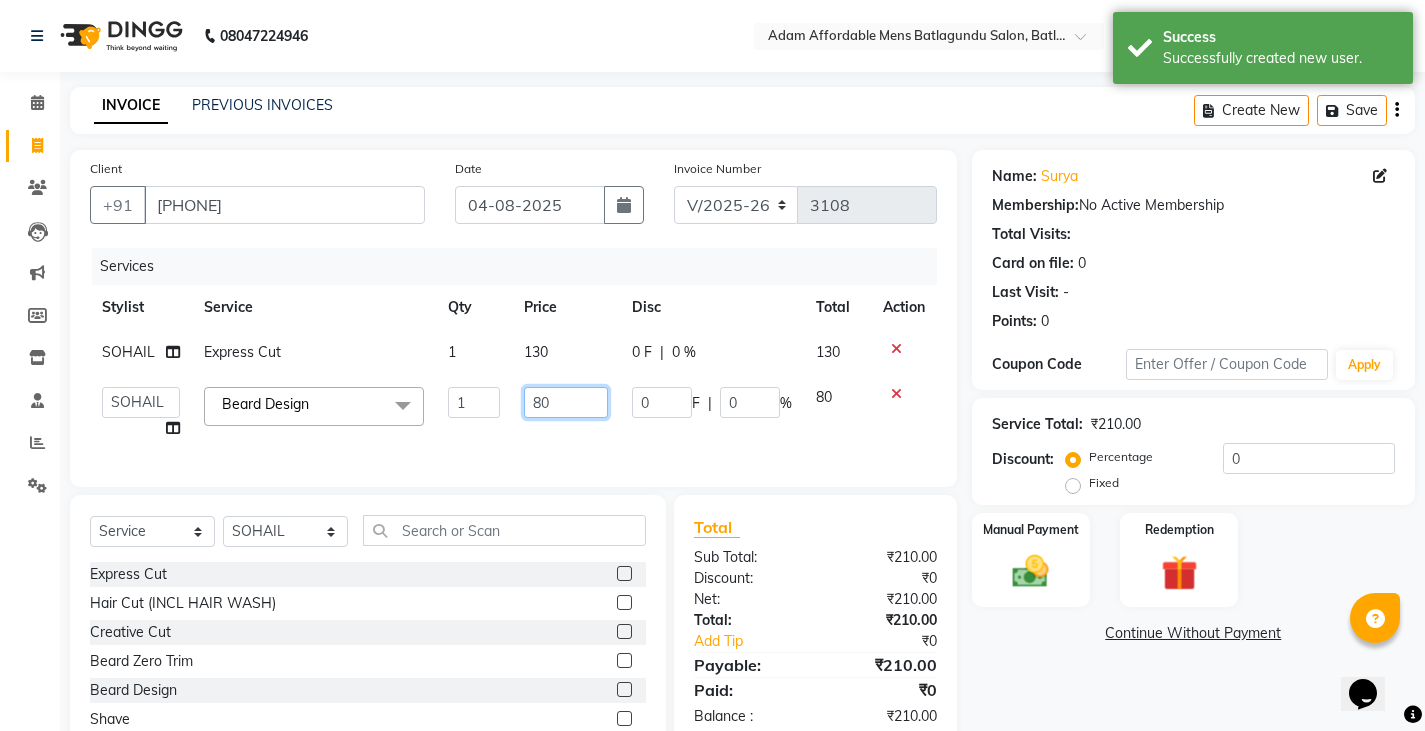 click on "80" 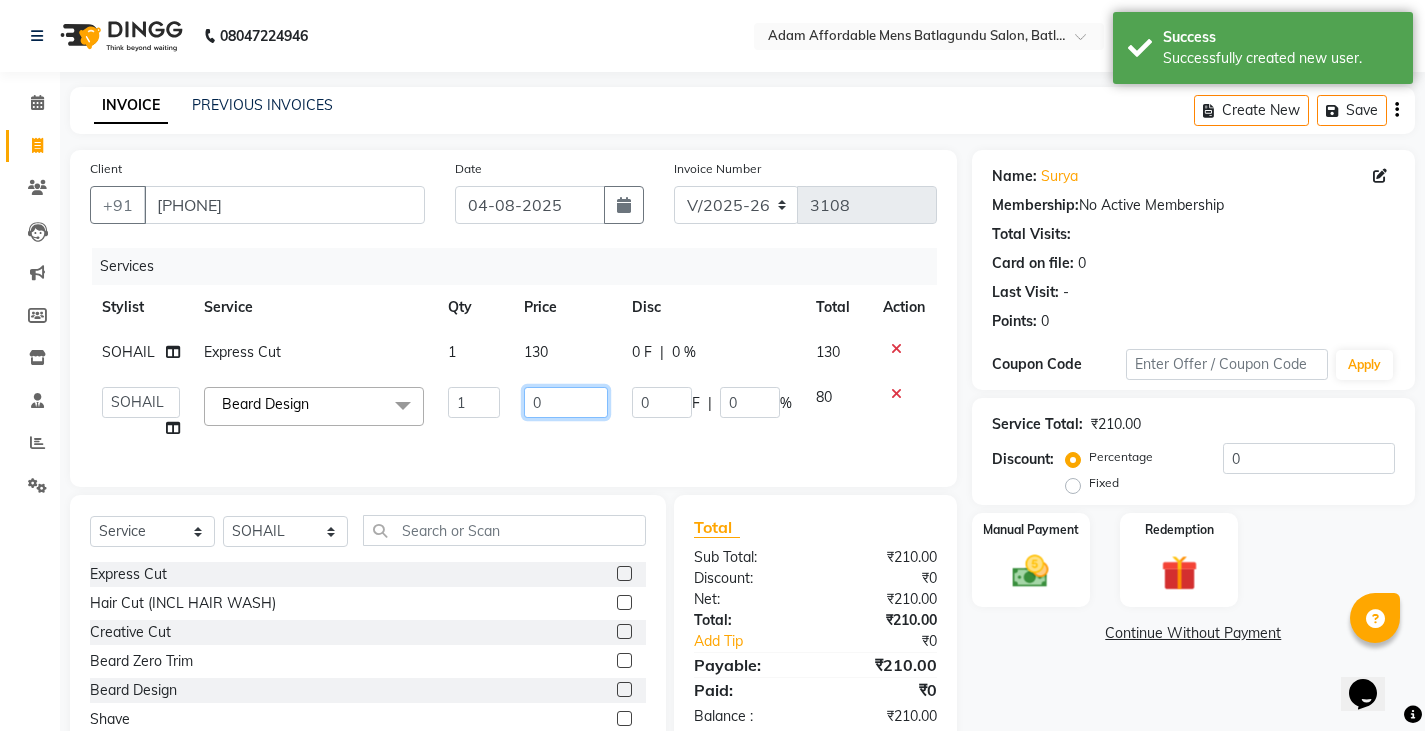 type on "70" 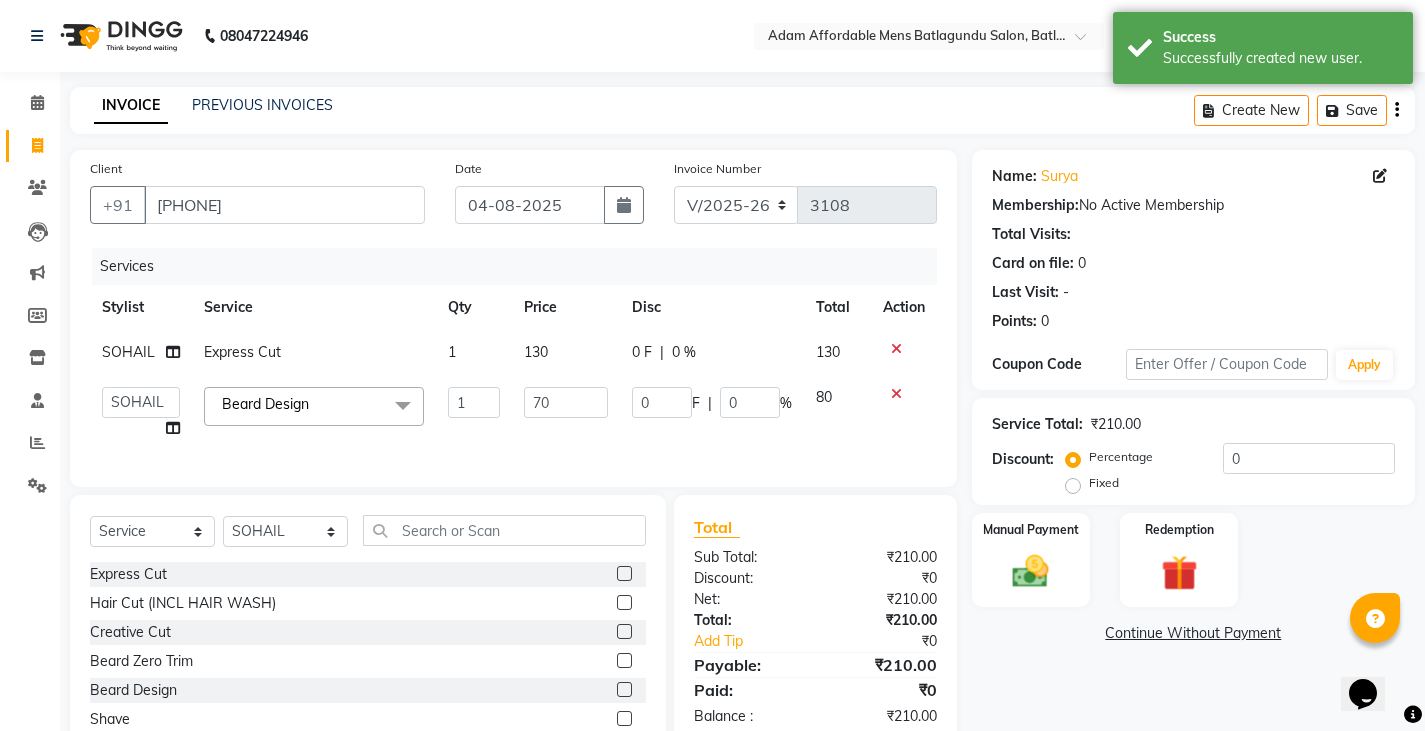 click on "Services Stylist Service Qty Price Disc Total Action SOHAIL Express Cut 1 130 0 F | 0 % 130  Admin   Anish   Ovesh   Raja   SAHIL    SOHAIL   SONU  Beard Design  x Express Cut Hair Cut (INCL HAIR WASH) Creative Cut Beard Zero Trim Beard Design Shave Head Shave Kid's Cut (Below 5 Years) Wash & Blast Dry EXPRESS GLOBAL HAIR COLOR GLOBAL HAIR COLOUR AMMONIA GOLBAL HAIR COLOUR NON AMMONIA L'OREAL GOLBAL HAIR COLOUR AMMONIA L'OREAL GOLBAL HAIR COLOUR NON AMMONIA GLOBAL FASHION HAIR COLOUR MOUSTACHE COLOUR BEARD COLOUR PER STREAK HIGHLIGHT CAP HIGHLIGHTS NOURISHING HAIR SPA VITALIZING HAIR SPA REPAIR TREATMENT DANDRUFF TREATMENT HAIR LOSS TREATMENT HAIR STRAIGHTENING HAIR REBONDING KERATIN ALMOND OIL NAVARATNA OIL CLEAN UP HYPER PIGMENTATION CLEAN UP REJUVANATE Fruit Facial Instant Glow Charcaol Skin Lightening Skin Brightening FACE & NECK BLEACH FACE & NECK DETAN PRE BRIDEGROOM DELUXE PRE BRIDEGROOM ADVANCE (COMBO) NORMAL PREMIUM ELEGANT HAIRCUT+ BEARD TRIM + DETAN HAIRCUT + BEARD TRIM + HEAD MASSAGE 1 70 0 F | 0" 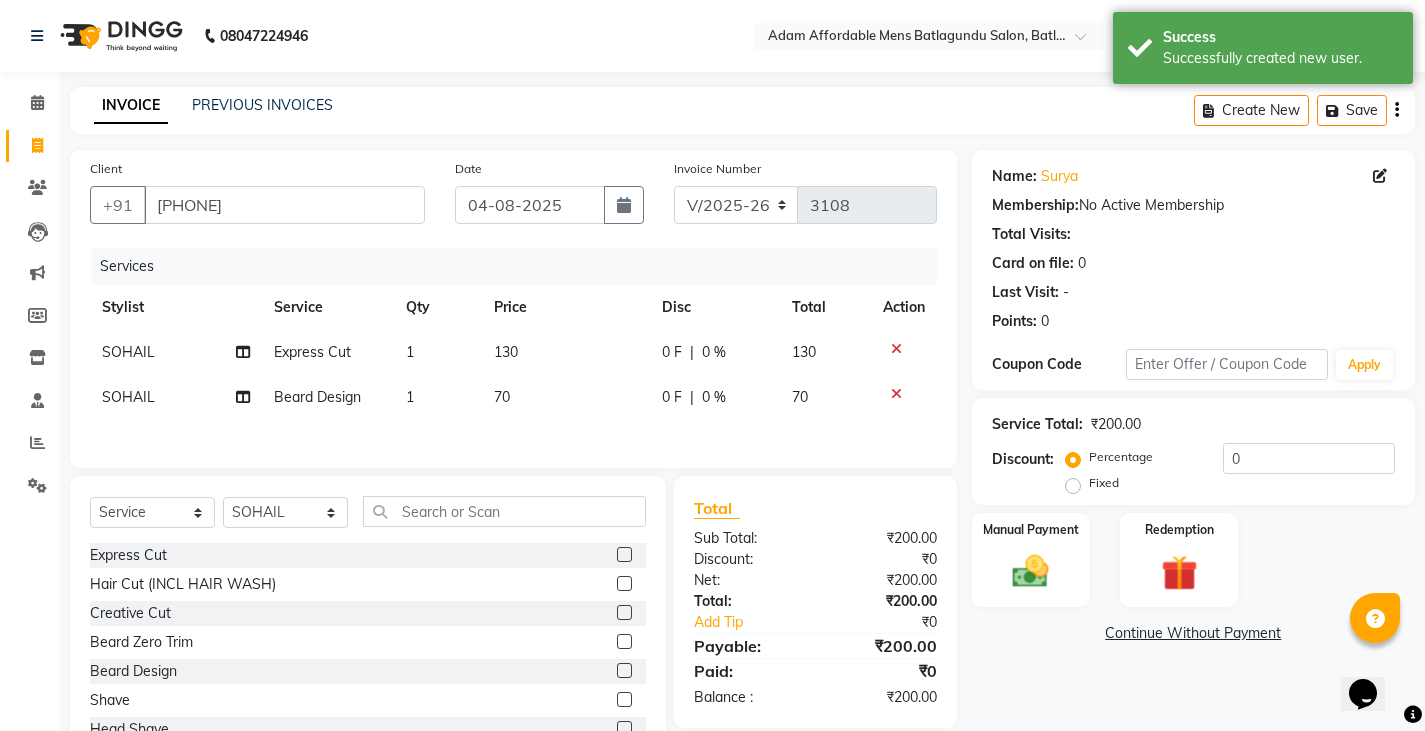 click on "0 F" 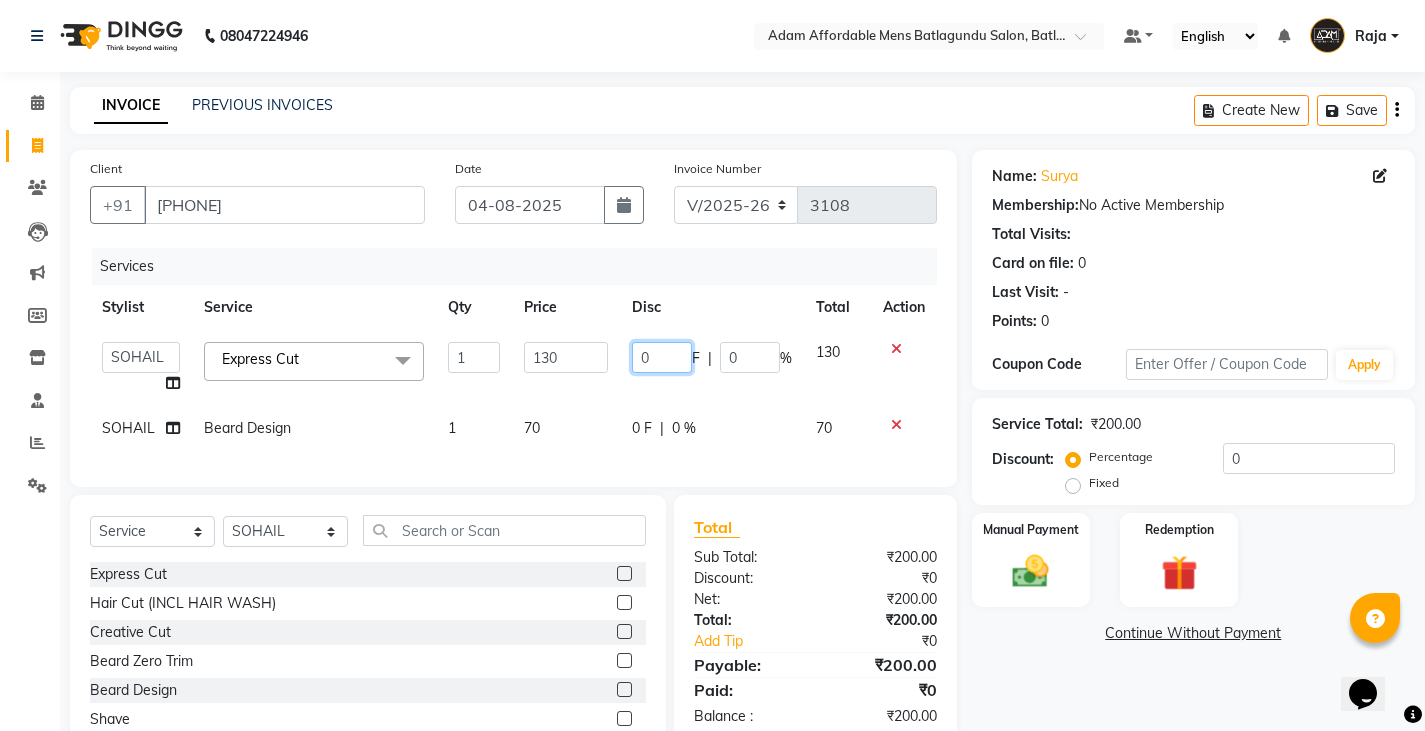 click on "0" 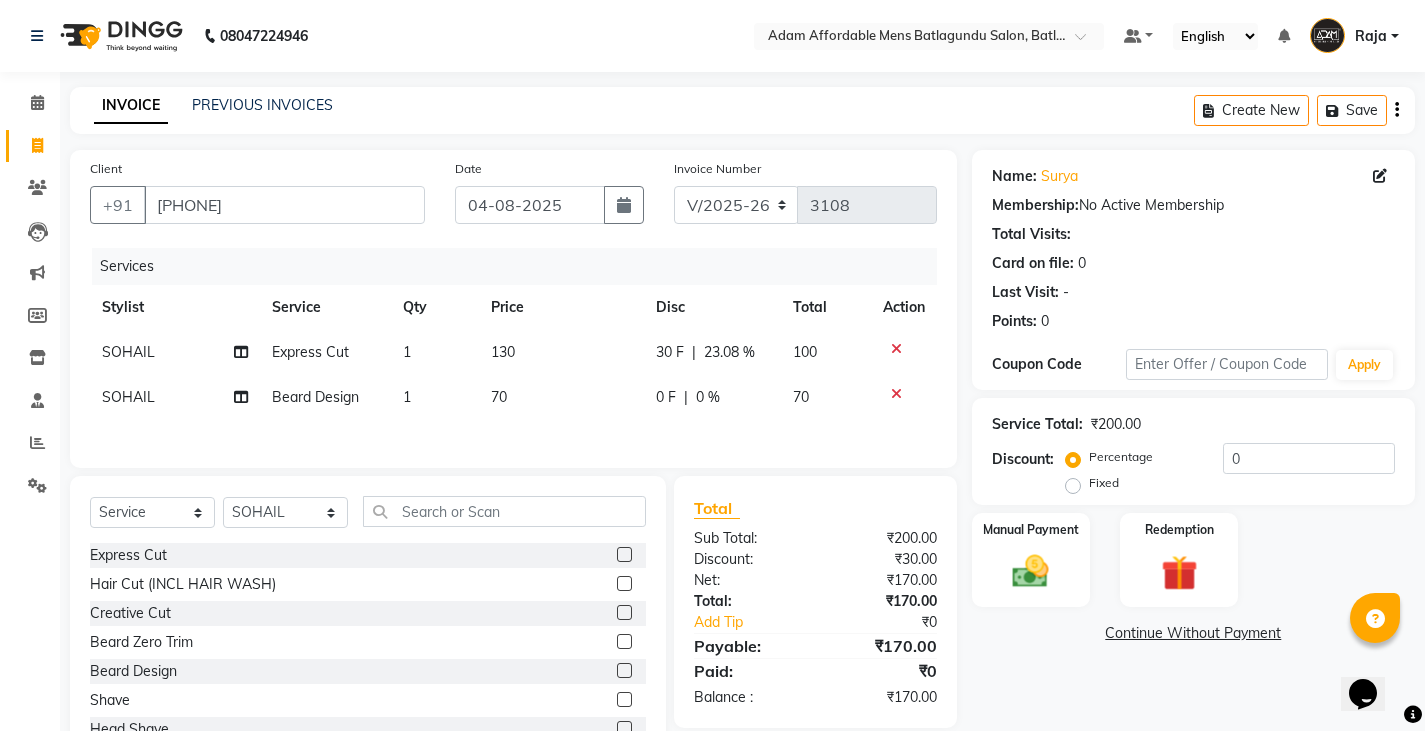 click on "SOHAIL Express Cut 1 130 30 F | 23.08 % 100 SOHAIL Beard Design 1 70 0 F | 0 % 70" 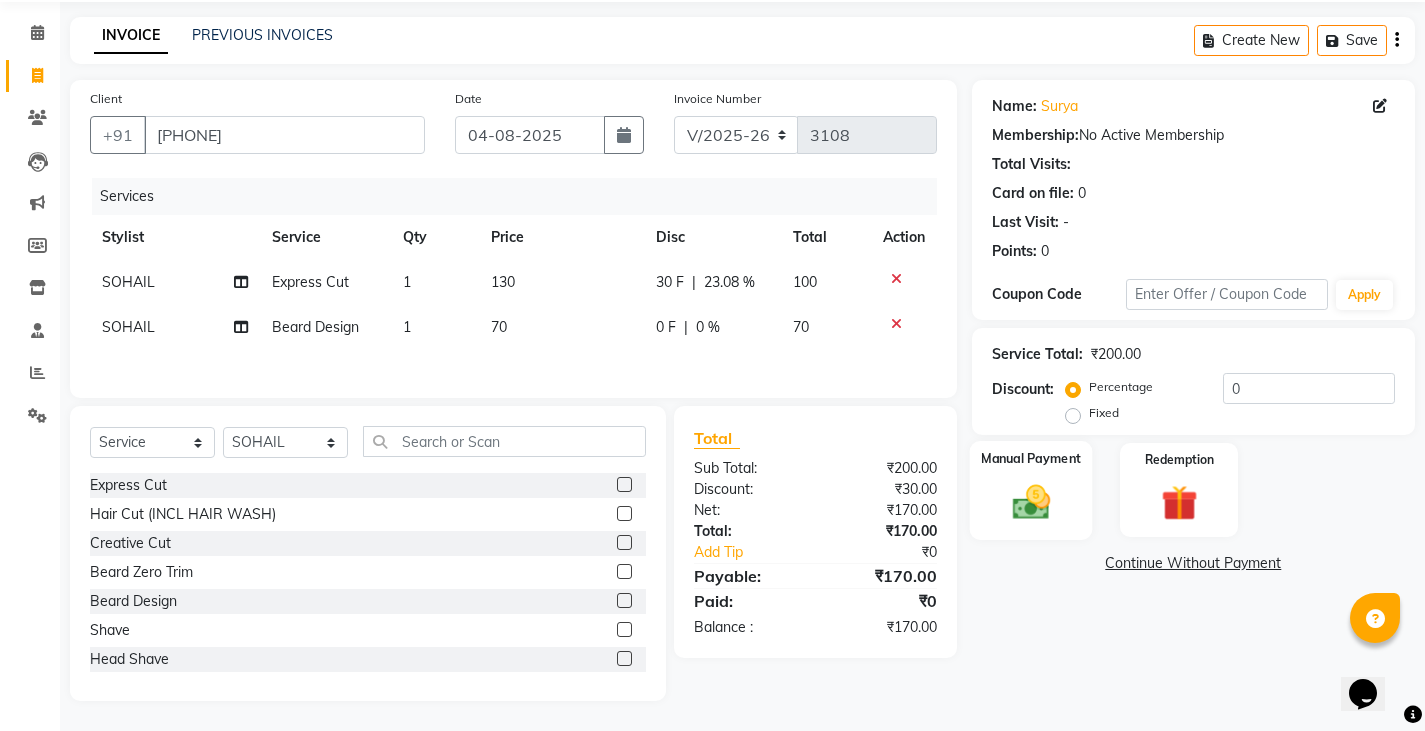 click 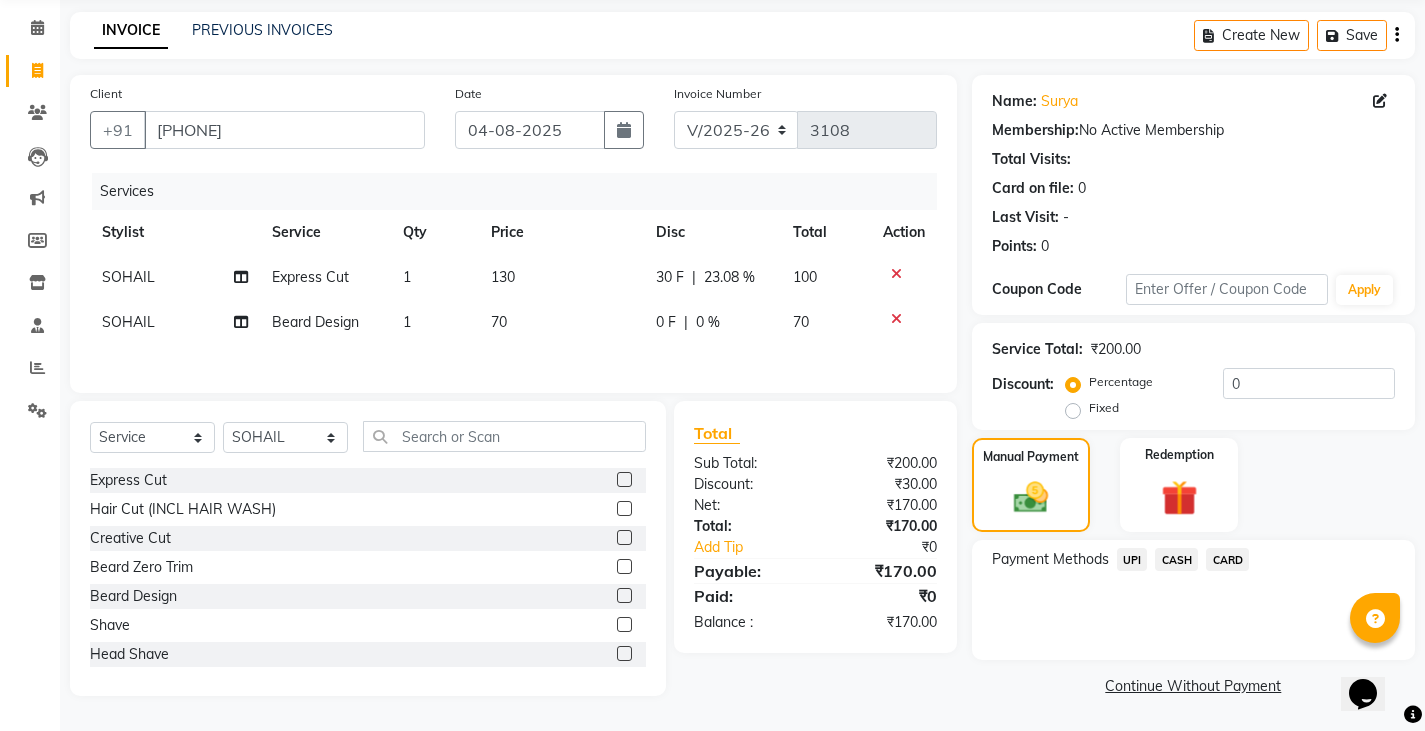 click on "CASH" 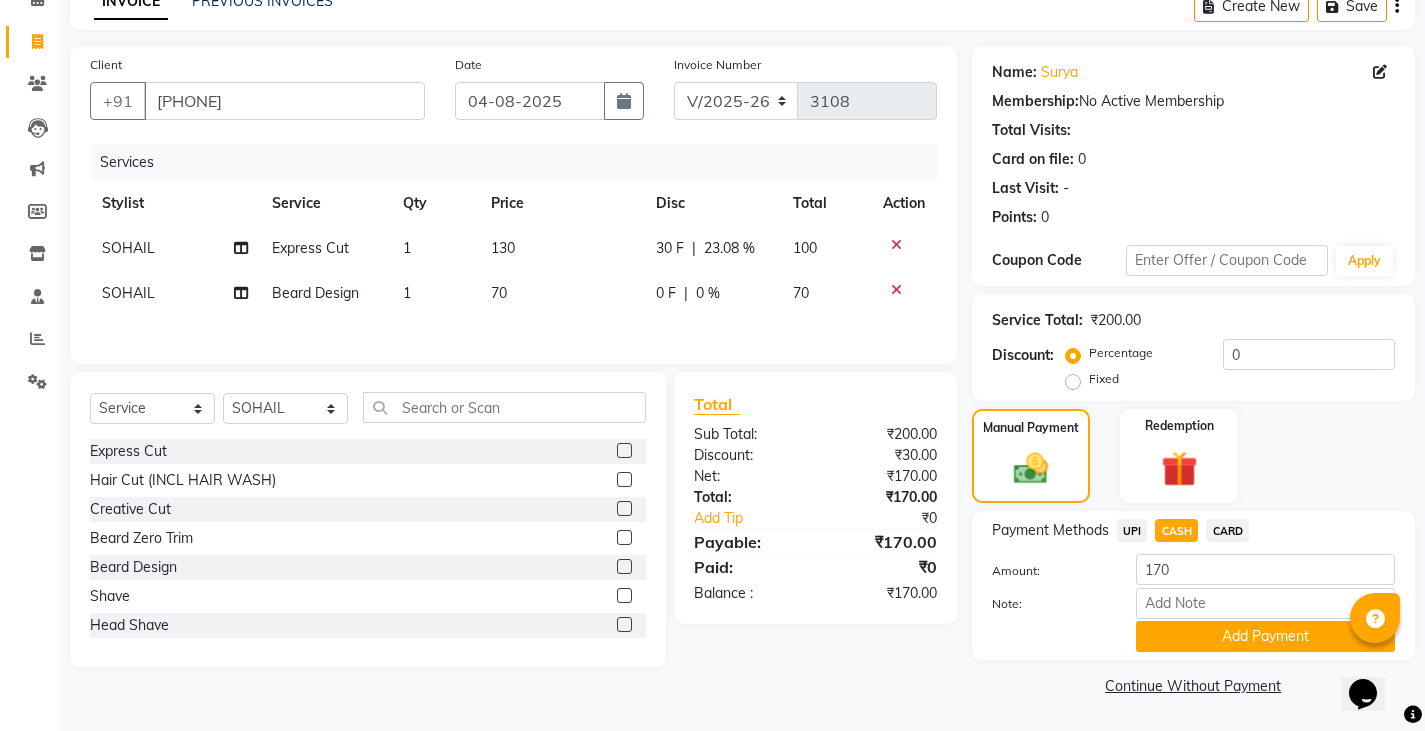 click on "Name: Surya  Membership:  No Active Membership  Total Visits:   Card on file:  0 Last Visit:   - Points:   0  Coupon Code Apply Service Total:  ₹200.00  Discount:  Percentage   Fixed  0 Manual Payment Redemption Payment Methods  UPI   CASH   CARD  Amount: 170 Note: Add Payment  Continue Without Payment" 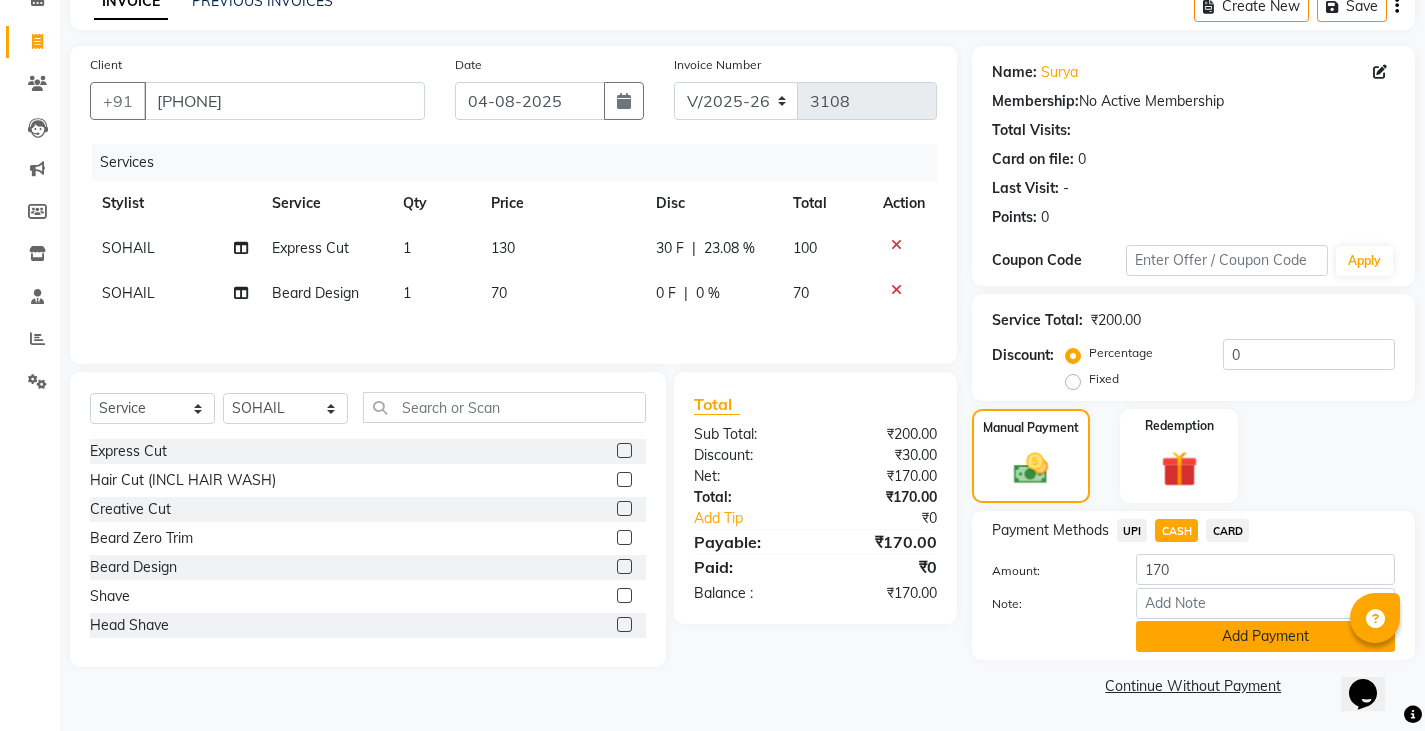 click on "Add Payment" 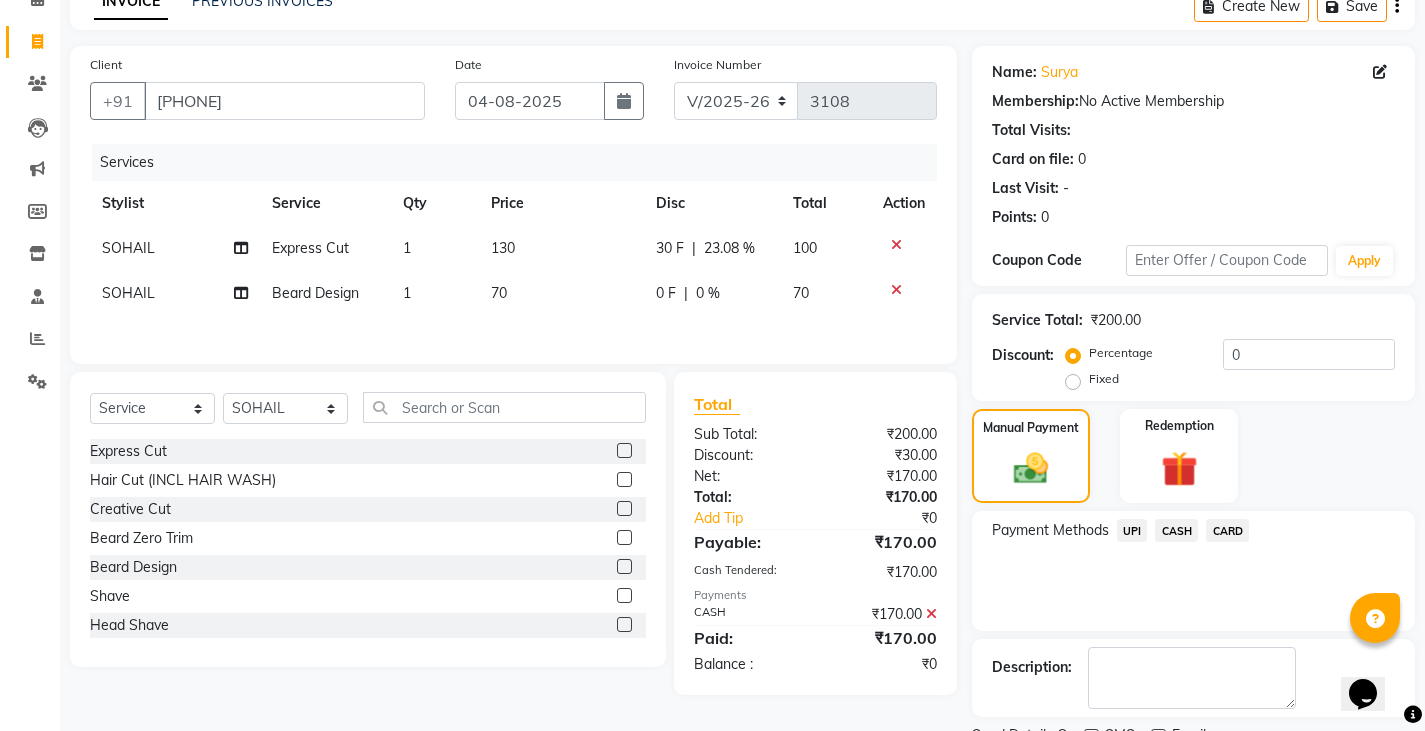 scroll, scrollTop: 188, scrollLeft: 0, axis: vertical 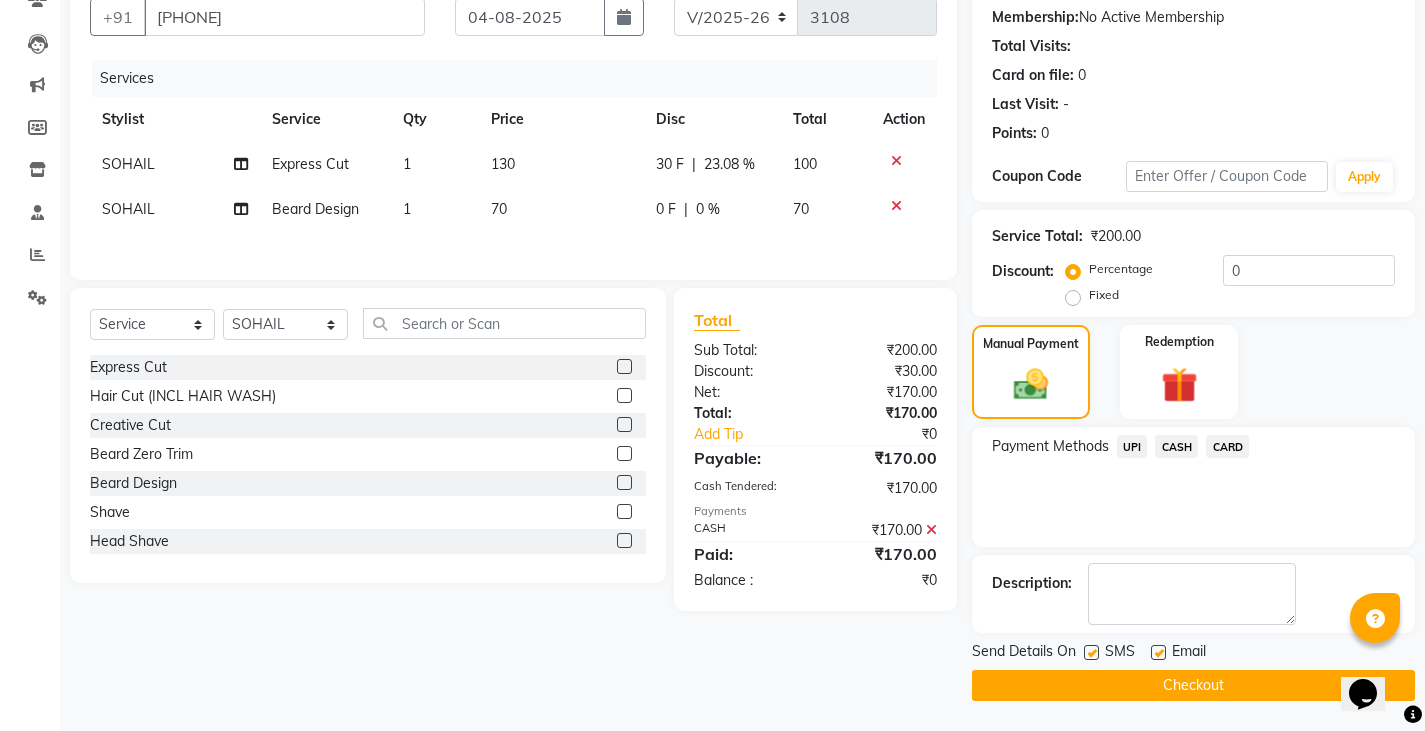 click on "Checkout" 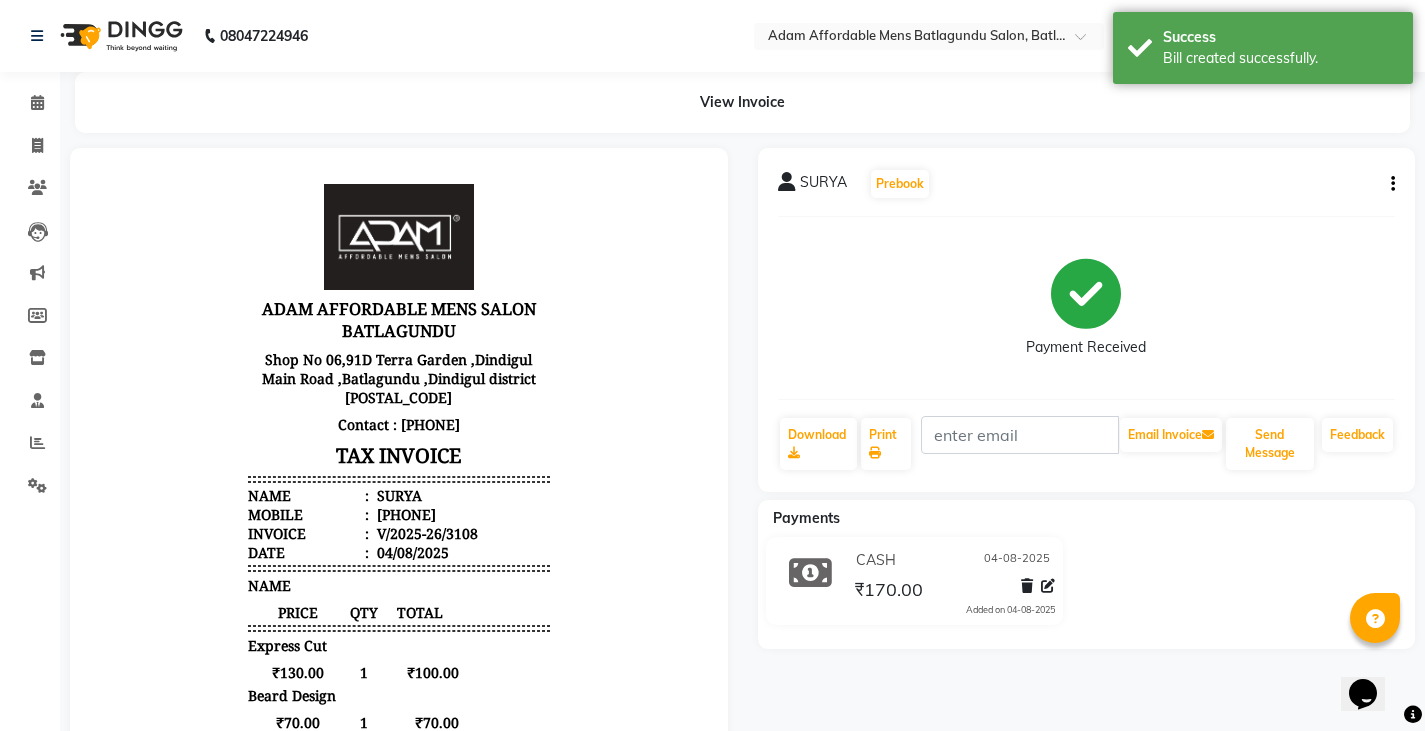 scroll, scrollTop: 0, scrollLeft: 0, axis: both 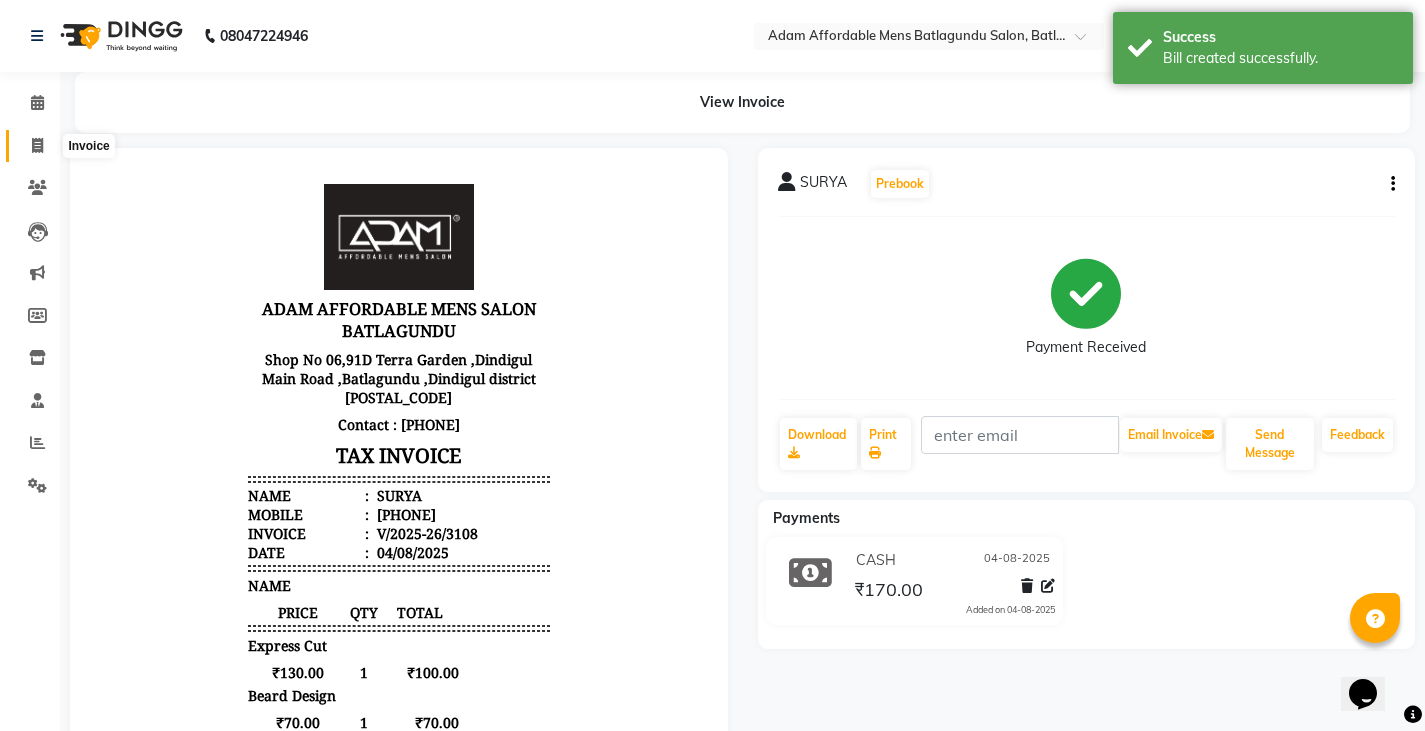 click 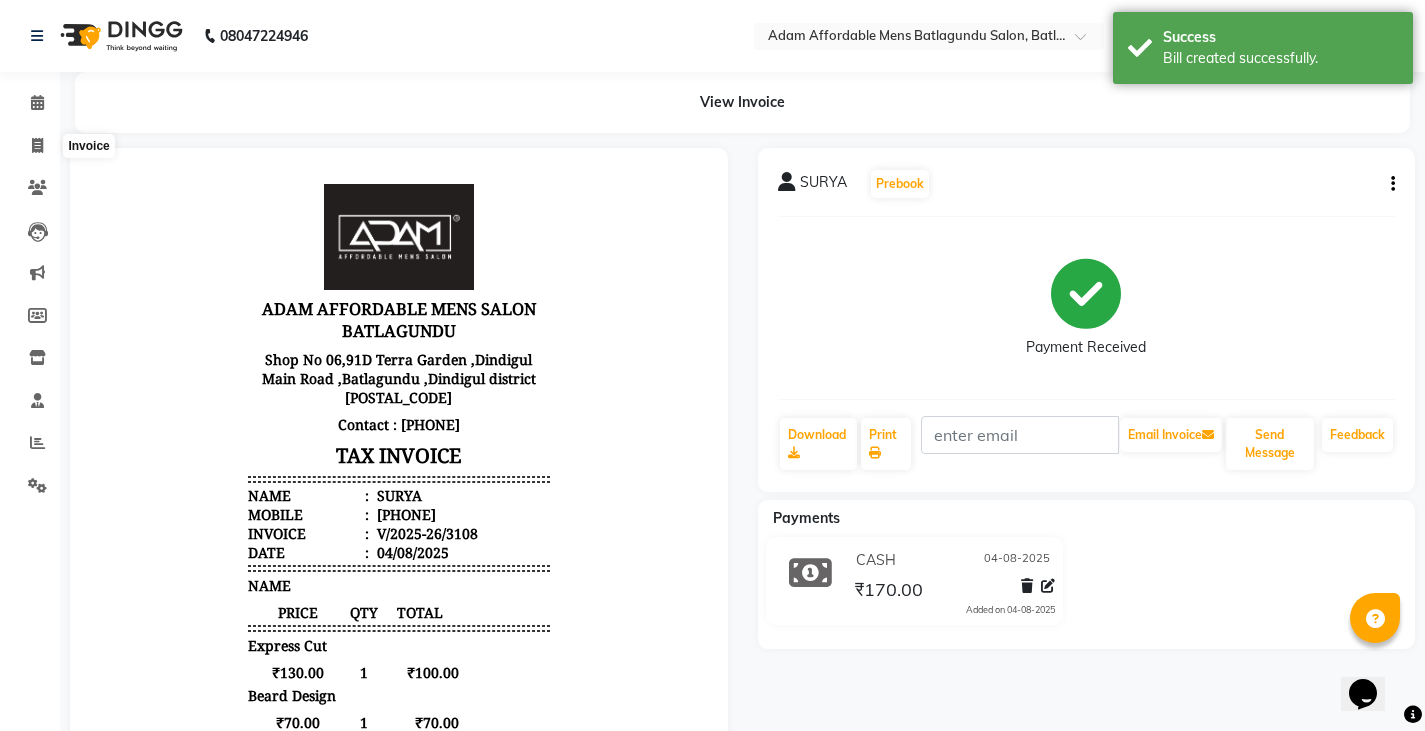 select on "service" 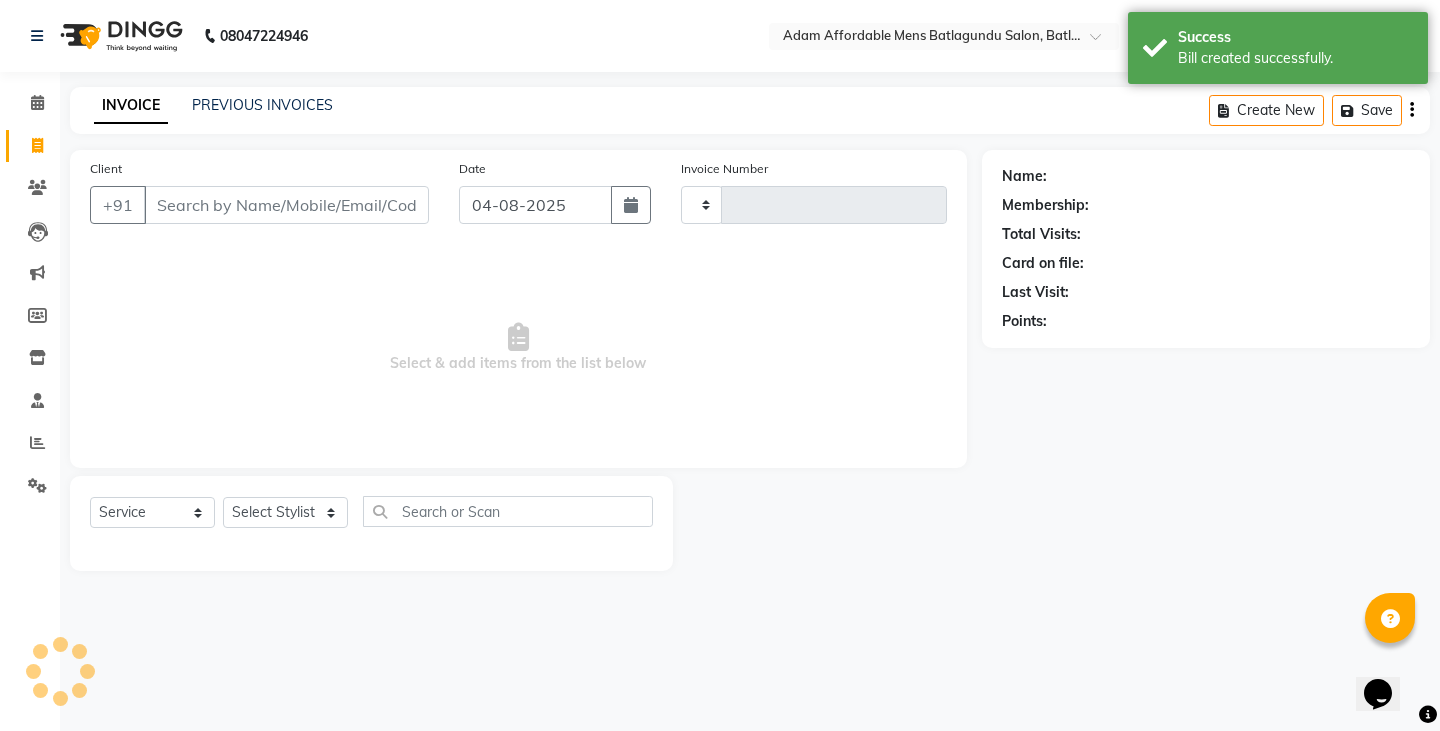 type on "3109" 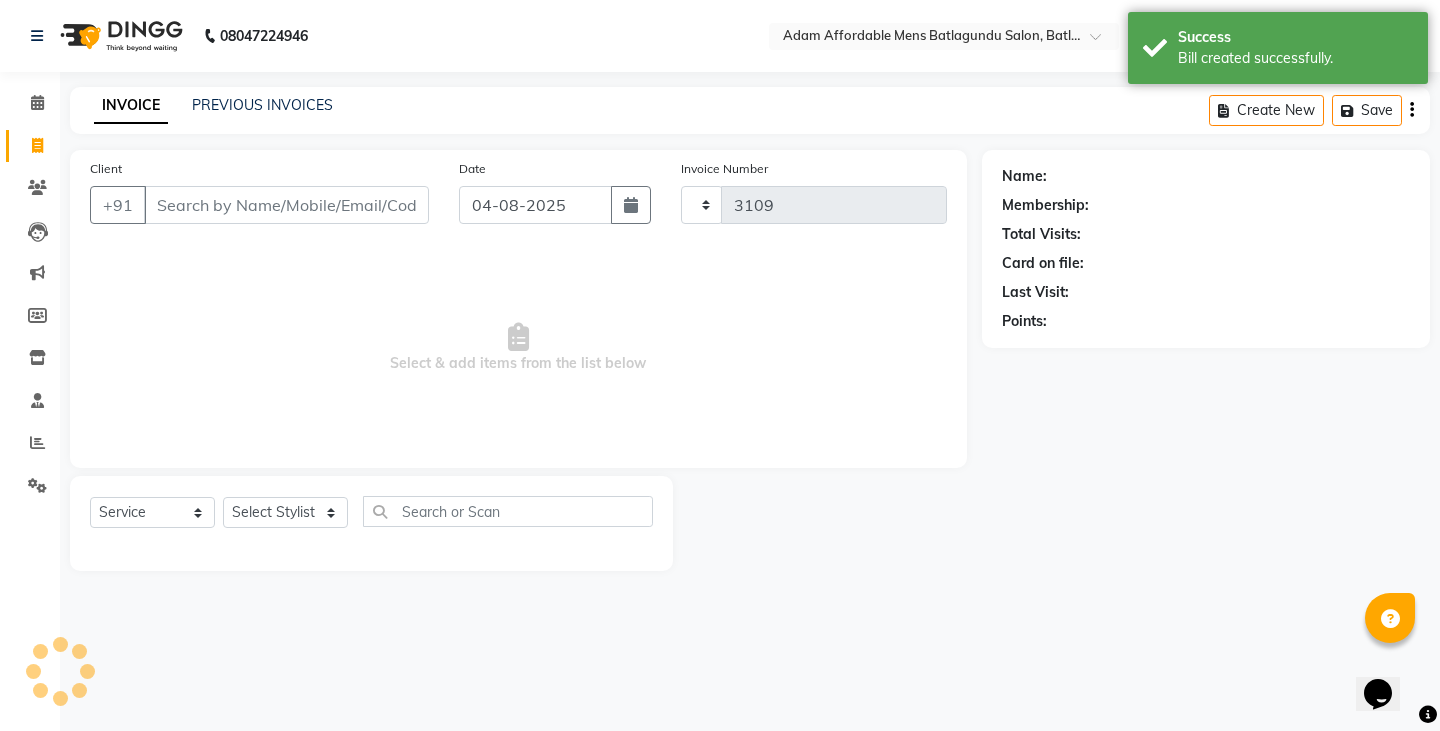 select on "8213" 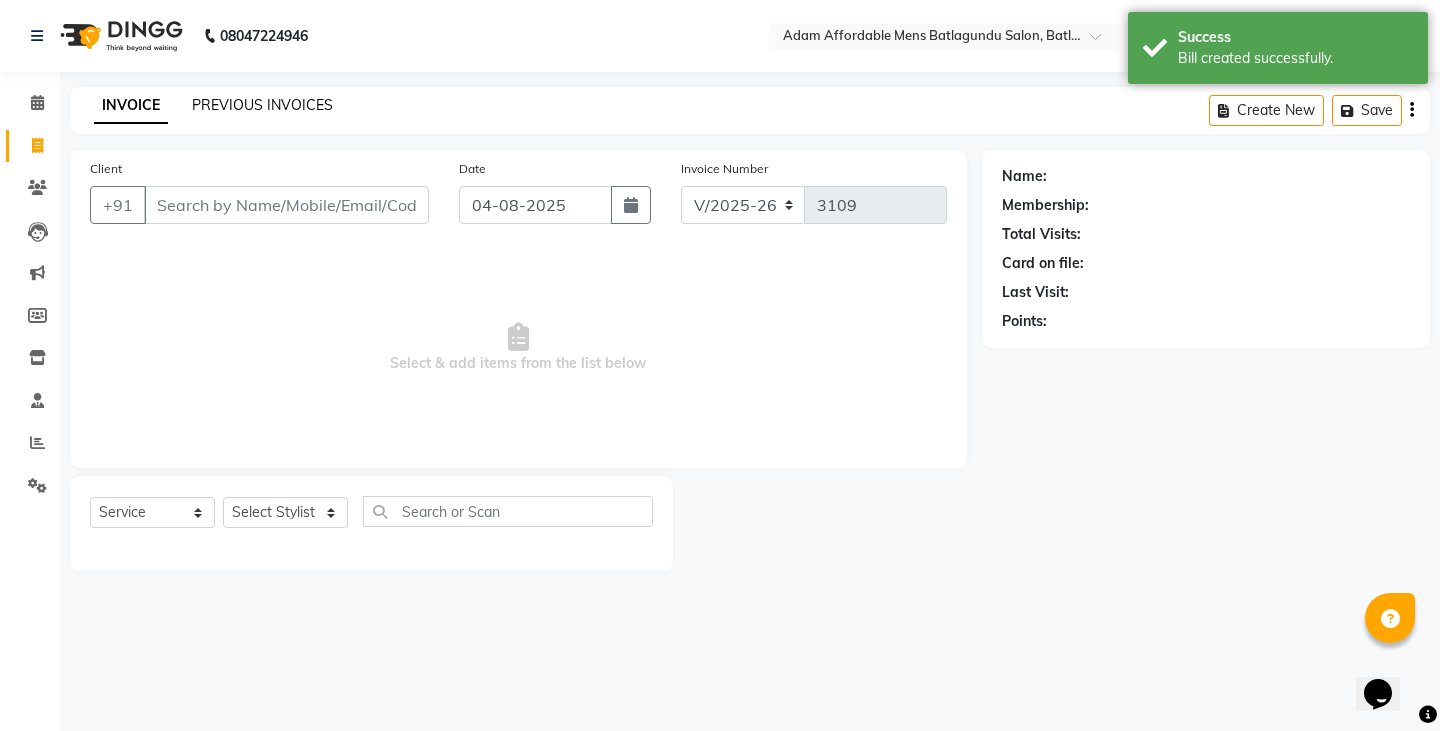 click on "PREVIOUS INVOICES" 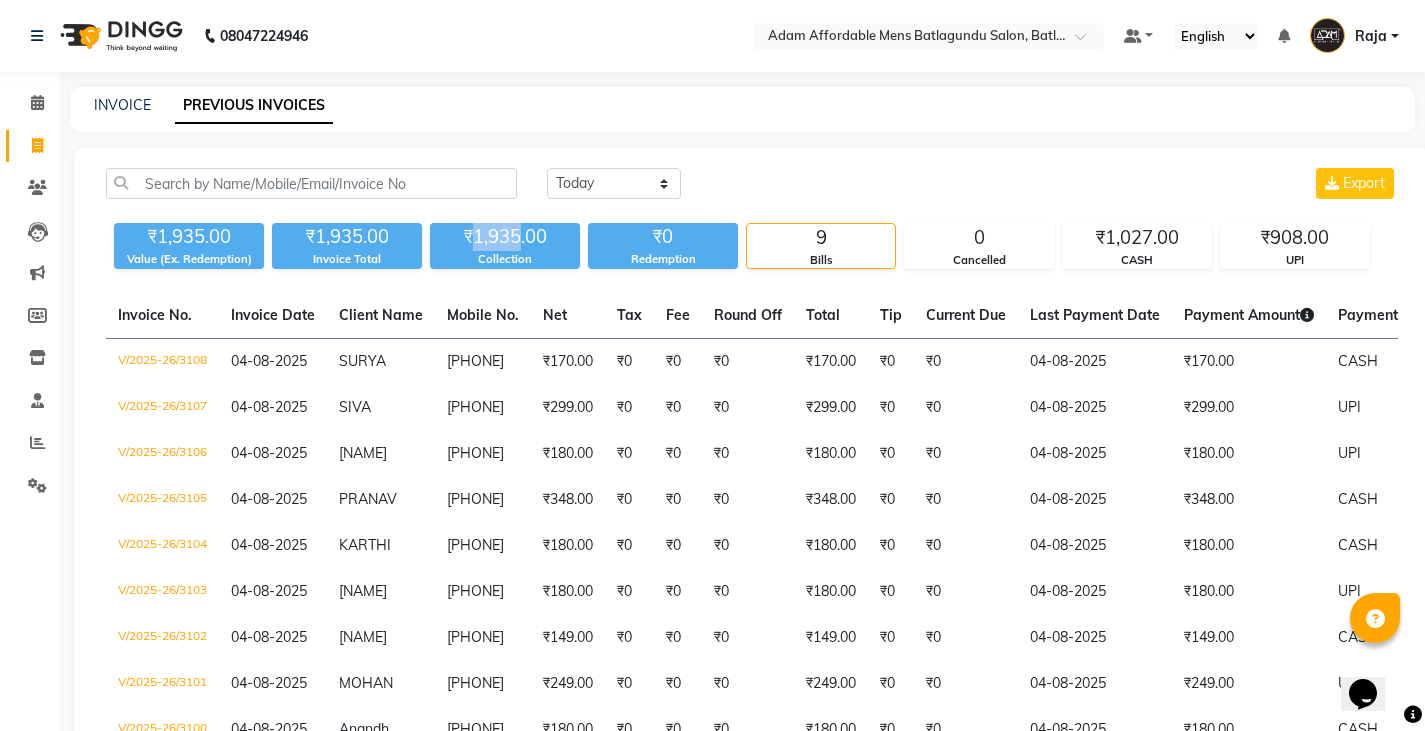 drag, startPoint x: 475, startPoint y: 235, endPoint x: 522, endPoint y: 230, distance: 47.26521 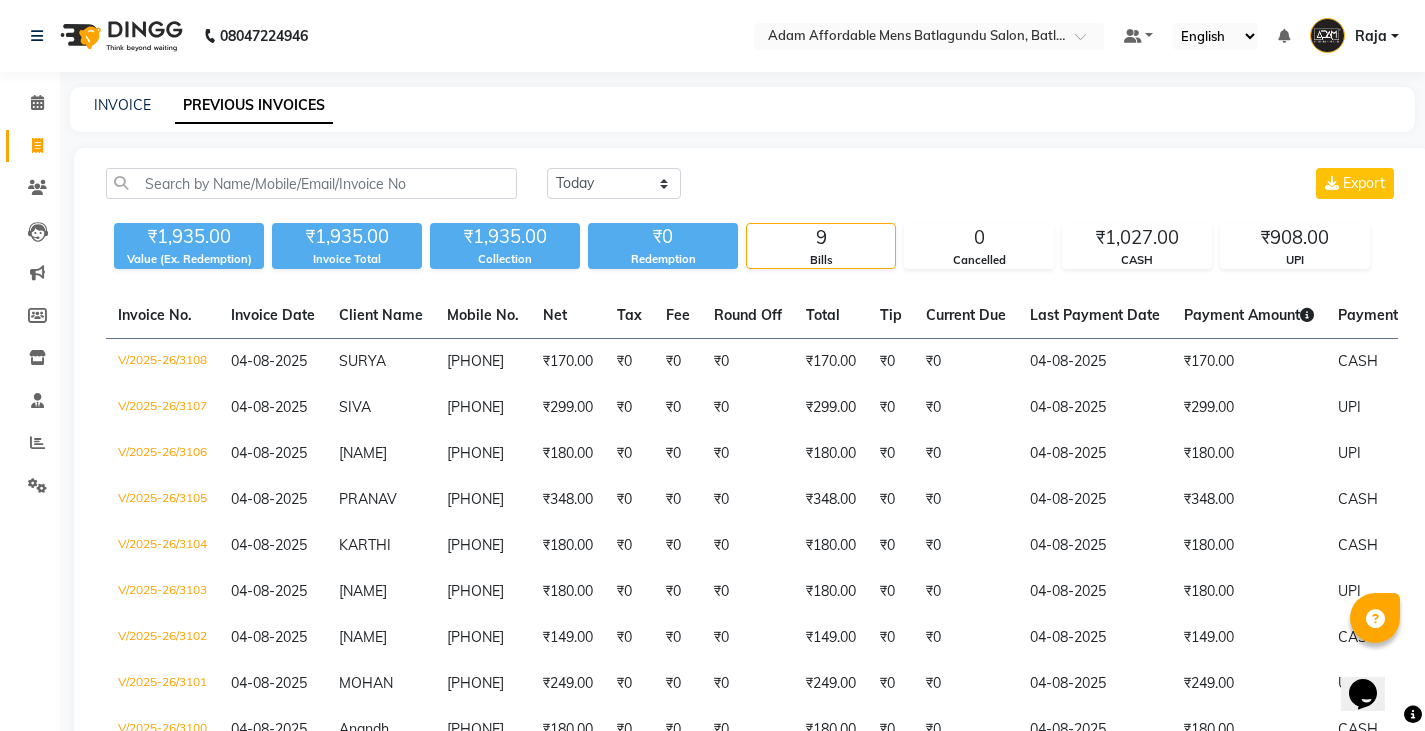 click on "Today Yesterday Custom Range Export" 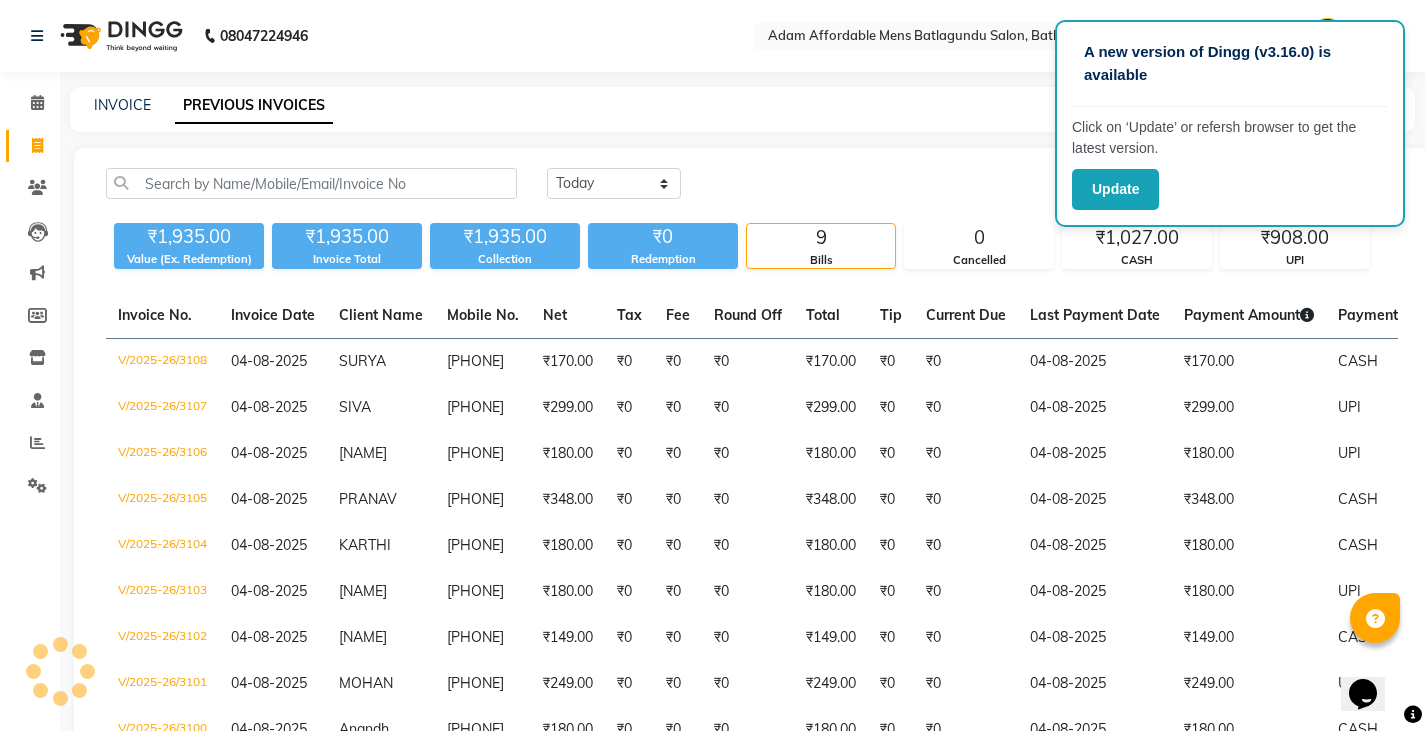 scroll, scrollTop: 40, scrollLeft: 0, axis: vertical 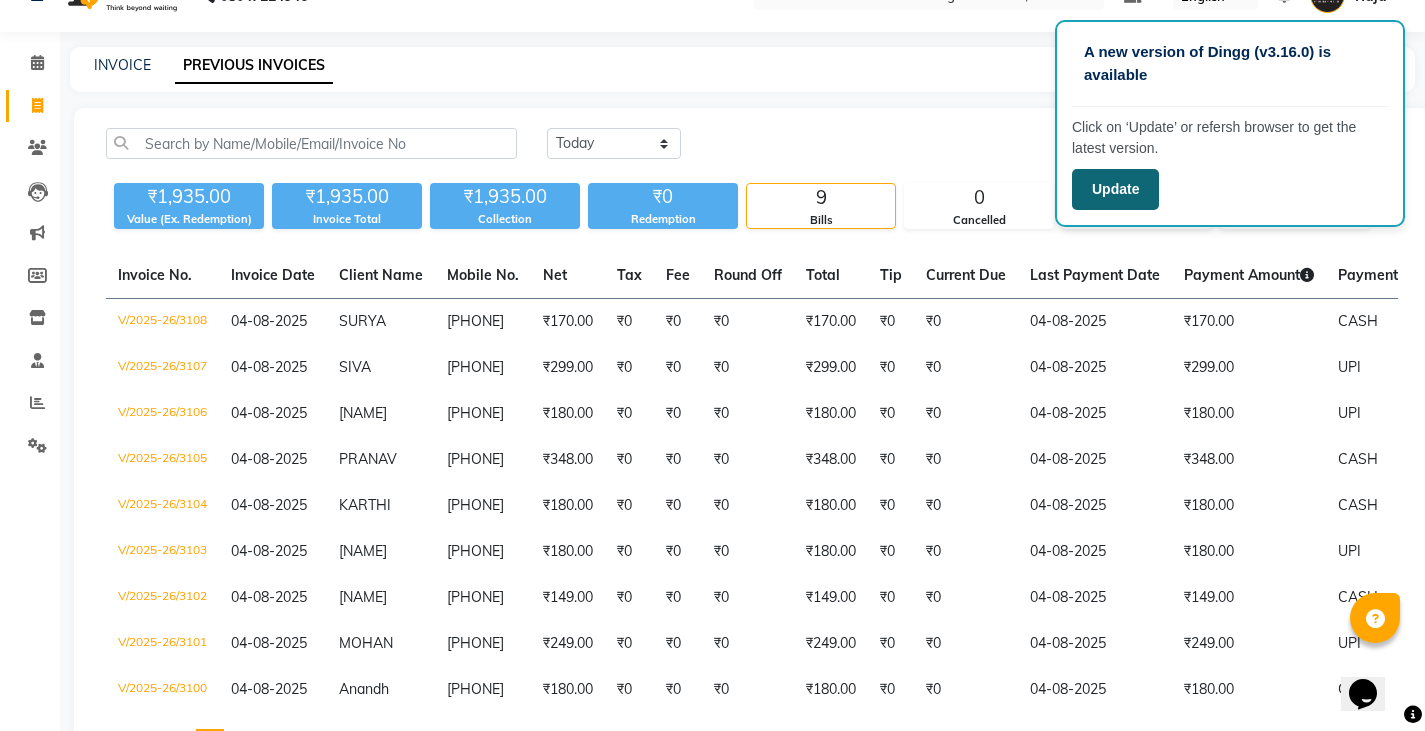 click on "Update" 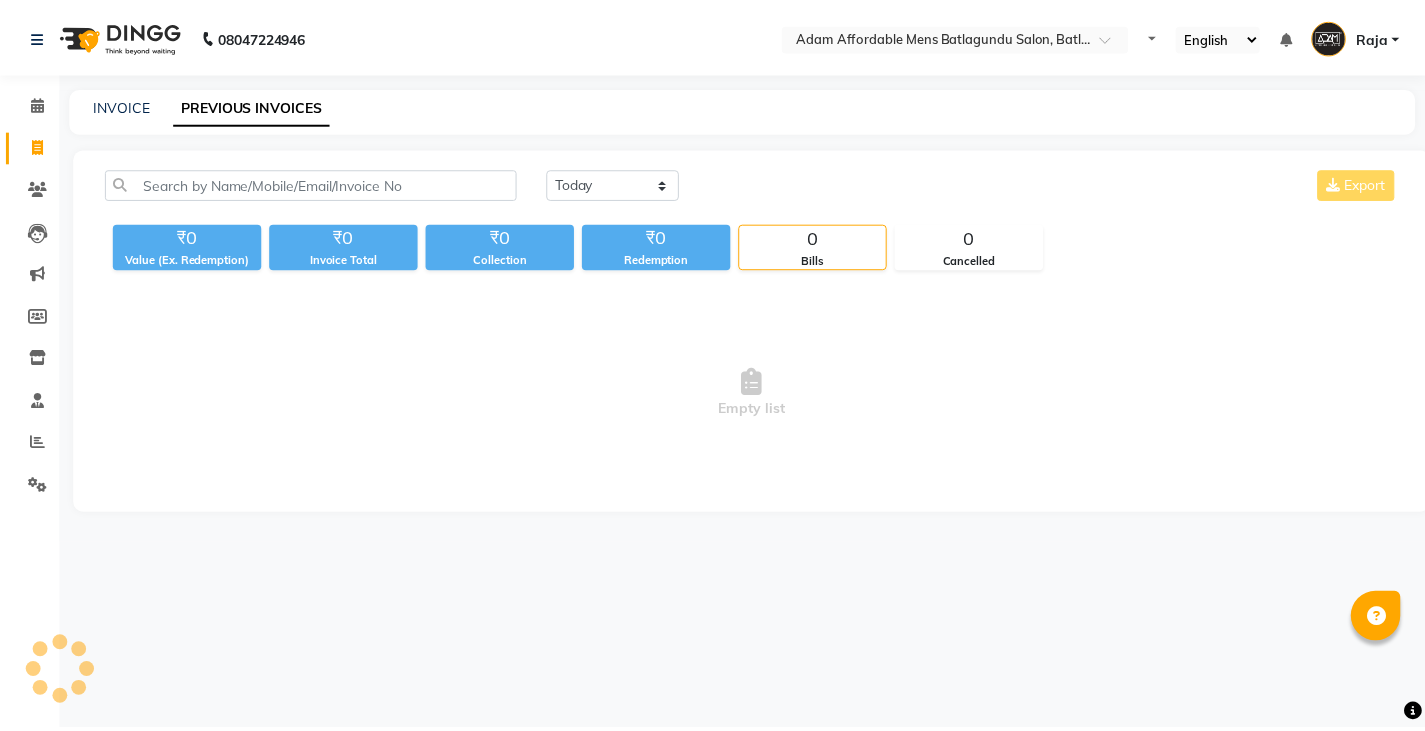 scroll, scrollTop: 0, scrollLeft: 0, axis: both 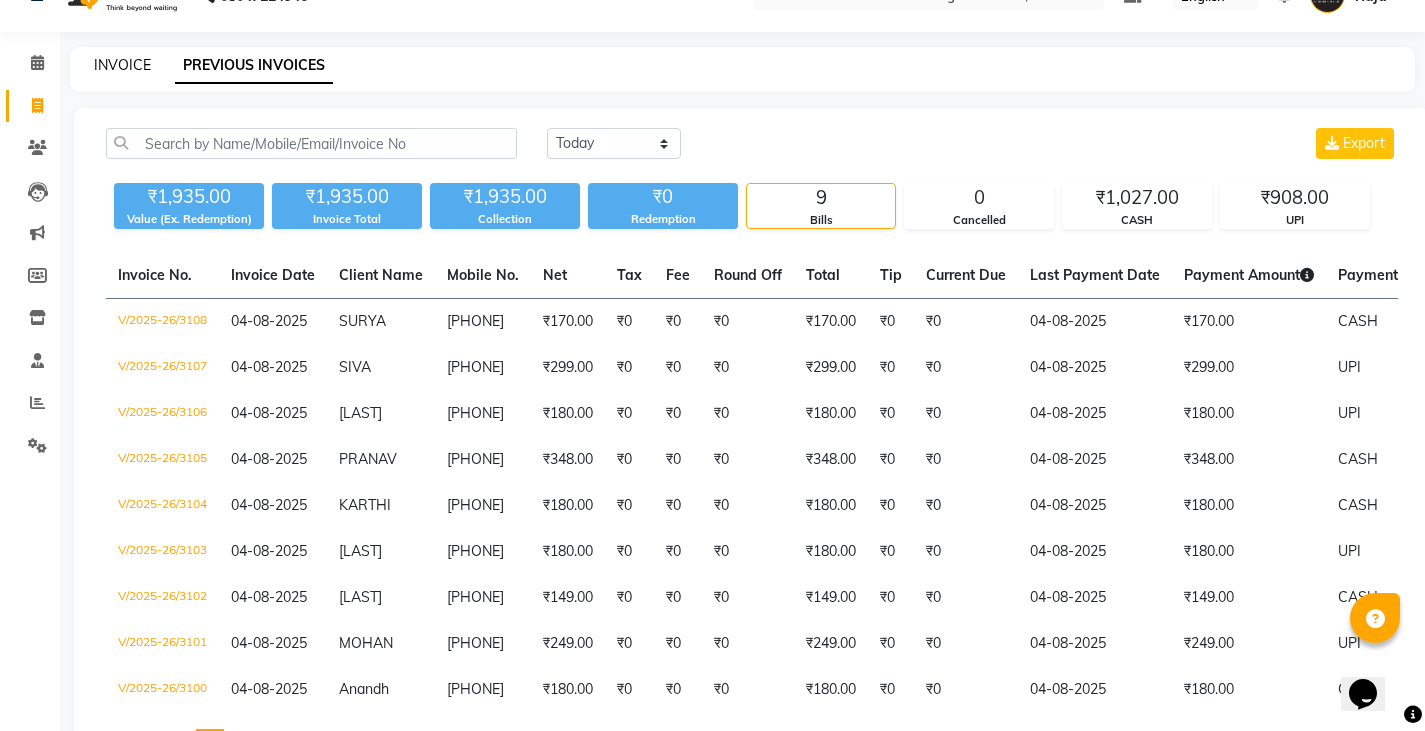 click on "INVOICE" 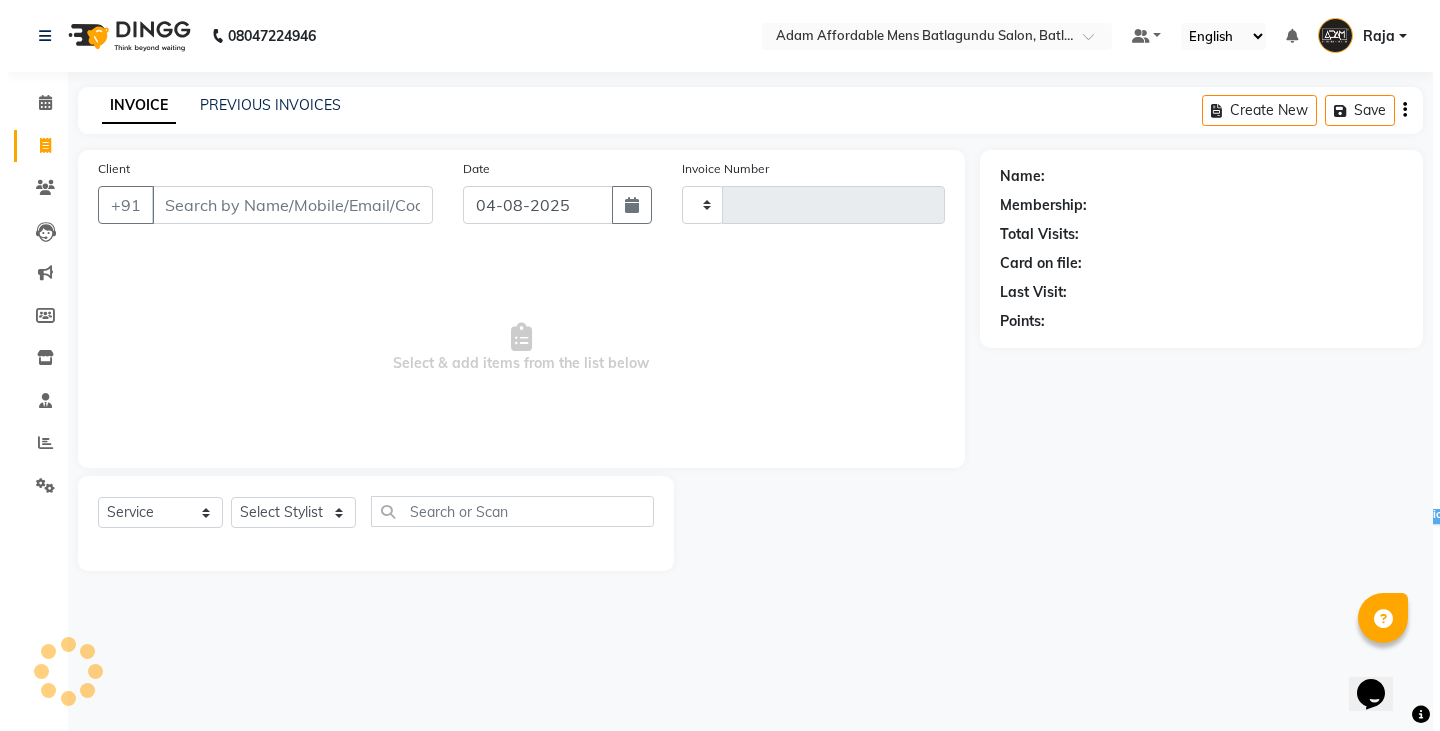 scroll, scrollTop: 0, scrollLeft: 0, axis: both 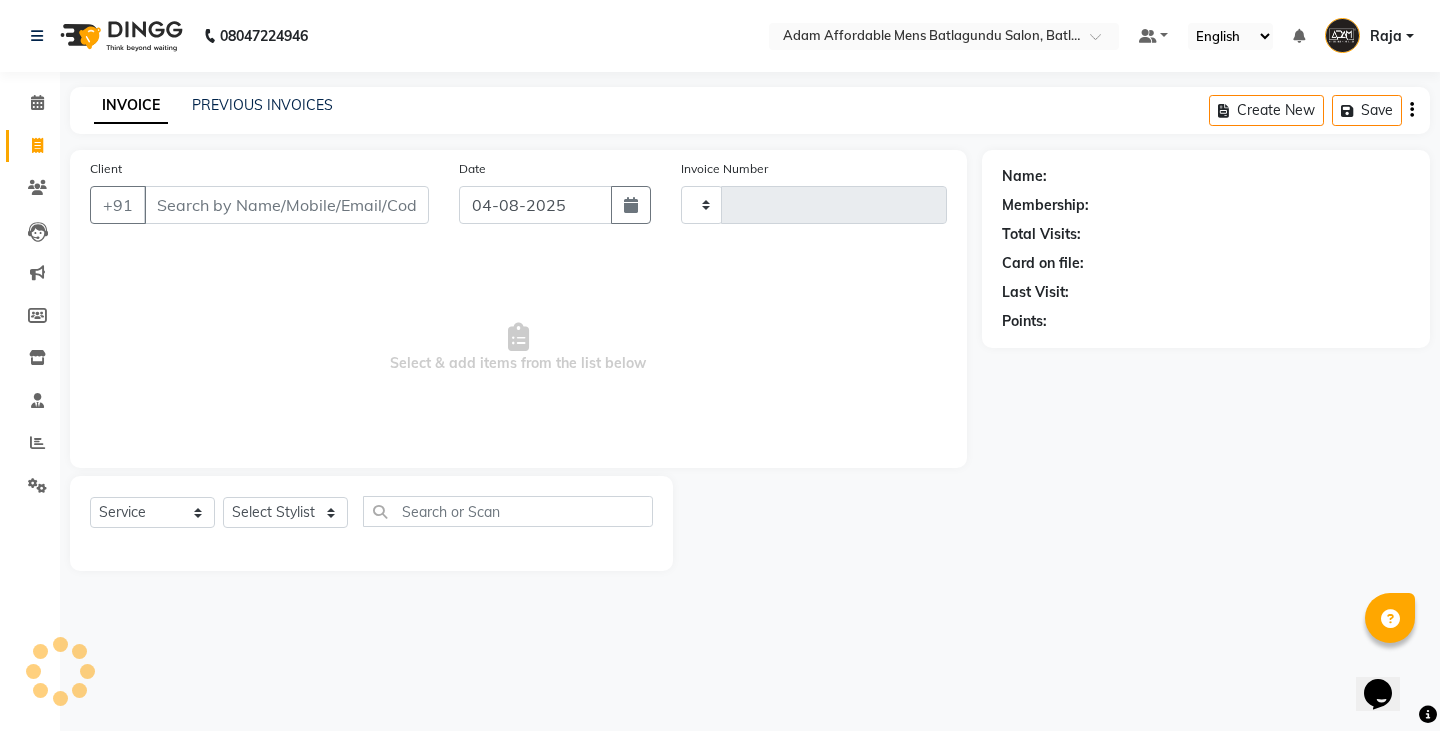 type on "3109" 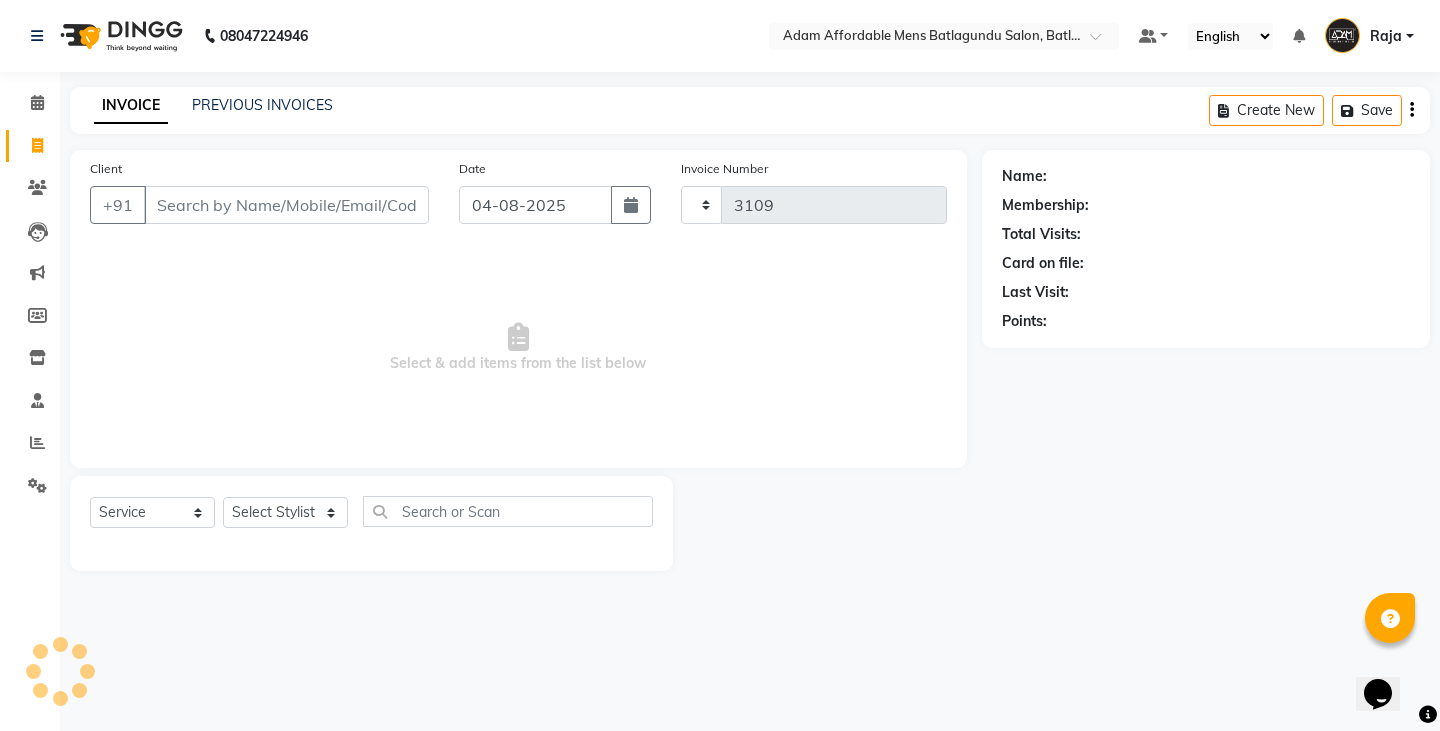 select on "8213" 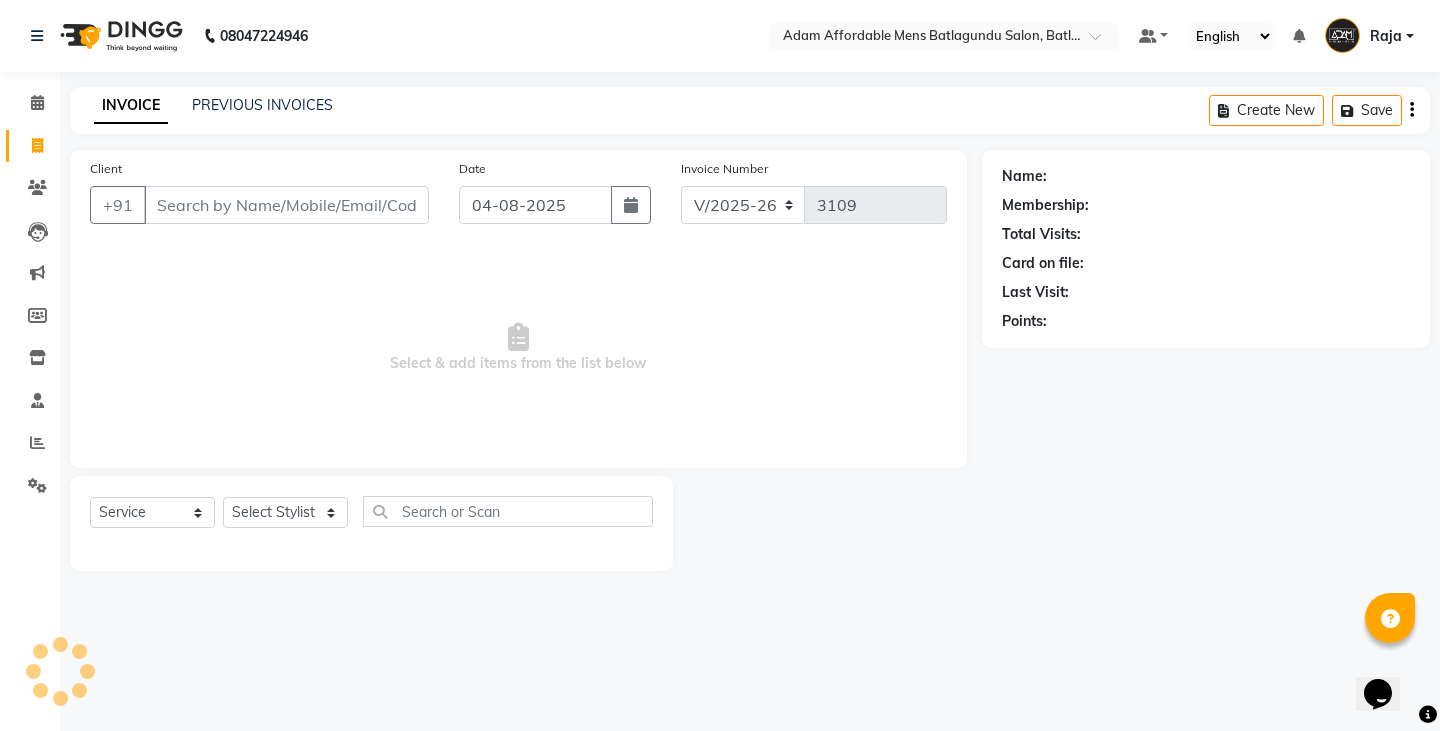 click on "Client" at bounding box center [286, 205] 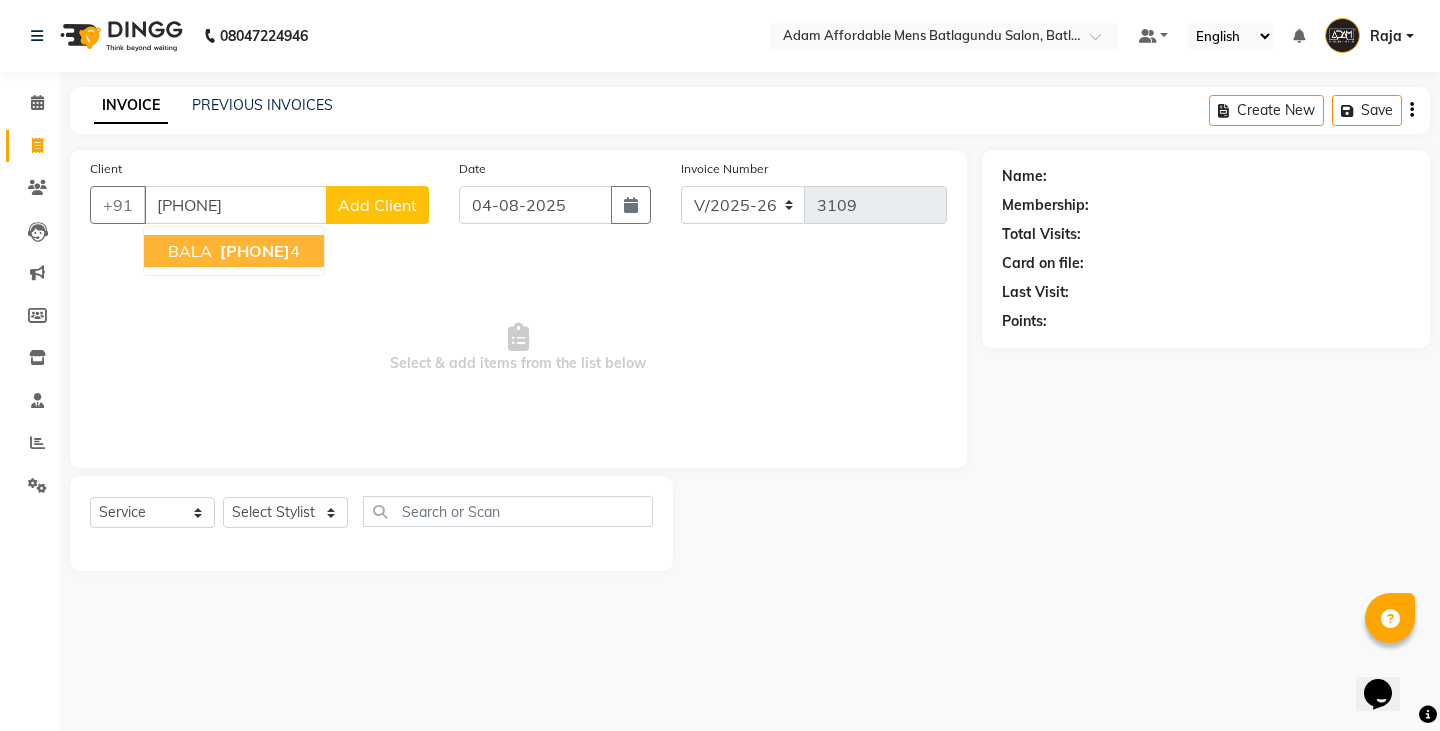 click on "[PHONE]" at bounding box center [255, 251] 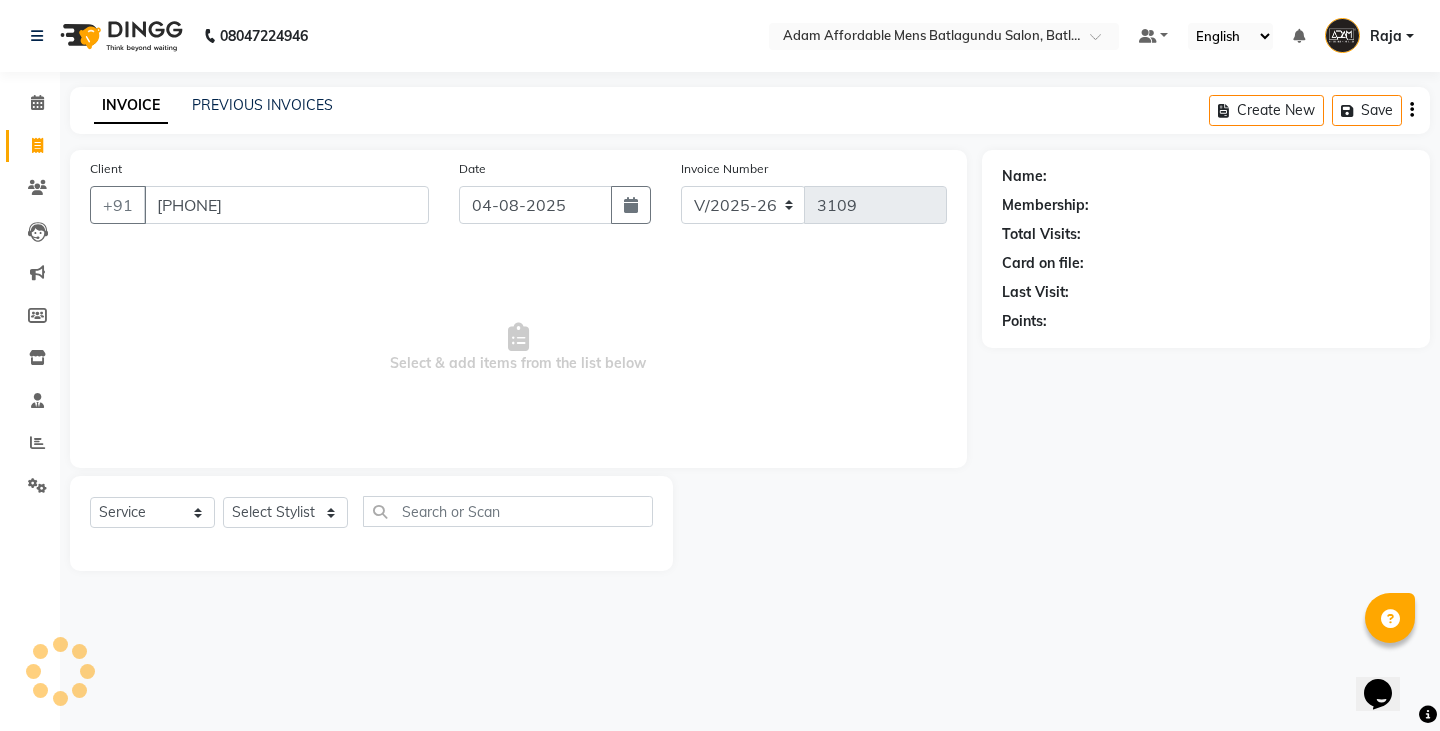 type on "[PHONE]" 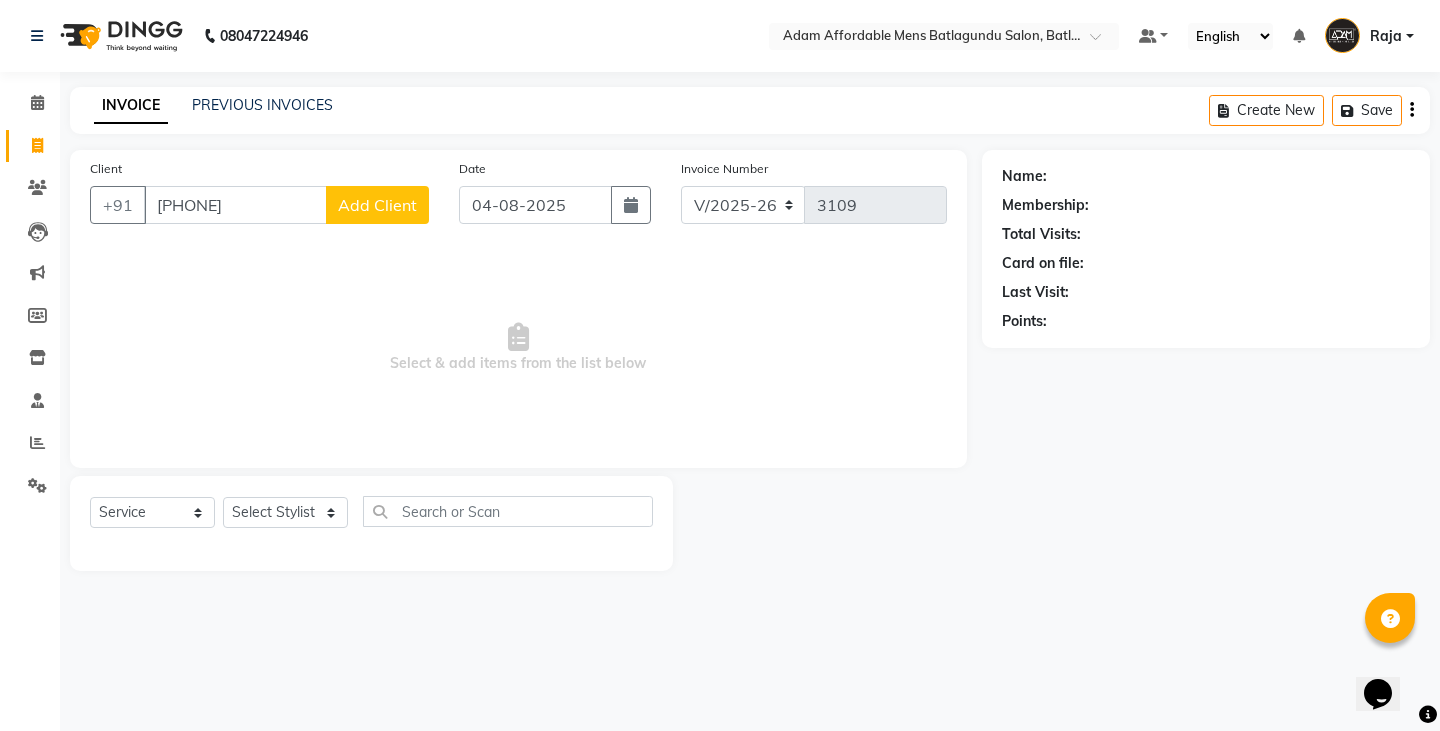 drag, startPoint x: 324, startPoint y: 340, endPoint x: 298, endPoint y: 152, distance: 189.78935 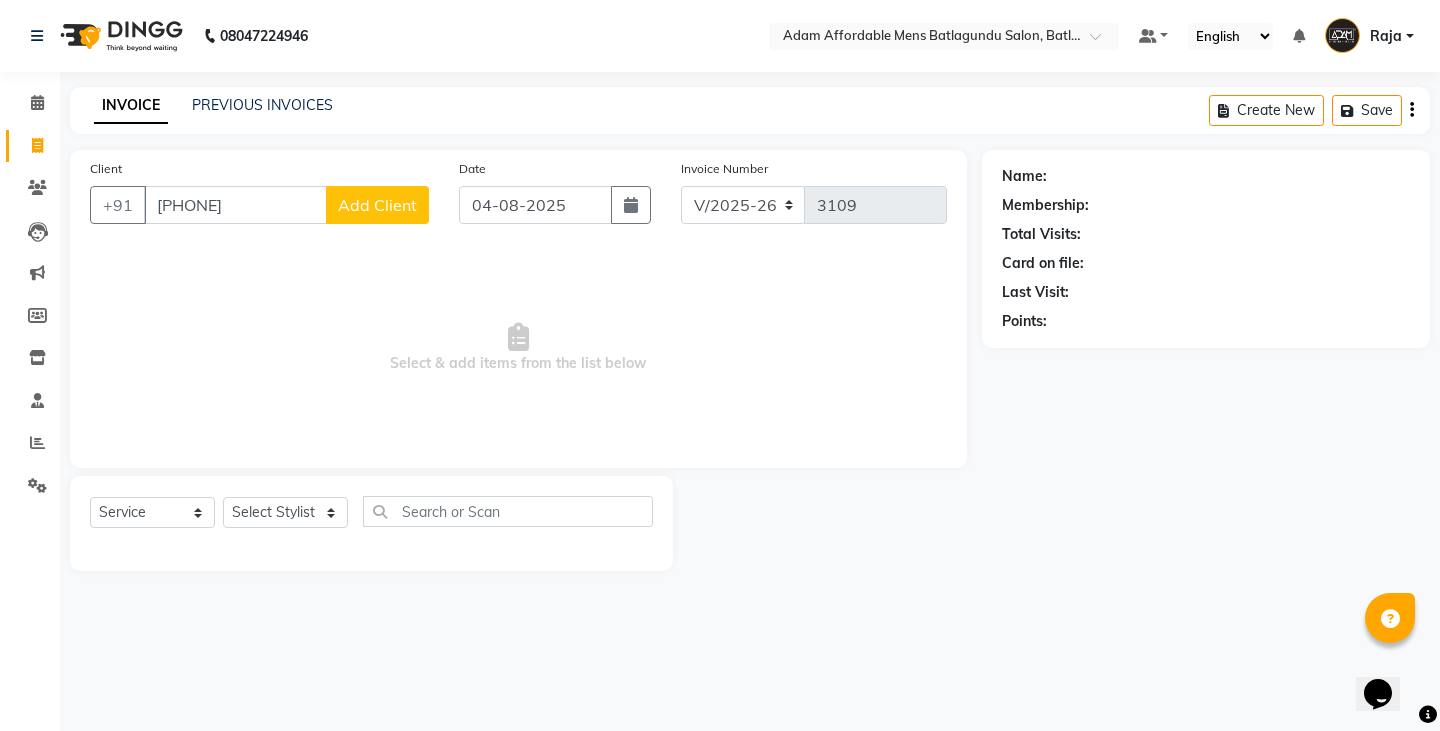 click on "Add Client" 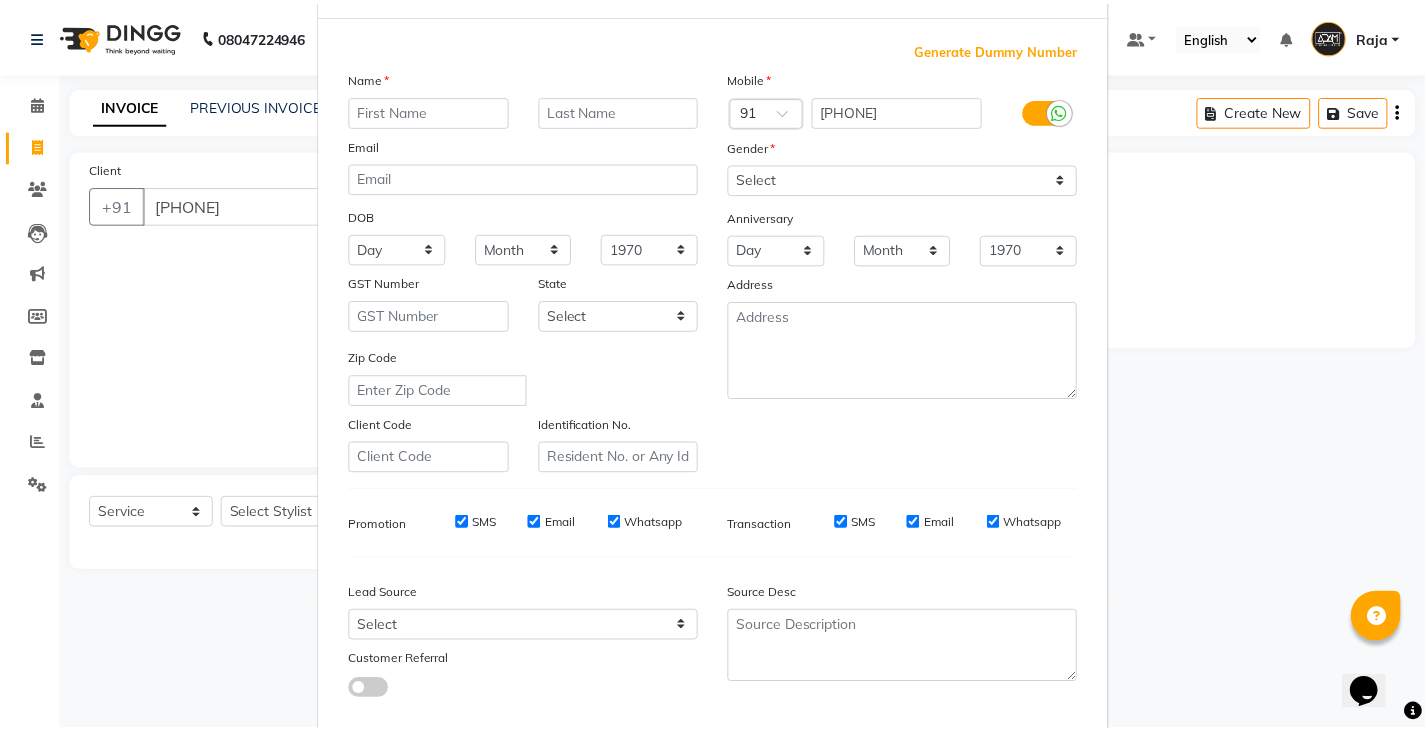 scroll, scrollTop: 192, scrollLeft: 0, axis: vertical 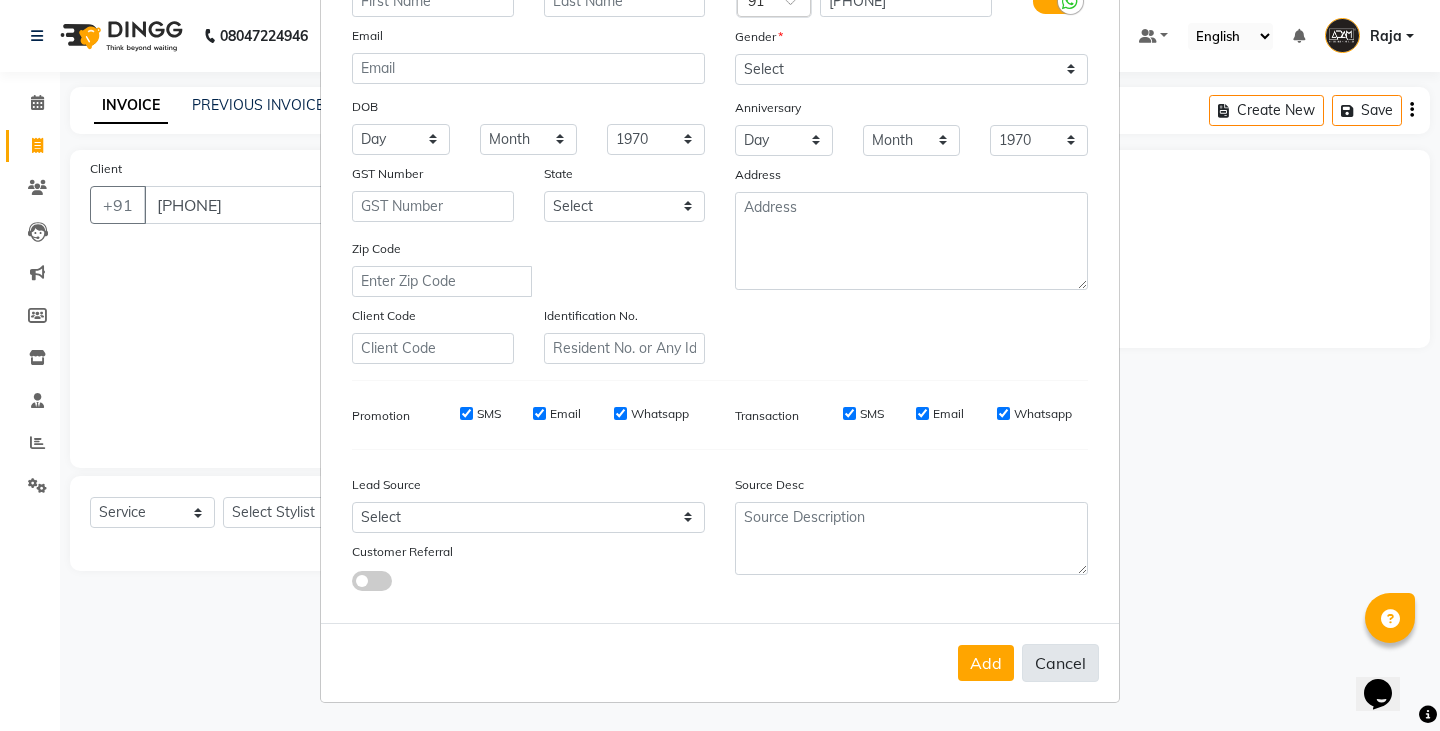 click on "Cancel" at bounding box center (1060, 663) 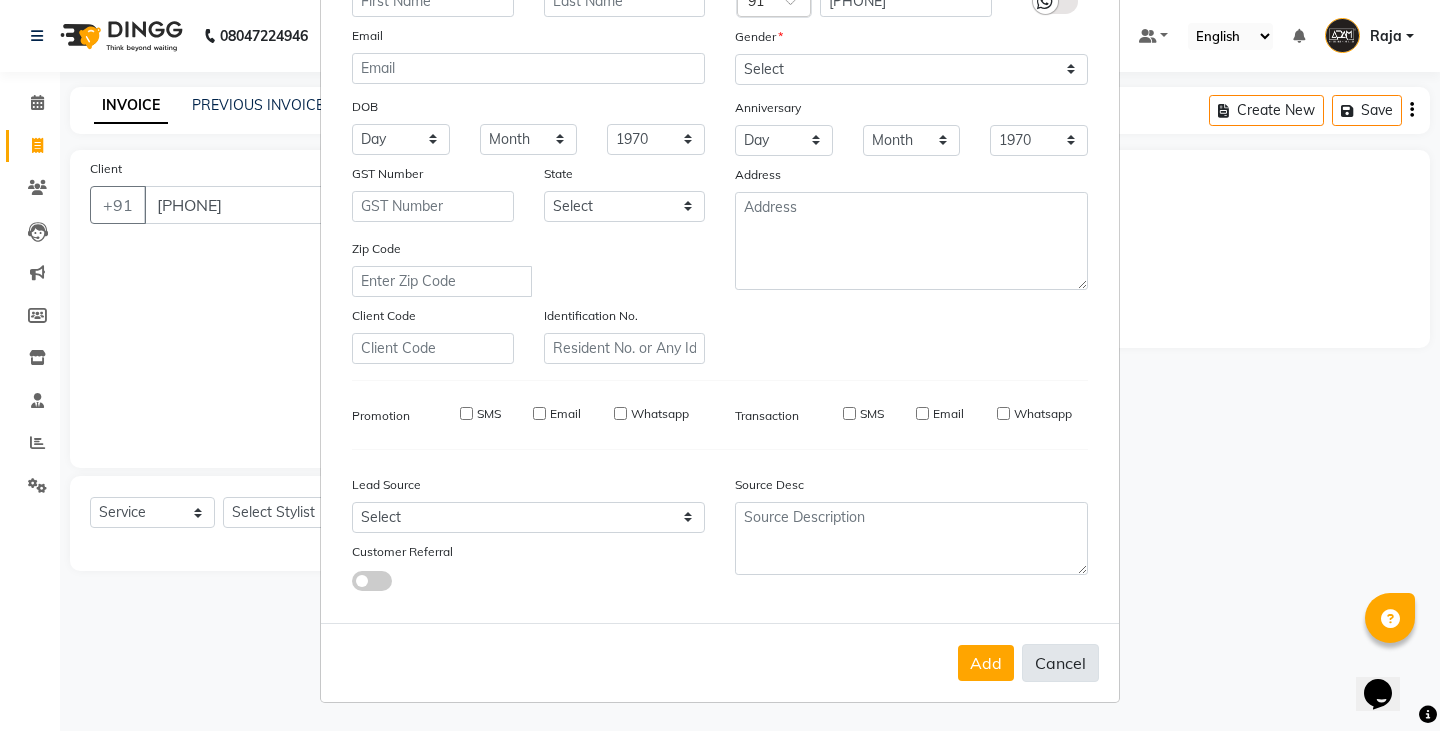 select 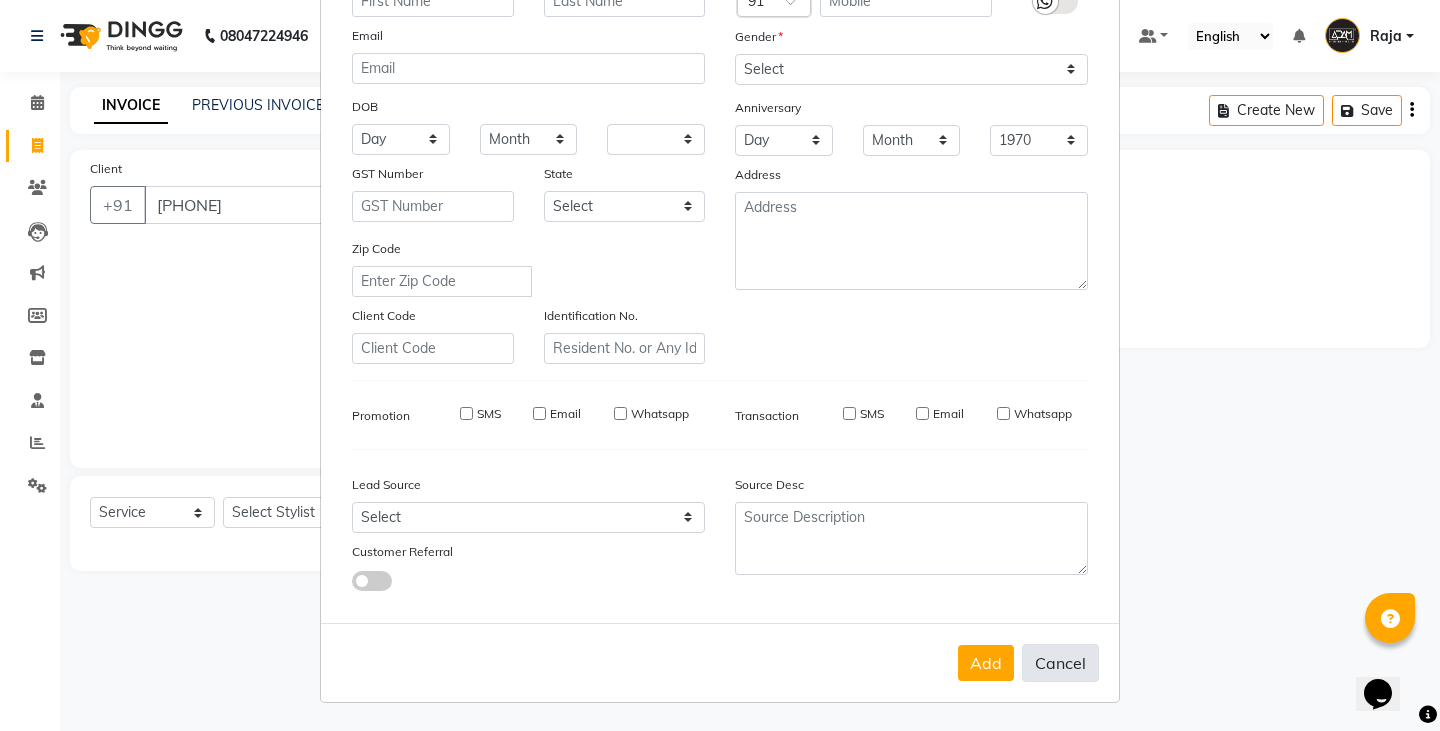 select 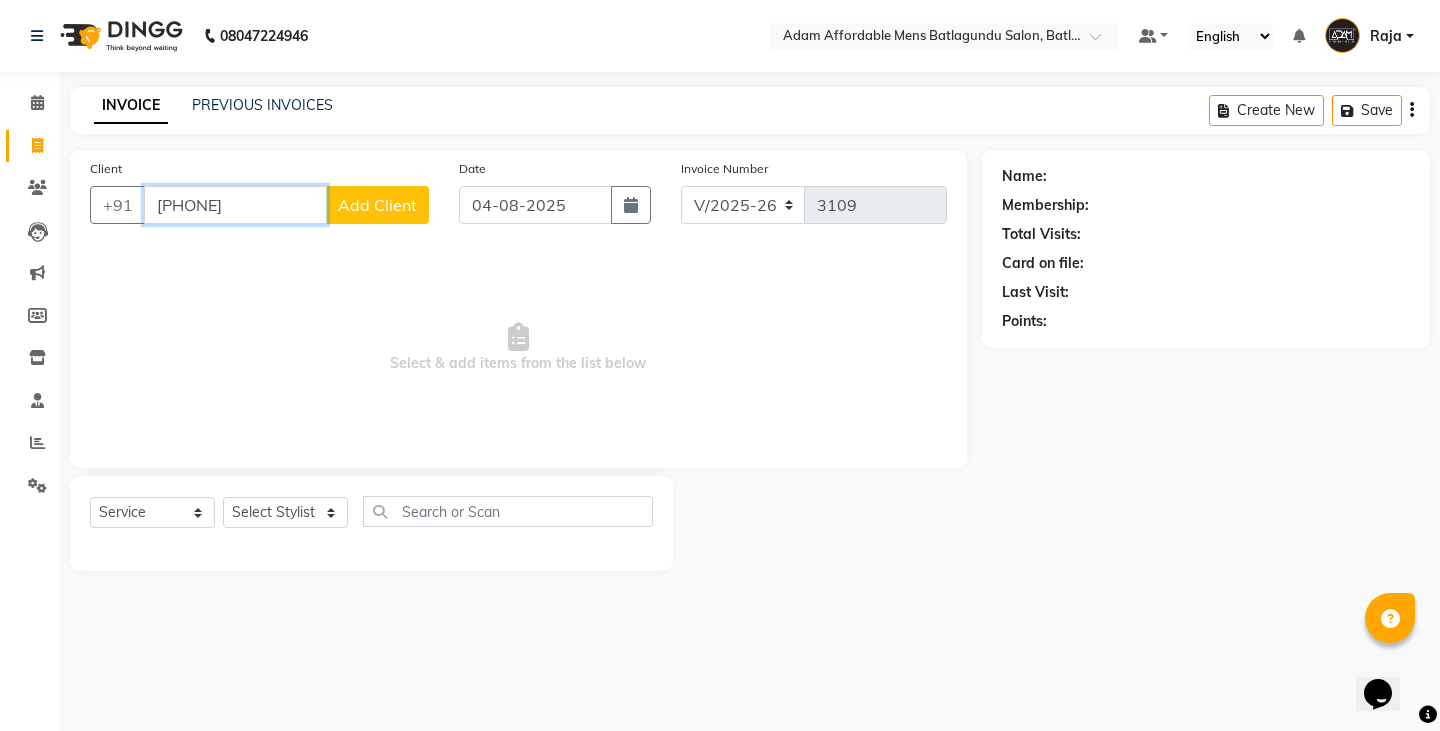 click on "[PHONE]" at bounding box center [235, 205] 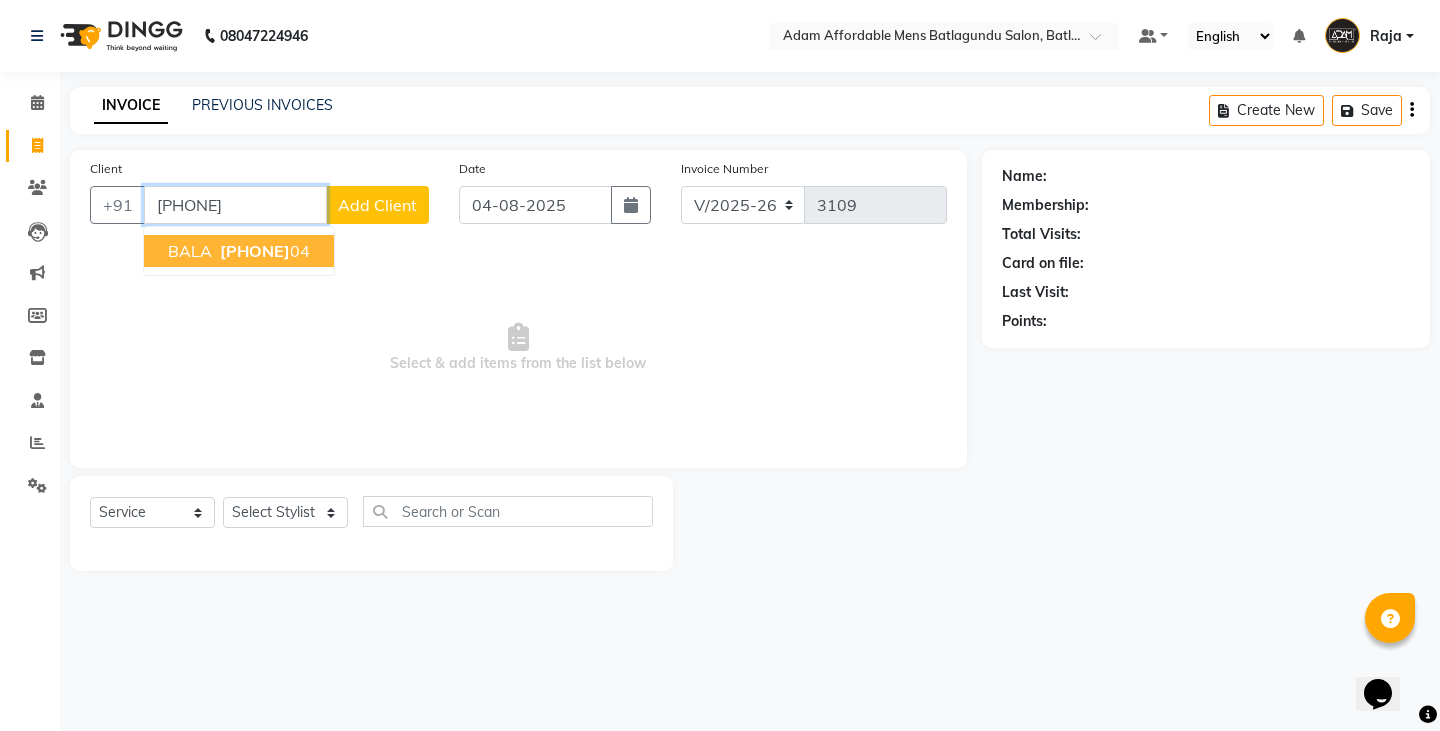 click on "[PHONE]" at bounding box center (255, 251) 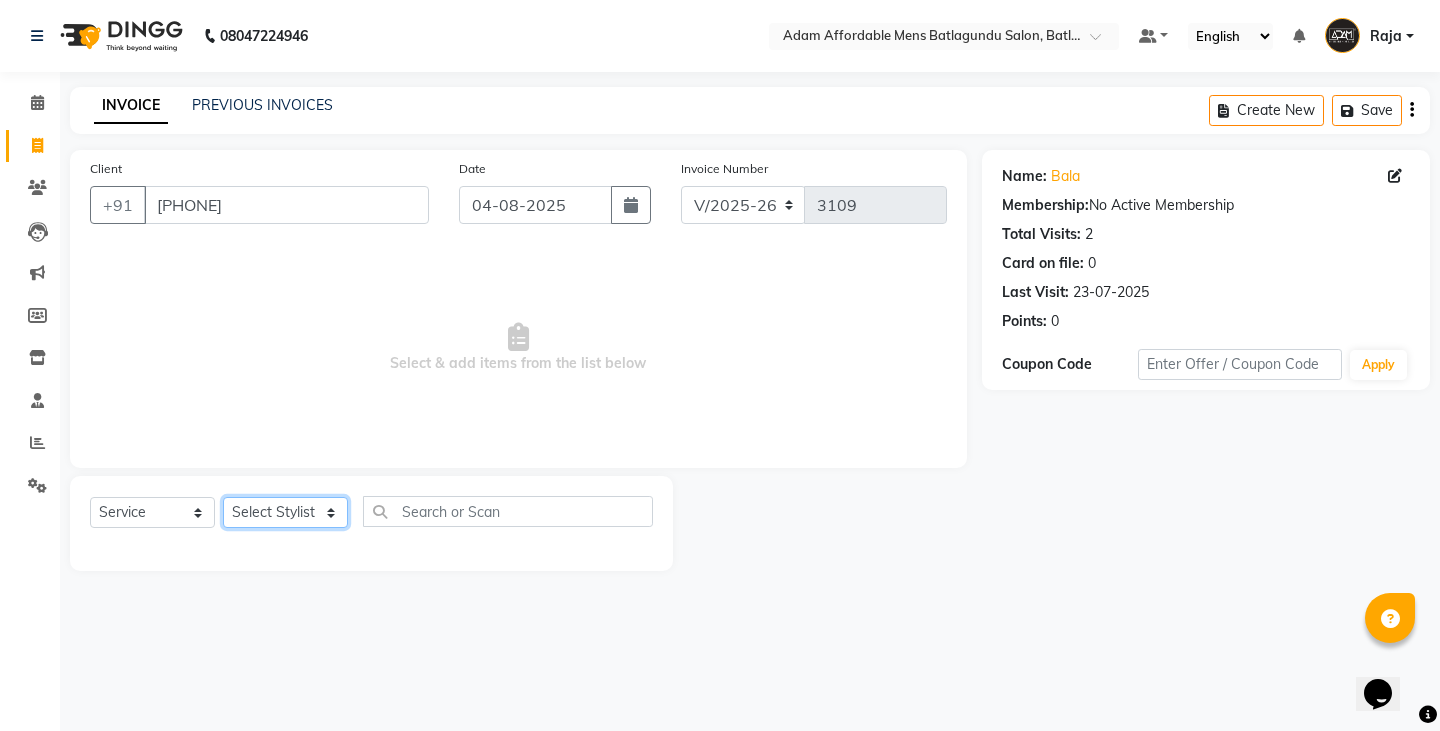 click on "Select Stylist Admin Anish Ovesh Raja SAHIL  SOHAIL SONU" 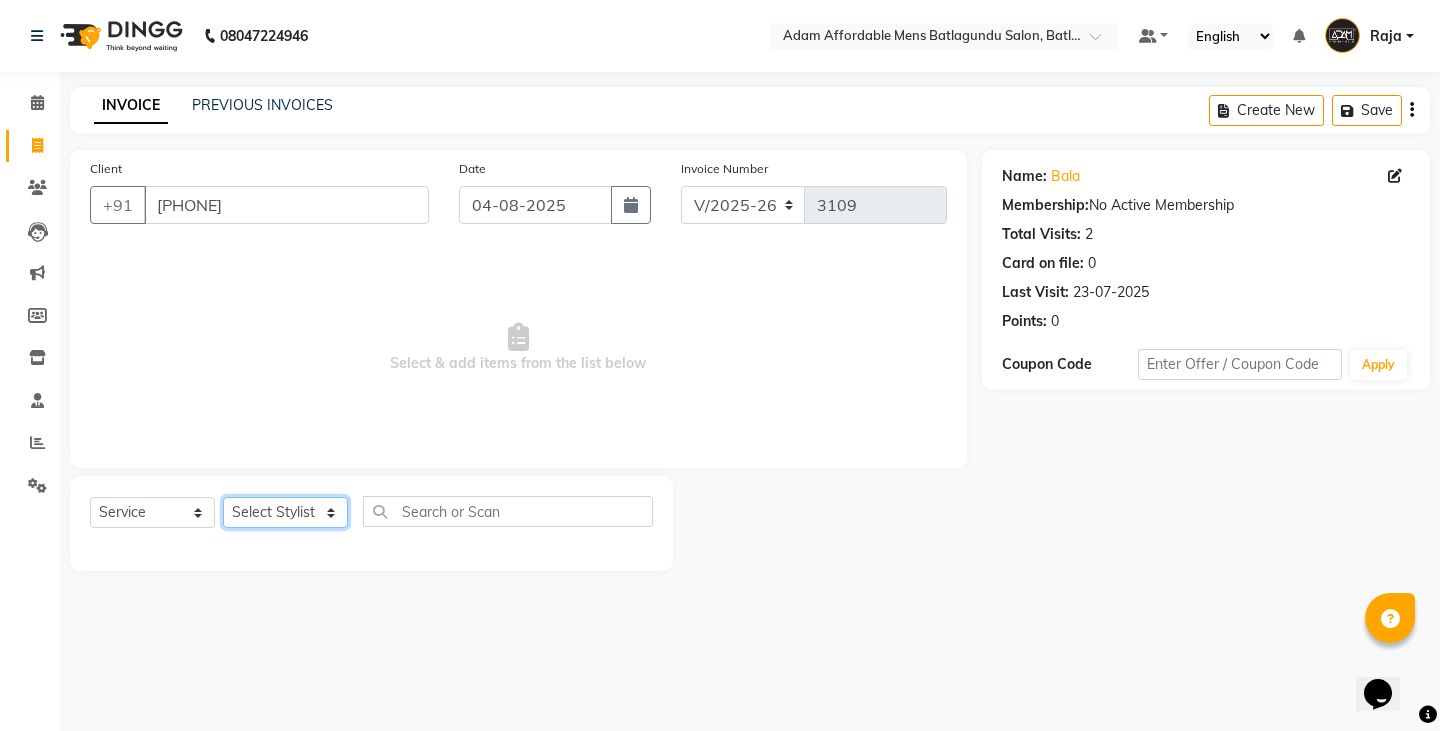 select on "84061" 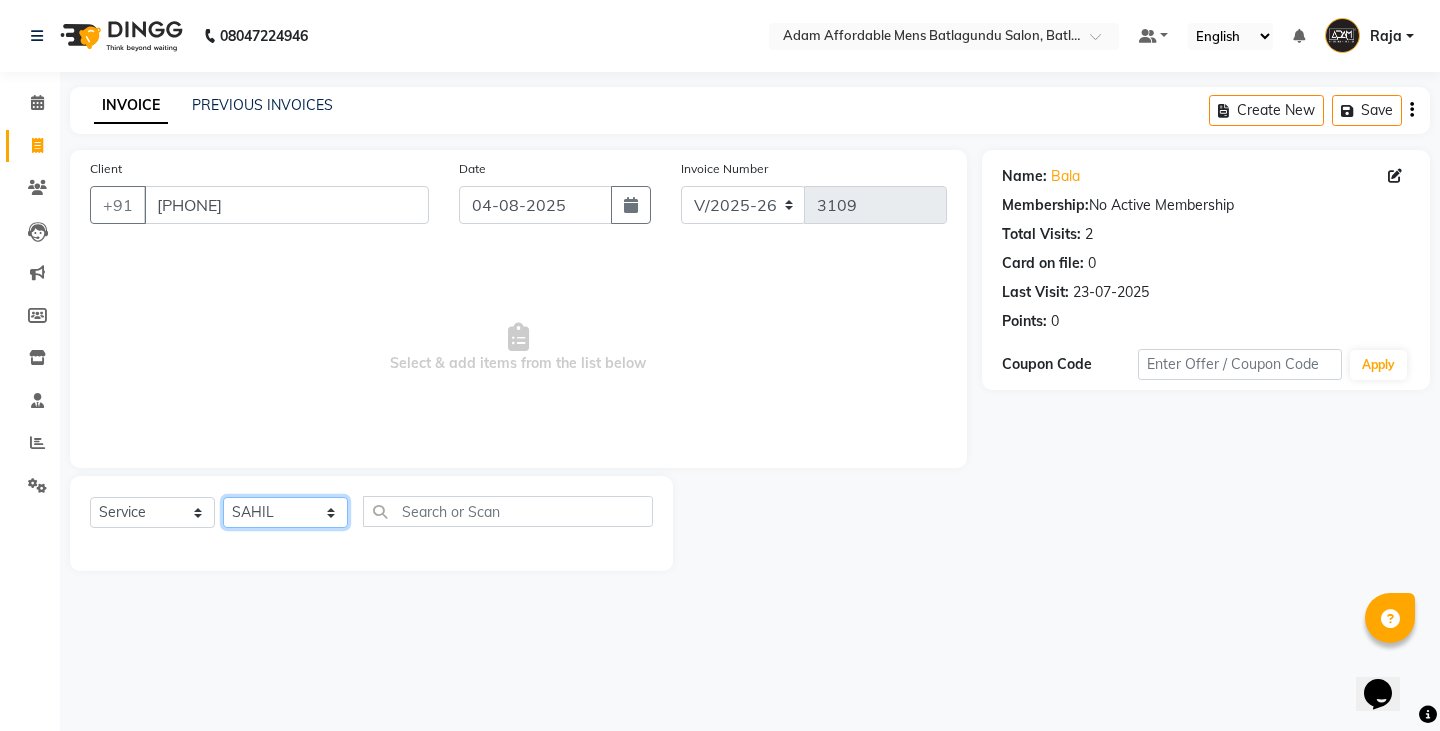 click on "Select Stylist Admin Anish Ovesh Raja SAHIL  SOHAIL SONU" 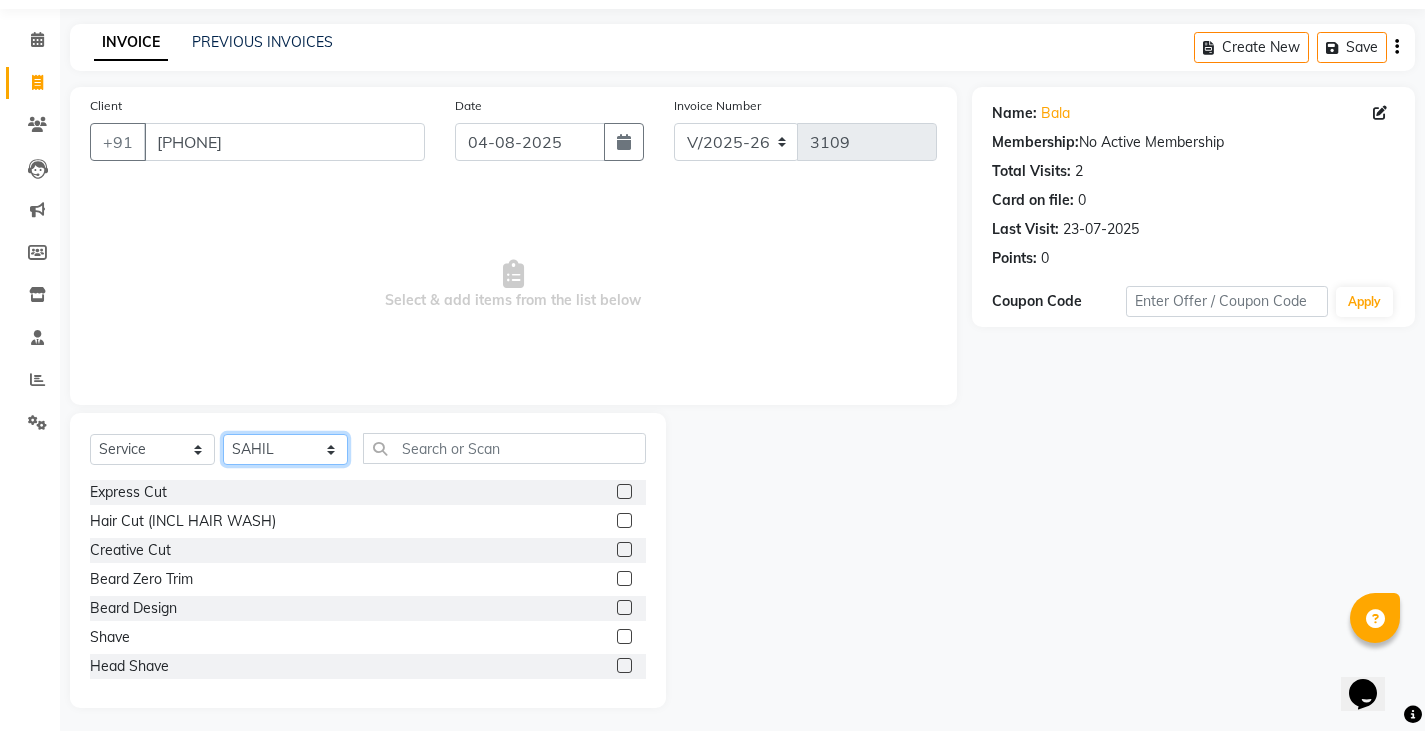 scroll, scrollTop: 70, scrollLeft: 0, axis: vertical 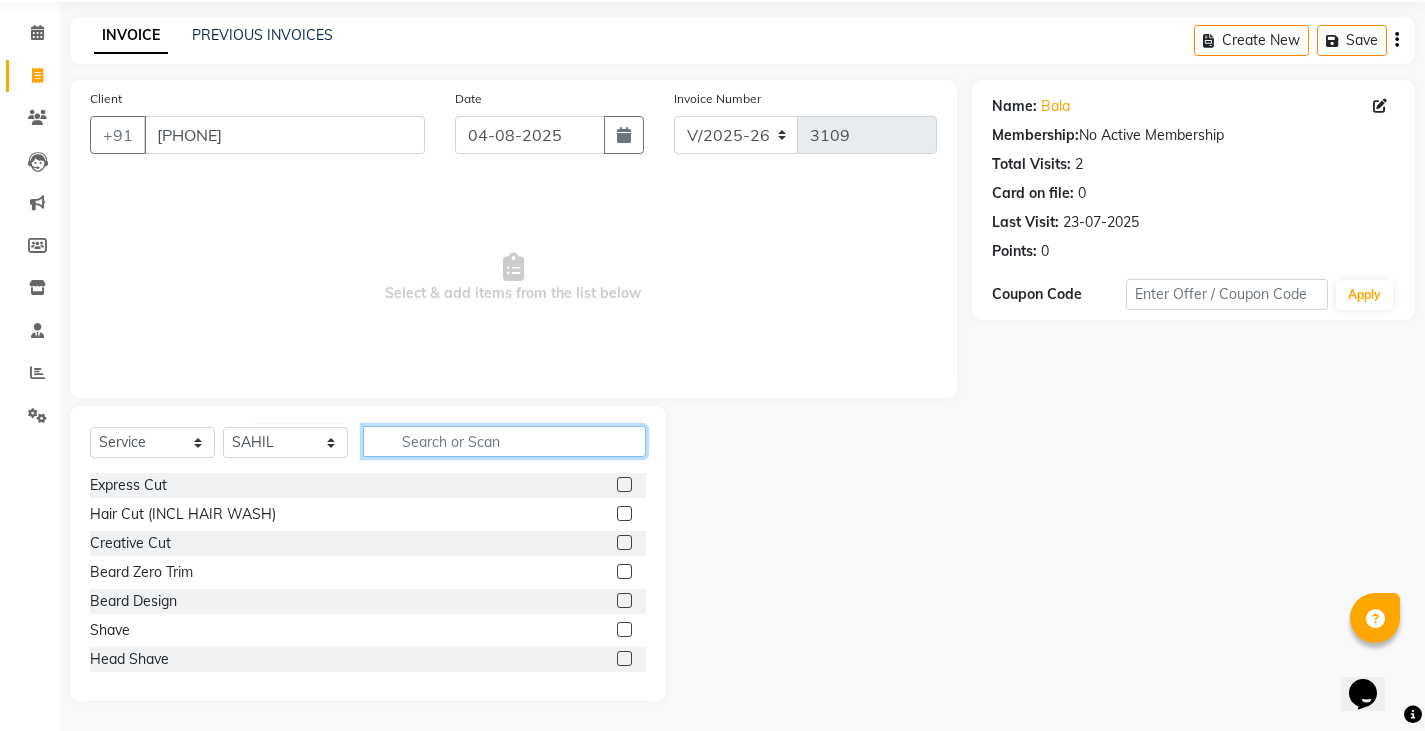 click 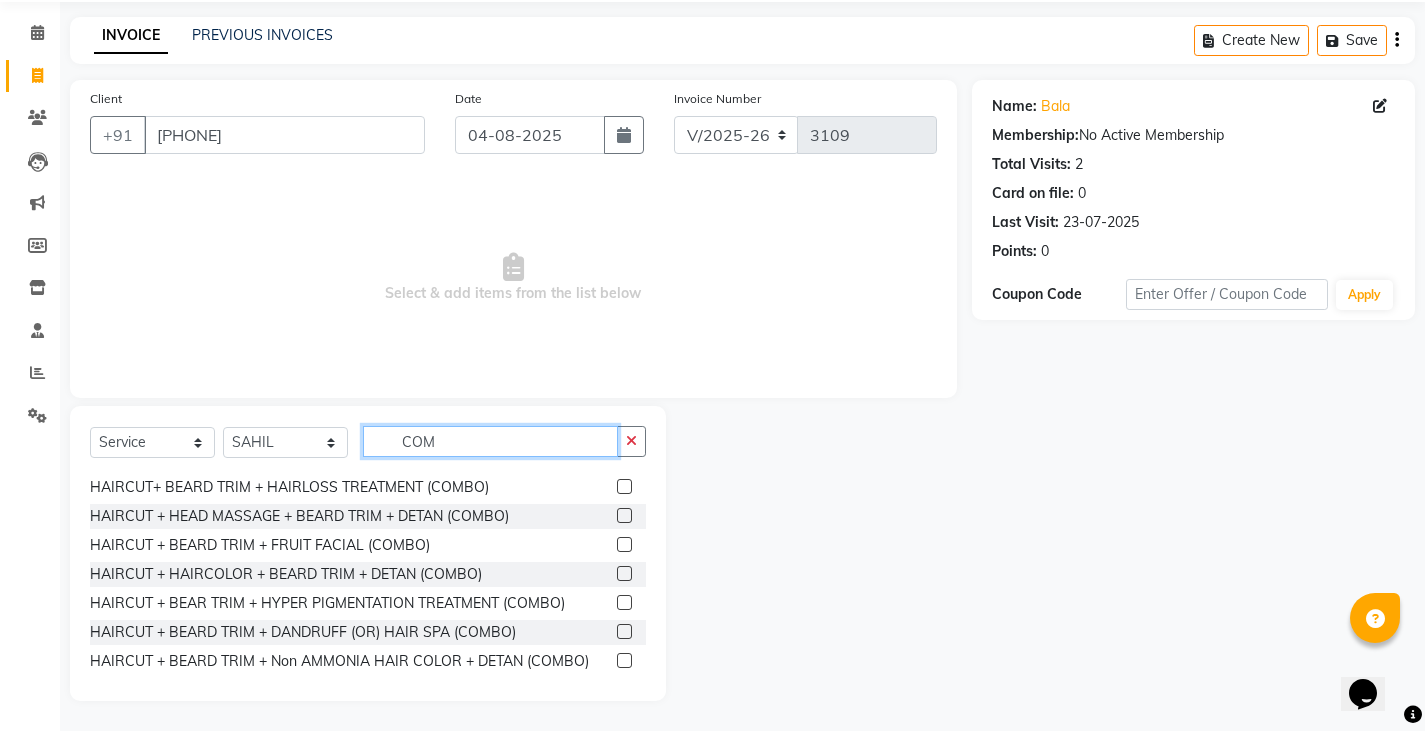 scroll, scrollTop: 177, scrollLeft: 0, axis: vertical 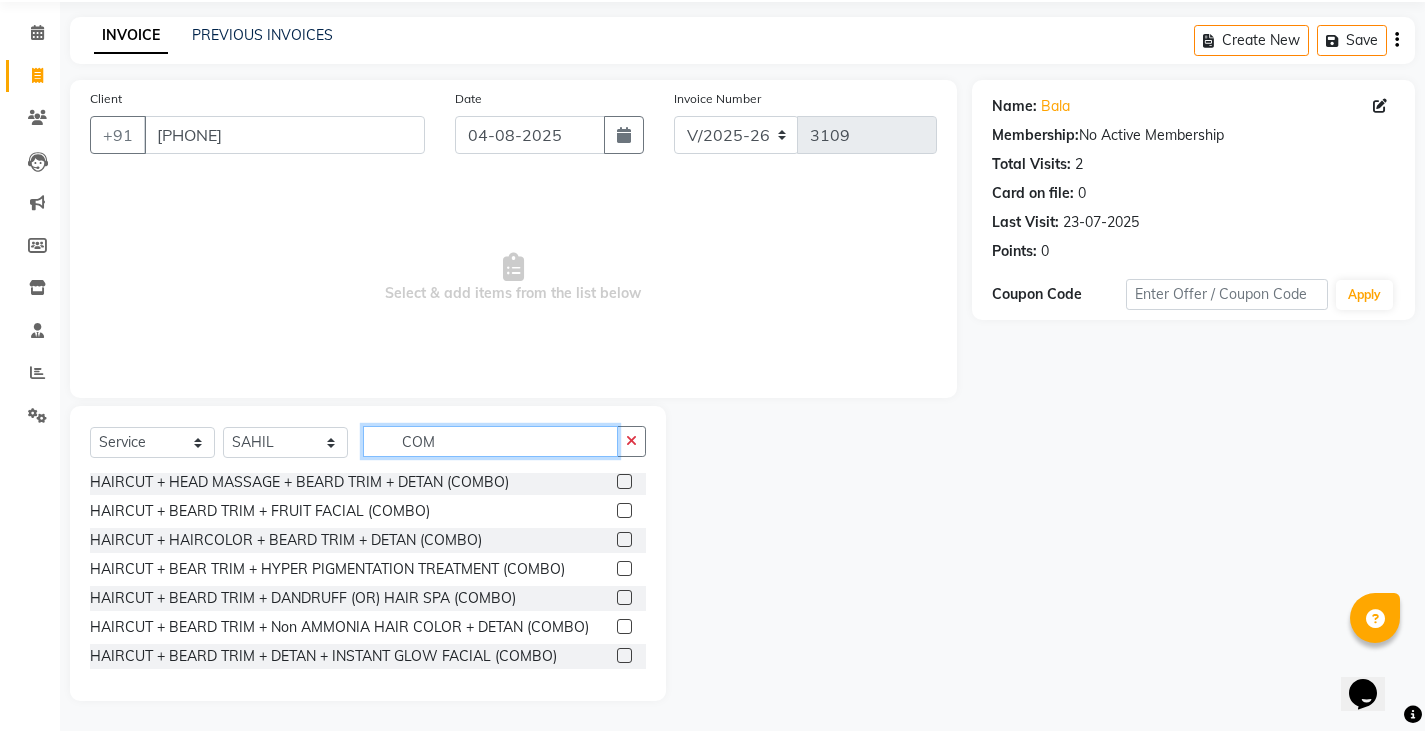 type on "COM" 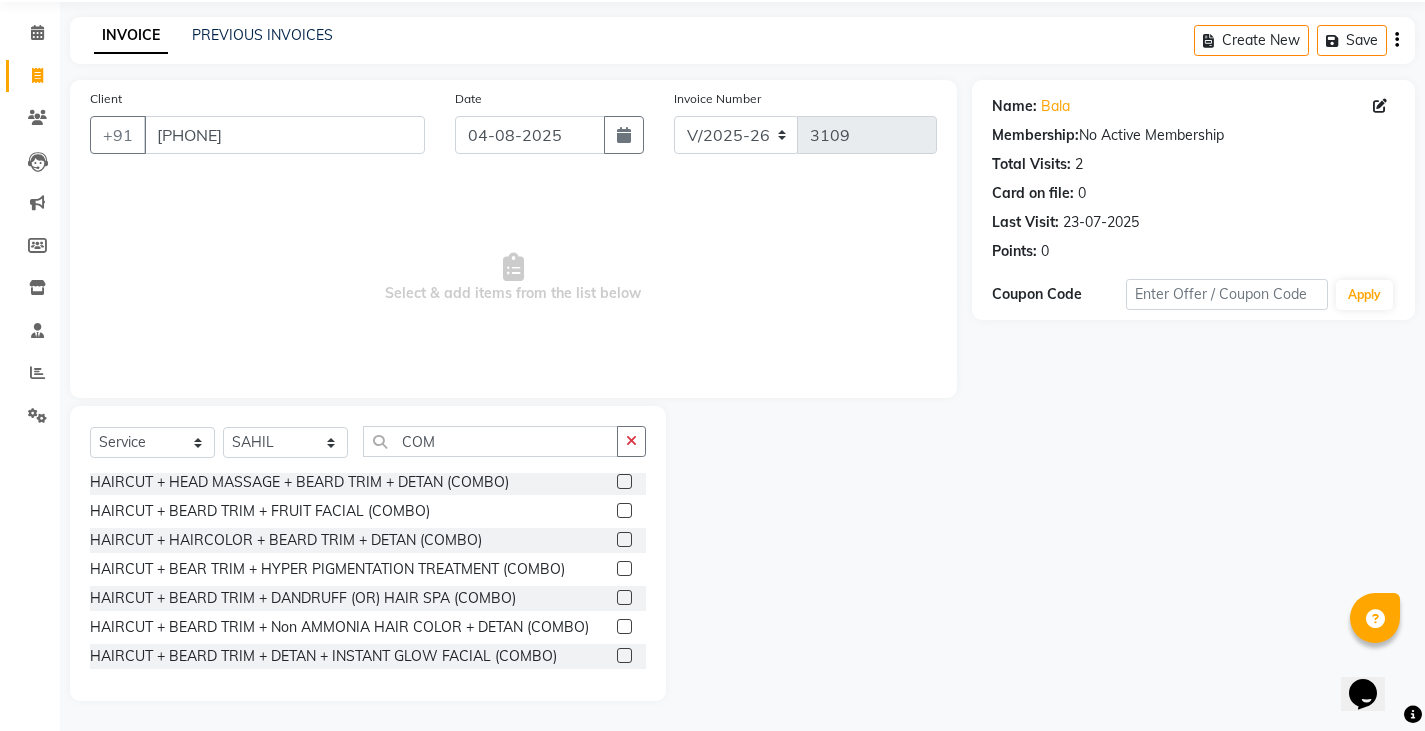 click on "Select  Service  Product  Membership  Package Voucher Prepaid Gift Card  Select Stylist Admin [FIRST] [LAST] [LAST] [LAST] [LAST] [LAST] COM" 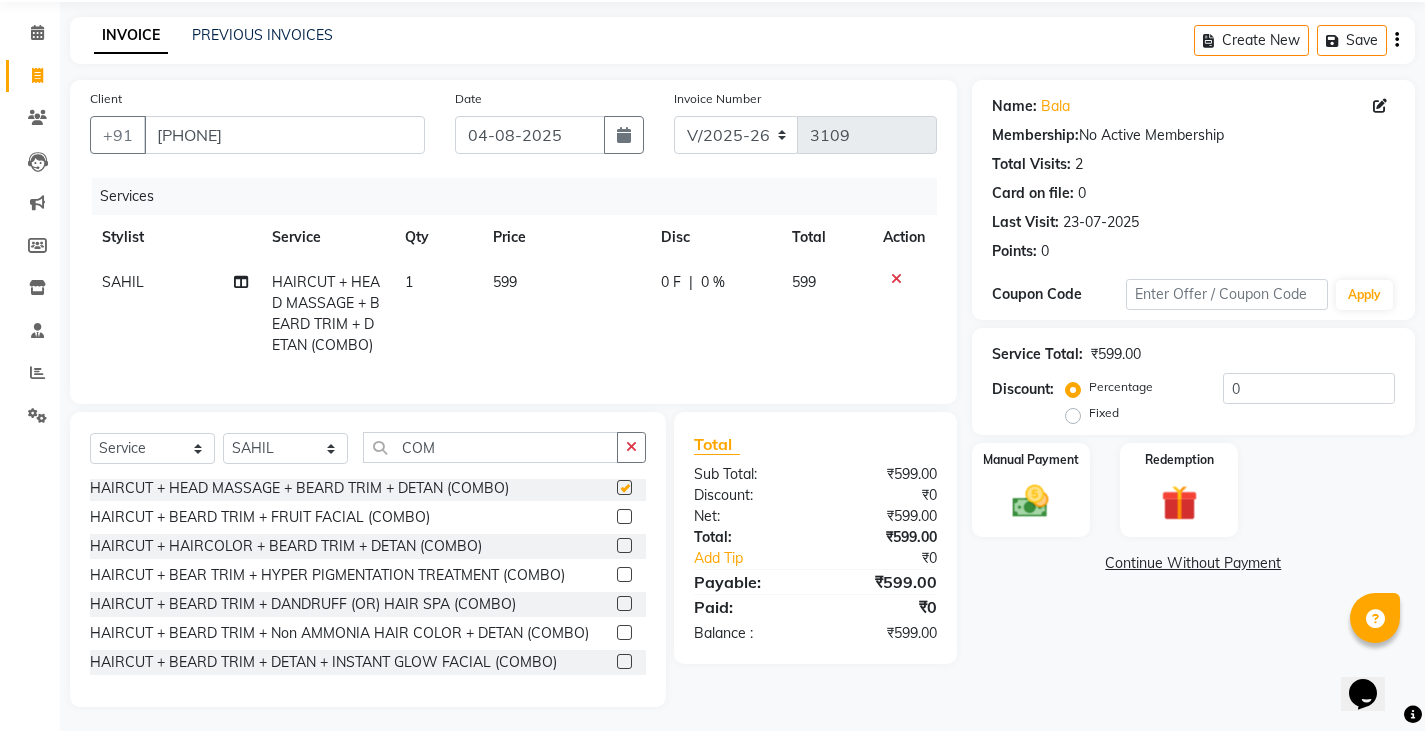 checkbox on "false" 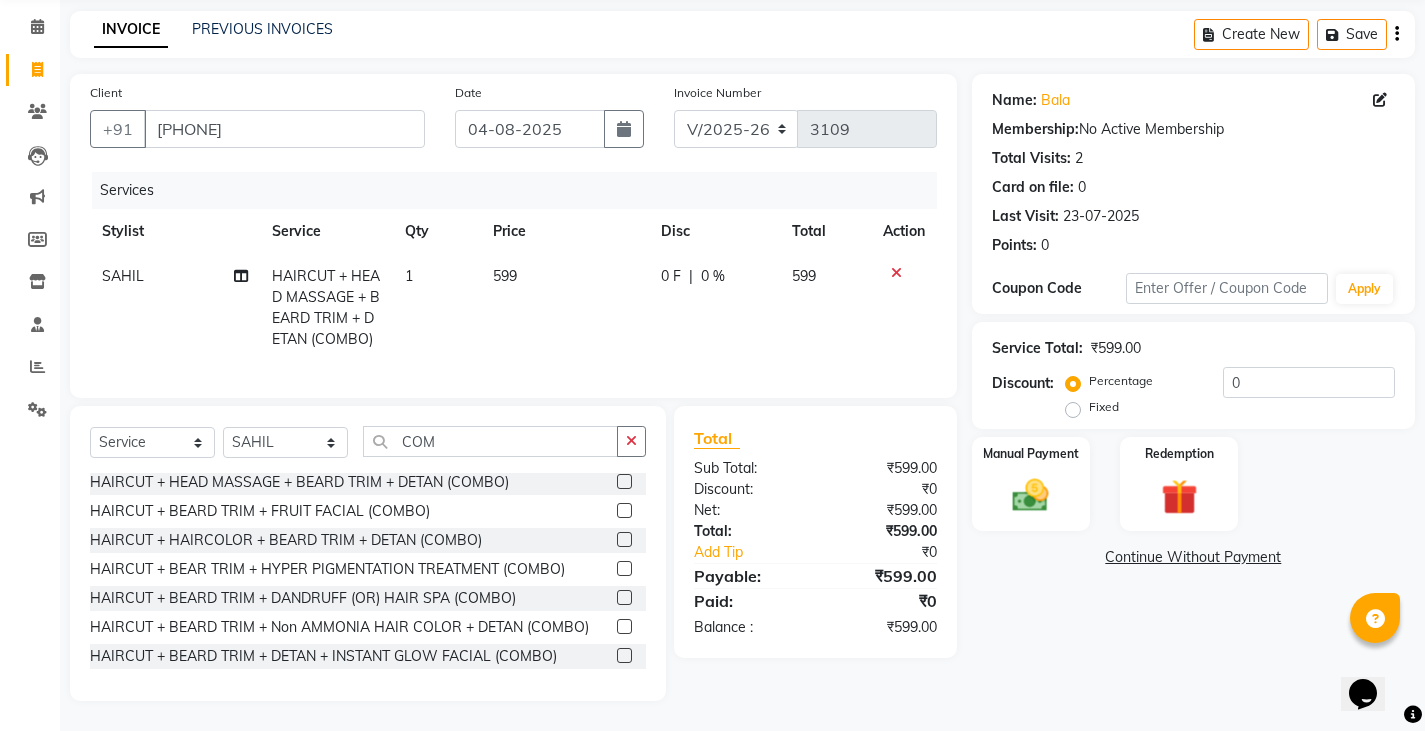 scroll, scrollTop: 91, scrollLeft: 0, axis: vertical 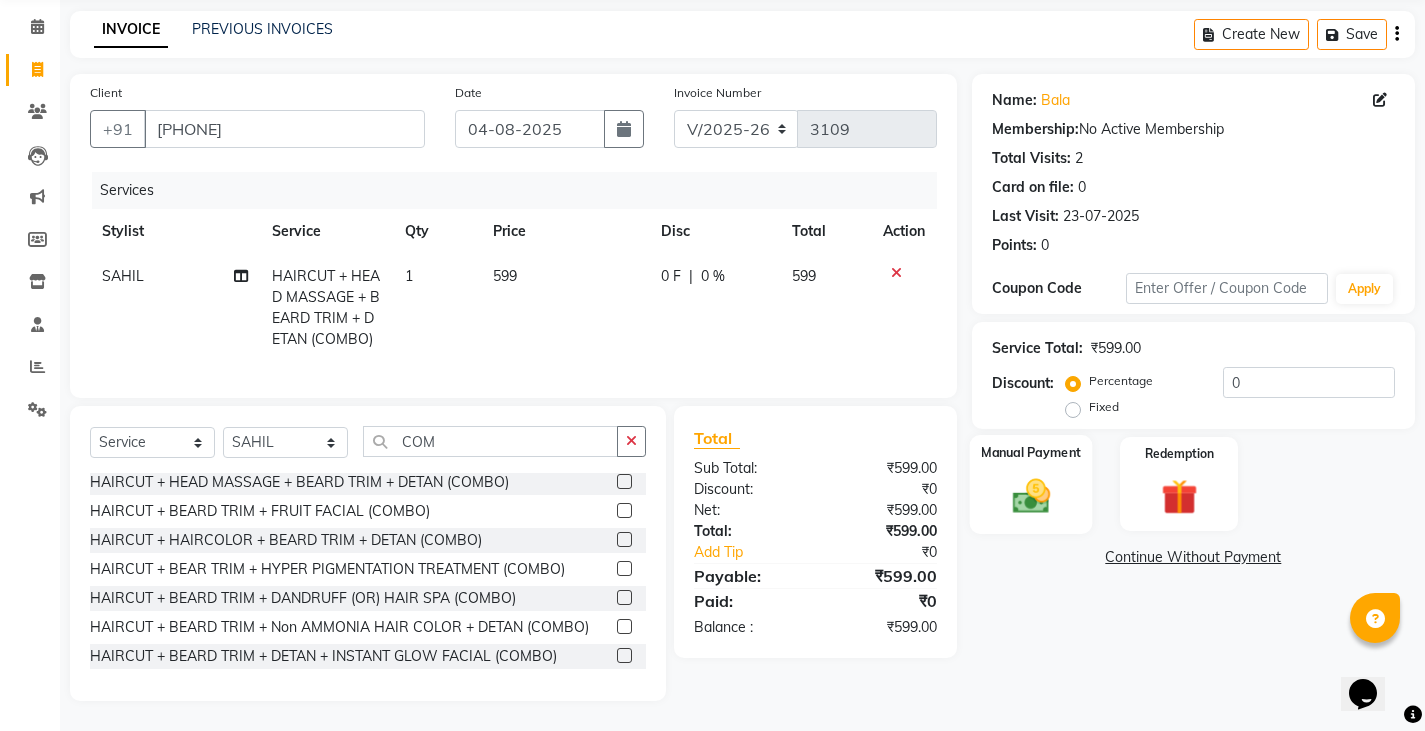 click 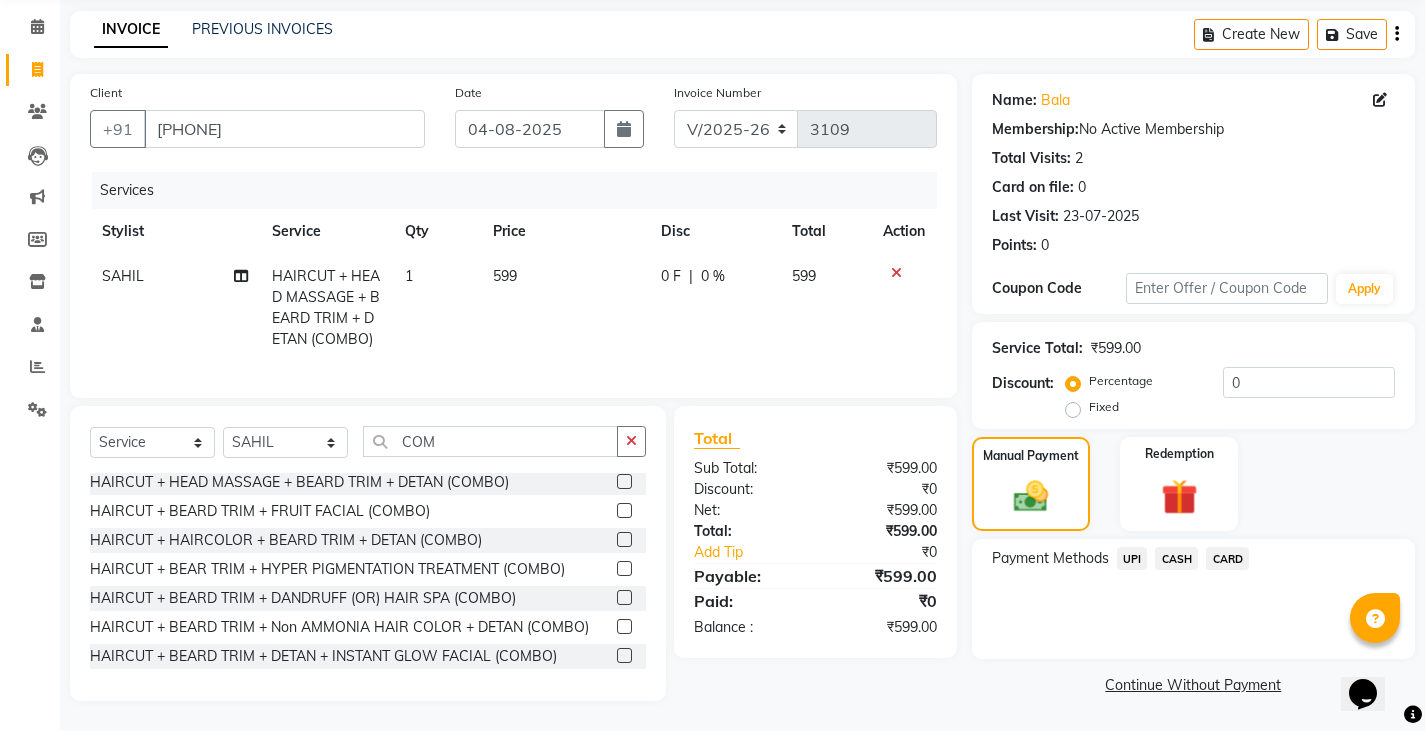 click on "UPI" 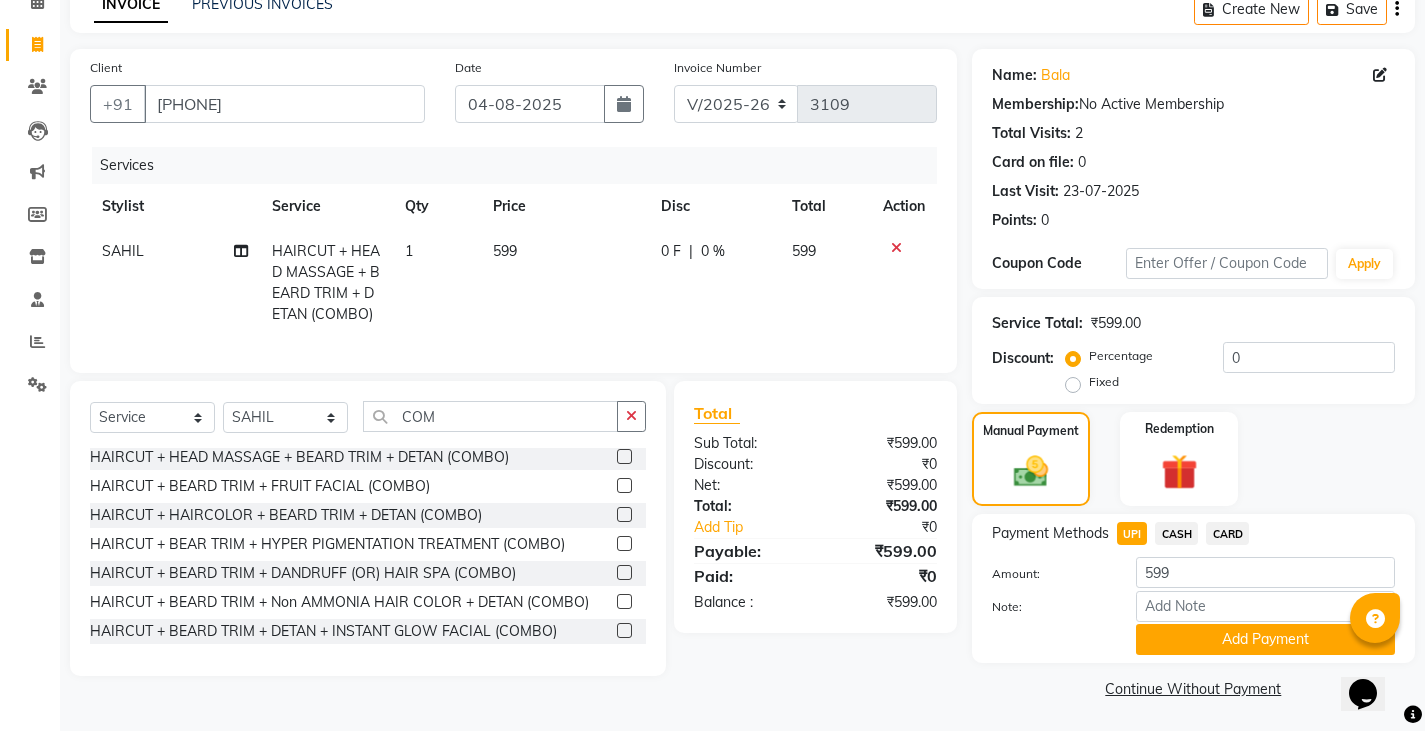 scroll, scrollTop: 104, scrollLeft: 0, axis: vertical 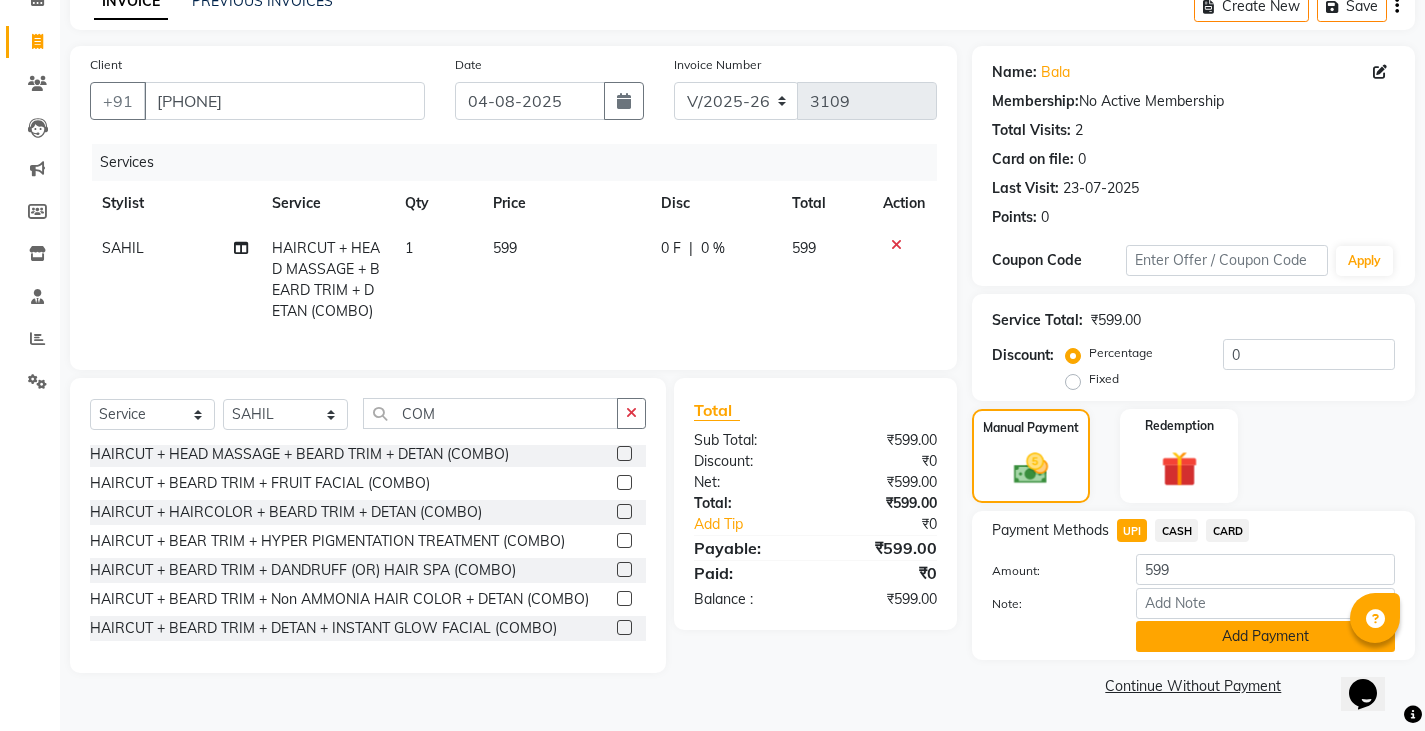 click on "Add Payment" 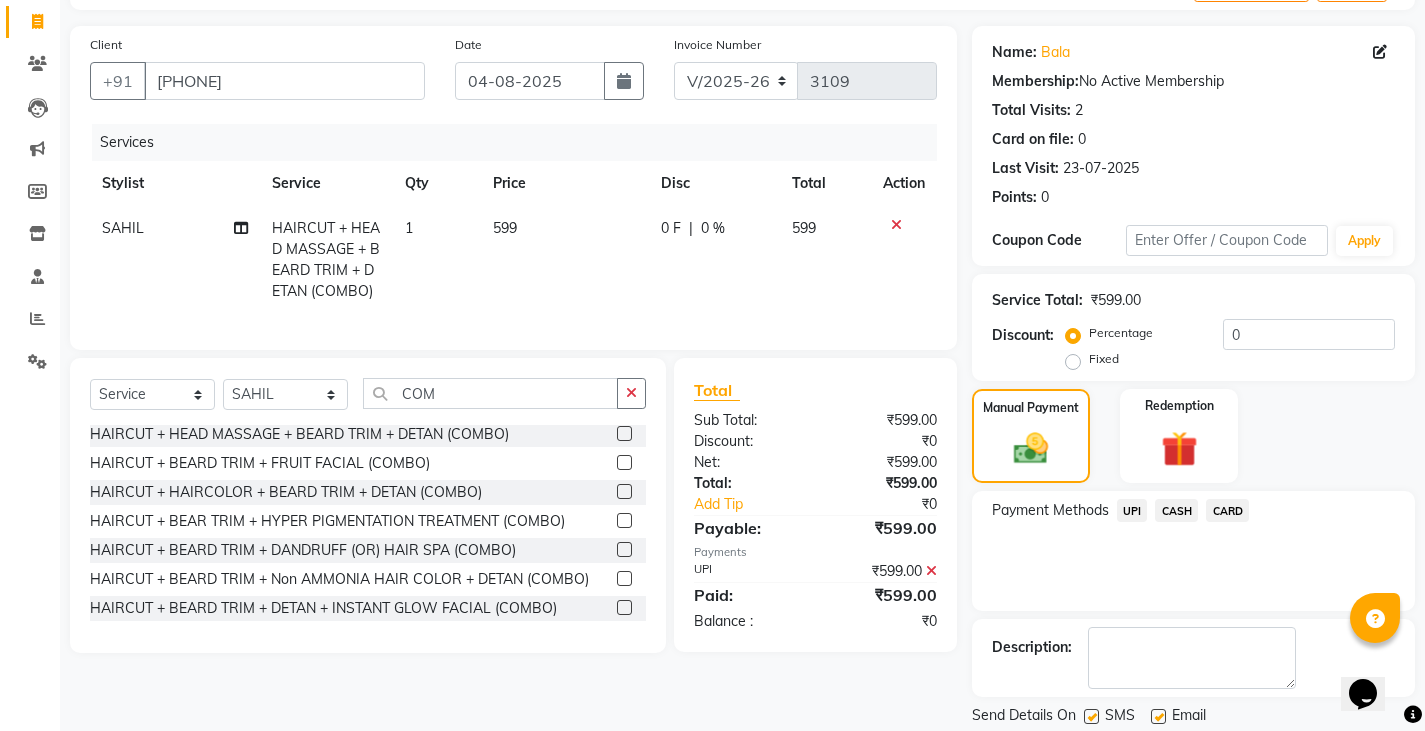 scroll, scrollTop: 188, scrollLeft: 0, axis: vertical 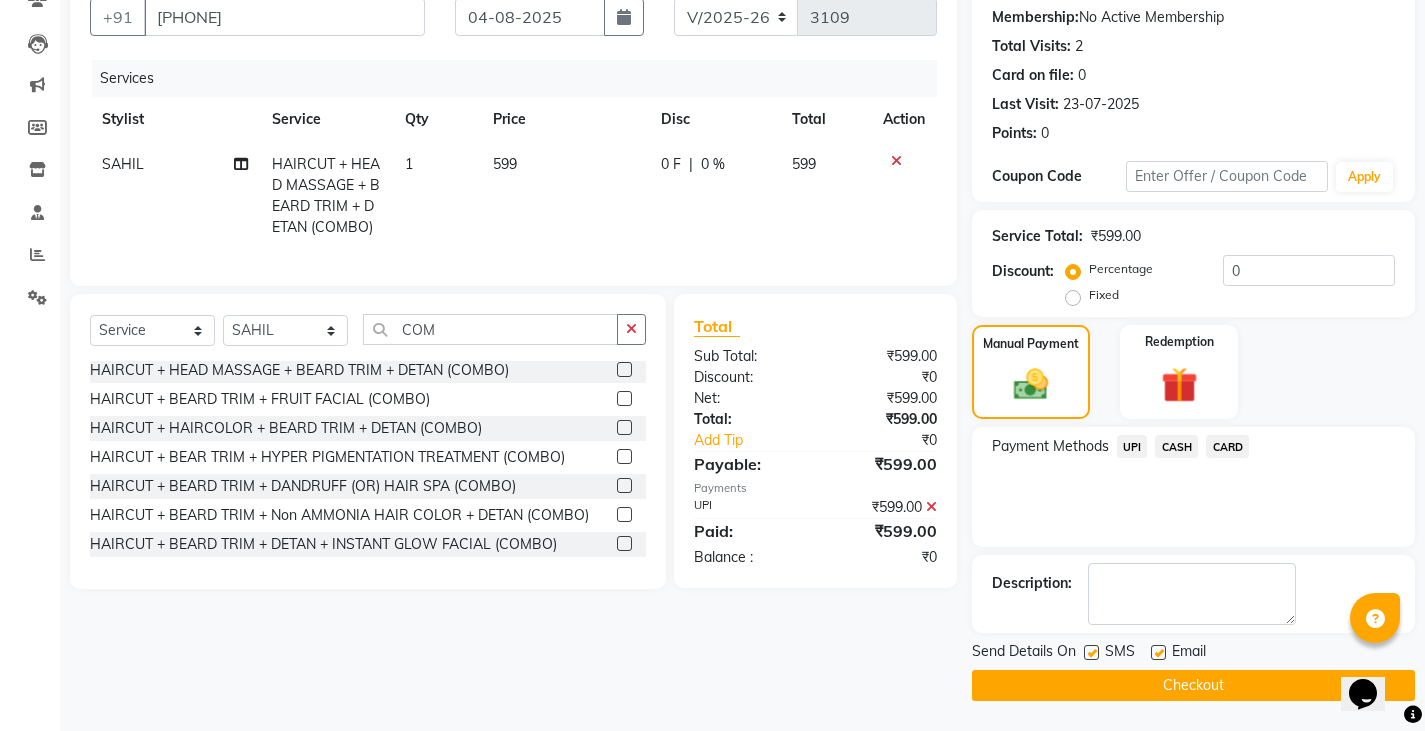 click on "Checkout" 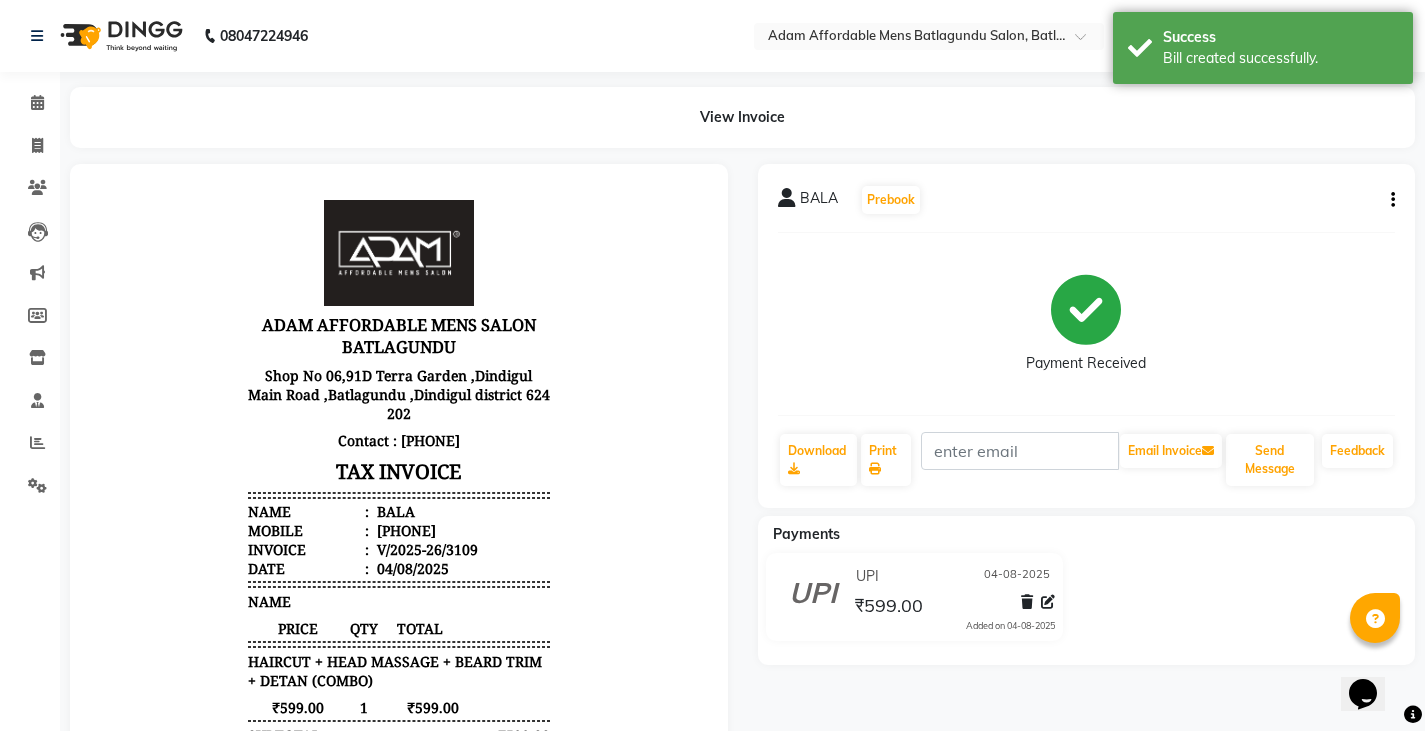 scroll, scrollTop: 0, scrollLeft: 0, axis: both 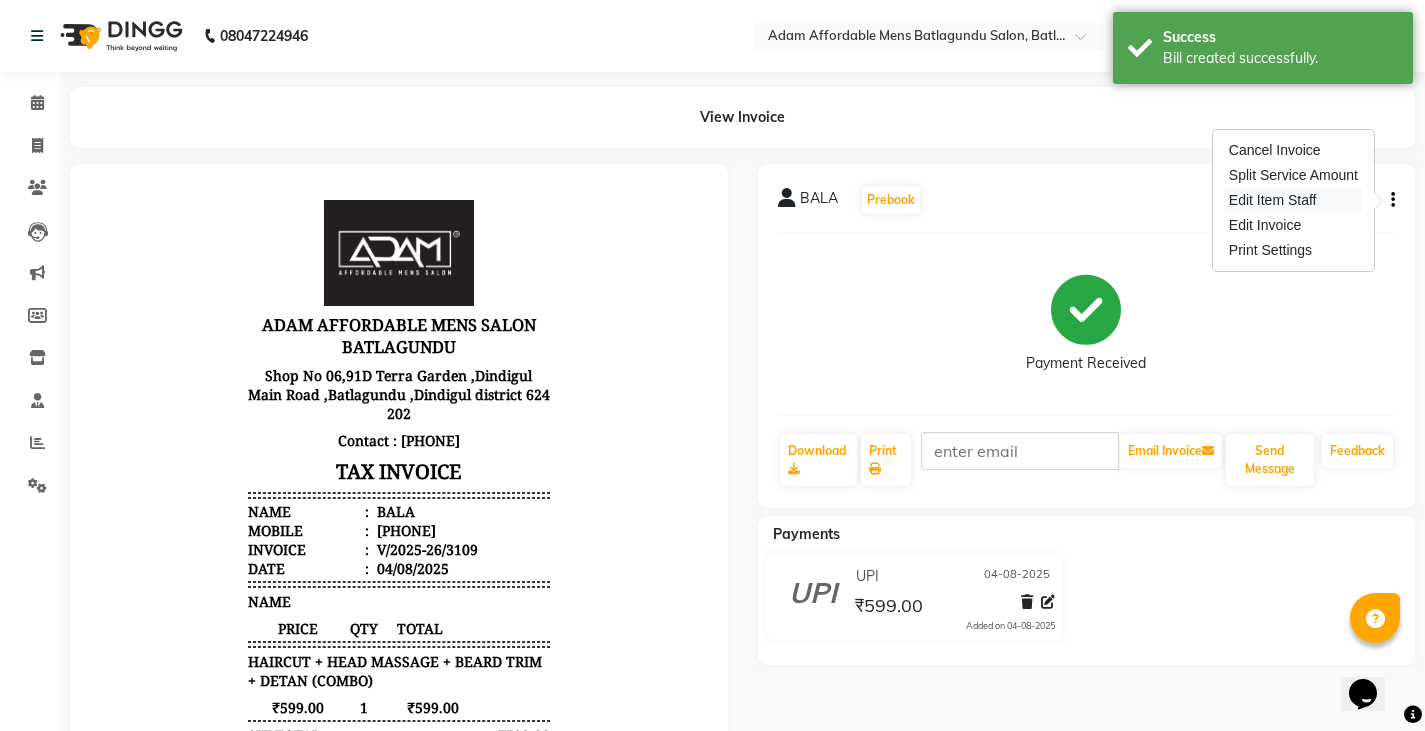 click on "Edit Item Staff" at bounding box center [1293, 200] 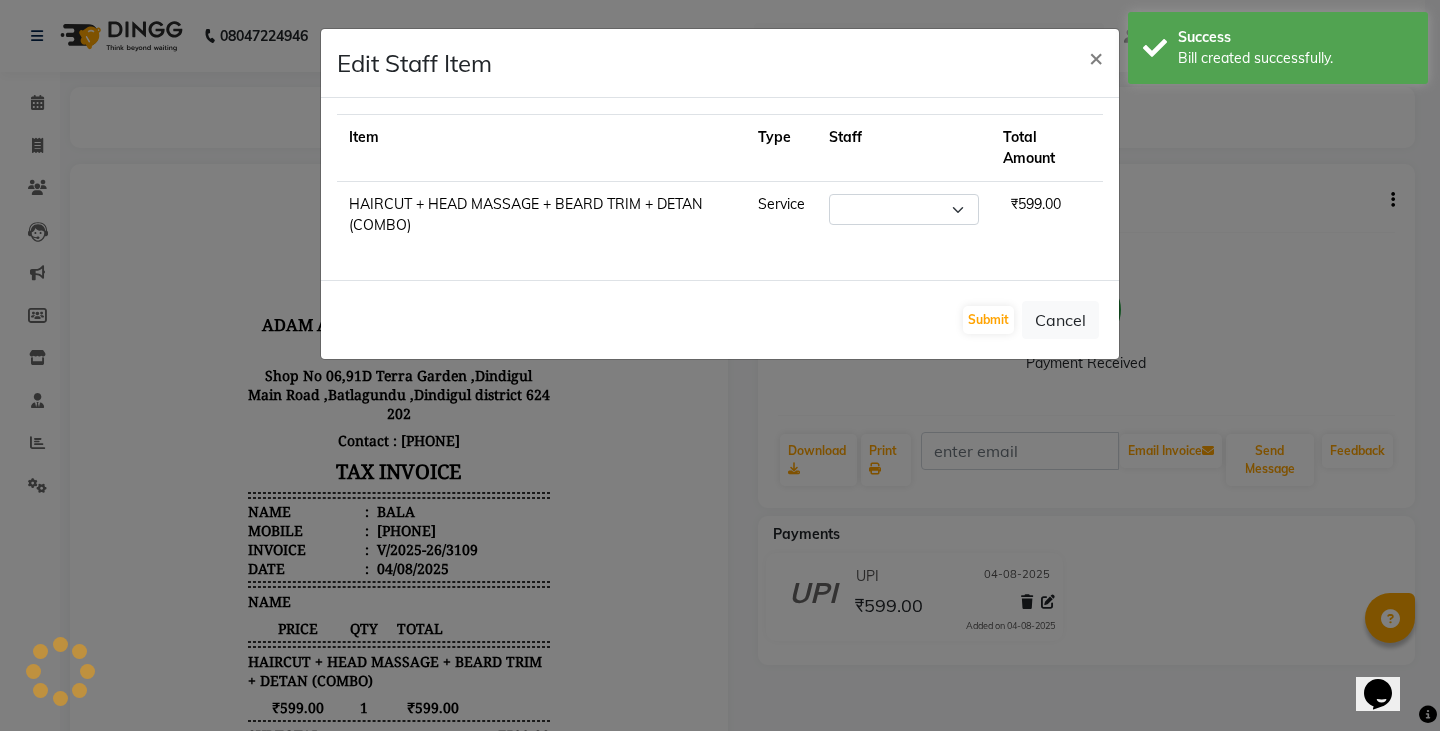 select on "84061" 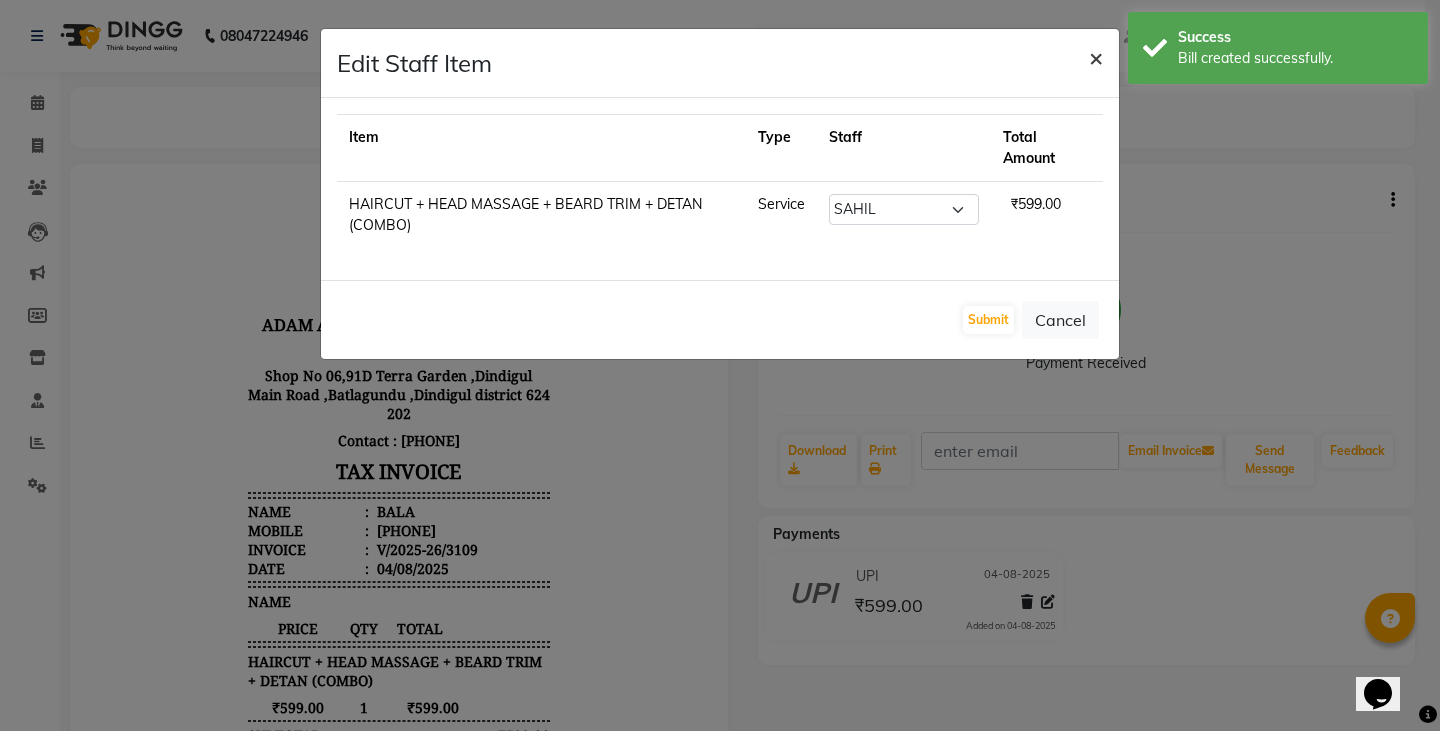 click on "×" 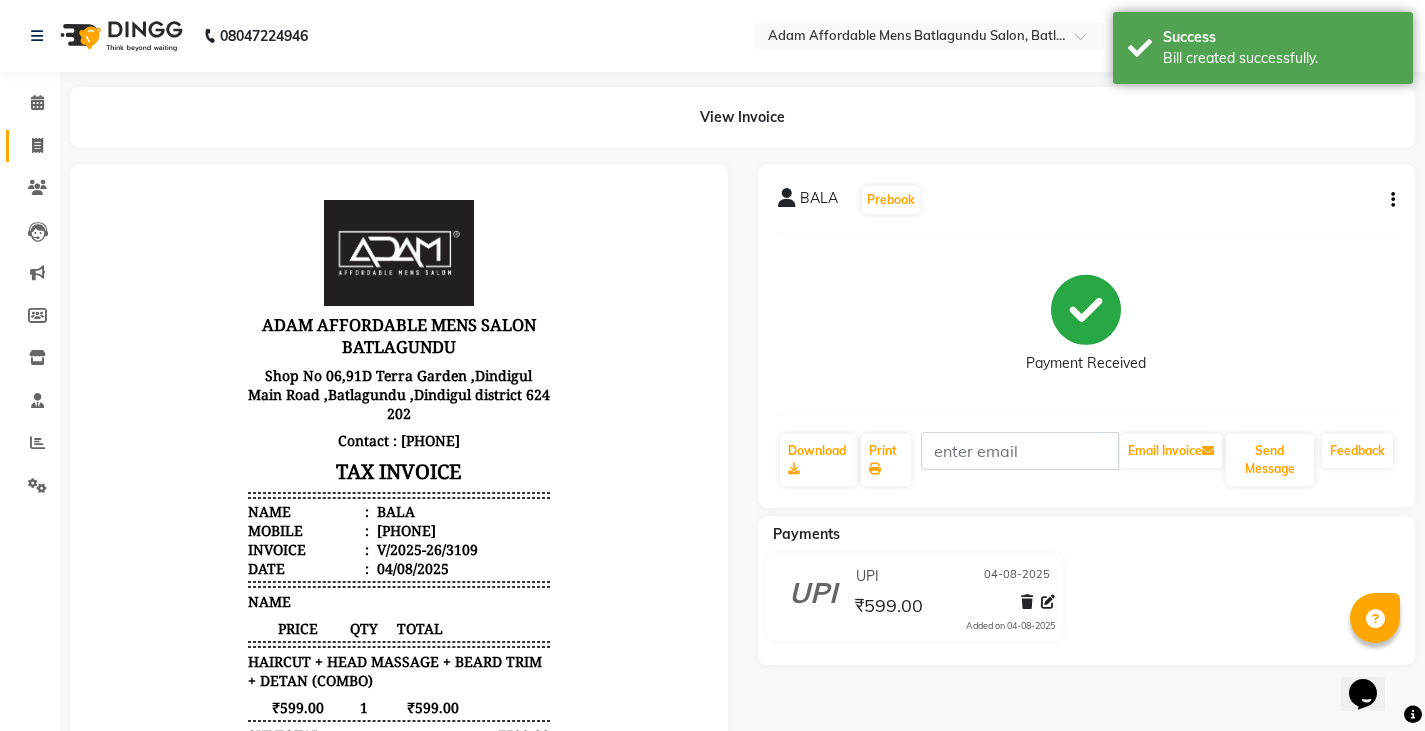 click on "Invoice" 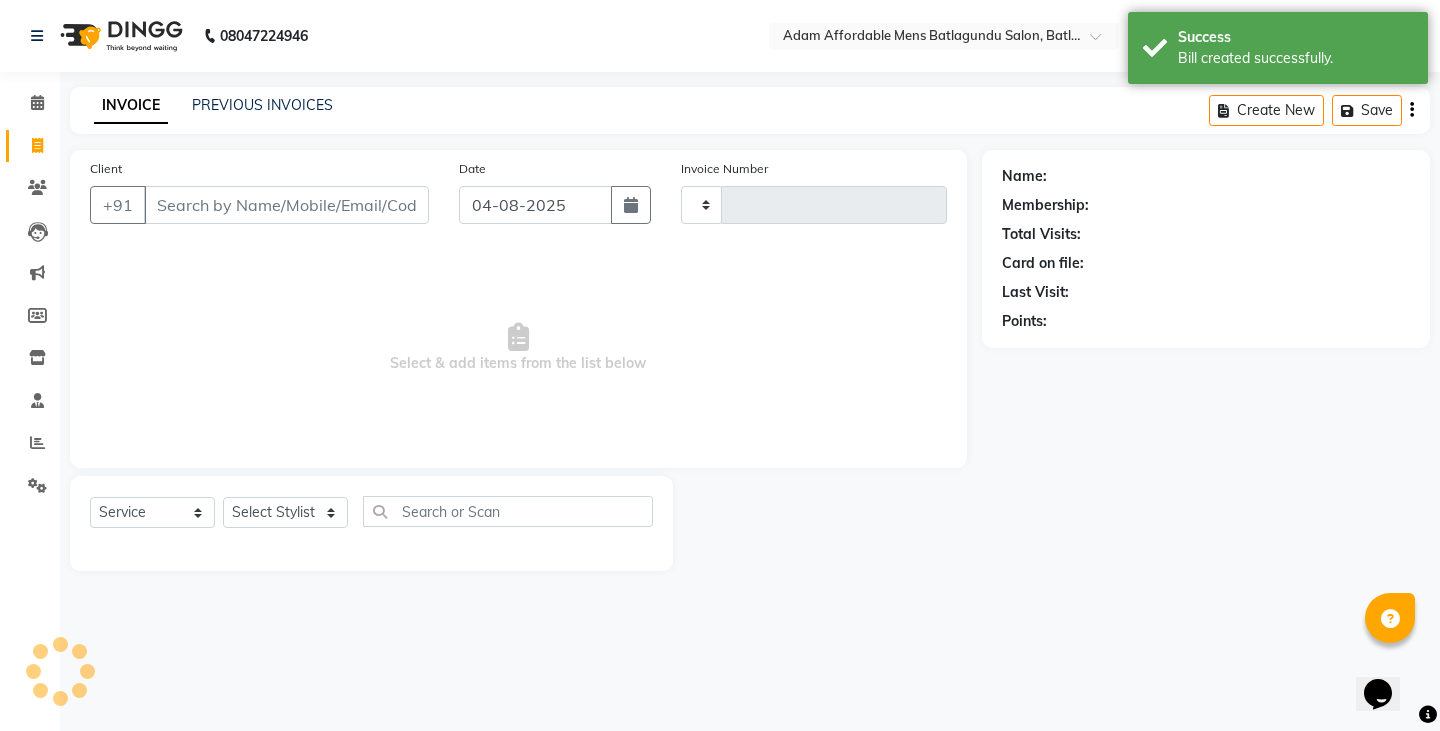 type on "3110" 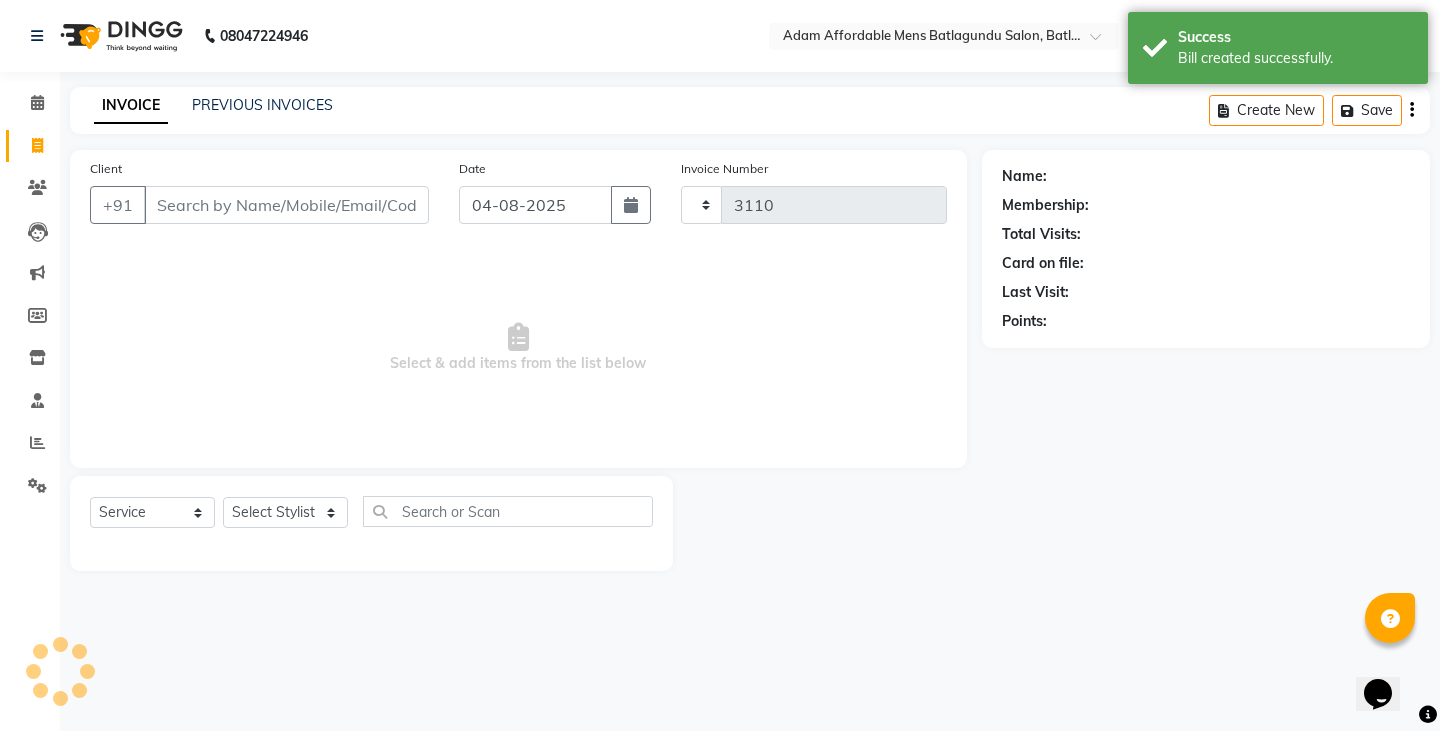 select on "8213" 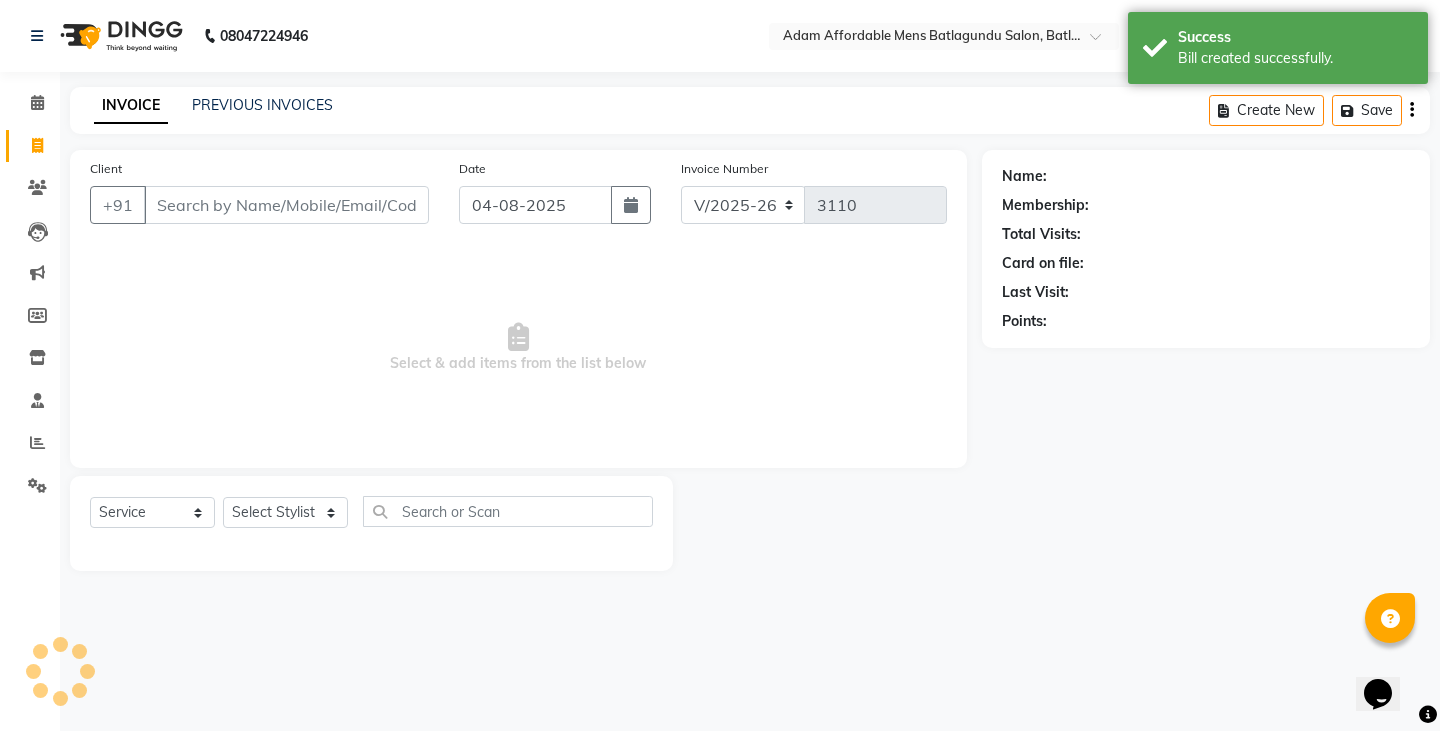 click on "Client" at bounding box center (286, 205) 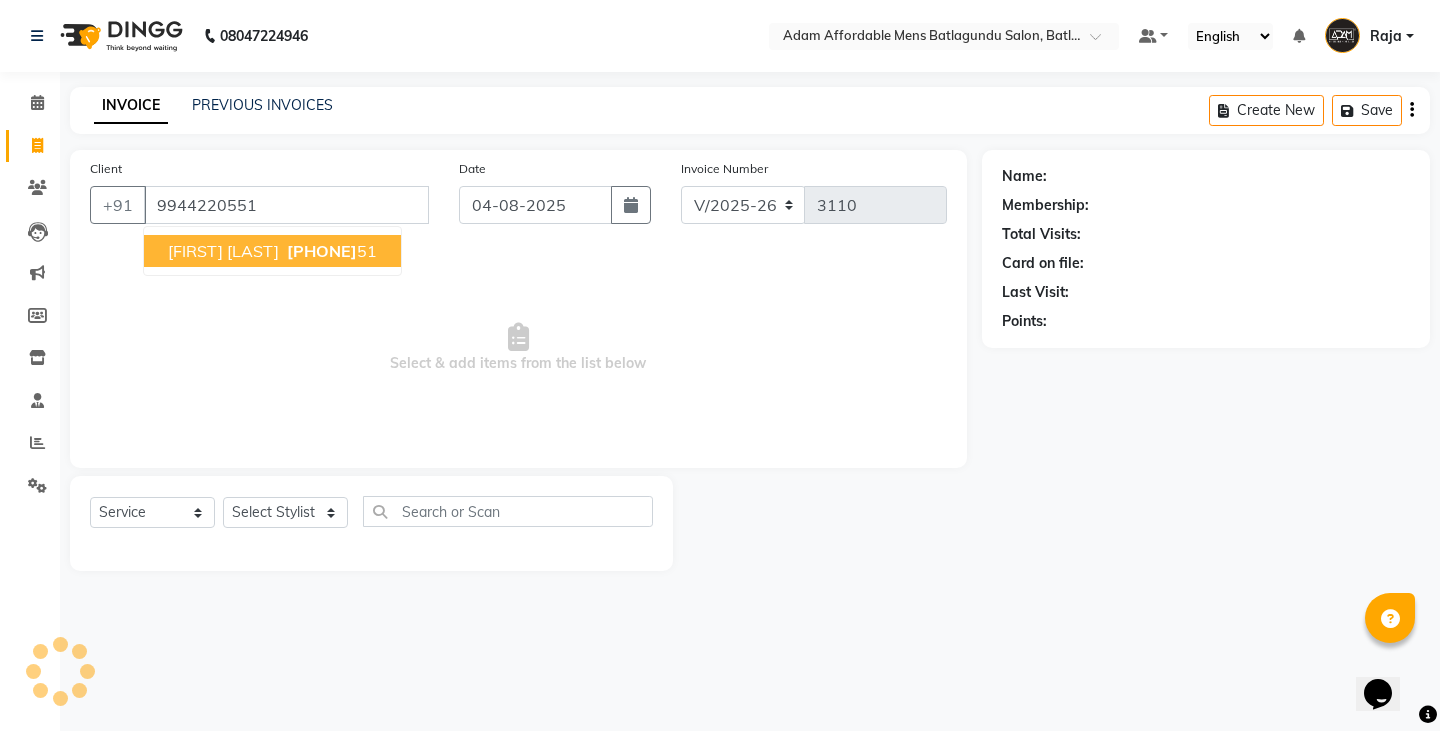 type on "9944220551" 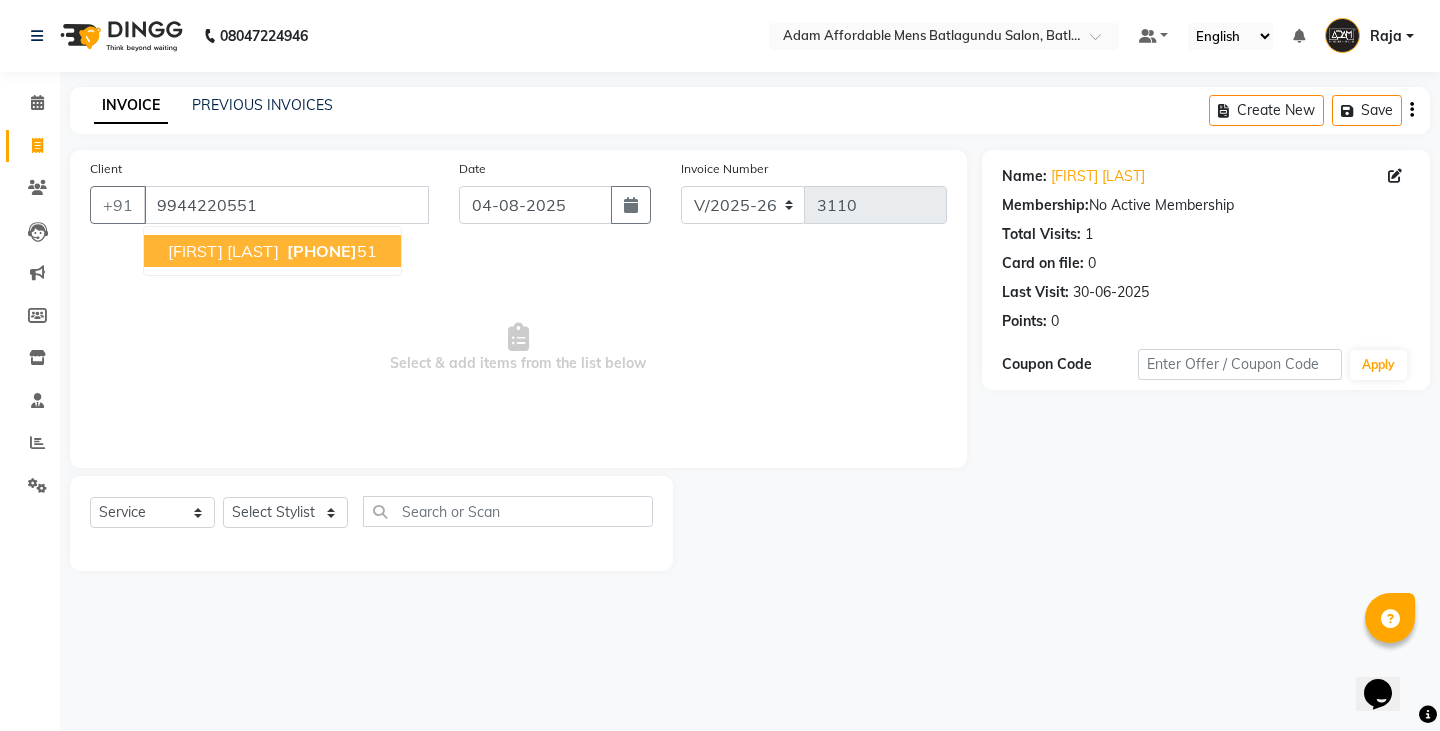 click on "[FIRST] [LAST]   [PHONE]" at bounding box center [272, 251] 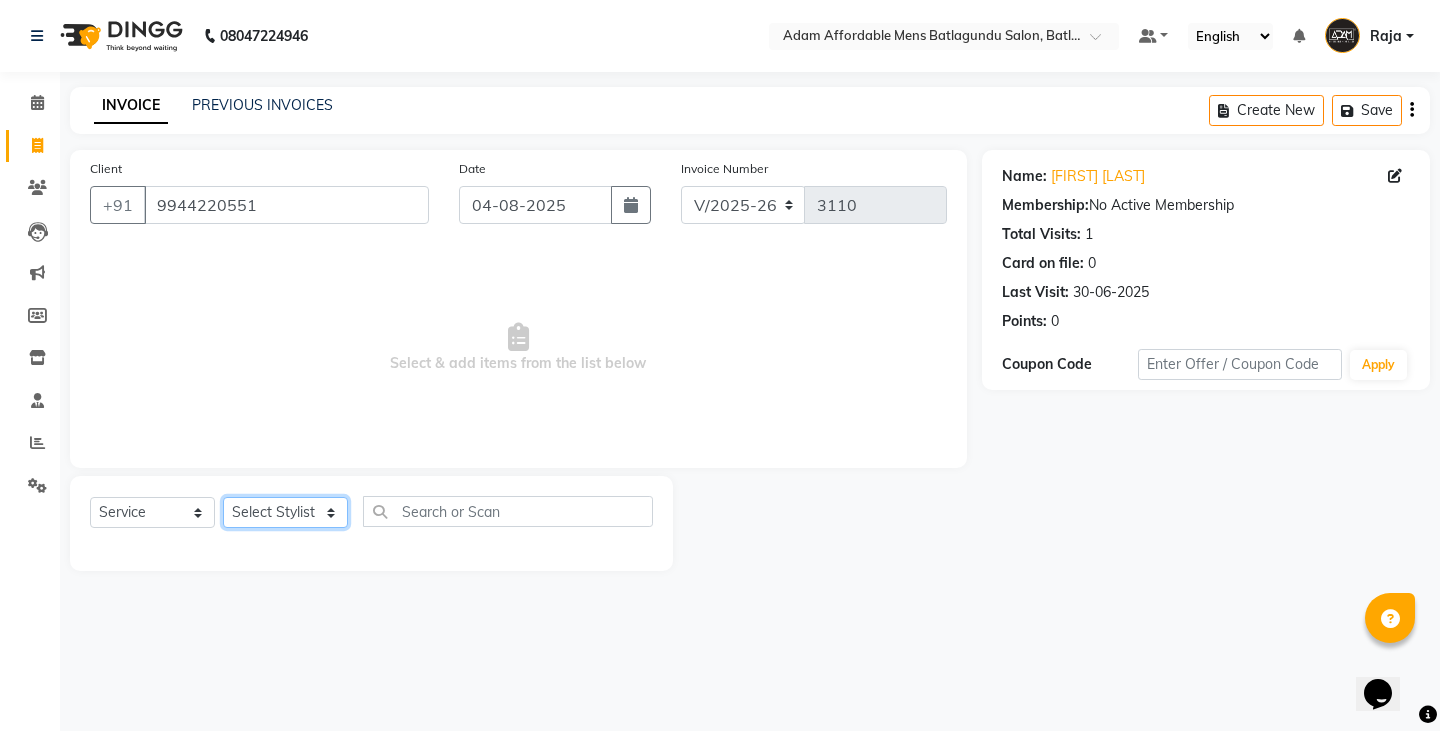 click on "Select Stylist Admin Anish Ovesh Raja SAHIL  SOHAIL SONU" 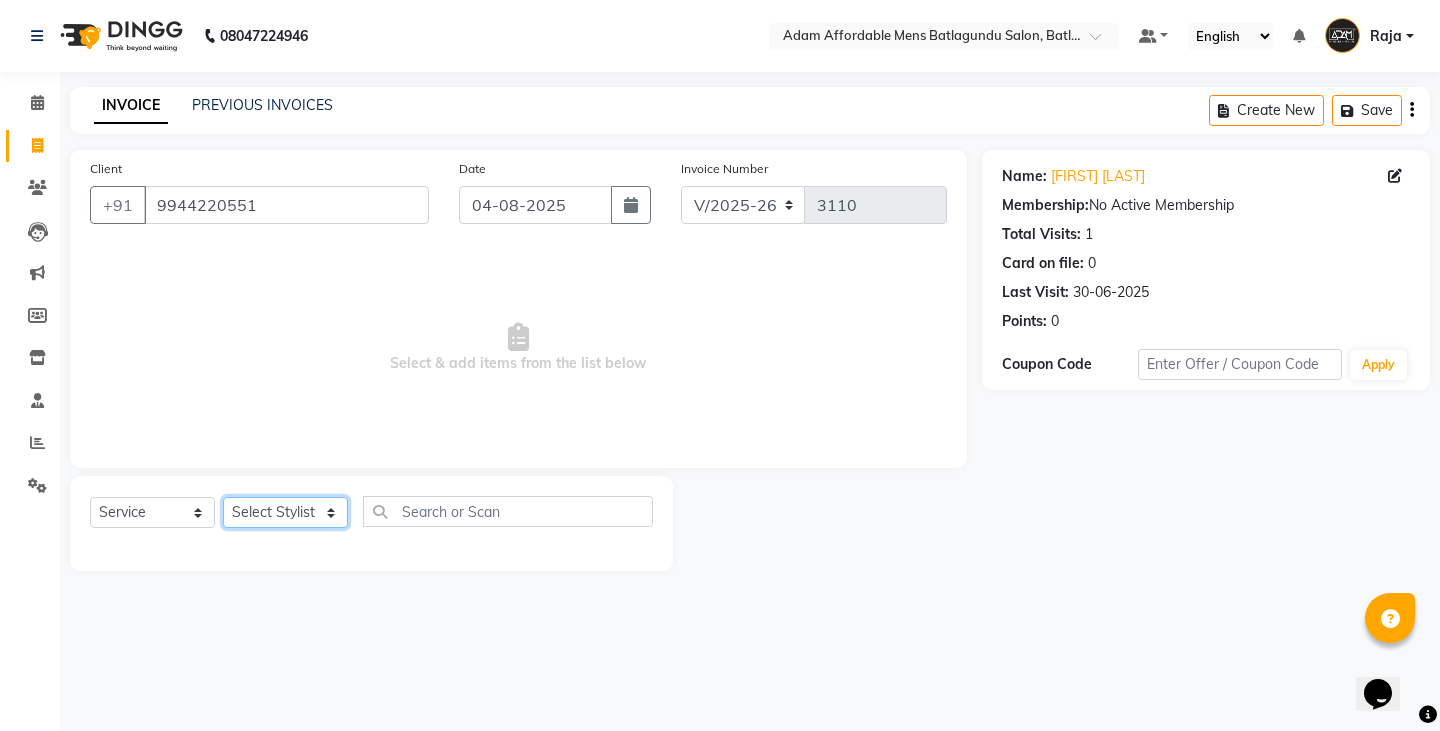 select on "84143" 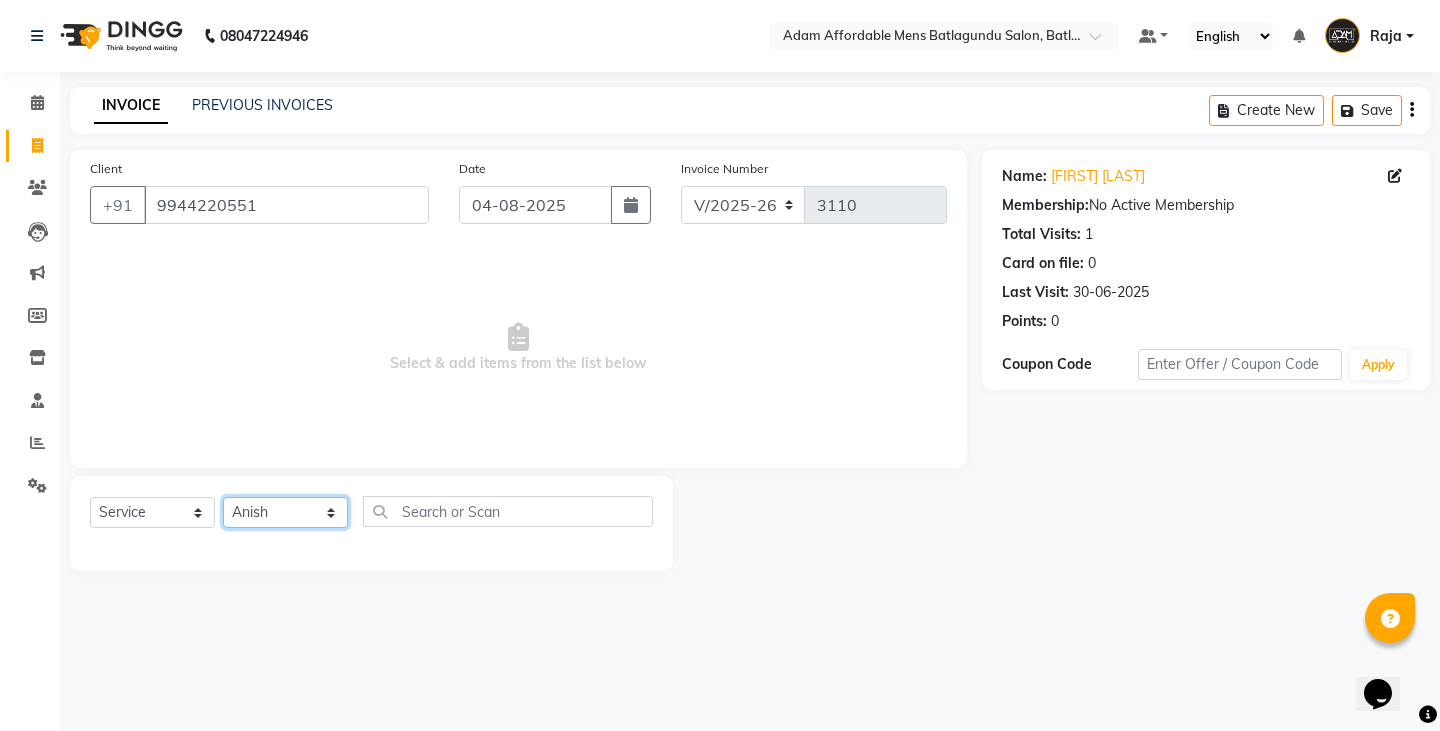 click on "Select Stylist Admin Anish Ovesh Raja SAHIL  SOHAIL SONU" 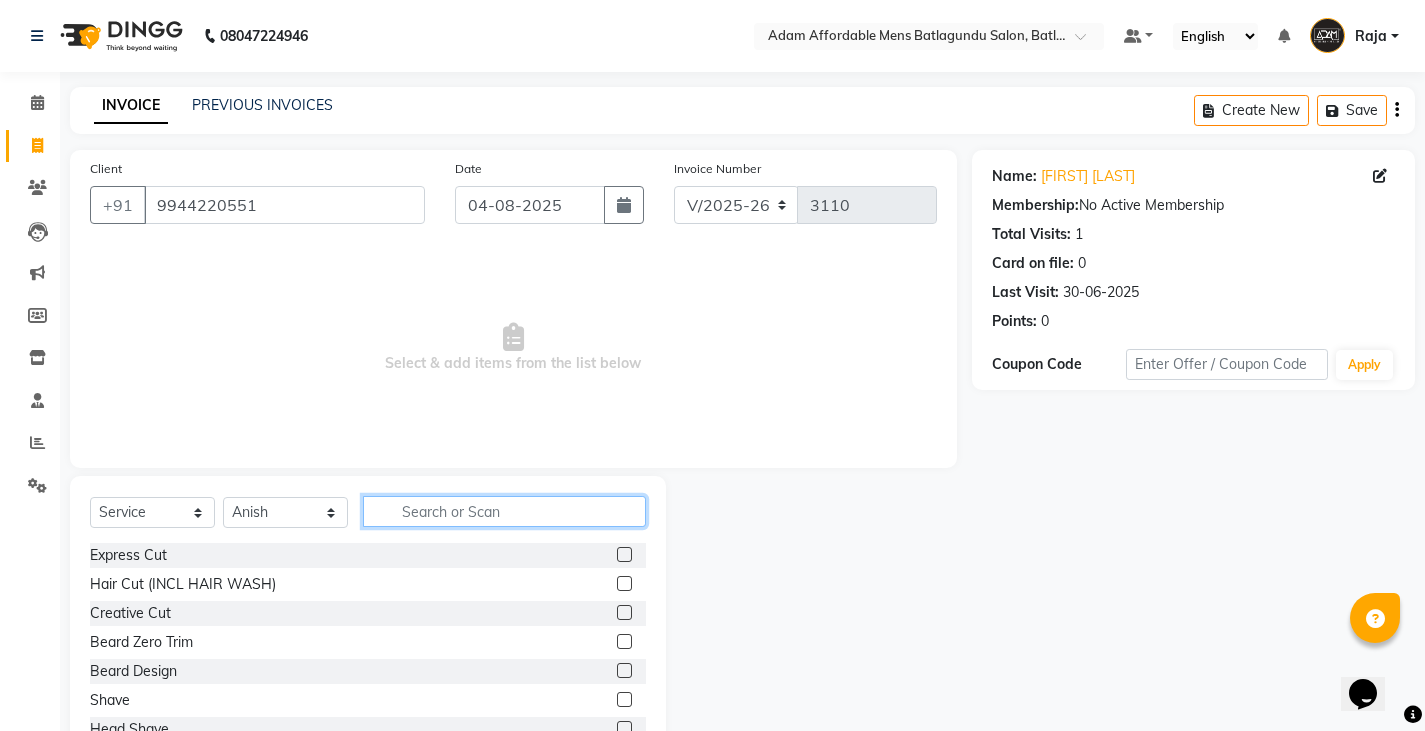 click 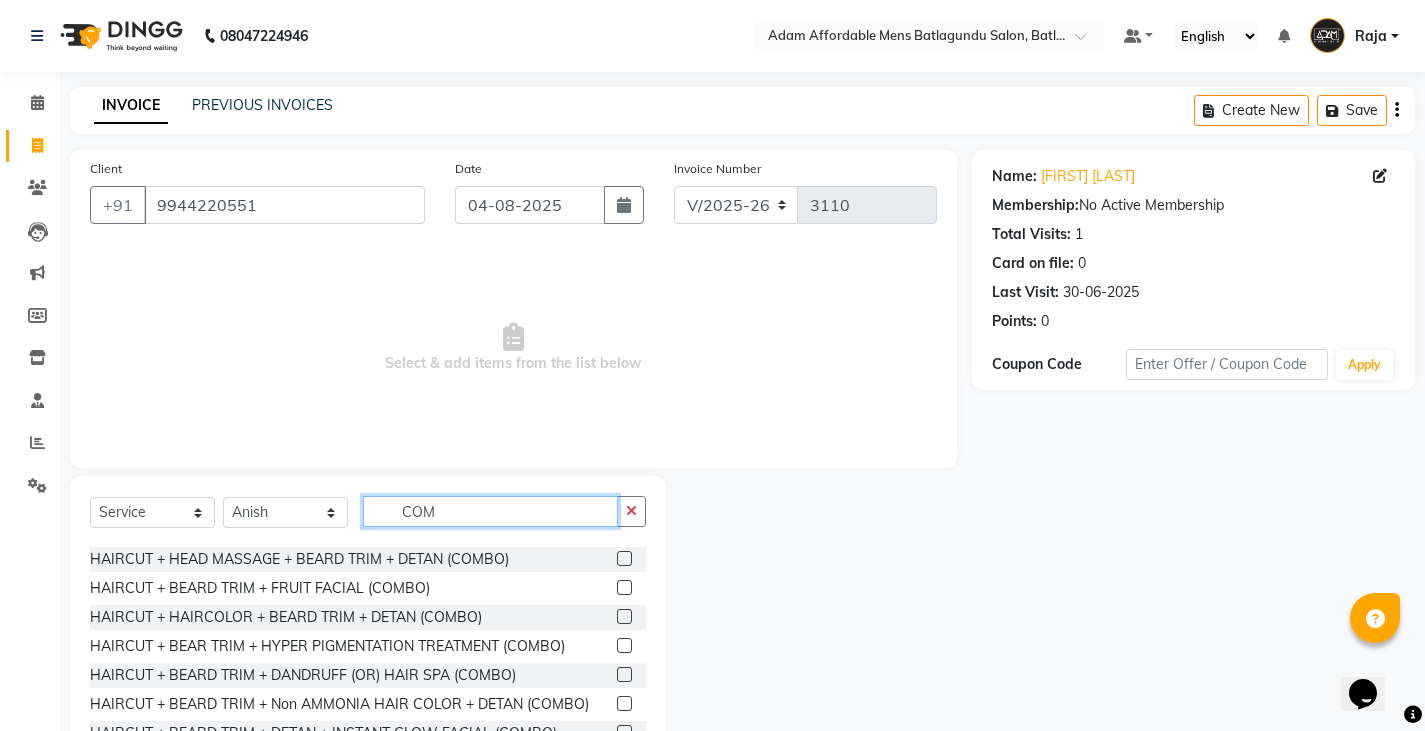 scroll, scrollTop: 177, scrollLeft: 0, axis: vertical 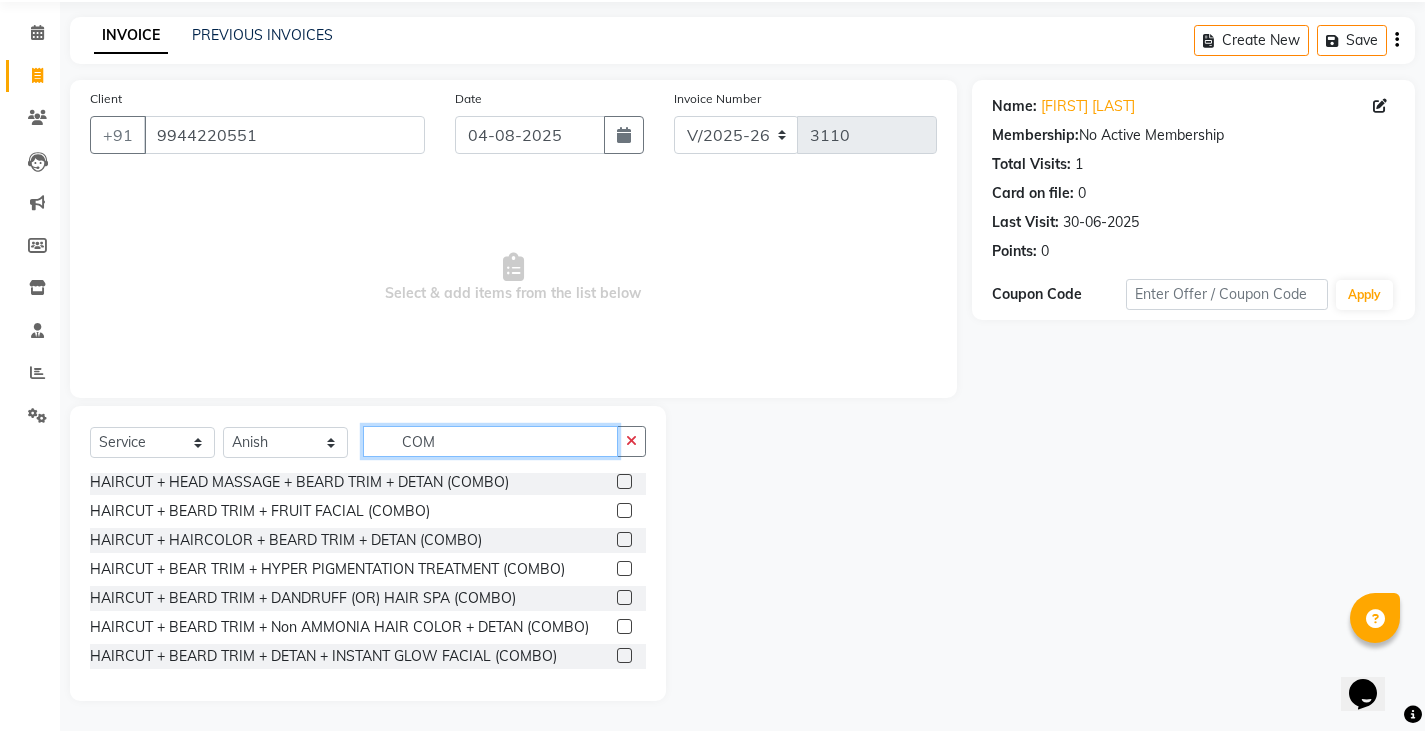 type on "COM" 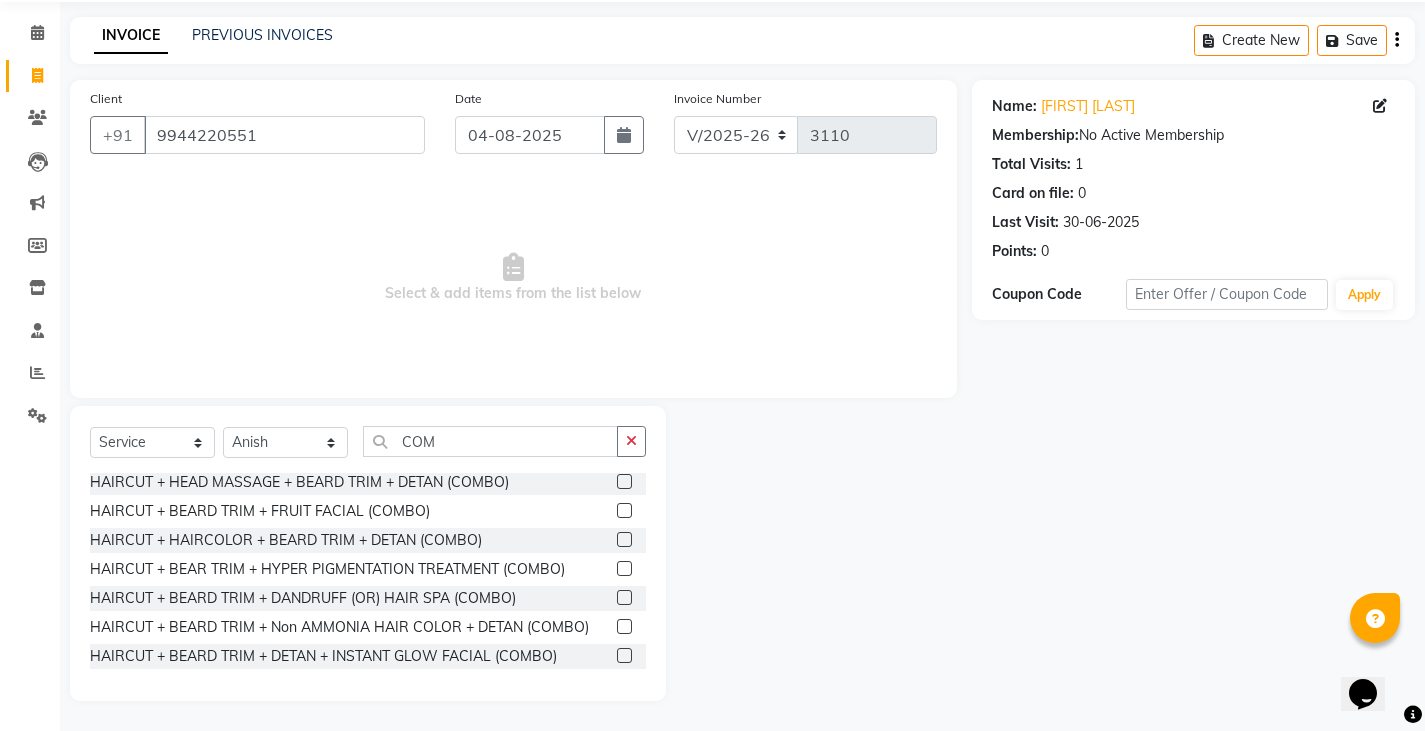 click 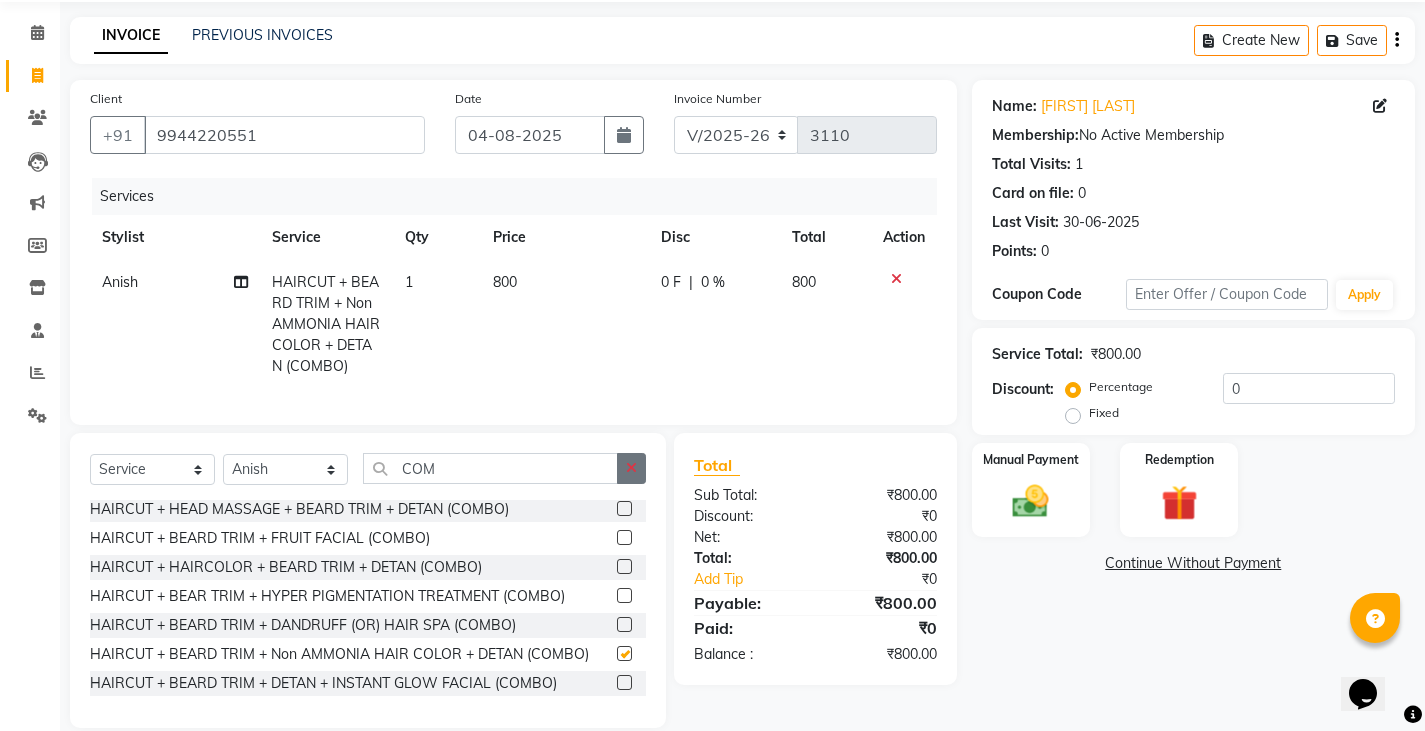 checkbox on "false" 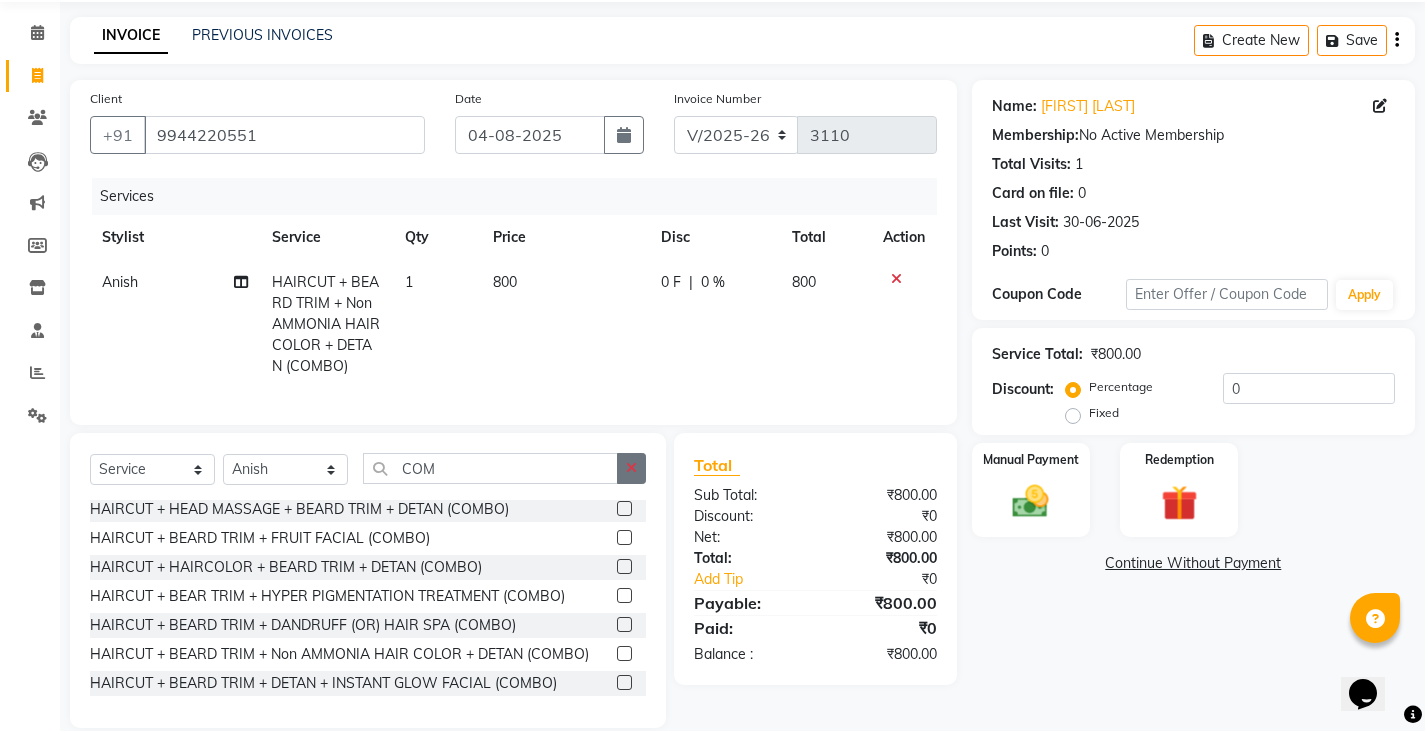 click 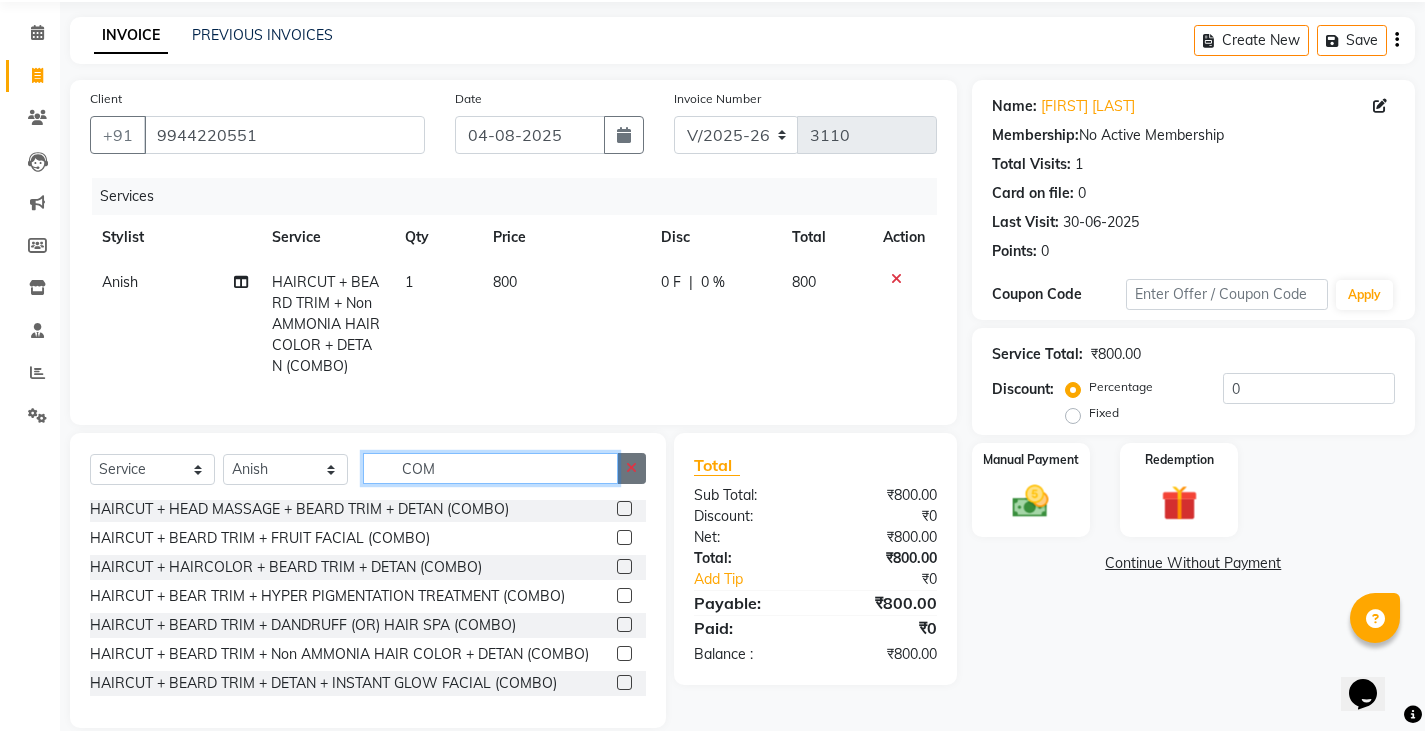 type 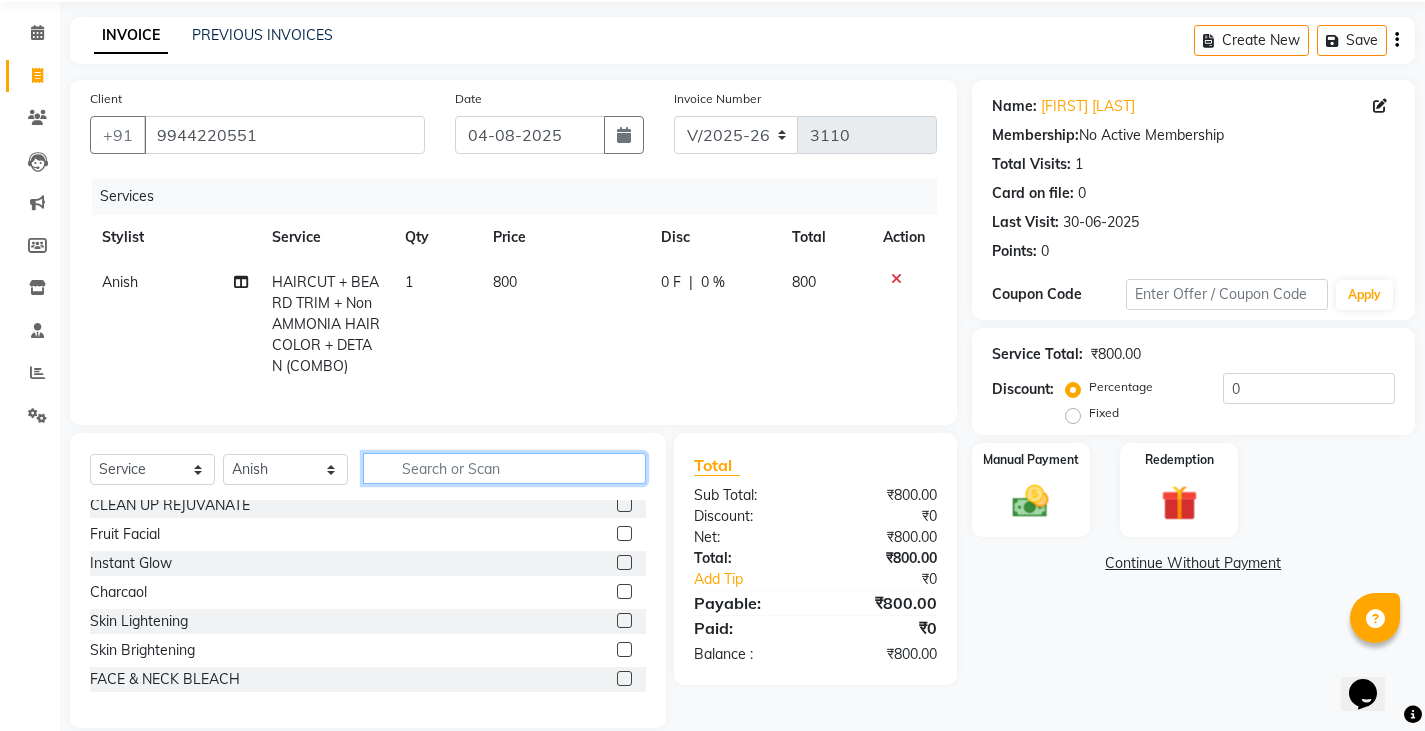 scroll, scrollTop: 977, scrollLeft: 0, axis: vertical 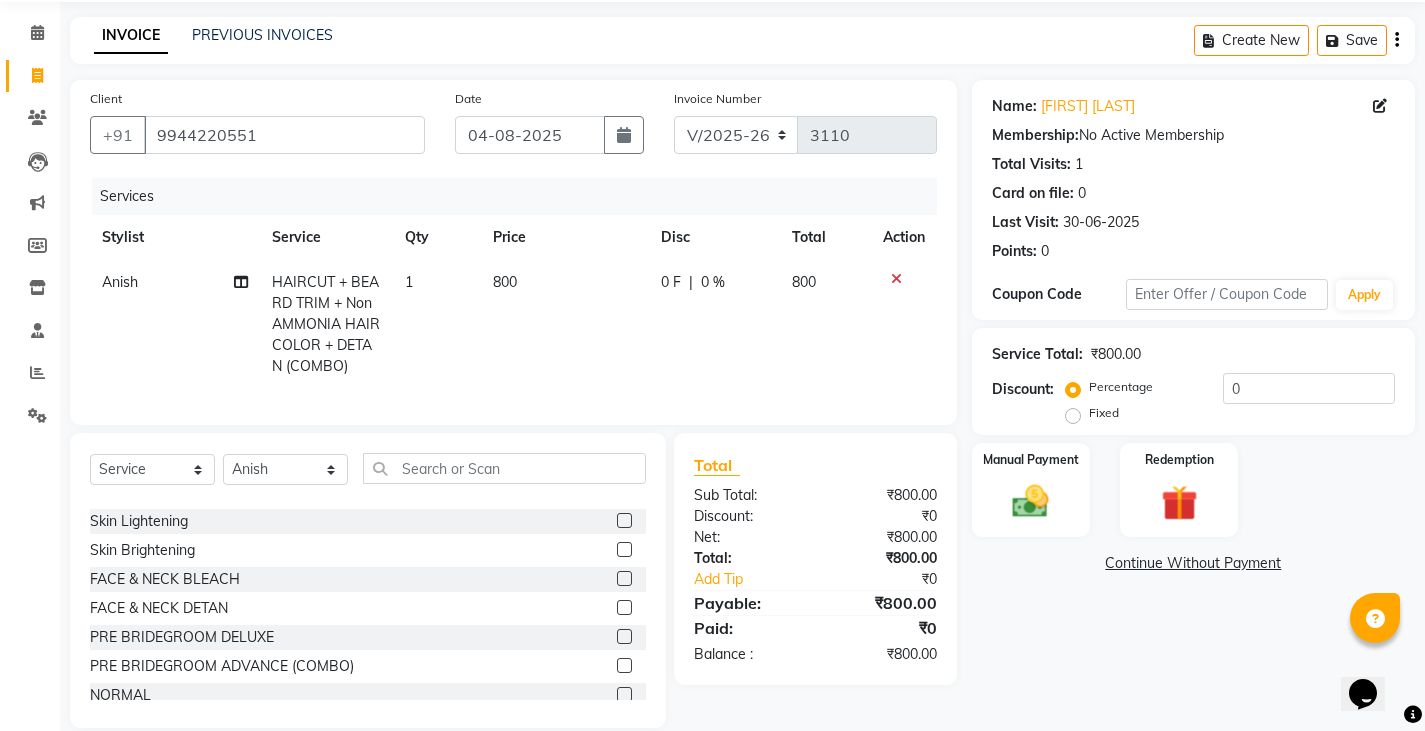 click 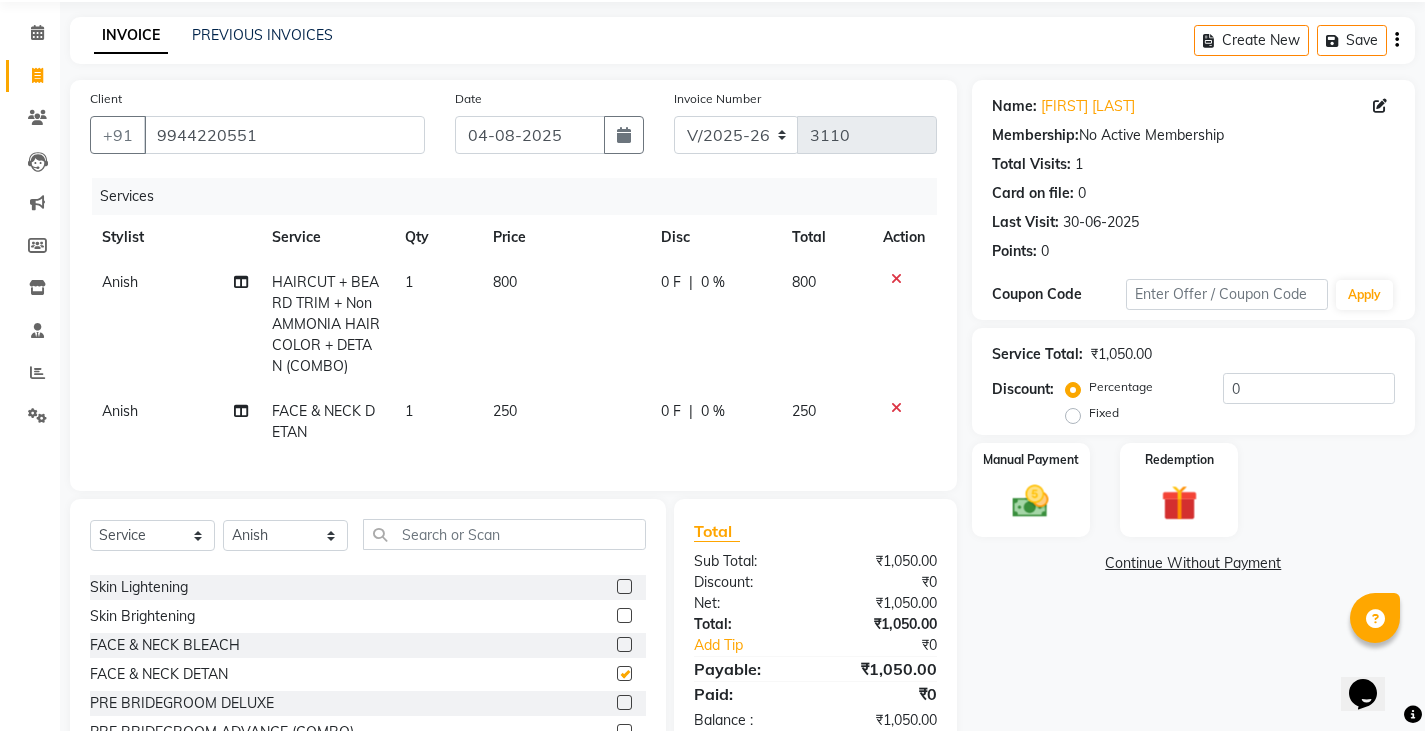 checkbox on "false" 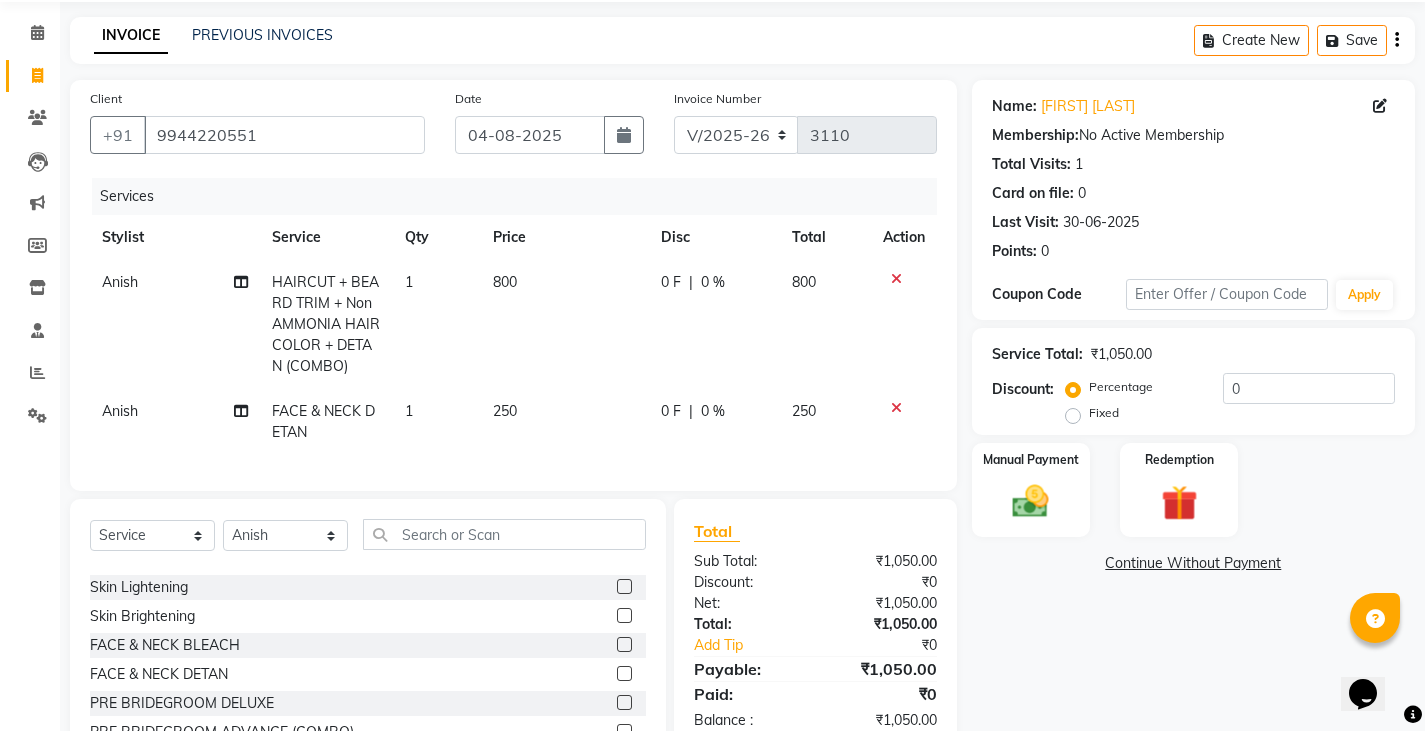 click on "250" 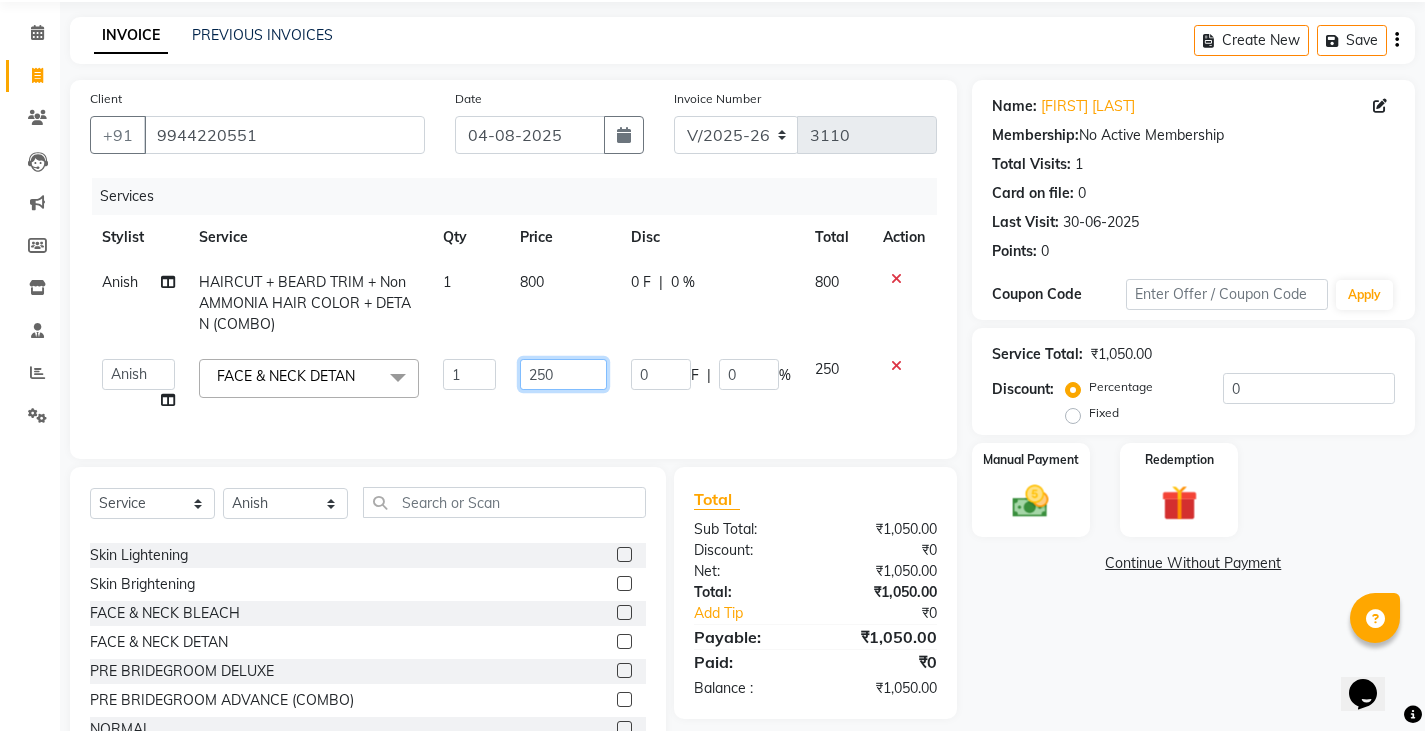 click on "250" 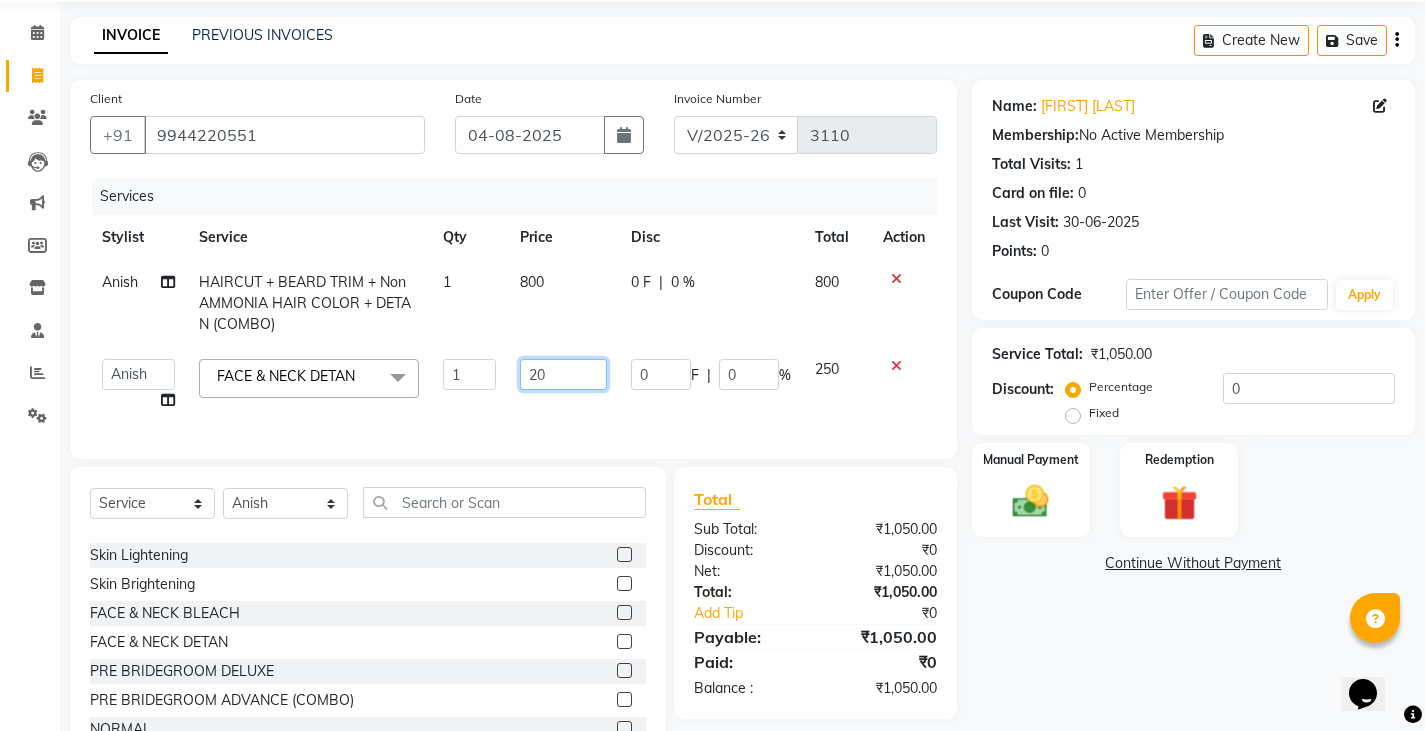 type on "200" 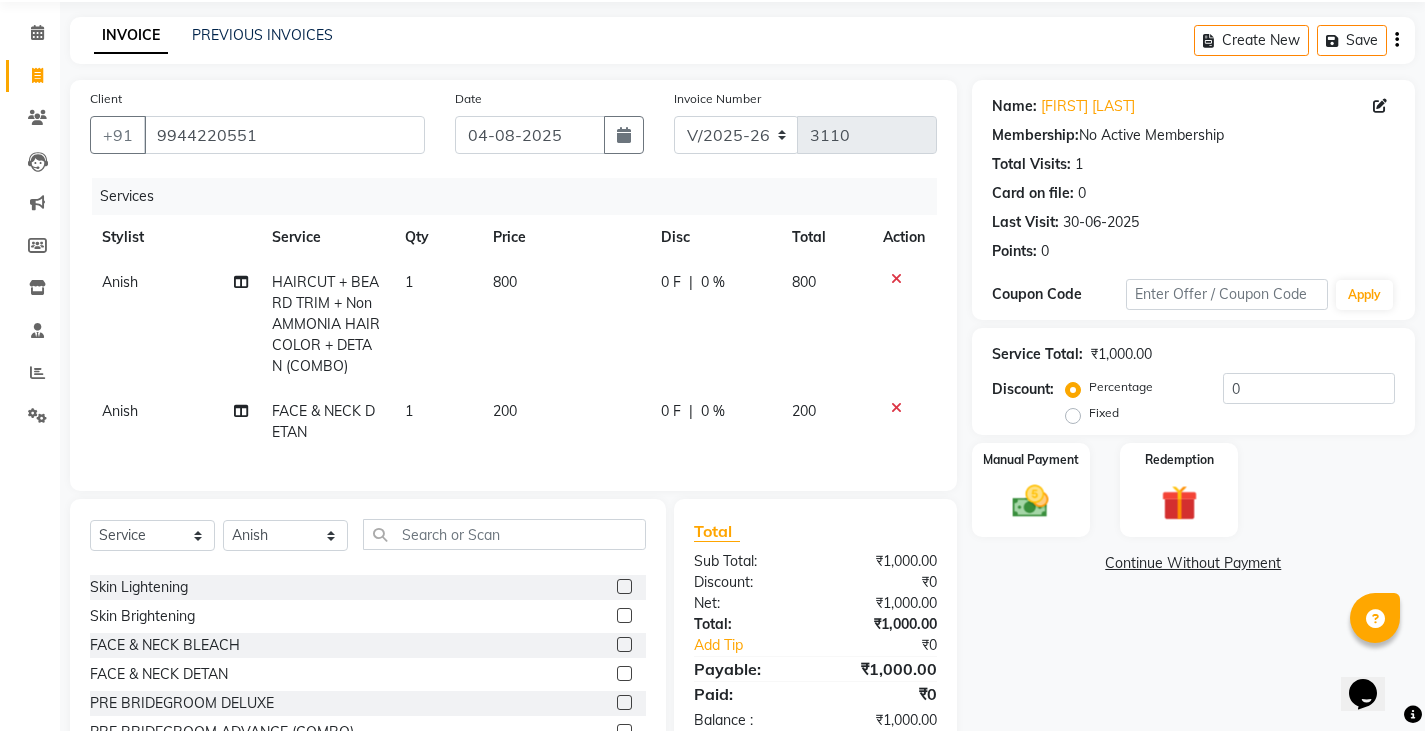 click on "200" 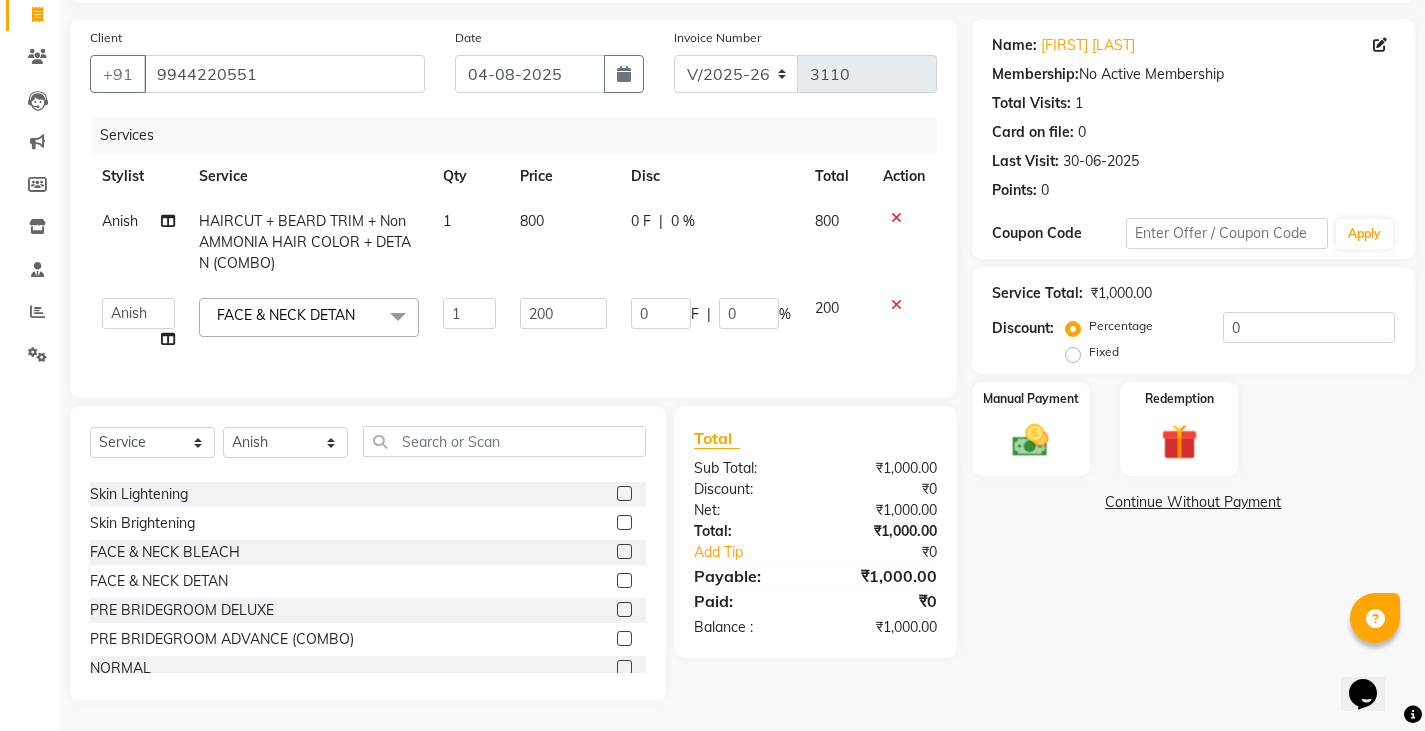 scroll, scrollTop: 146, scrollLeft: 0, axis: vertical 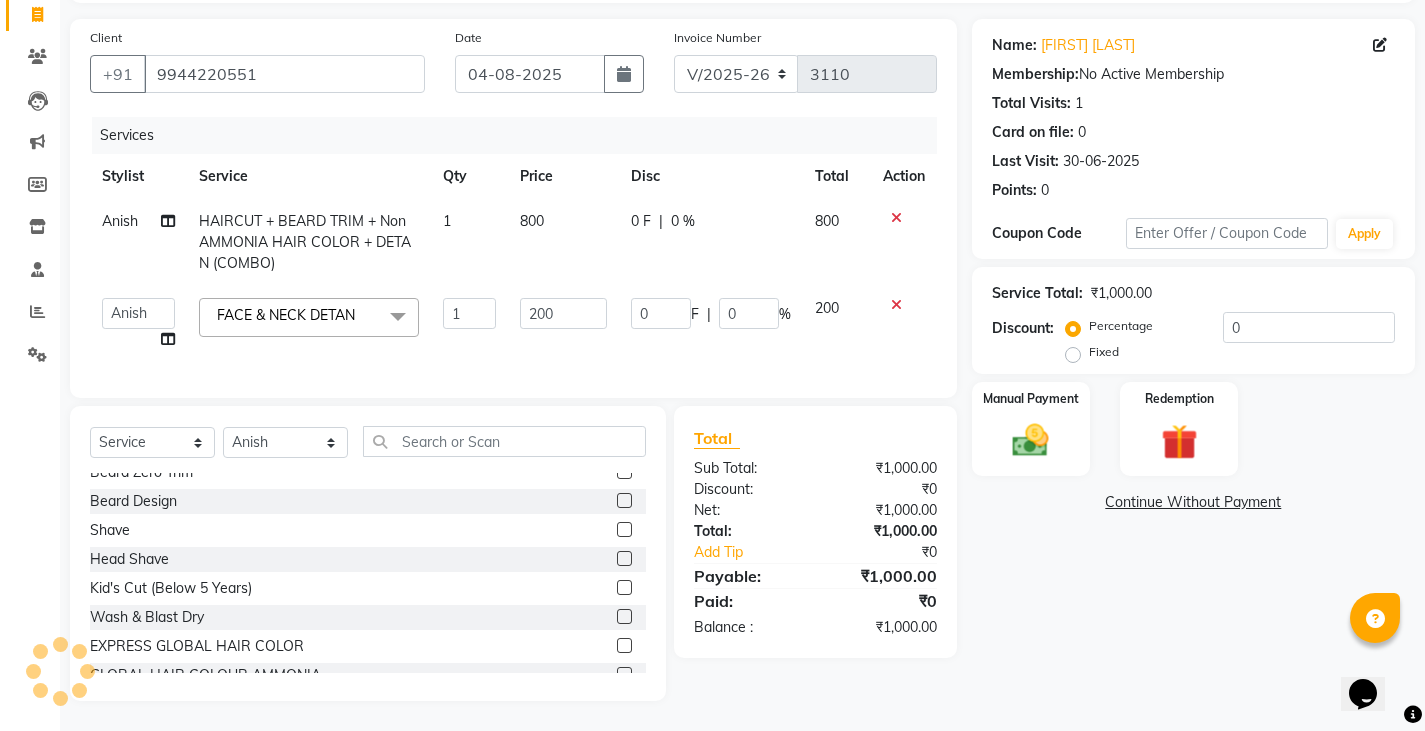 click 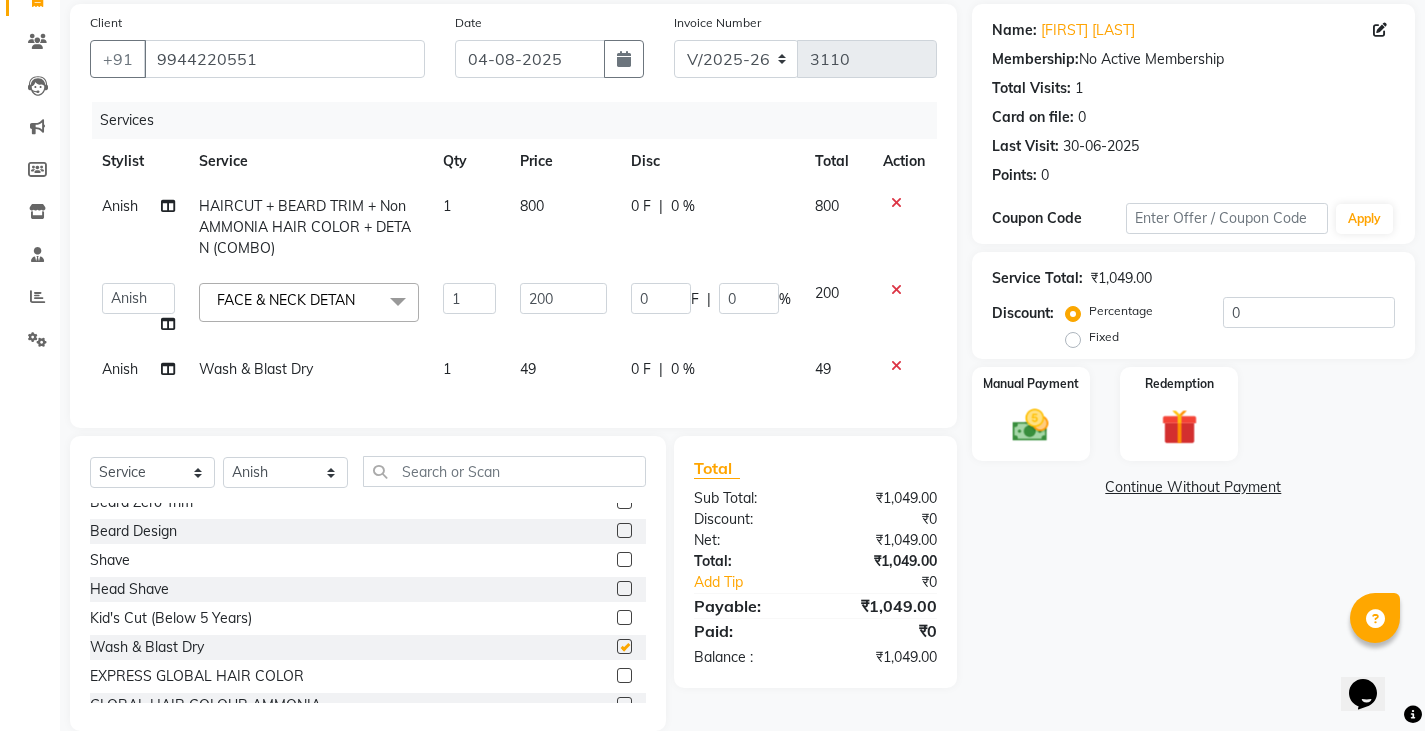 checkbox on "false" 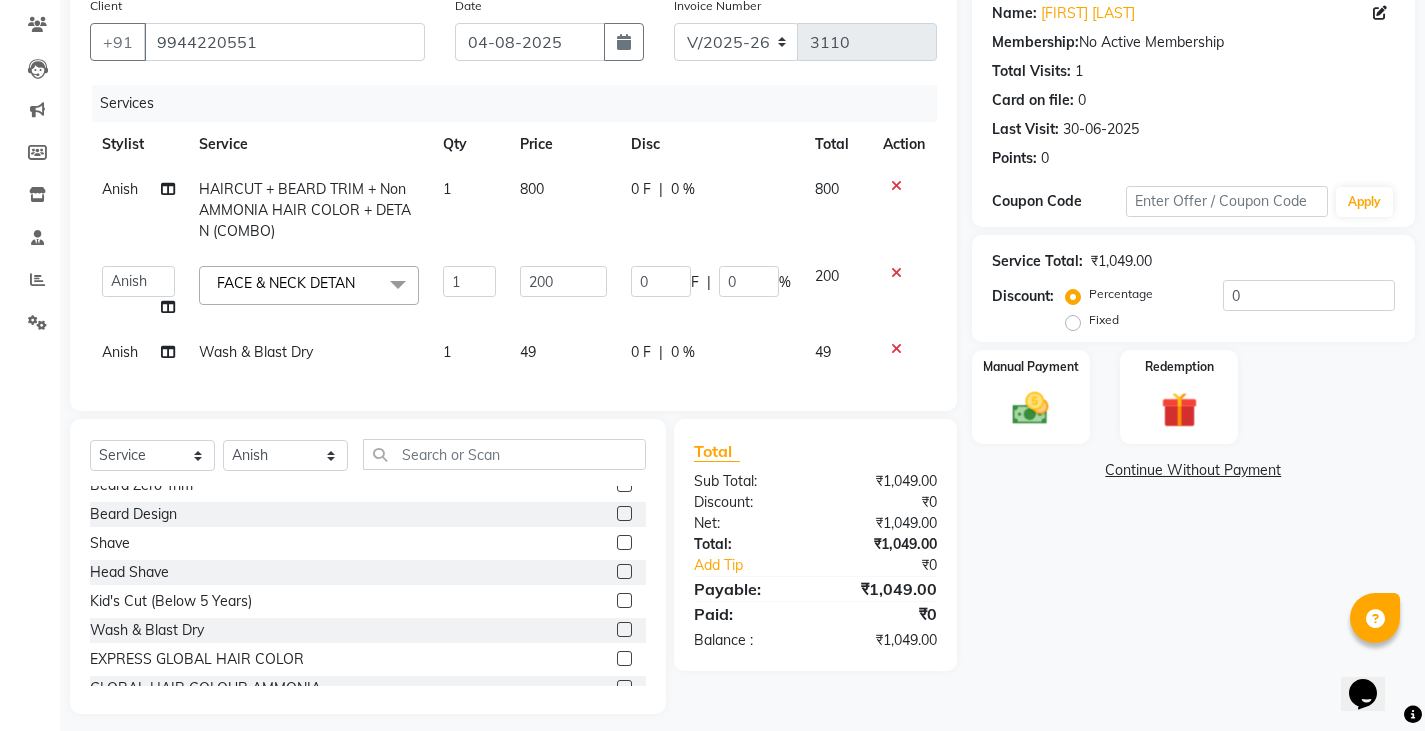 scroll, scrollTop: 191, scrollLeft: 0, axis: vertical 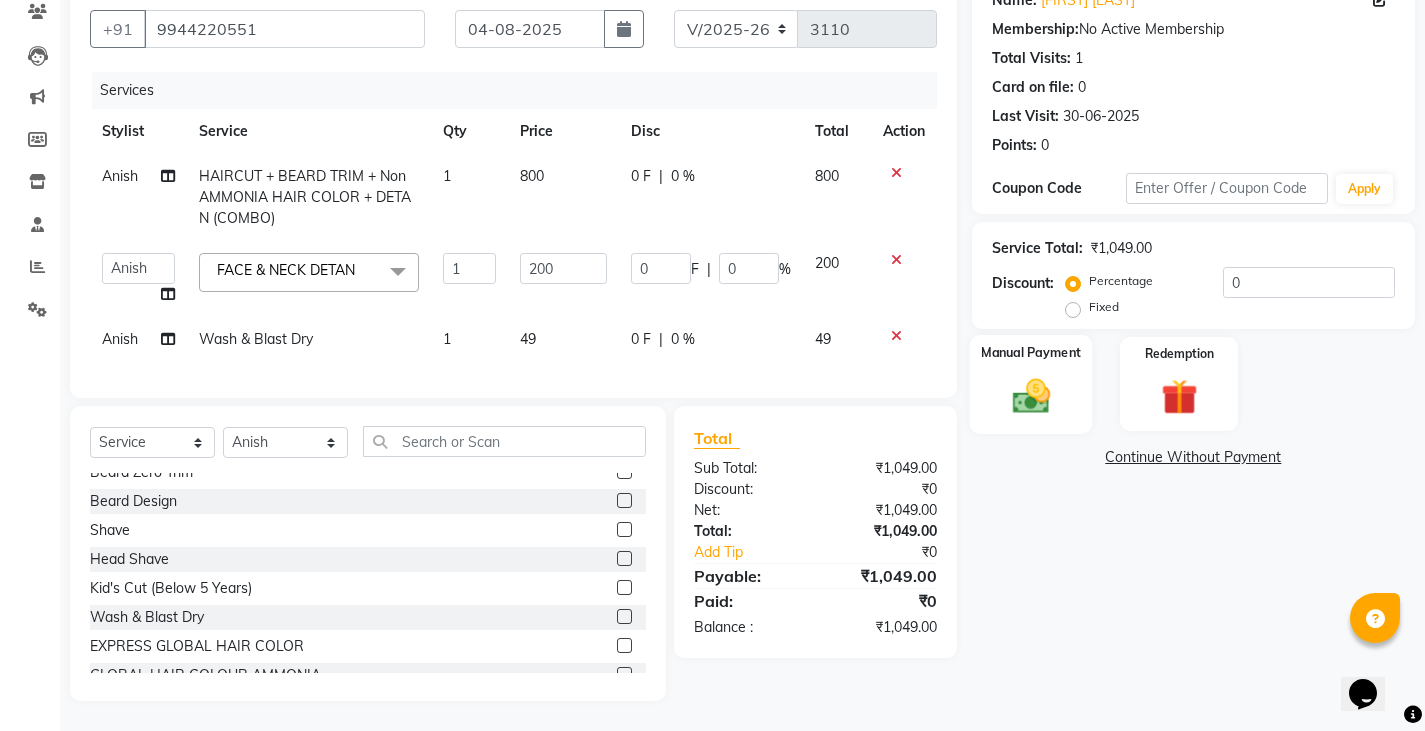 drag, startPoint x: 1010, startPoint y: 398, endPoint x: 1010, endPoint y: 413, distance: 15 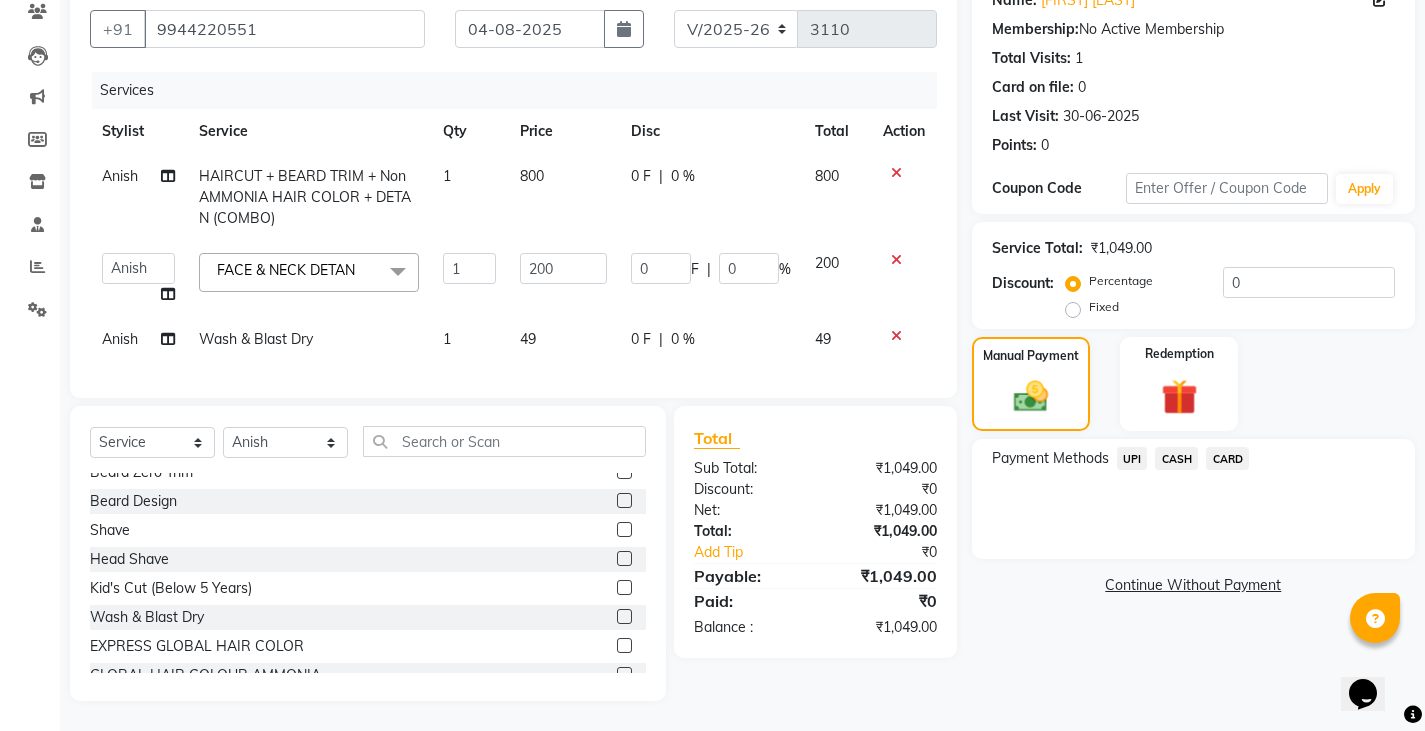 click on "CASH" 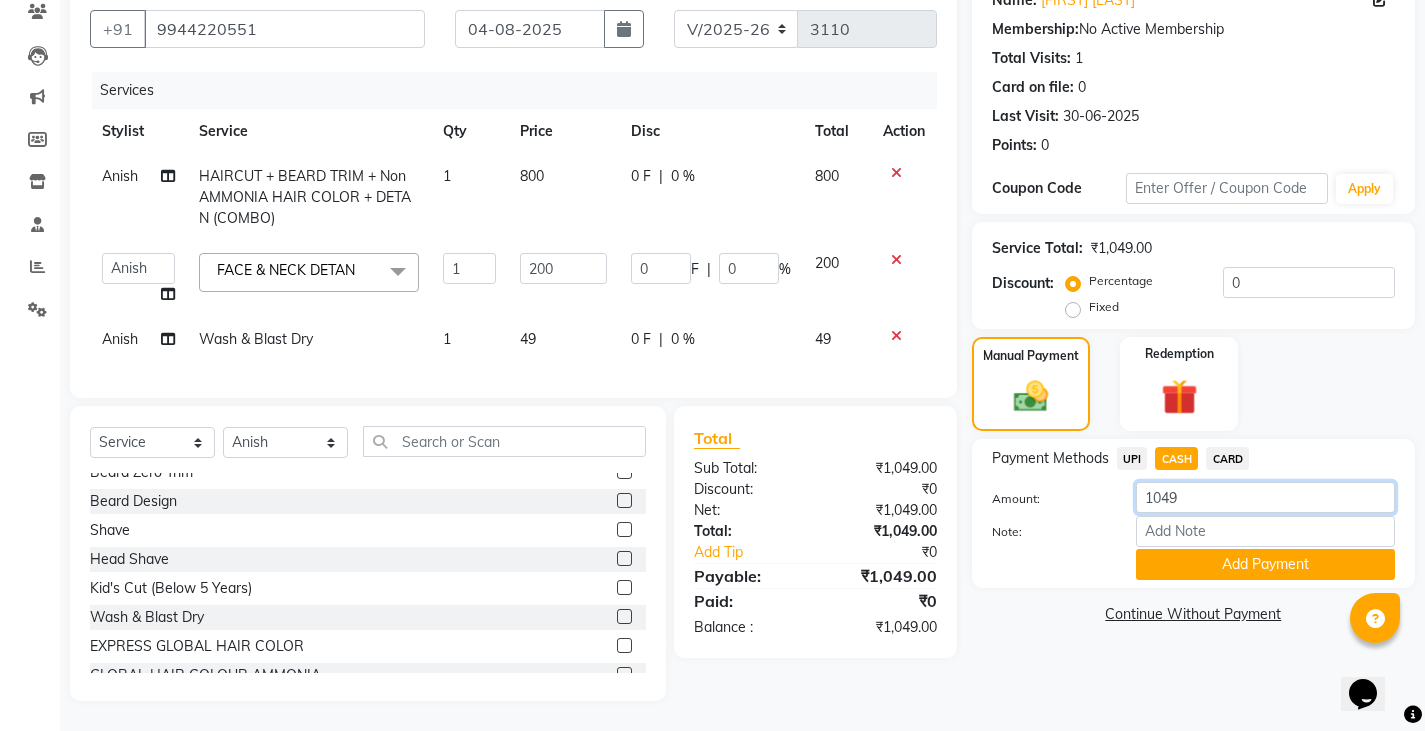 click on "1049" 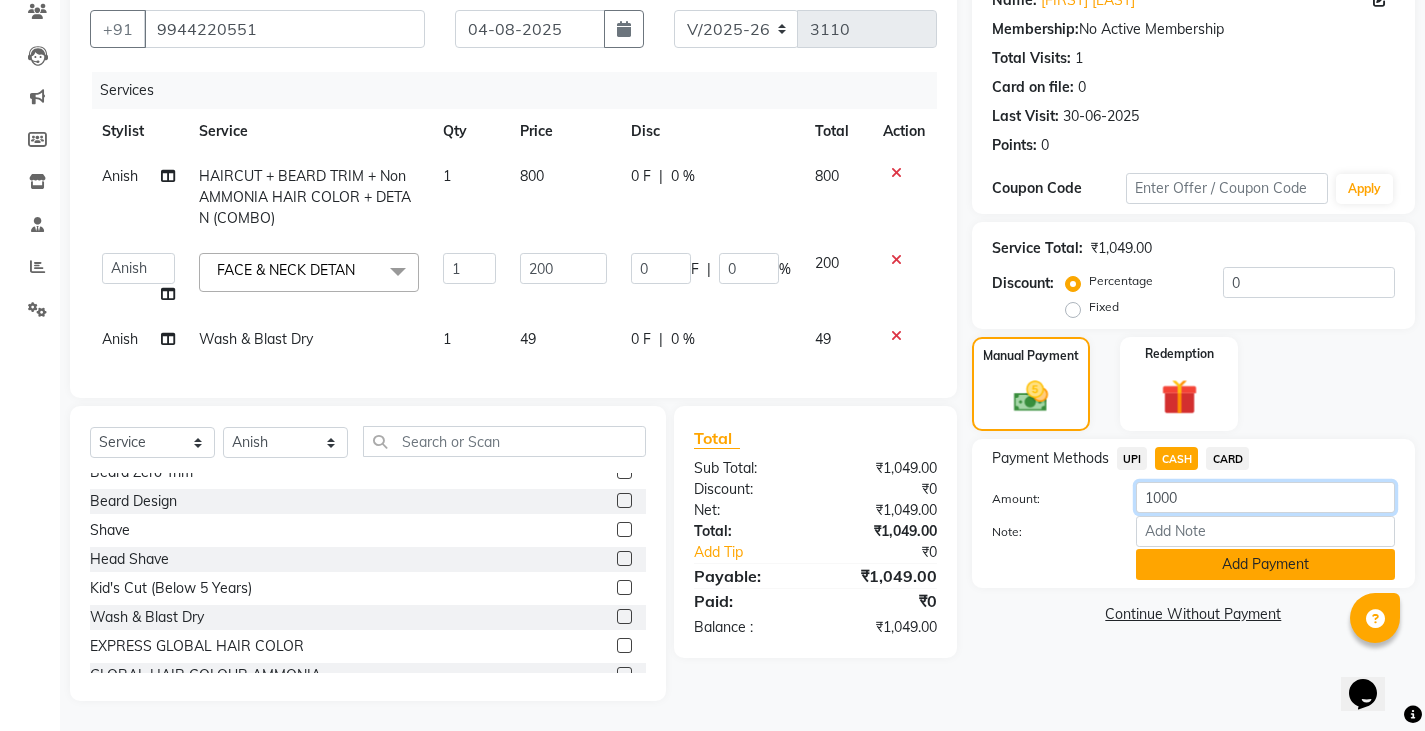 type on "1000" 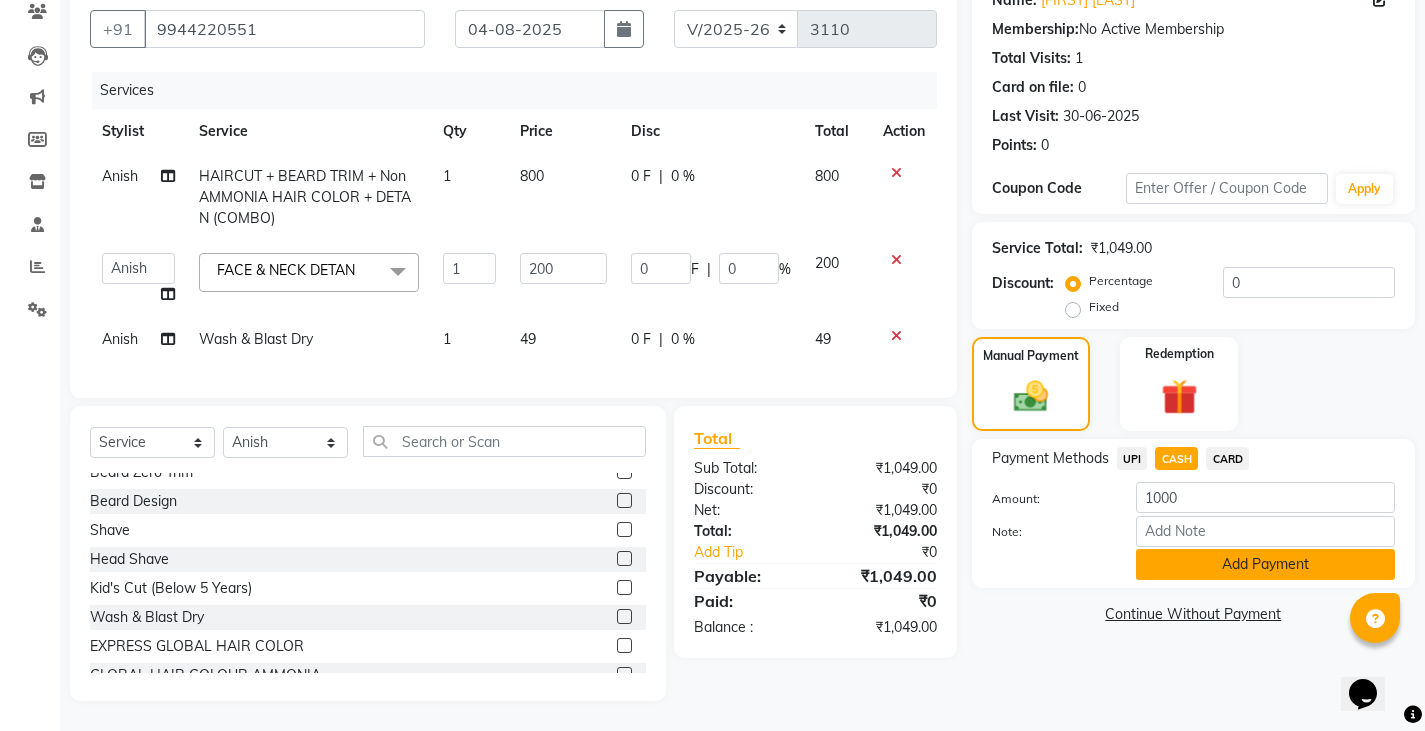 click on "Add Payment" 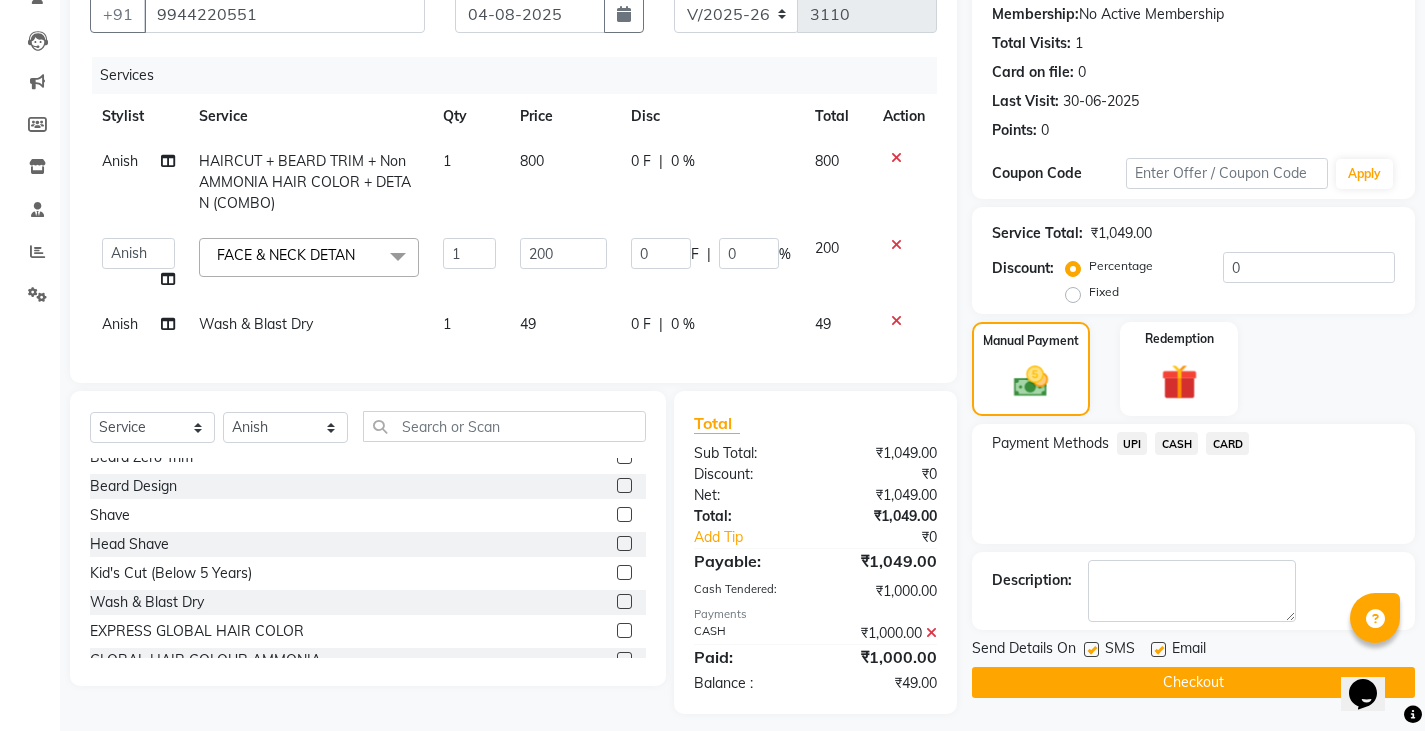 click on "UPI" 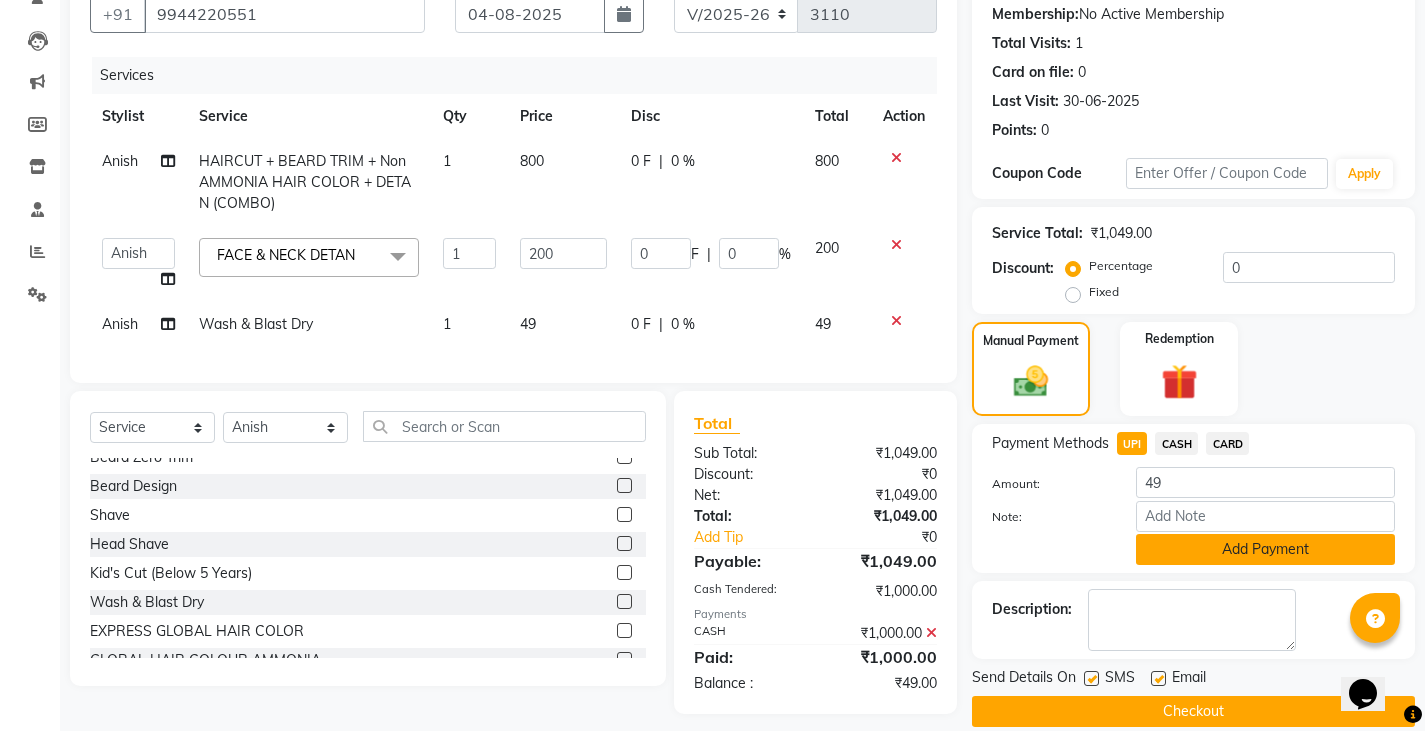 click on "Add Payment" 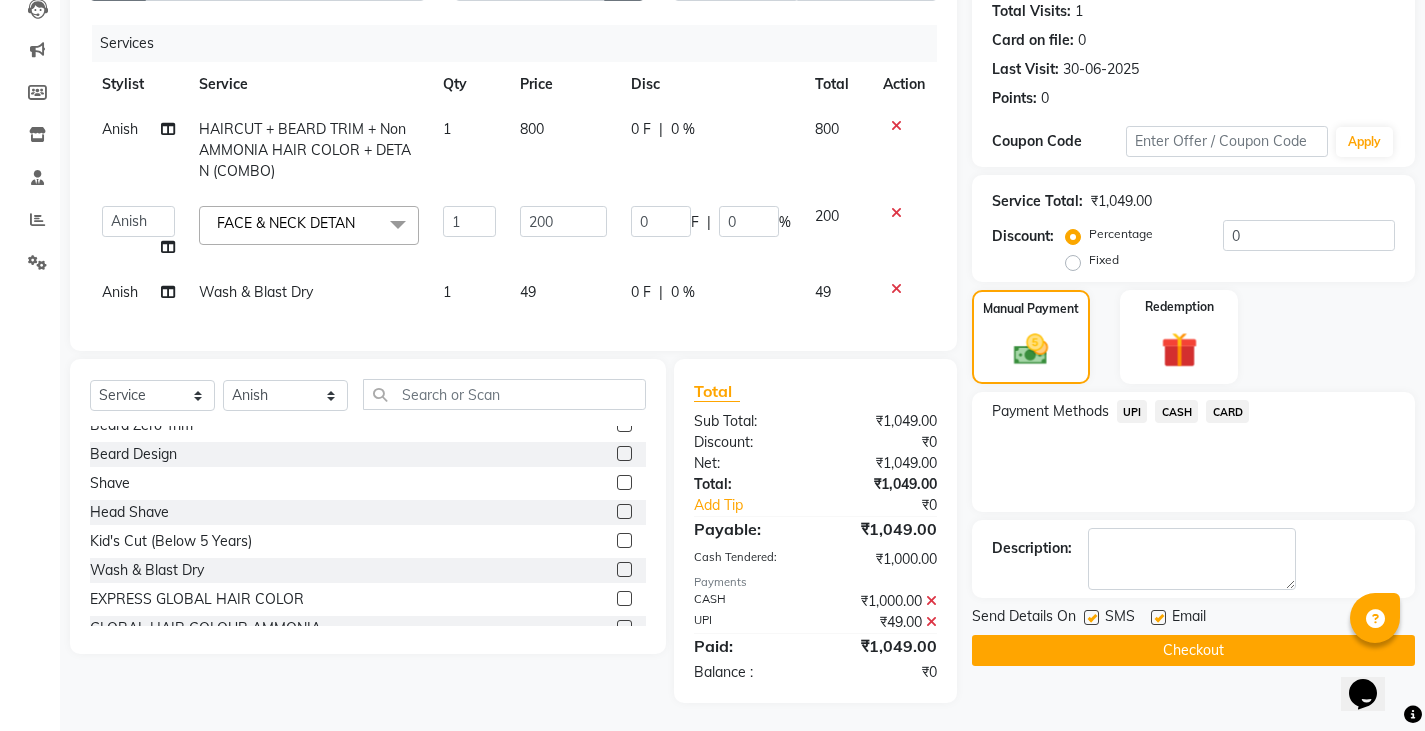 scroll, scrollTop: 240, scrollLeft: 0, axis: vertical 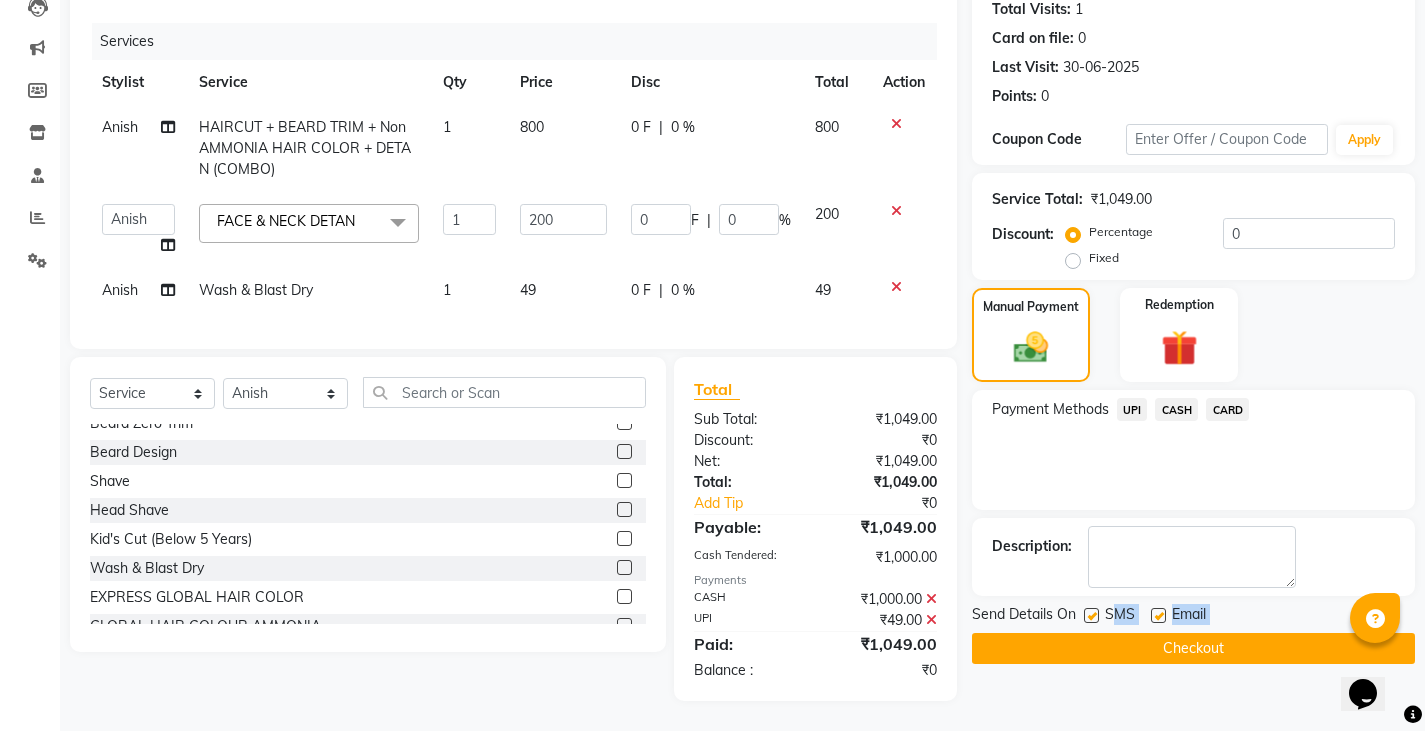 click on "Send Details On SMS Email  Checkout" 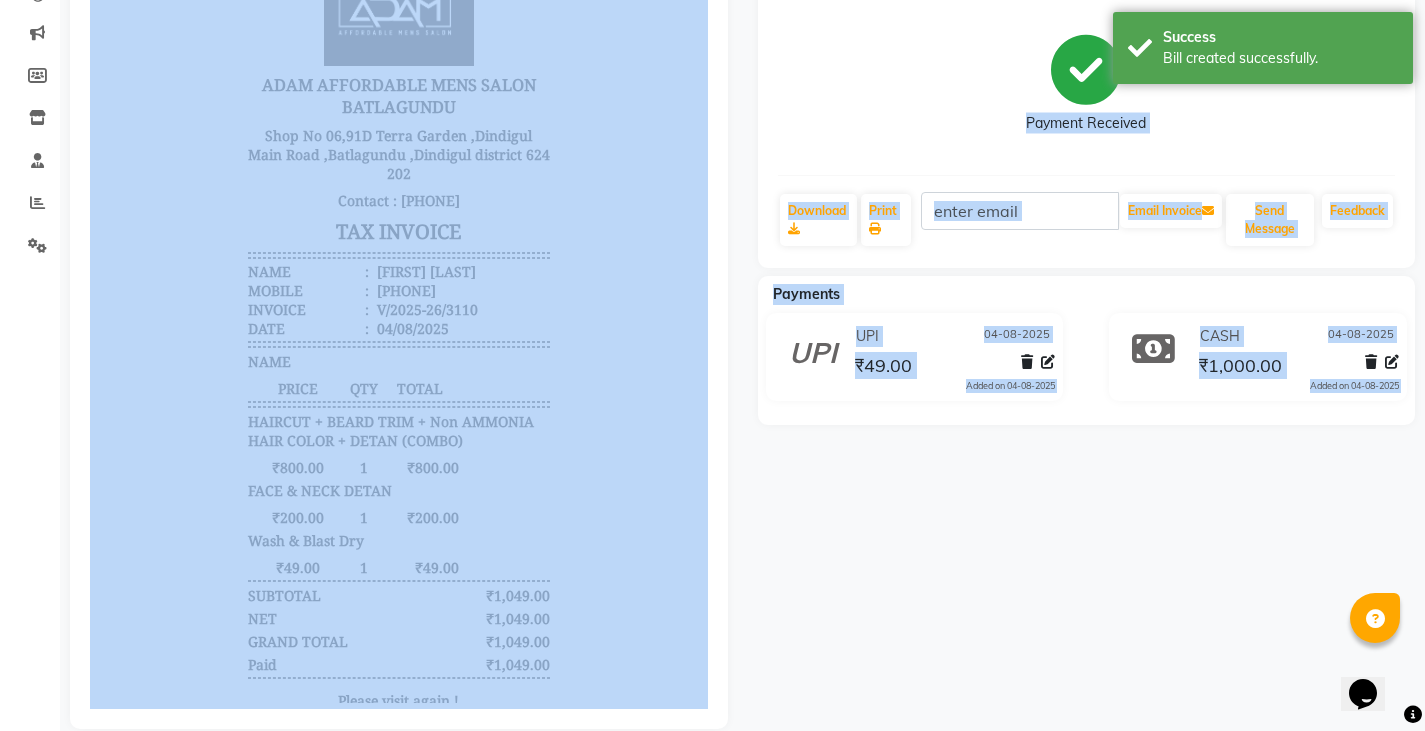 scroll, scrollTop: 0, scrollLeft: 0, axis: both 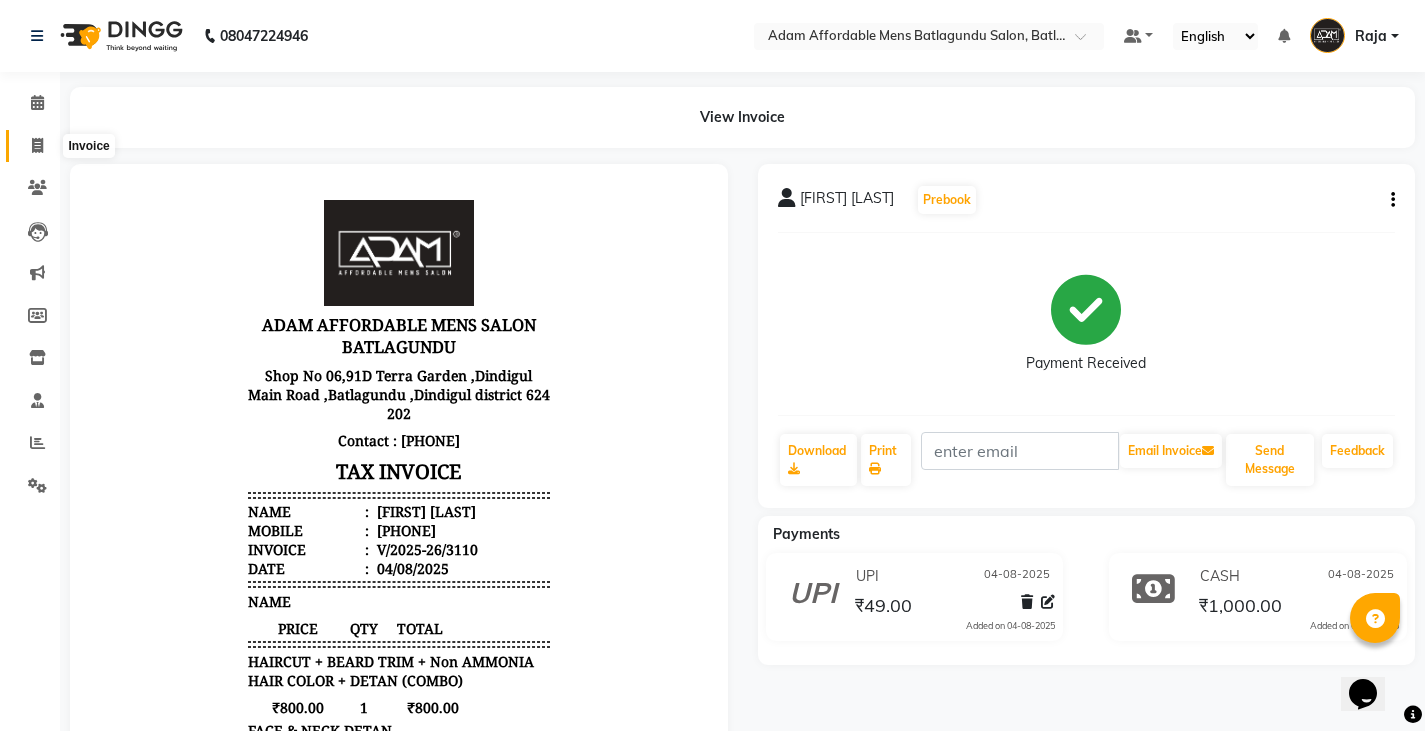 click 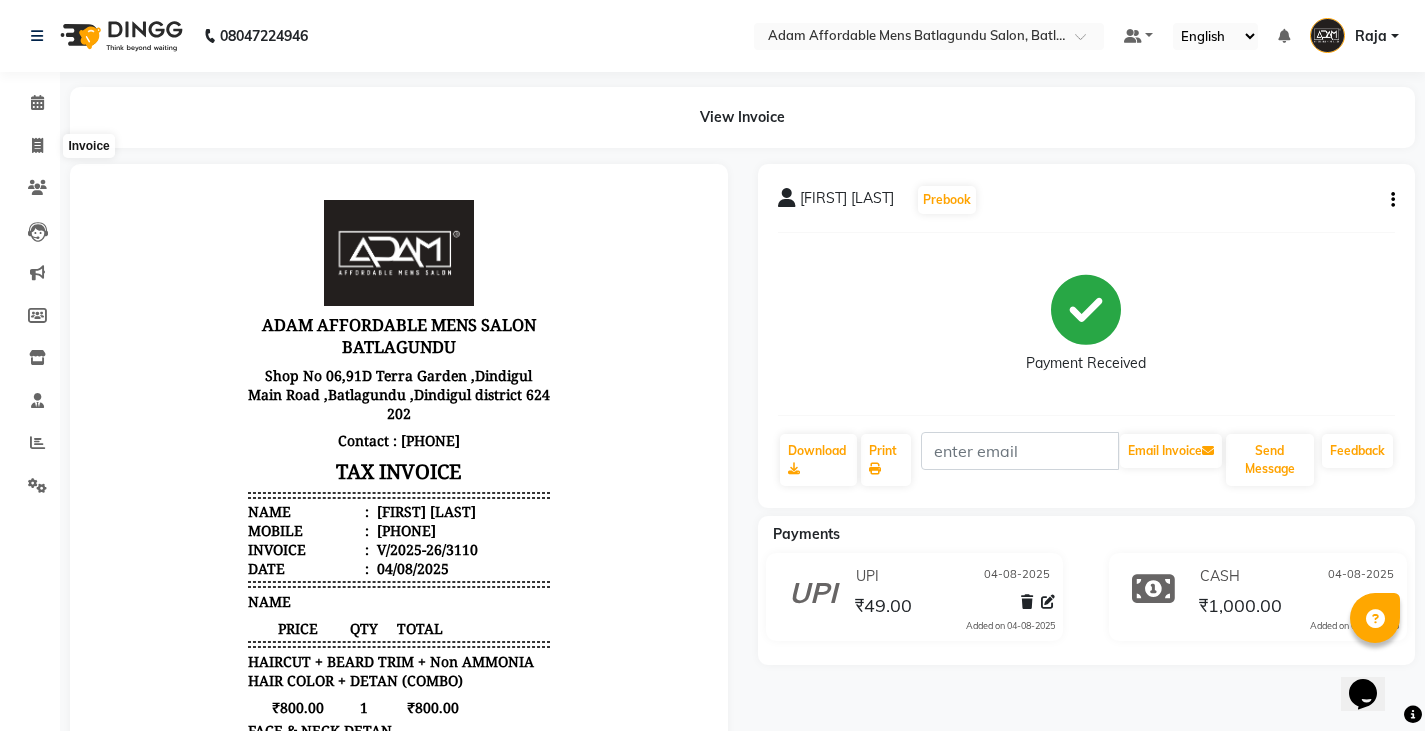 select on "service" 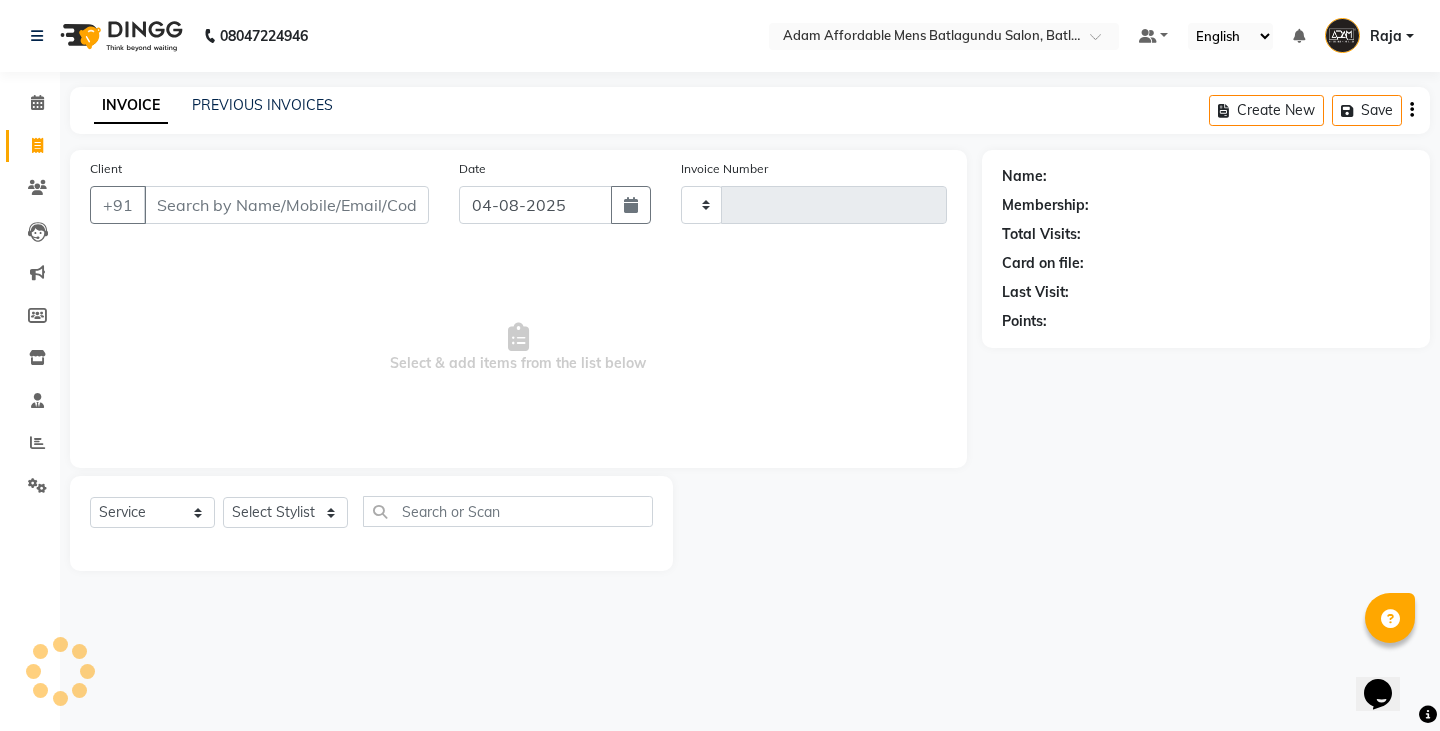 type on "3111" 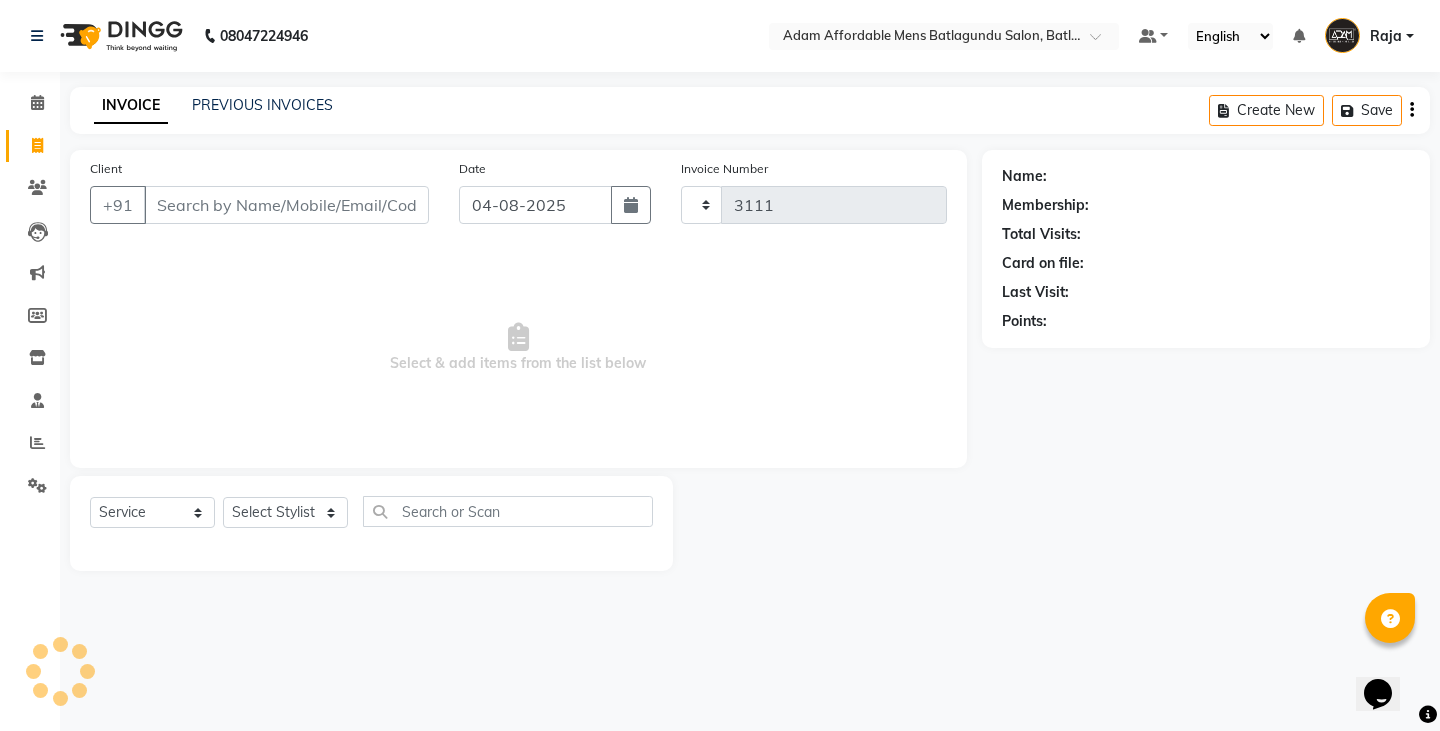 click on "08047224946 Select Location × Adam Affordable Mens Batlagundu Salon, Batlagundu Default Panel My Panel English ENGLISH Español العربية मराठी हिंदी ગુજરાતી தமிழ் 中文 Notifications nothing to show [LAST] Manage Profile Change Password Sign out Version:3.16.0 ☀ ADAM AFFORDABLE MENS Batlagundu Salon, Batlagundu Calendar Invoice Clients Leads Marketing Members Inventory Staff Reports Settings Completed InProgress Upcoming Dropped Tentative Check-In Confirm Bookings Generate Report Segments Page Builder INVOICE PREVIOUS INVOICES Create New Save Client +91 Date 04-08-[YEAR] Invoice Number 3111 Select & add items from the list below Select Service Product Membership Package Voucher Prepaid Gift Card Select Stylist Name: Membership: Total Visits: Card on file: Last Visit: Points:" at bounding box center (720, 365) 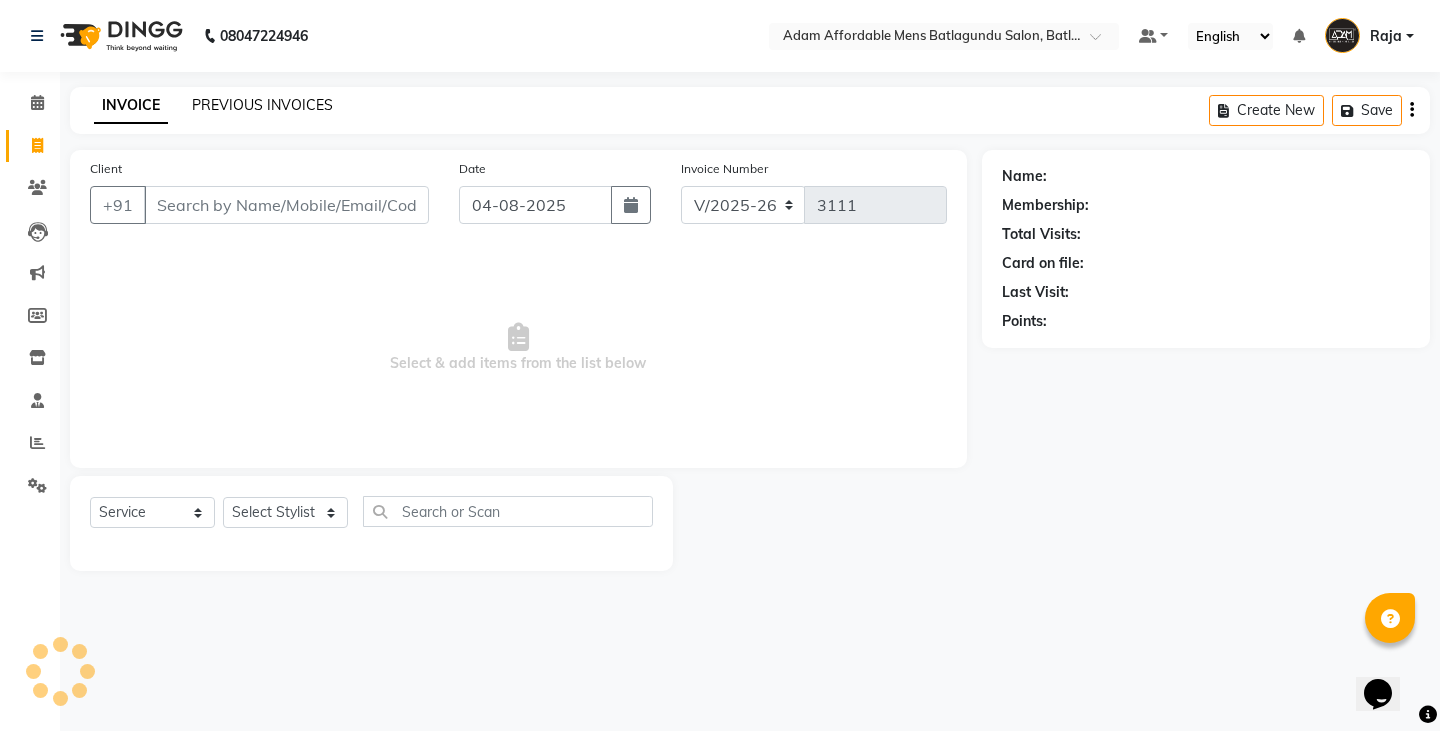 click on "PREVIOUS INVOICES" 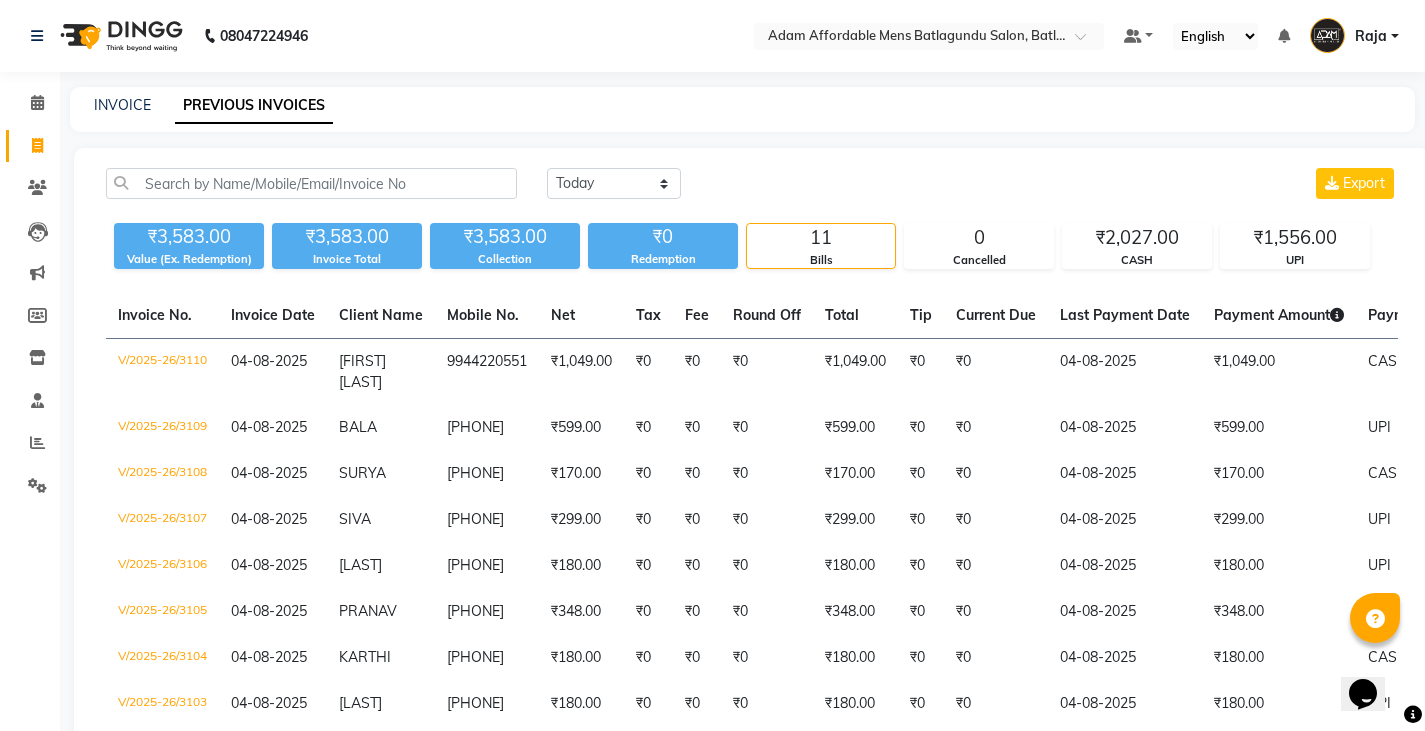 click on "Today Yesterday Custom Range Export" 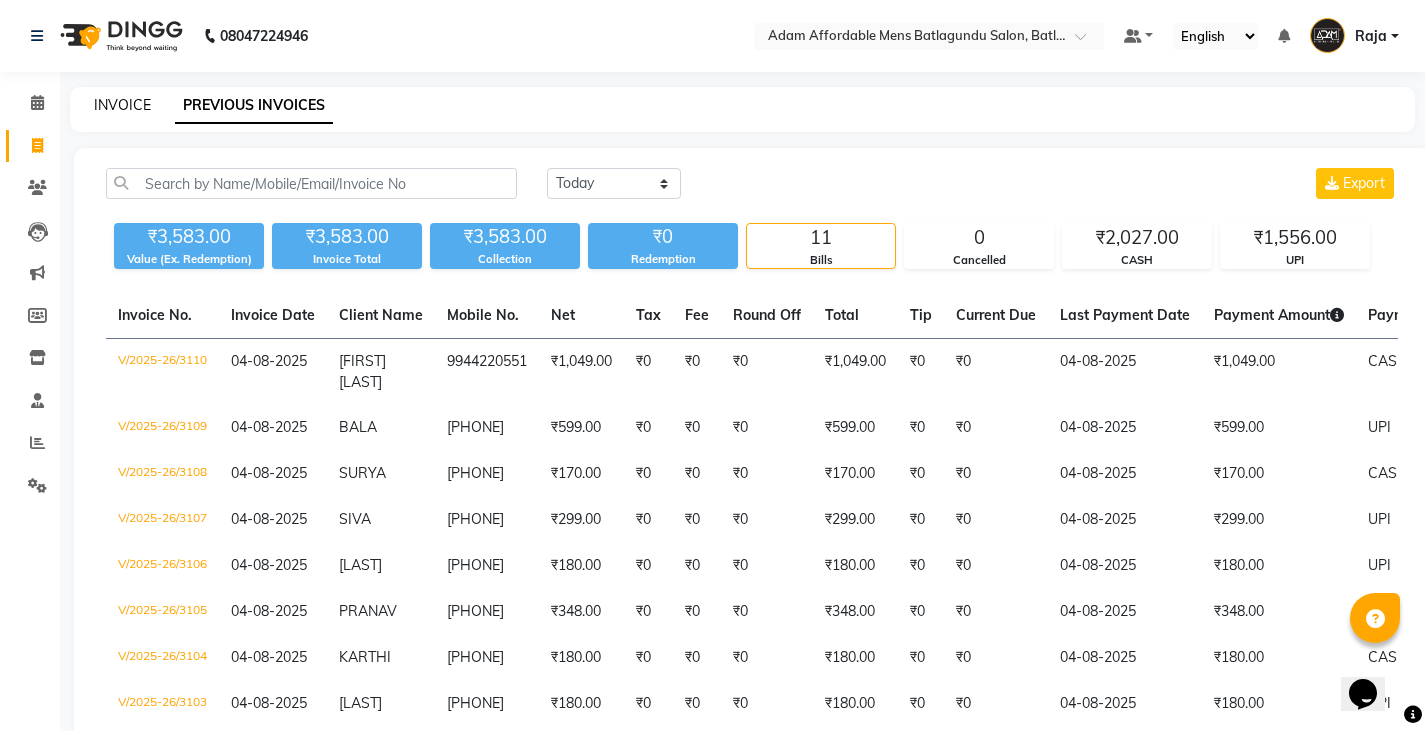click on "INVOICE" 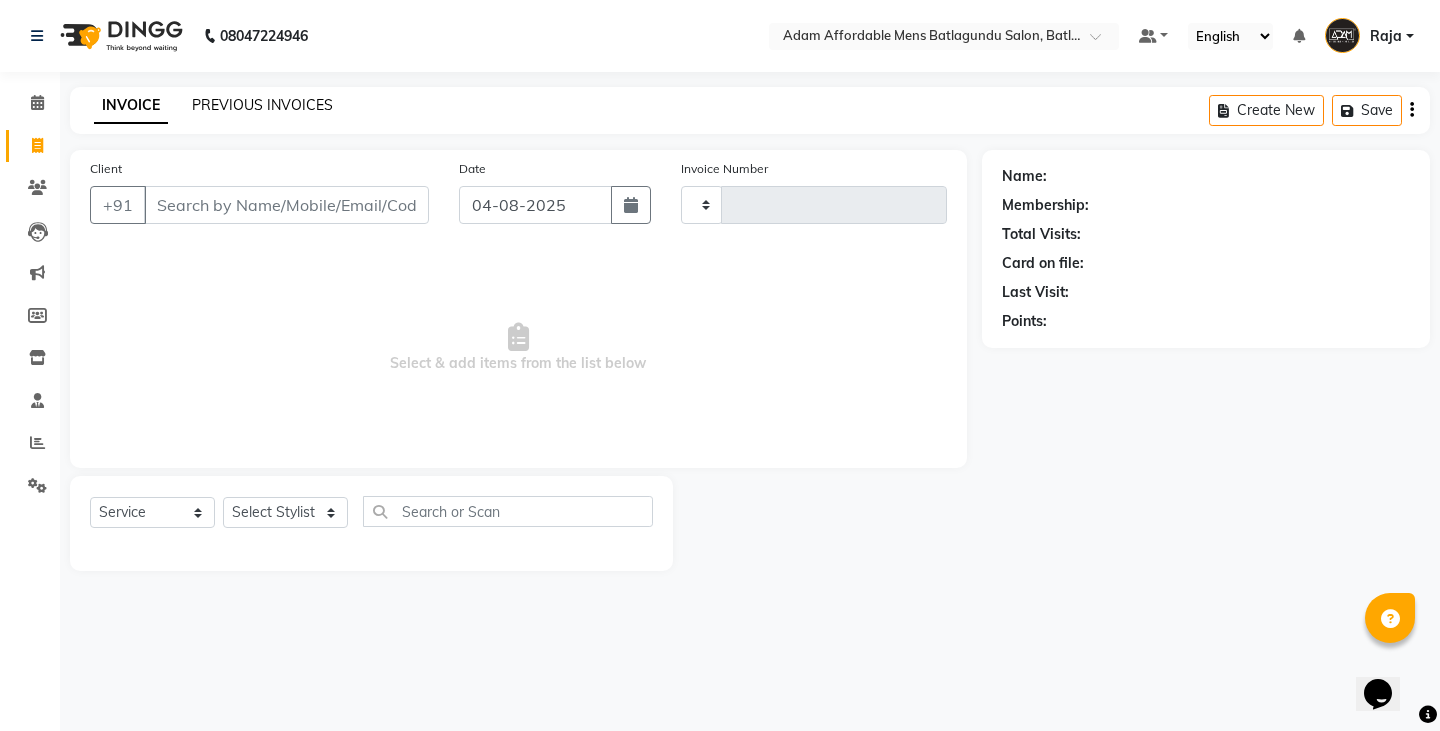 type on "3111" 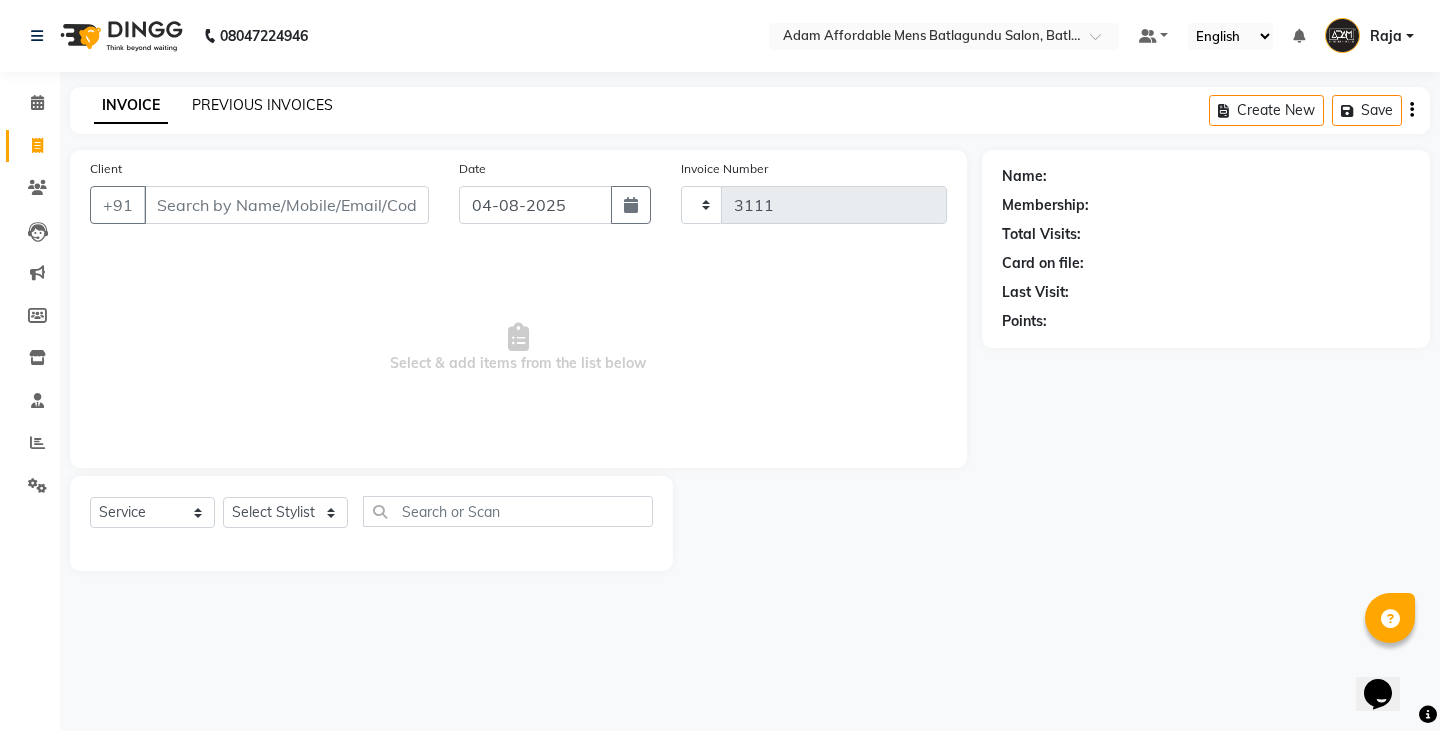 select on "8213" 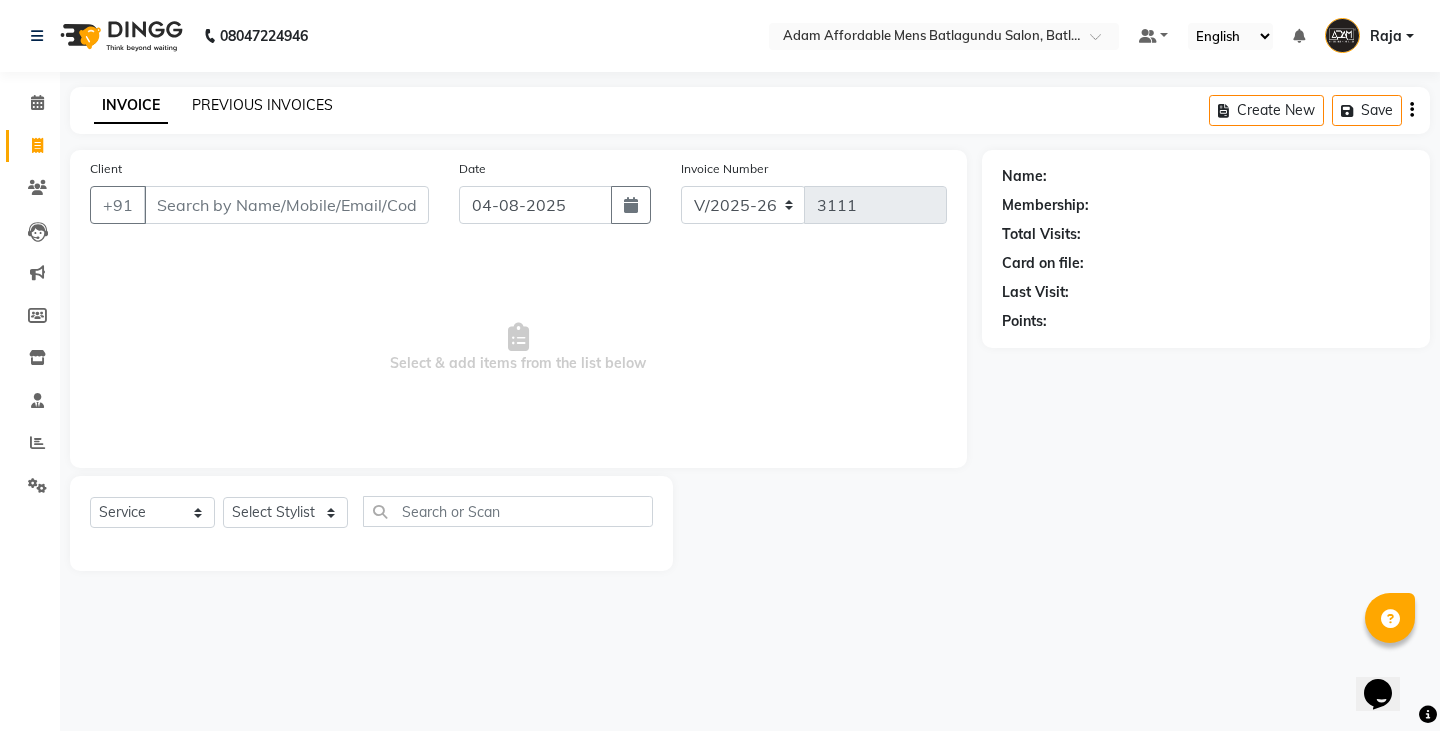 click on "PREVIOUS INVOICES" 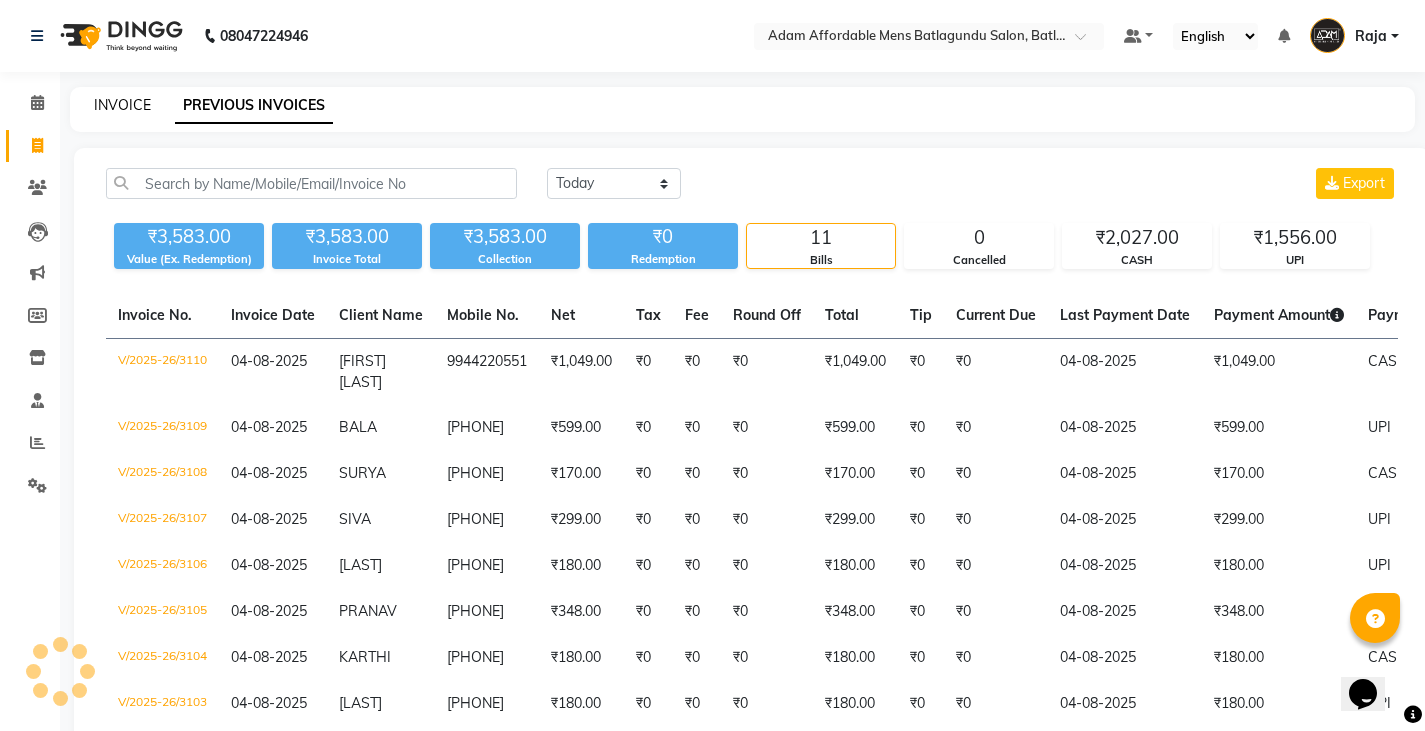 click on "INVOICE" 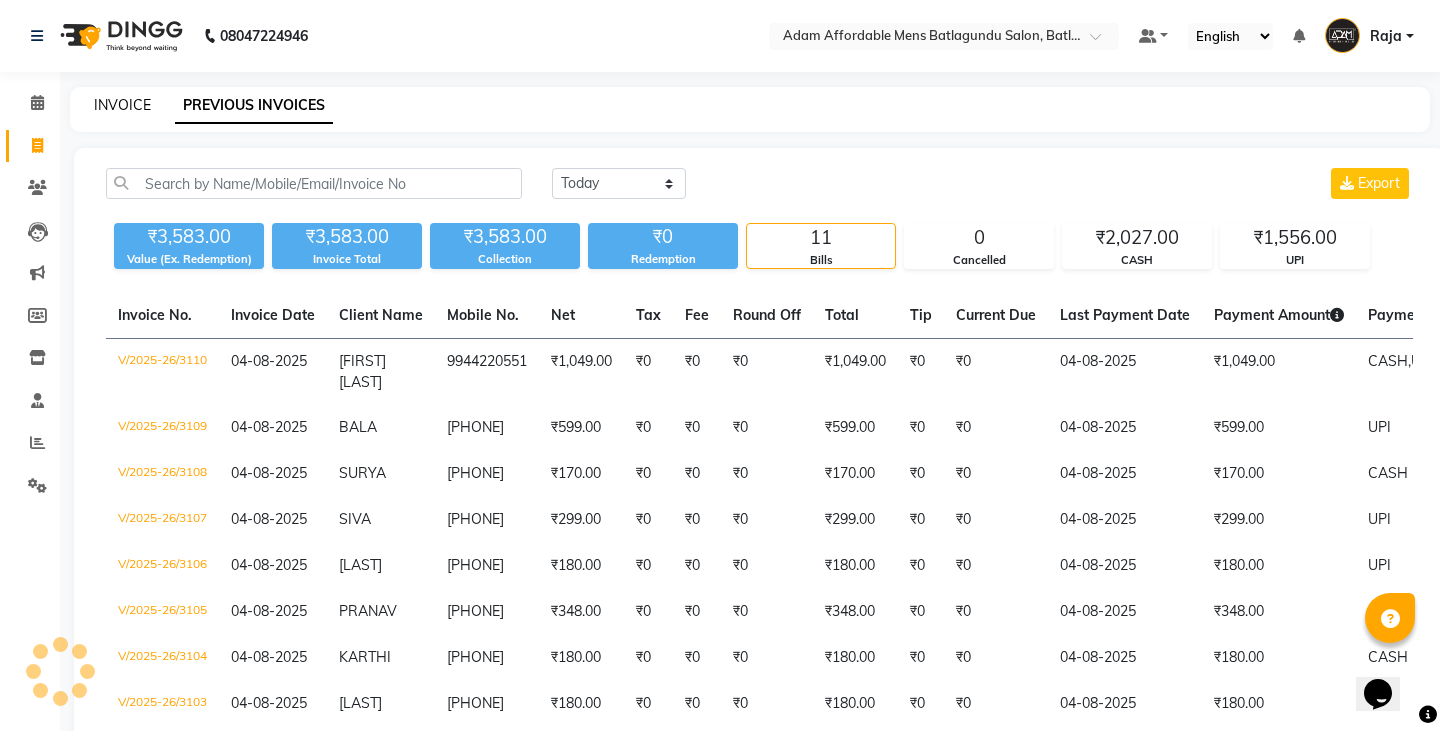 select on "8213" 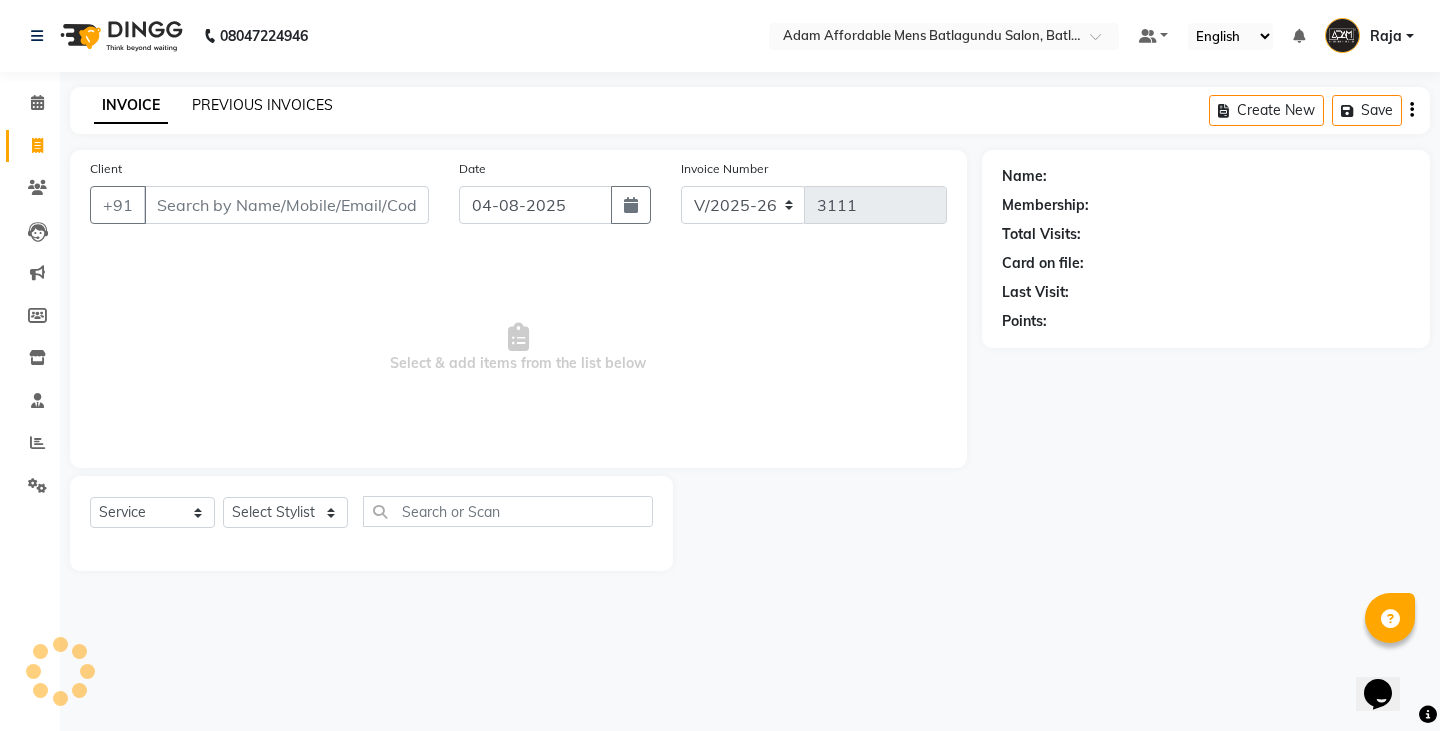 click on "PREVIOUS INVOICES" 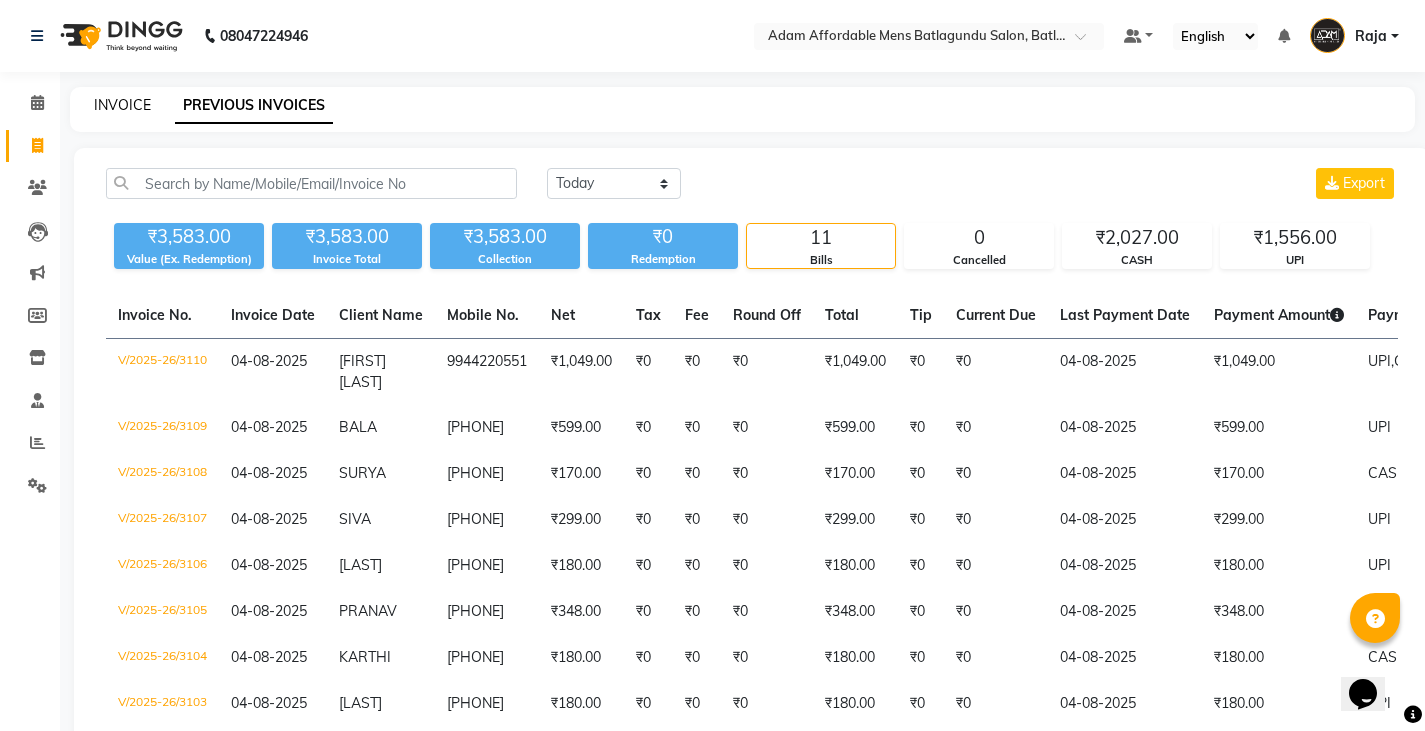 click on "INVOICE" 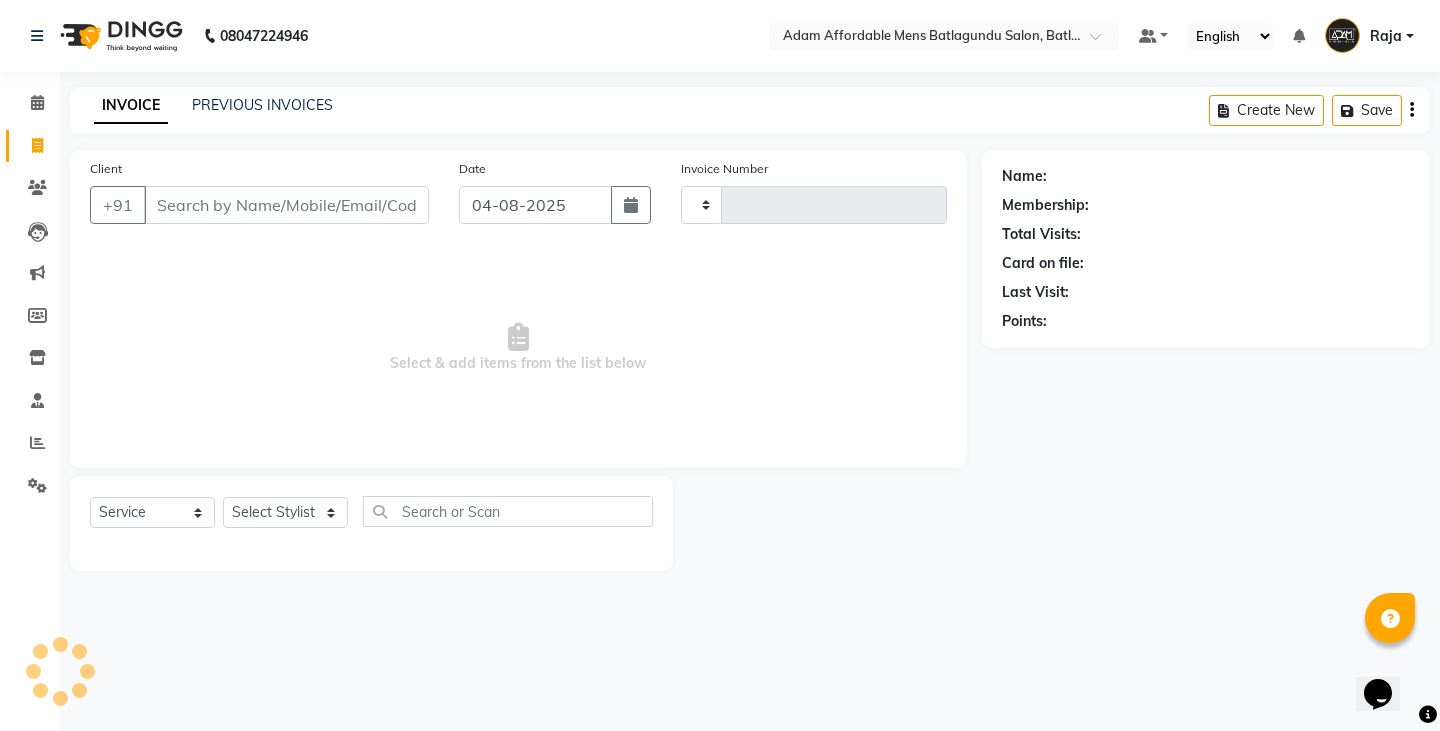 type on "3111" 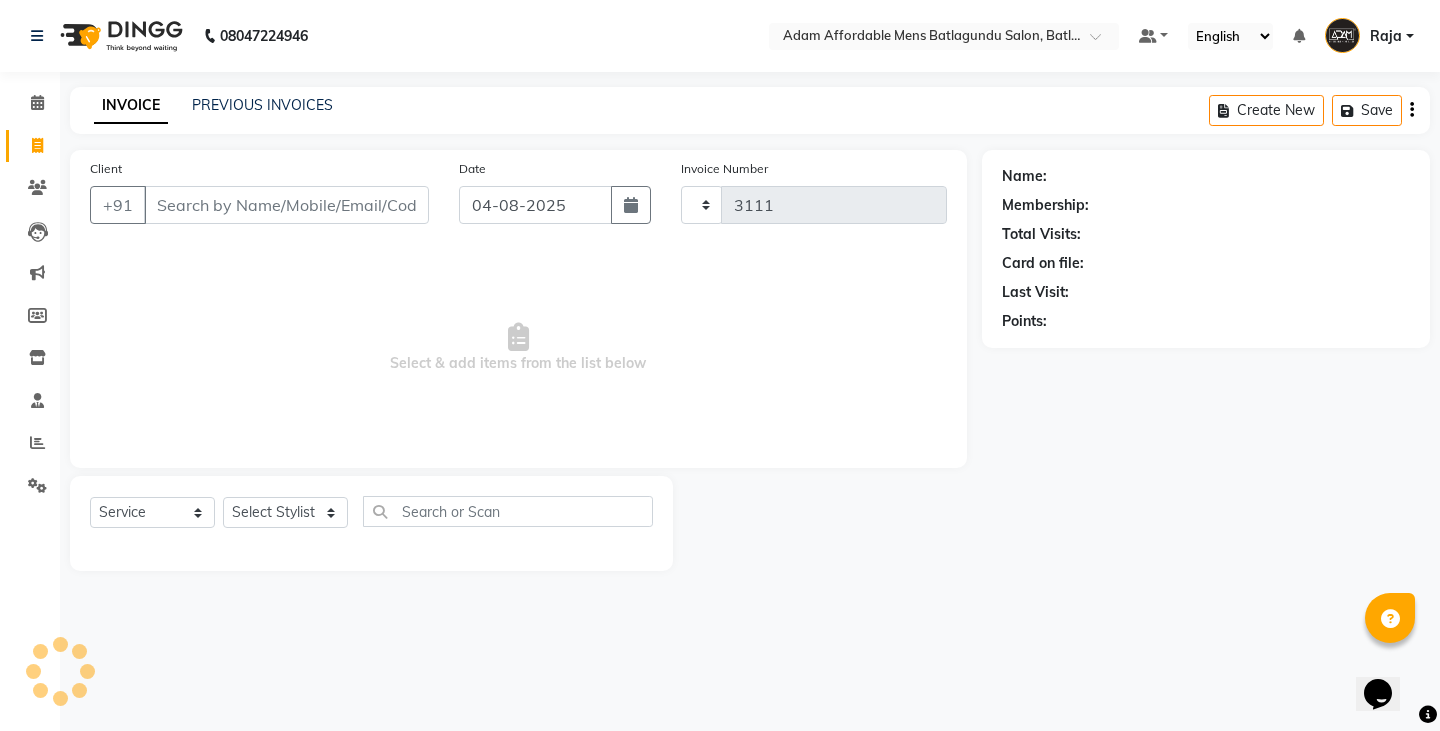 select on "8213" 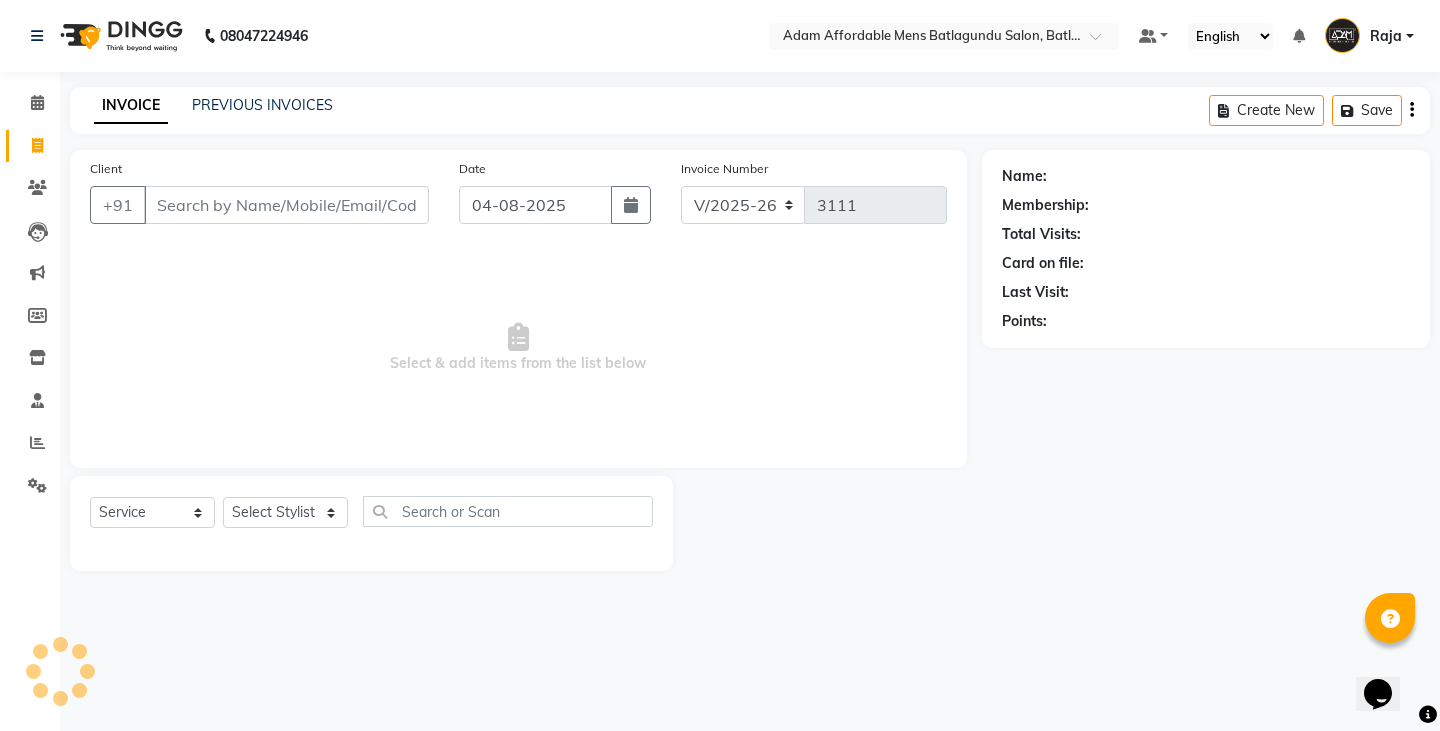 drag, startPoint x: 252, startPoint y: 224, endPoint x: 258, endPoint y: 234, distance: 11.661903 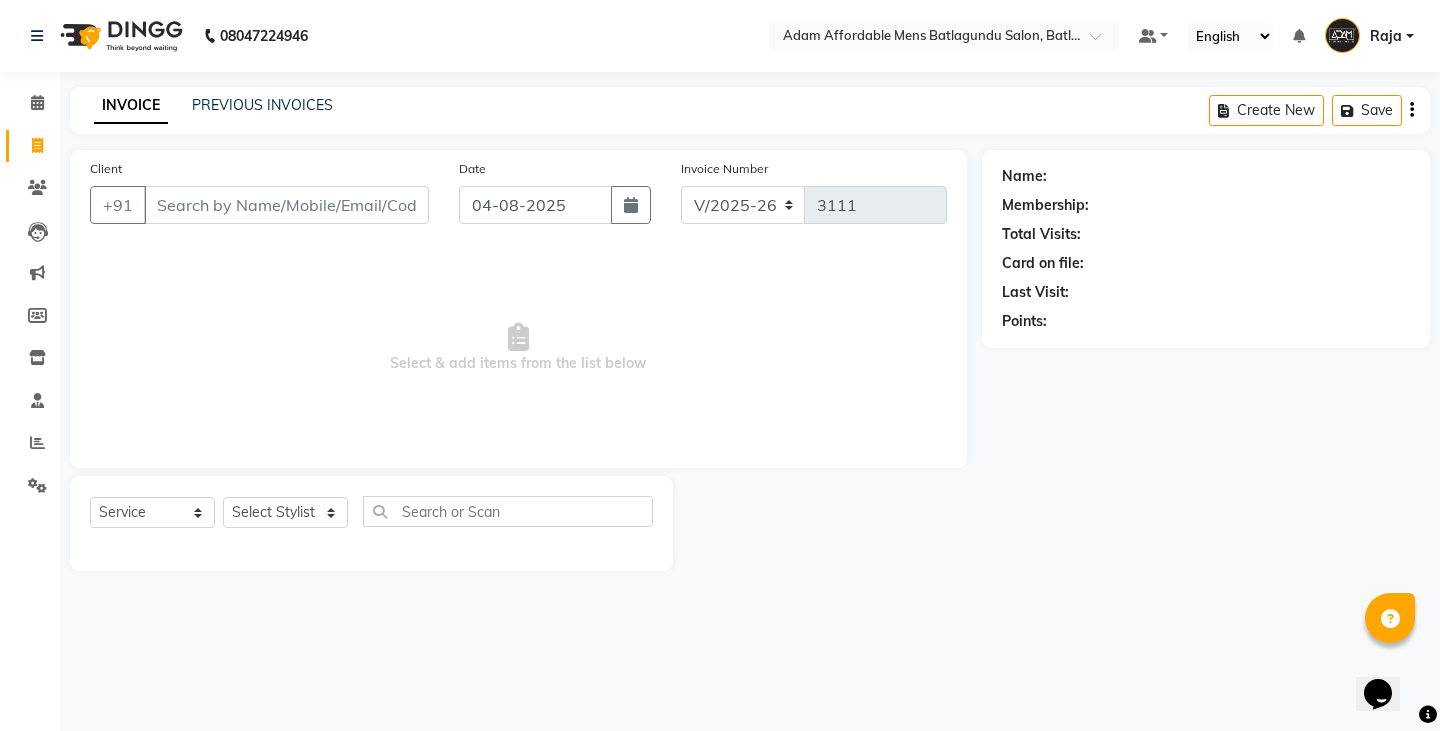click on "Client +91" 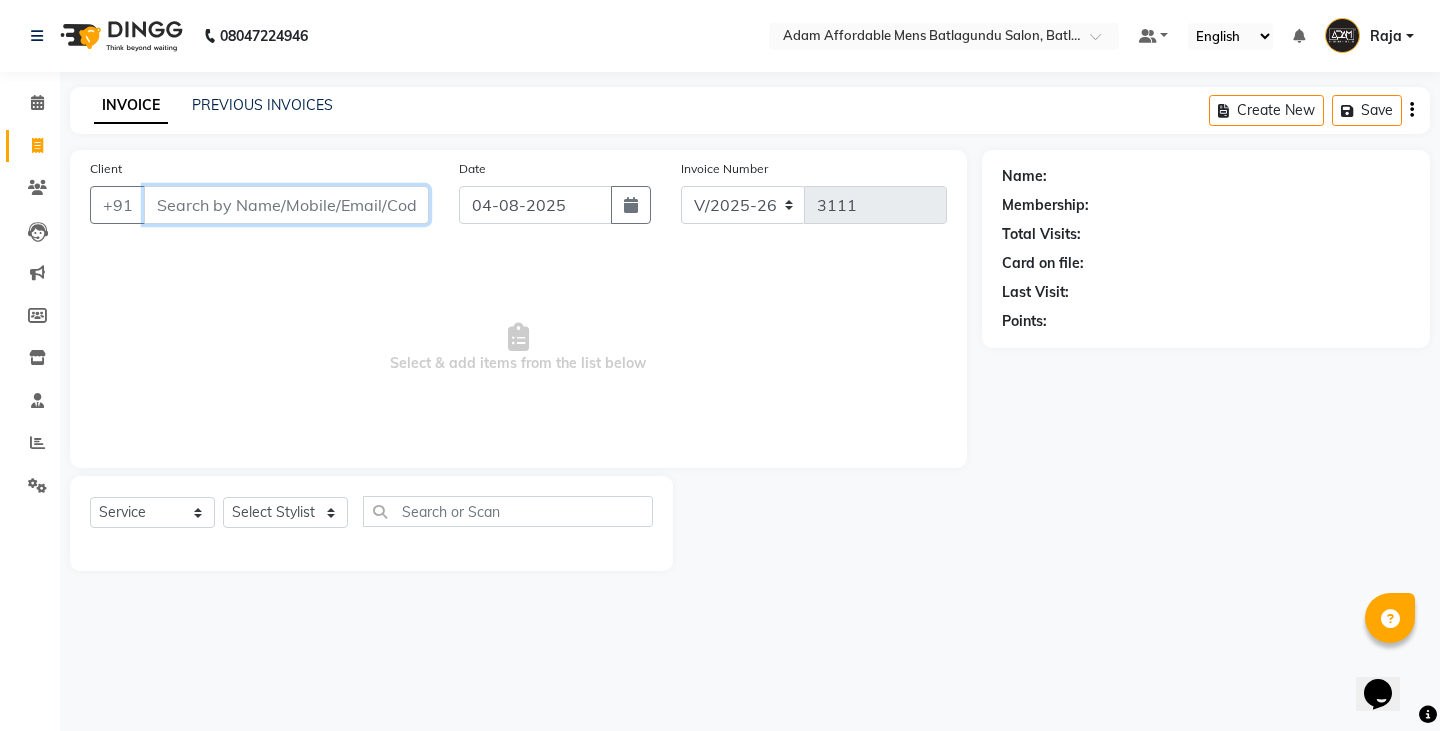 click on "Client" at bounding box center [286, 205] 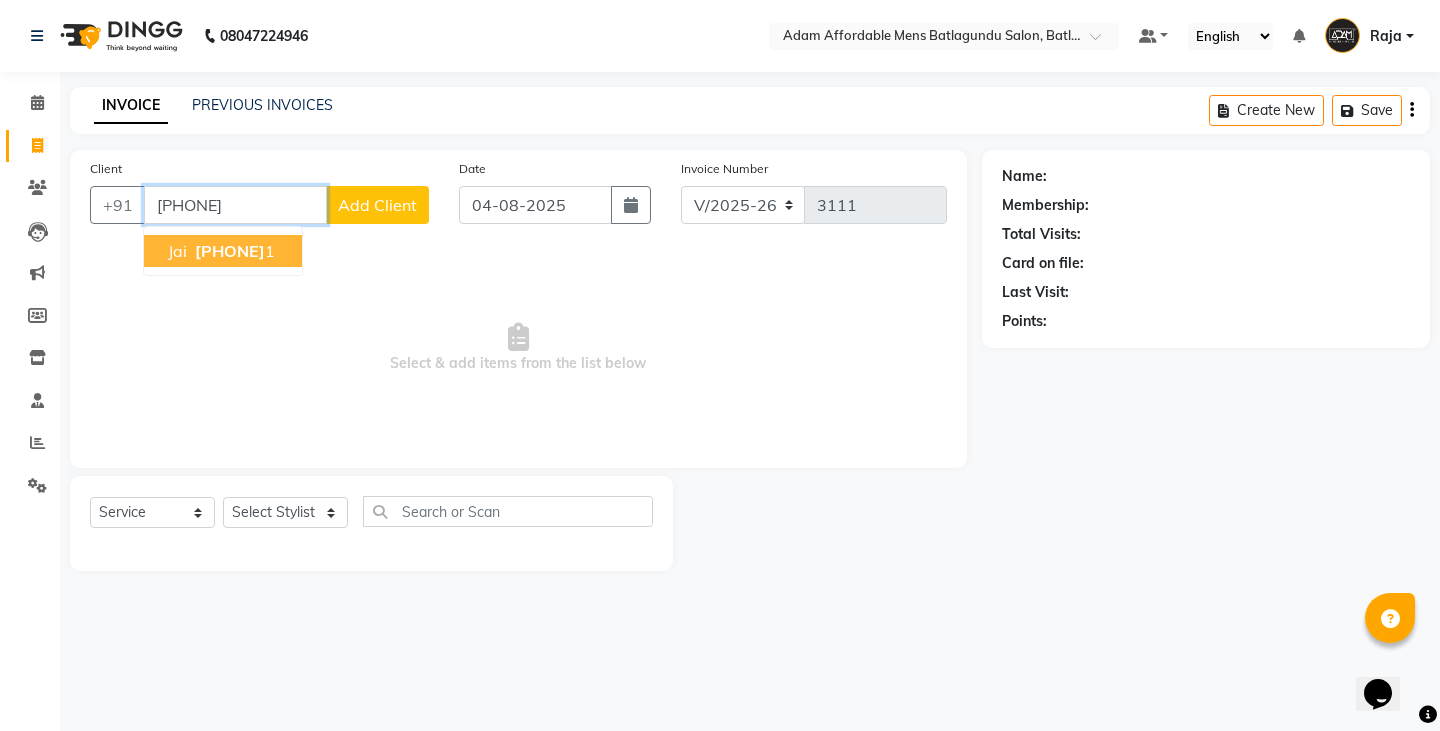click on "[PHONE]" at bounding box center [230, 251] 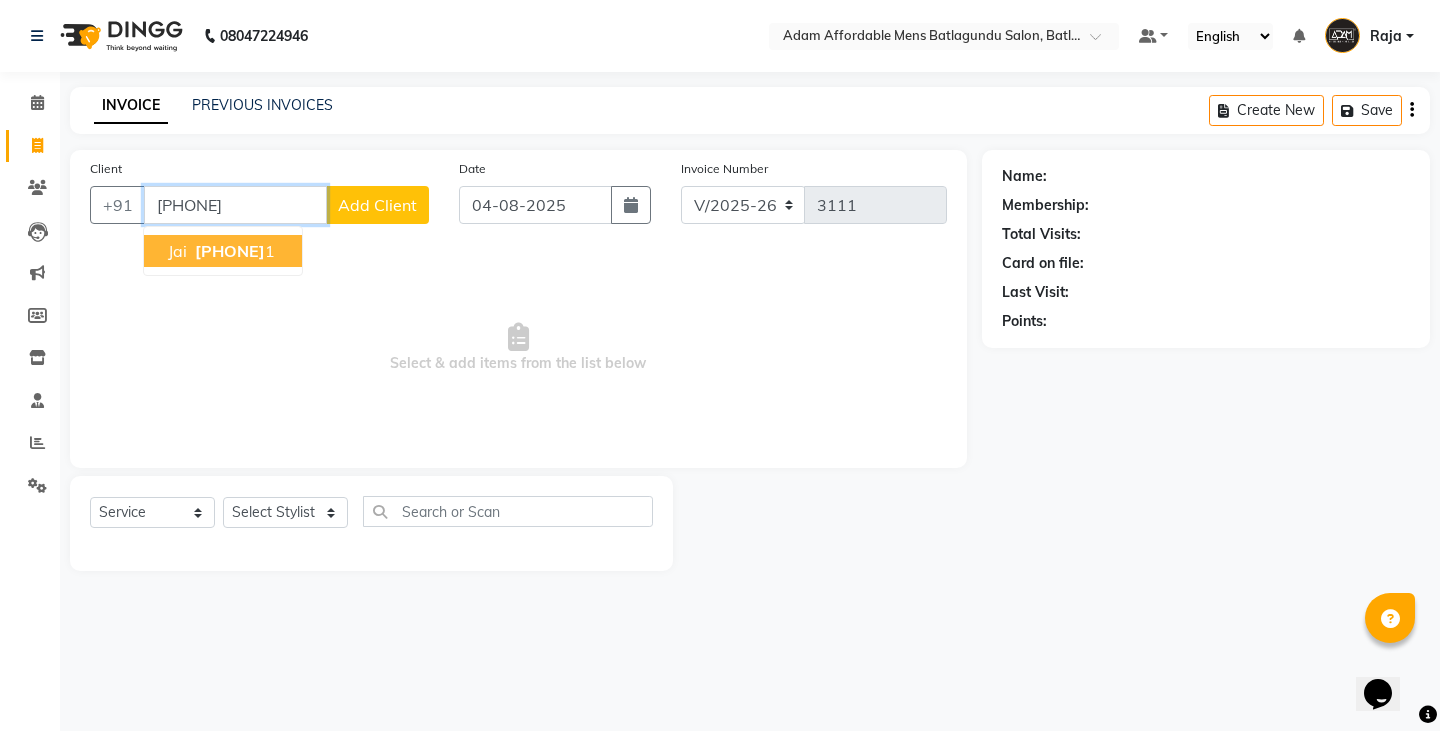 type on "[PHONE]" 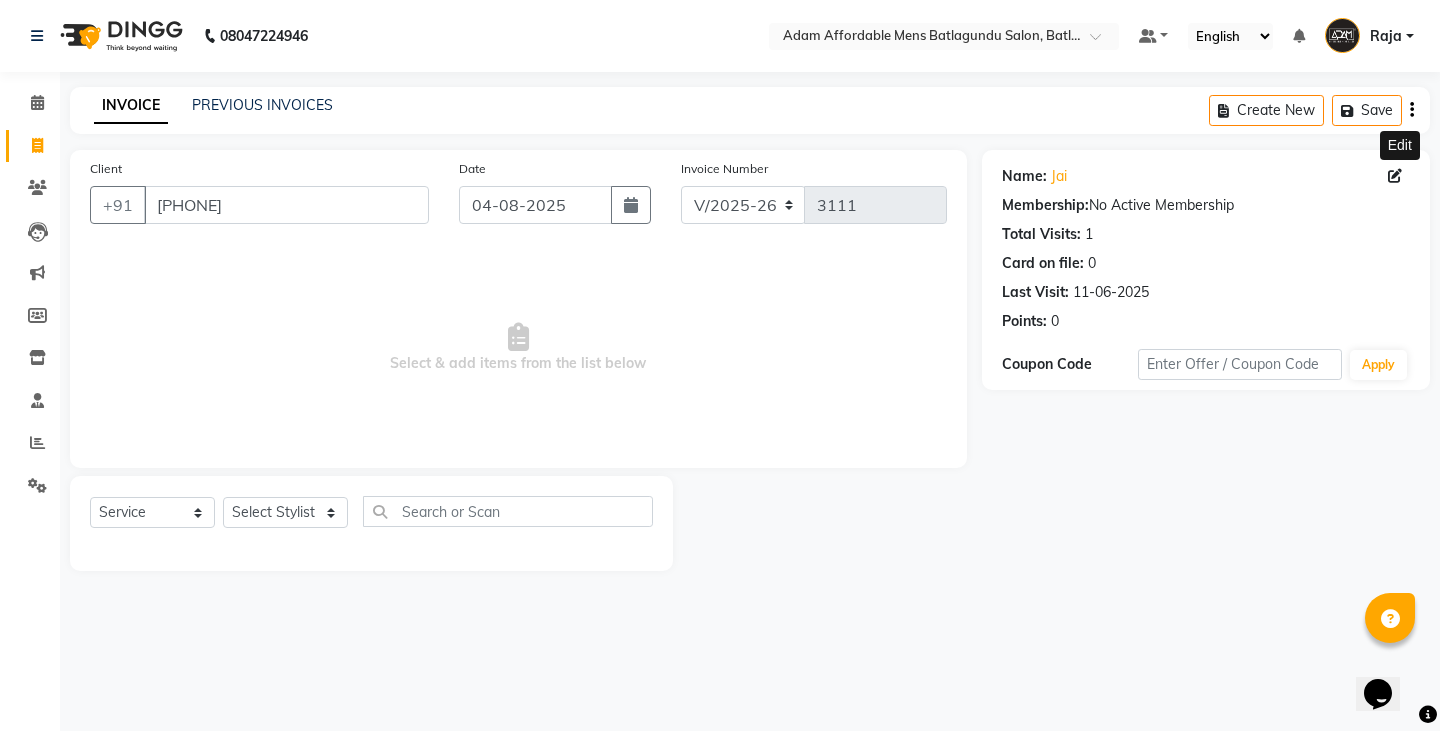 click 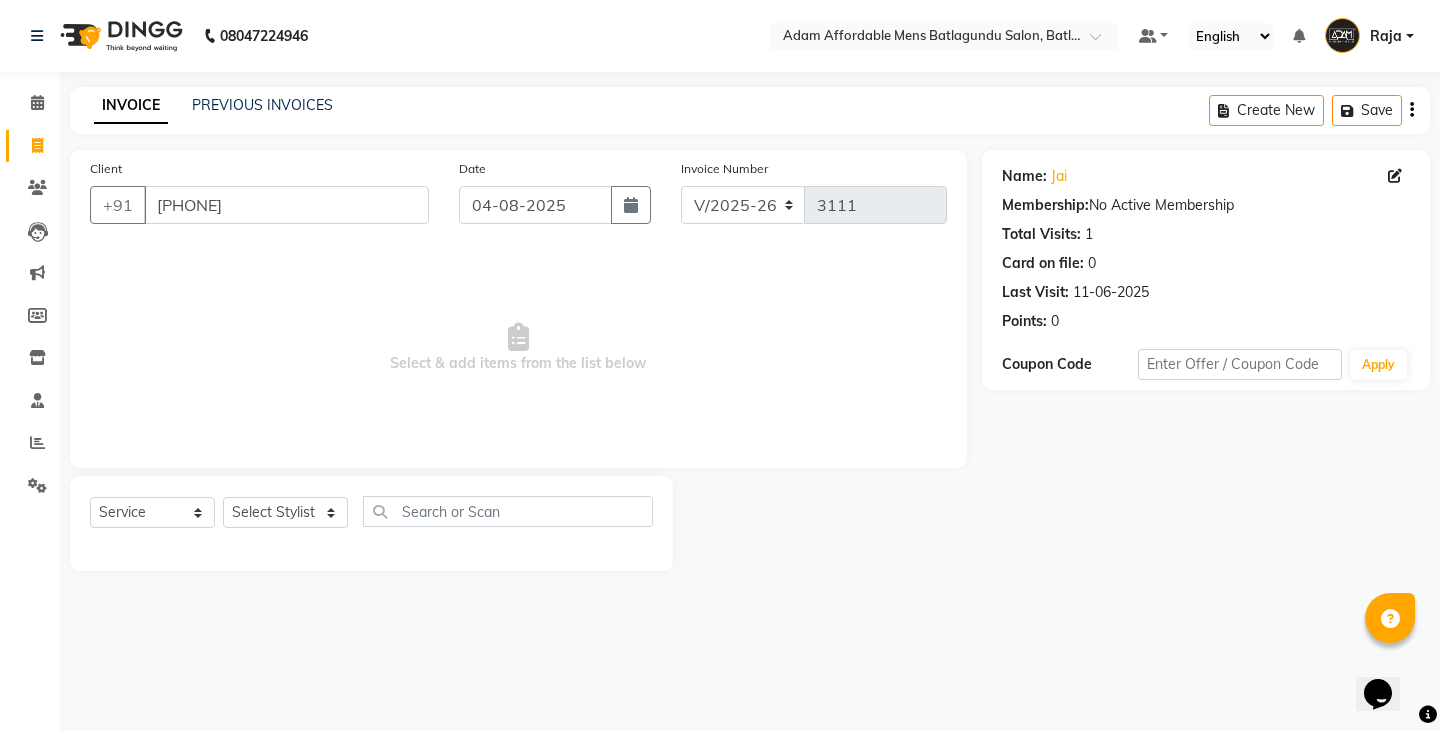select on "male" 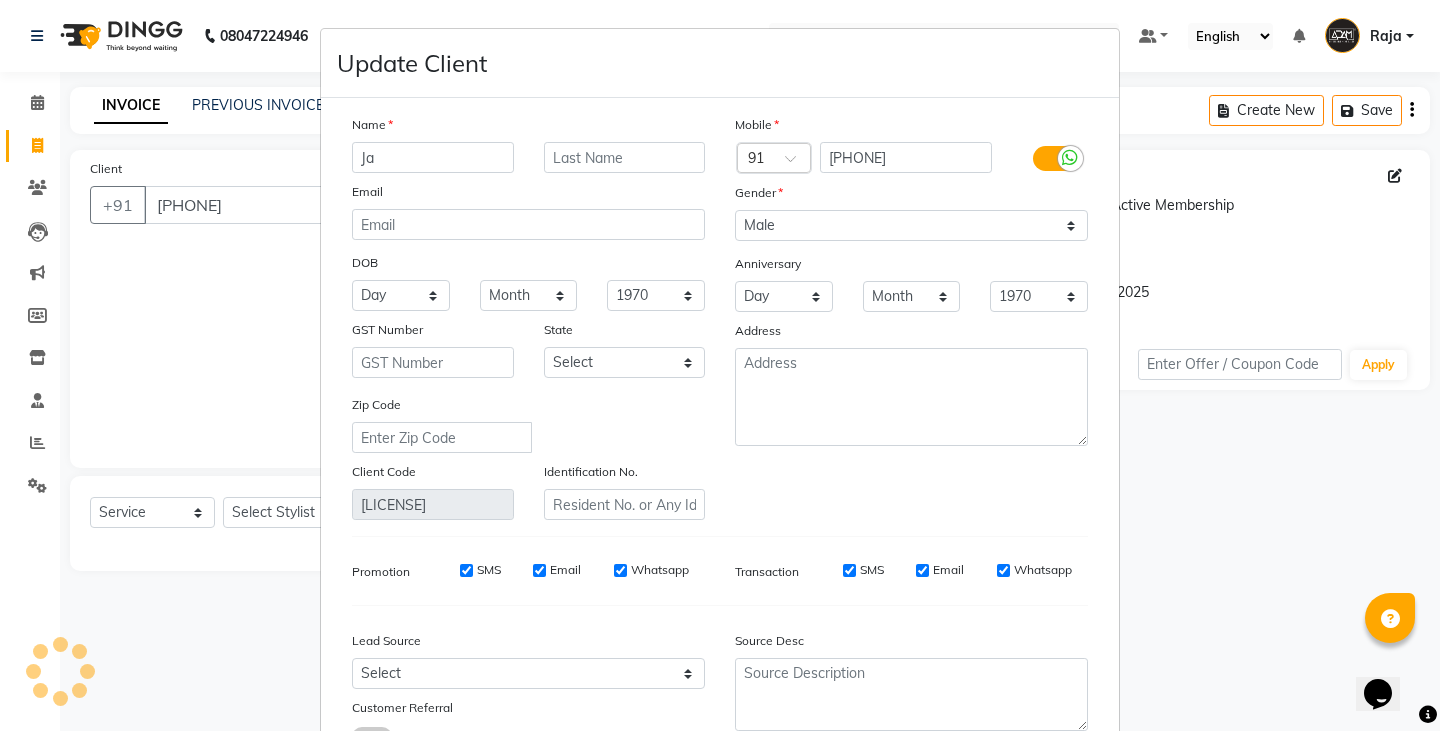 type on "J" 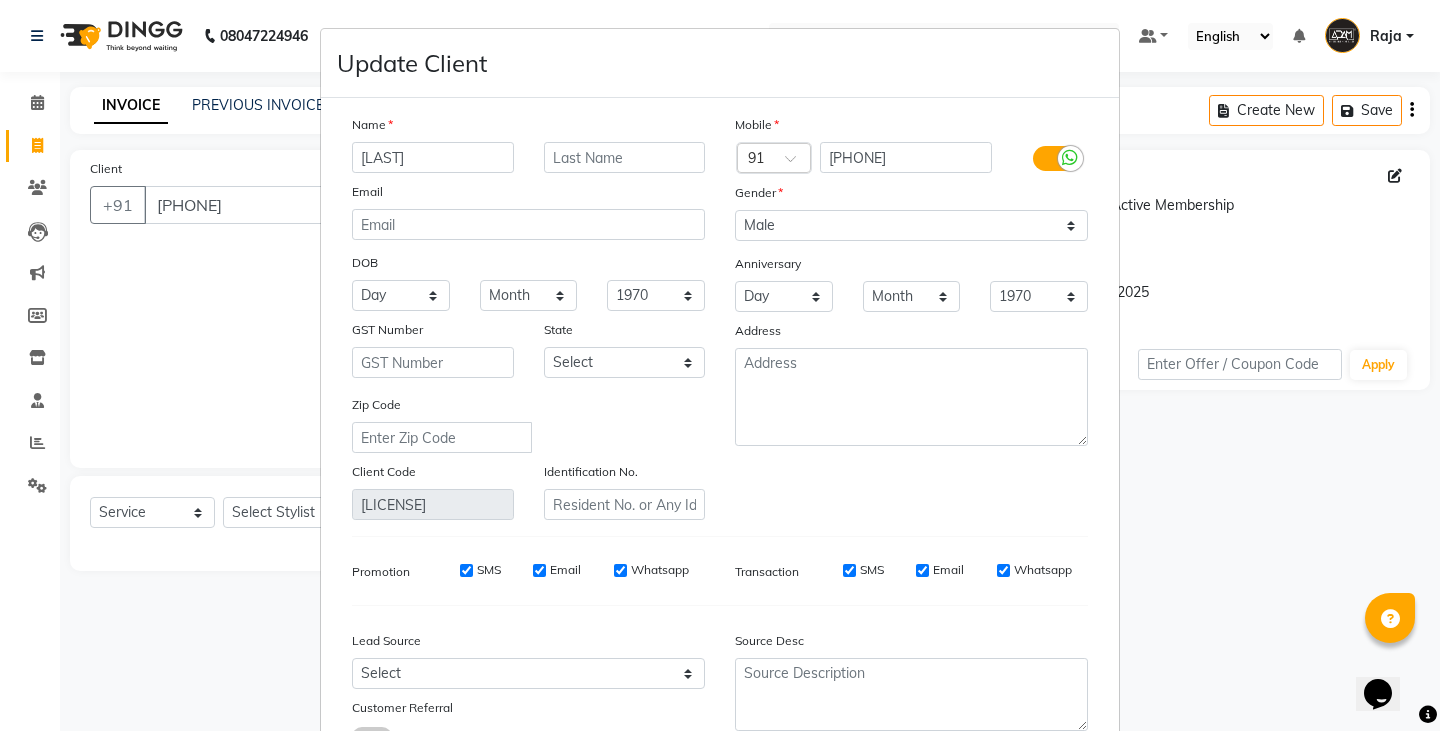 type on "[LAST]" 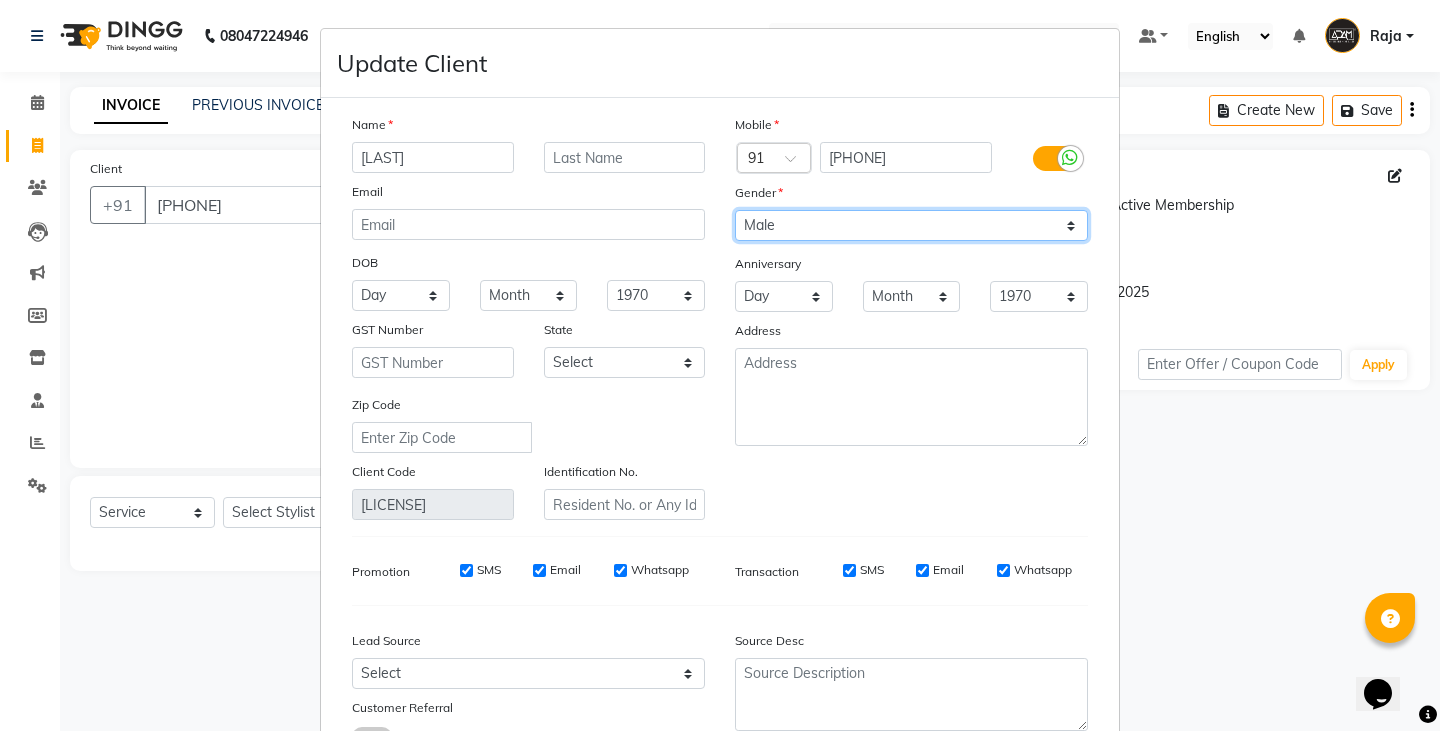 drag, startPoint x: 771, startPoint y: 228, endPoint x: 773, endPoint y: 238, distance: 10.198039 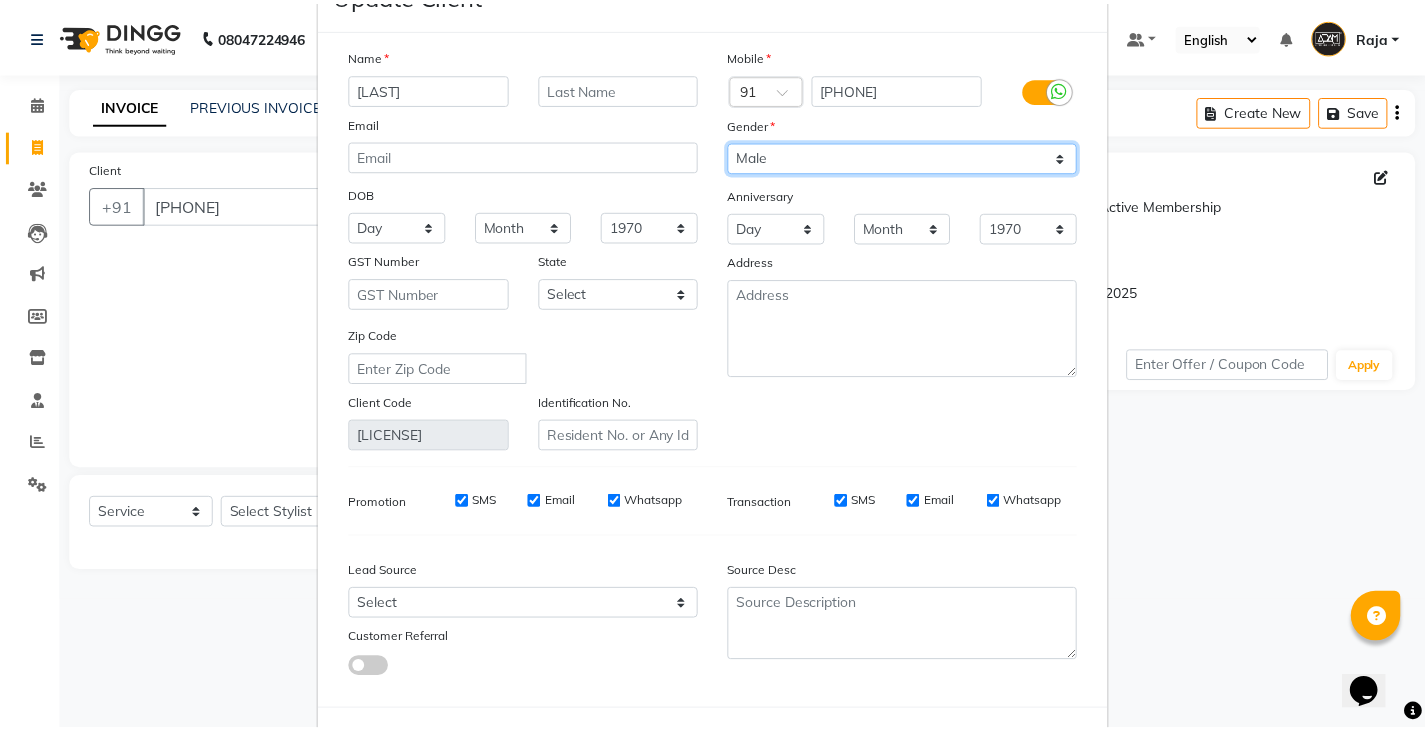 scroll, scrollTop: 156, scrollLeft: 0, axis: vertical 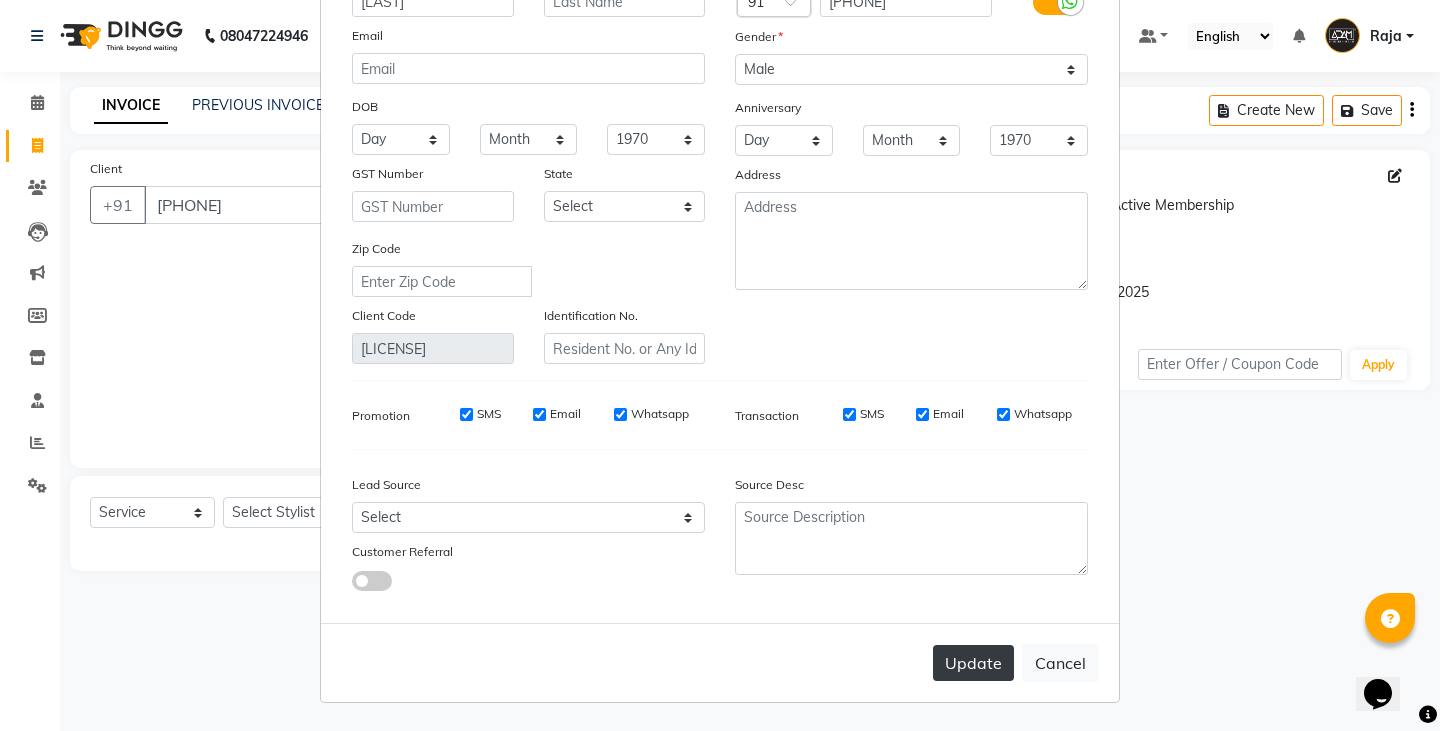 click on "Update" at bounding box center (973, 663) 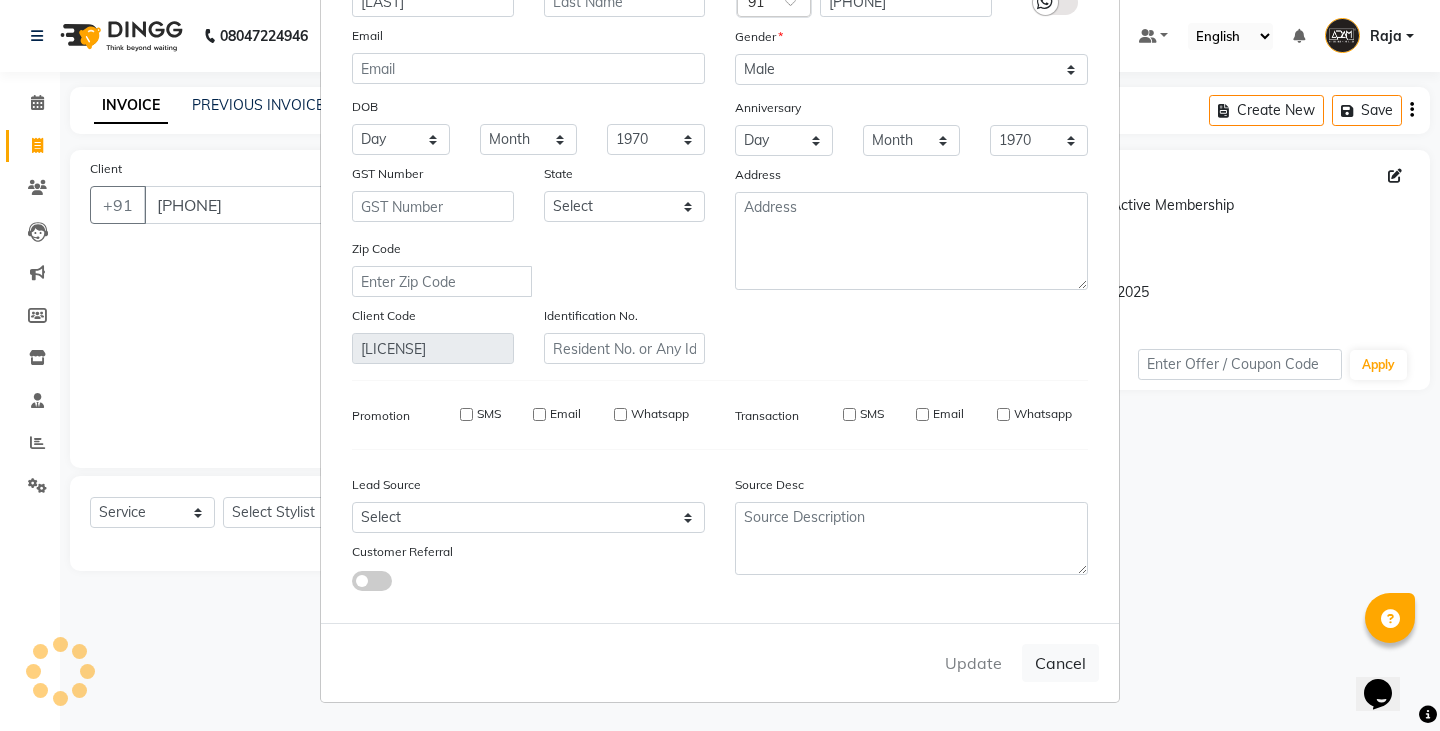 type 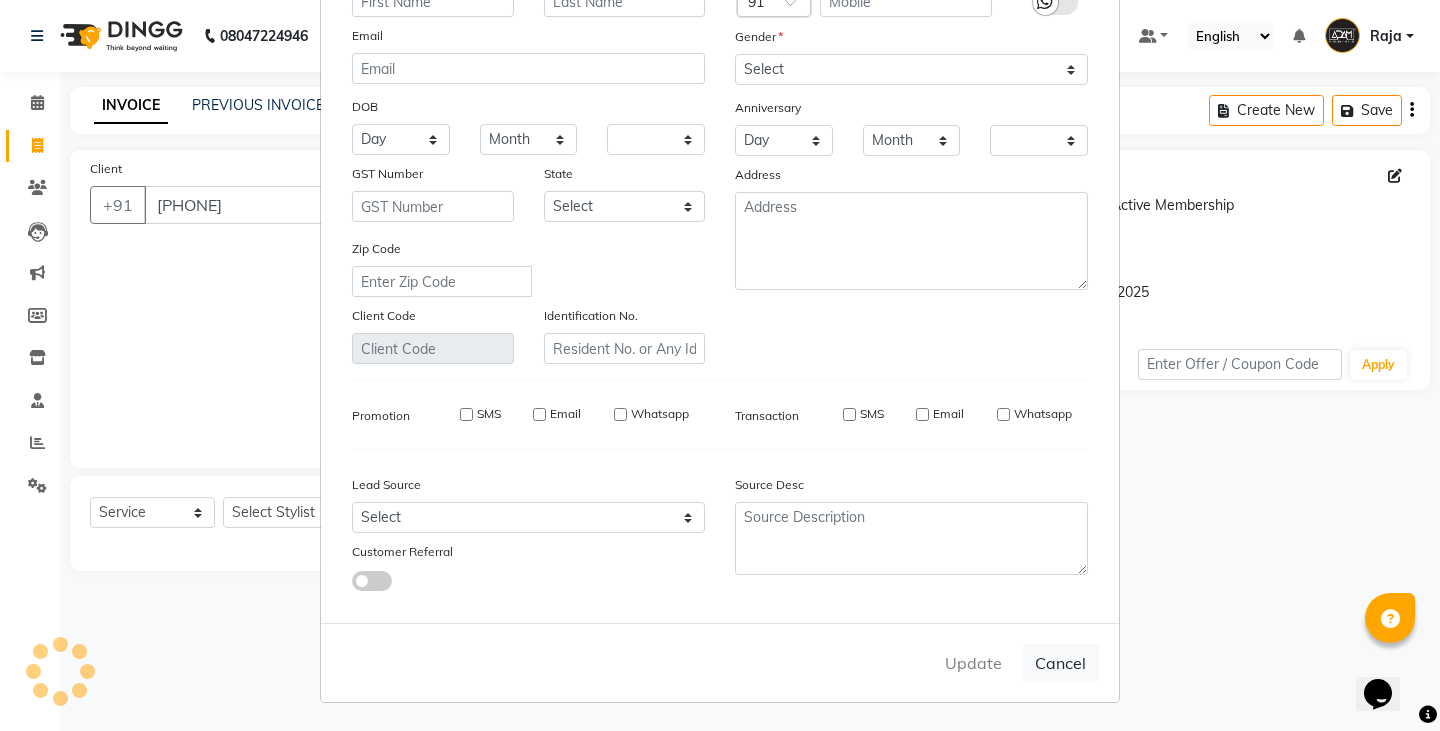 checkbox on "false" 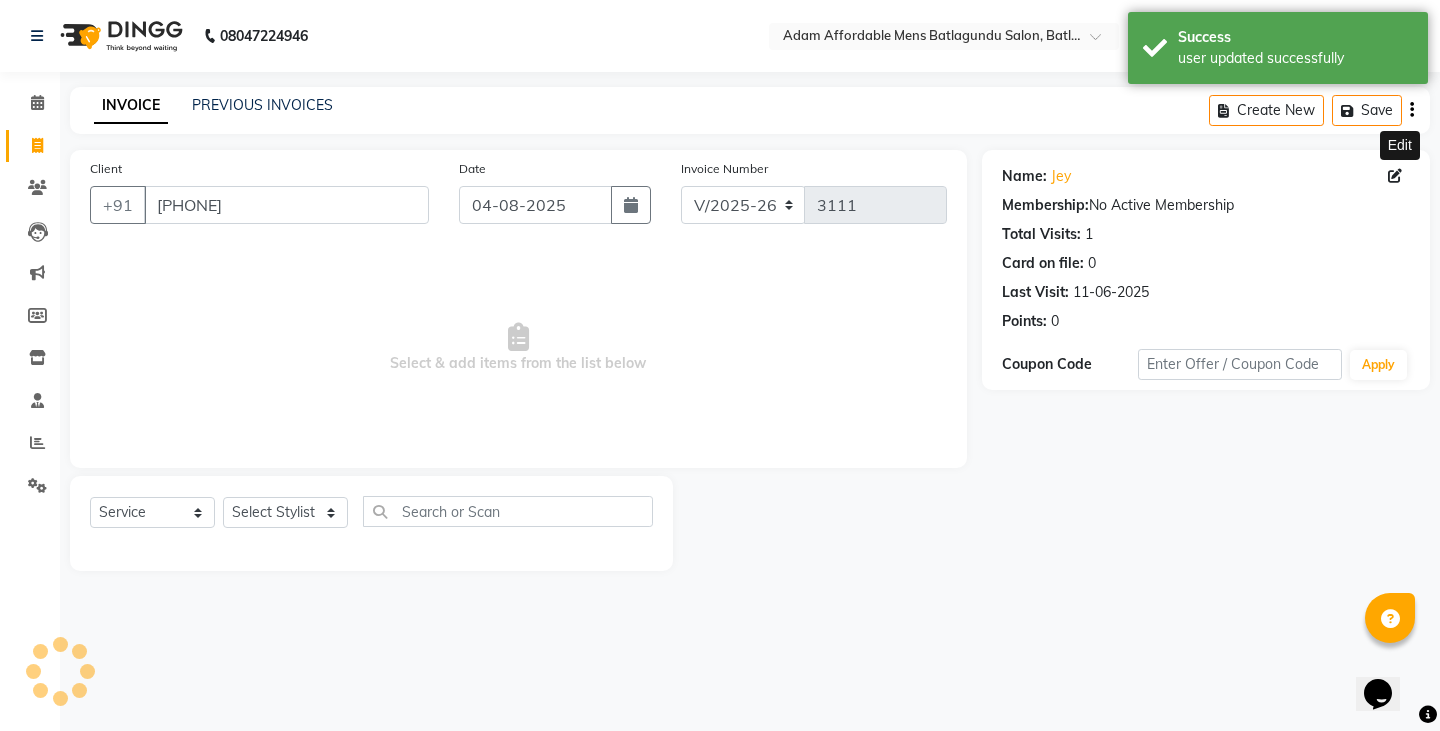 click on "Select  Service  Product  Membership  Package Voucher Prepaid Gift Card  Select Stylist Admin [FIRST] [LAST] [LAST] [LAST] [LAST] [LAST]" 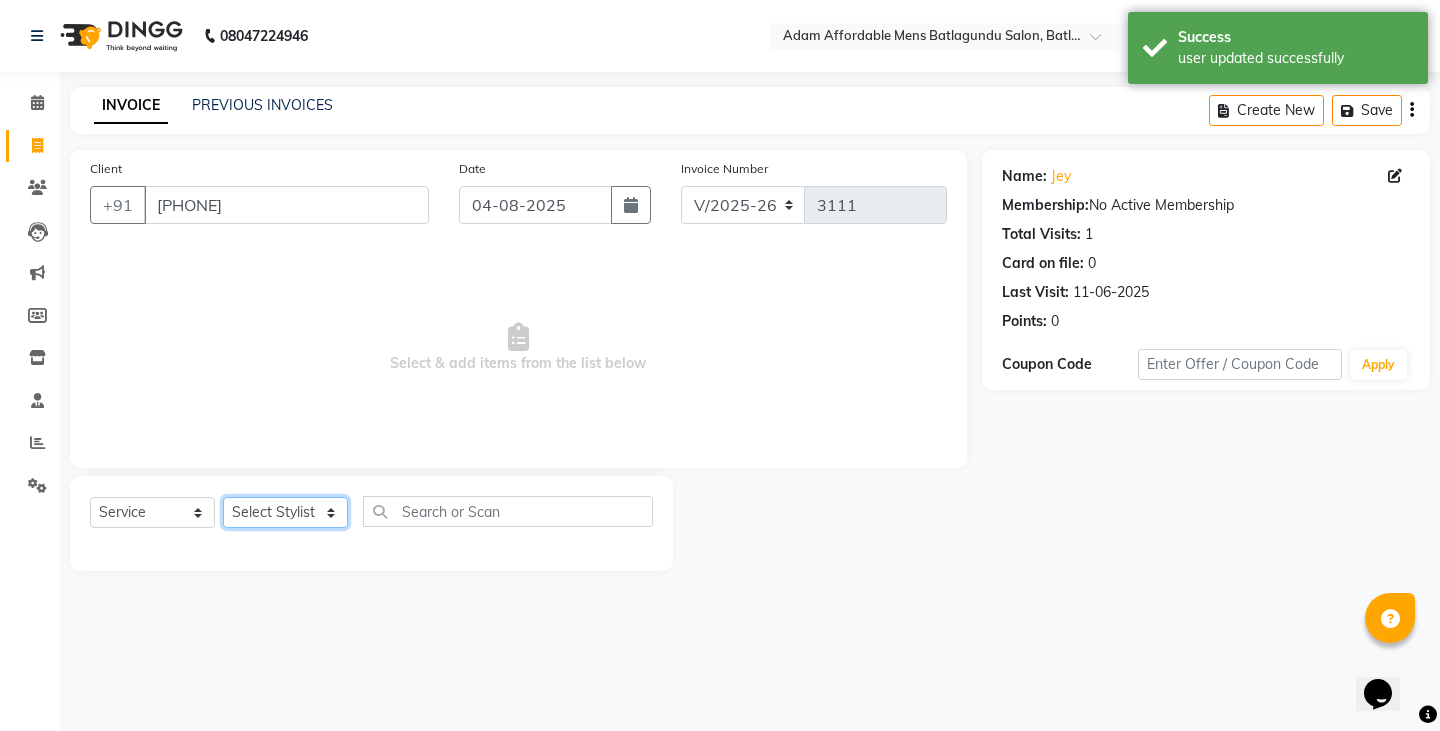 click on "Select Stylist Admin Anish Ovesh Raja SAHIL  SOHAIL SONU" 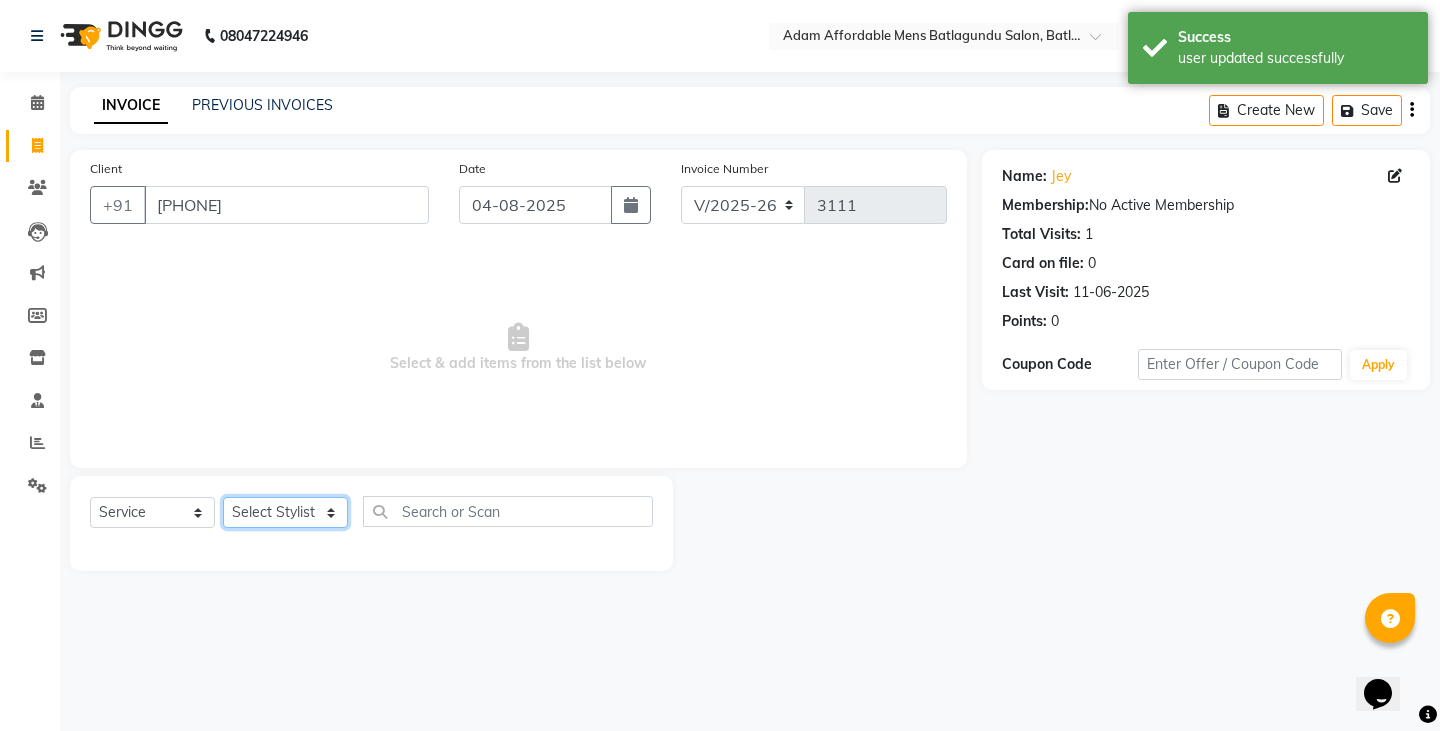 select on "84061" 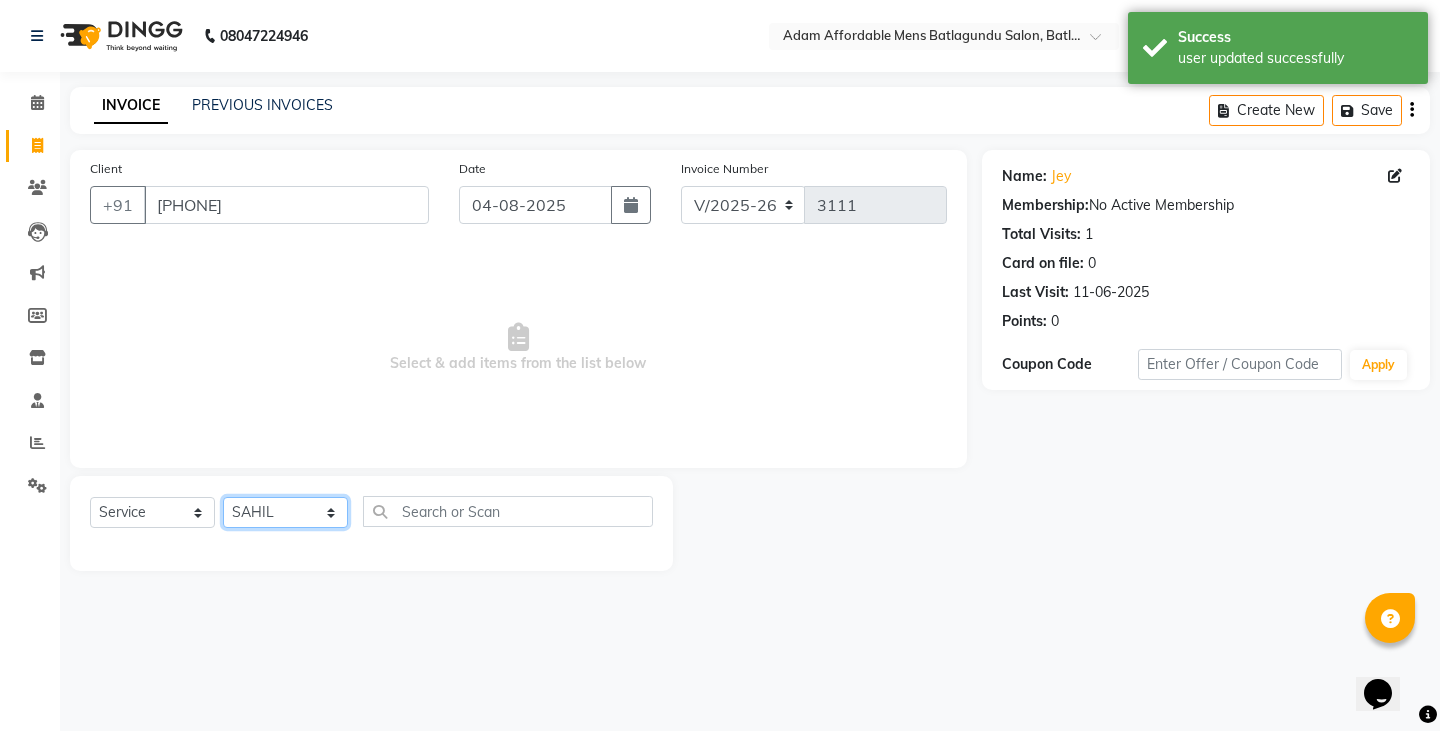click on "Select Stylist Admin Anish Ovesh Raja SAHIL  SOHAIL SONU" 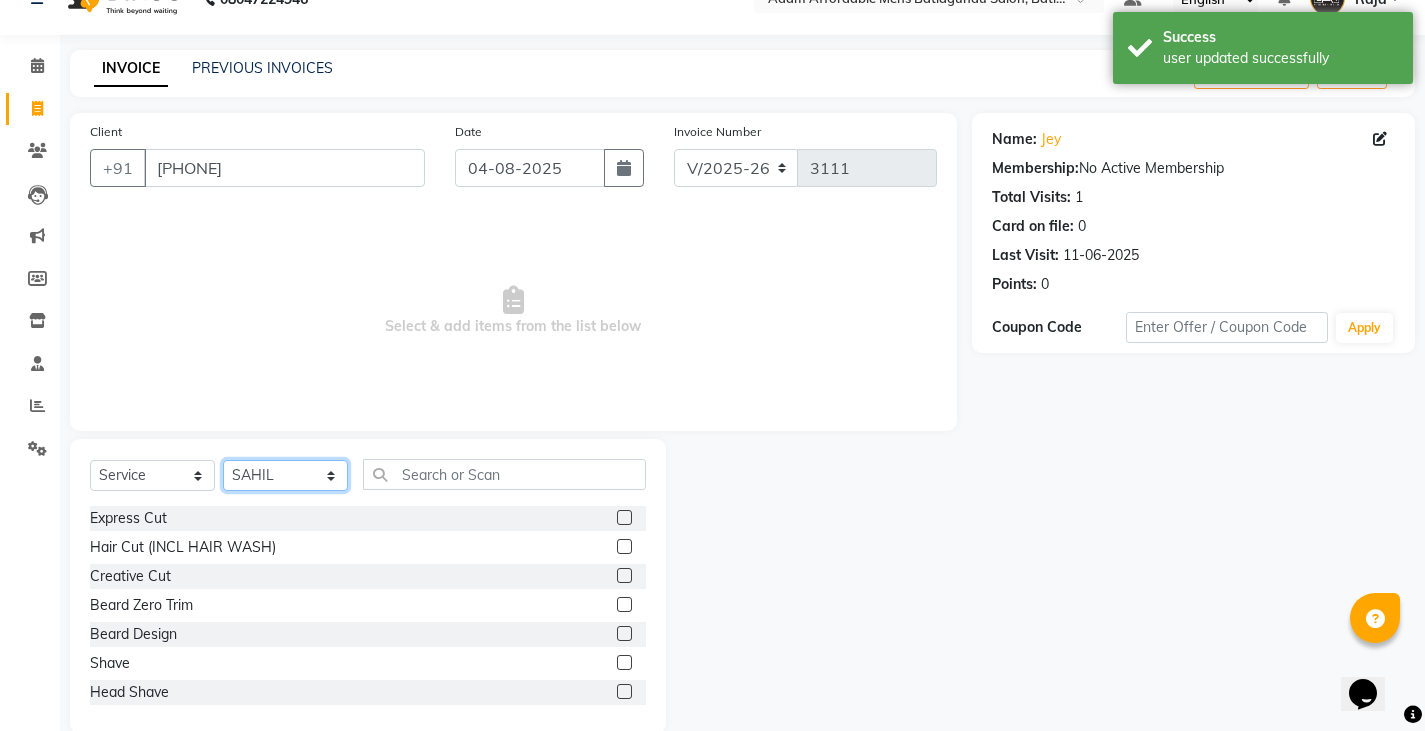 scroll, scrollTop: 70, scrollLeft: 0, axis: vertical 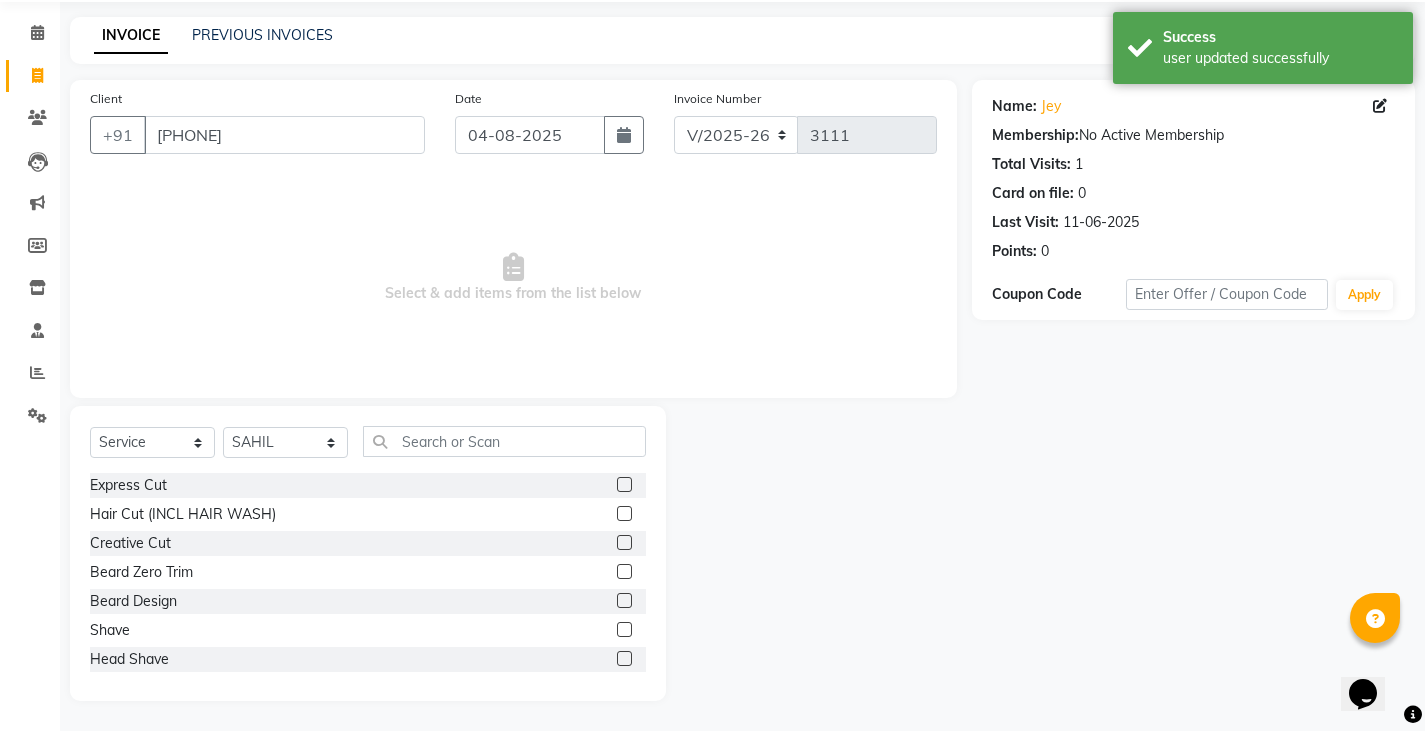 click 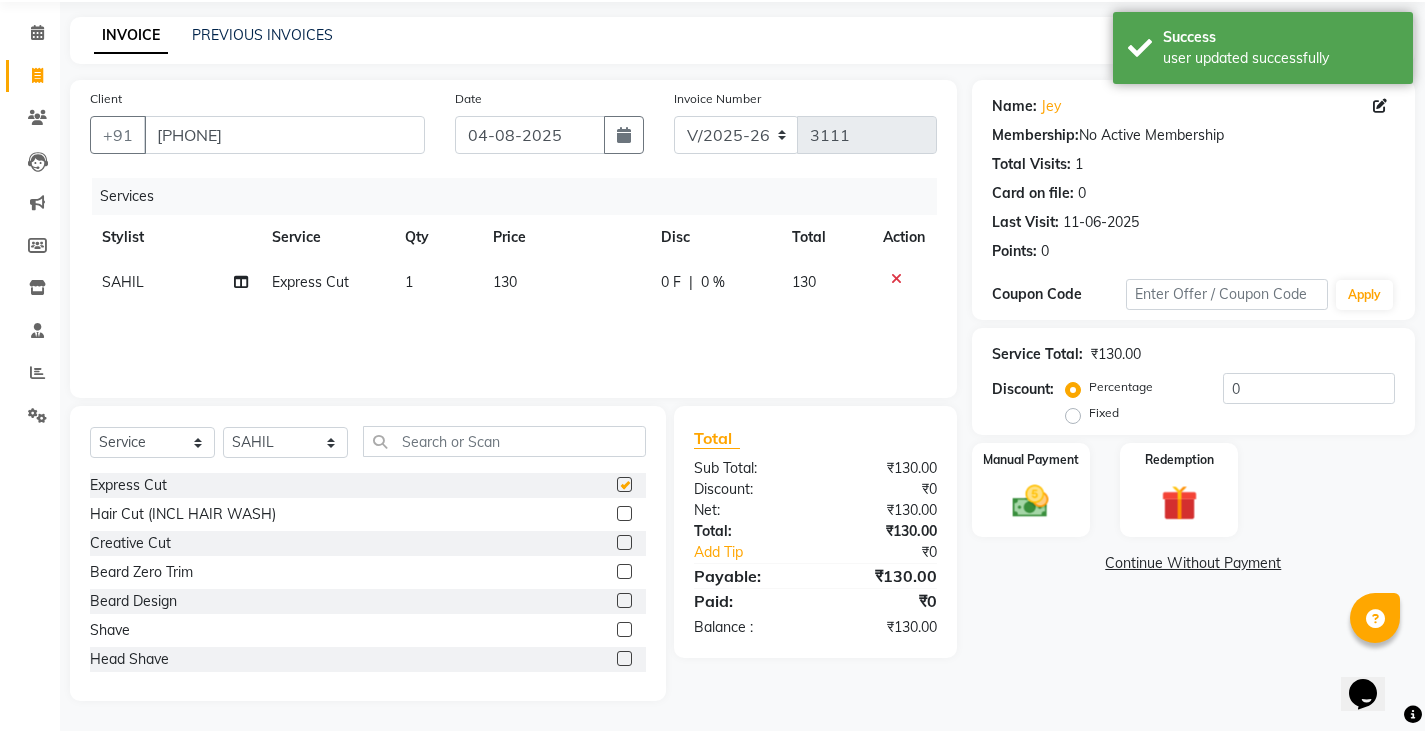 checkbox on "false" 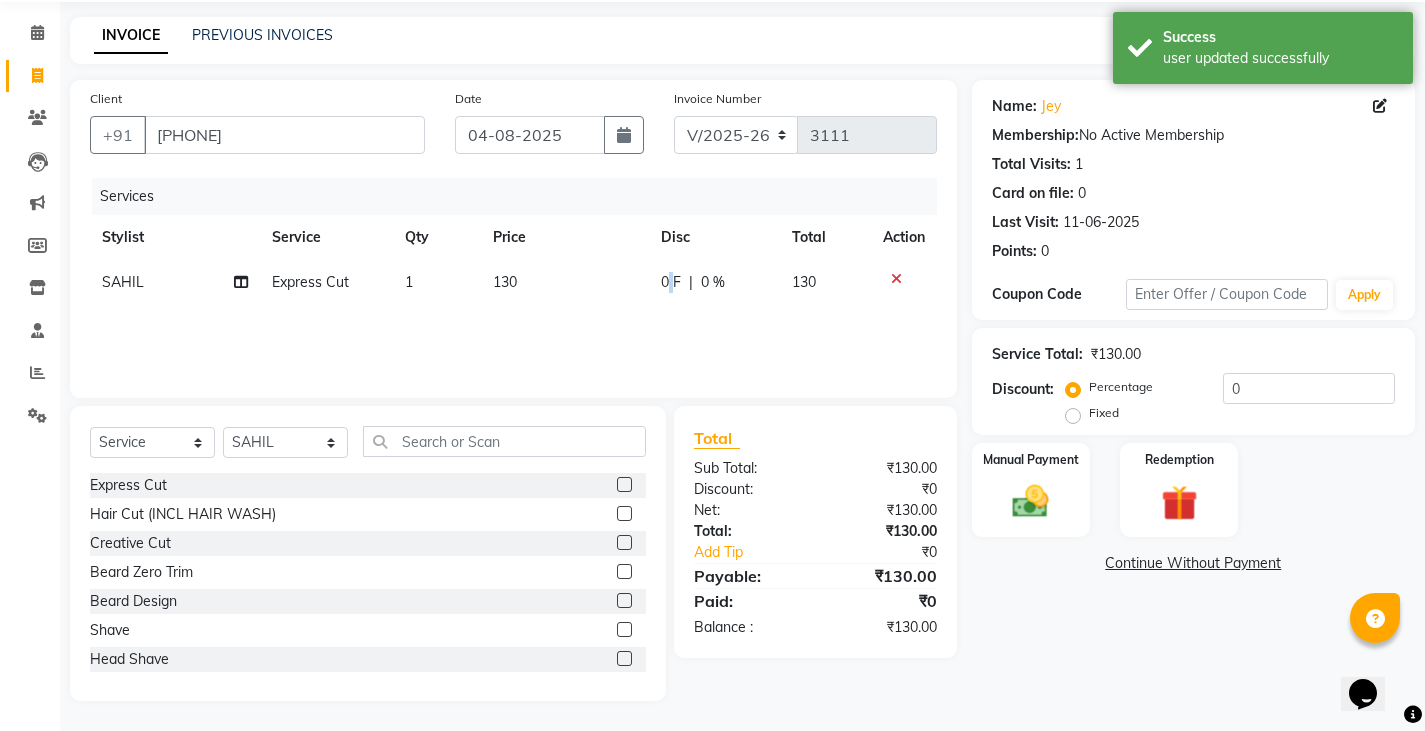 click on "0 F" 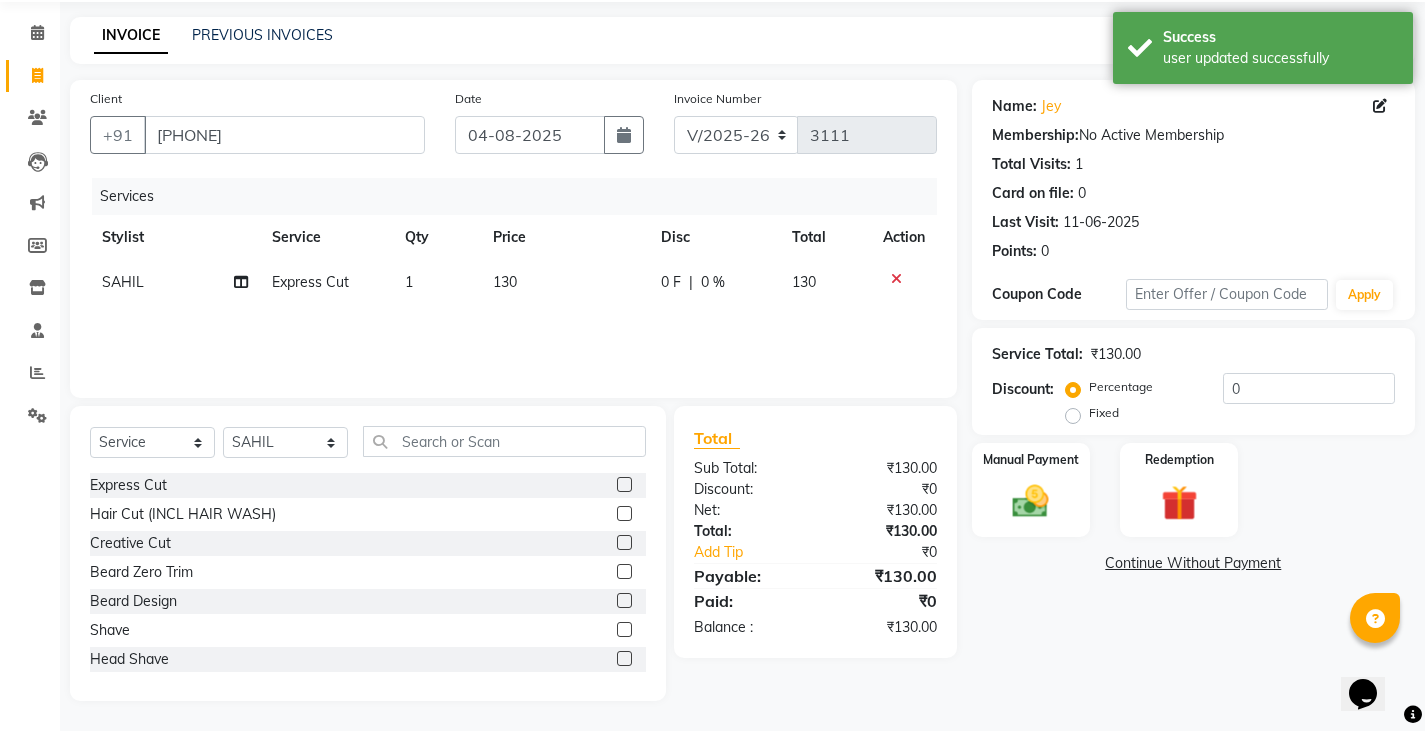 select on "84061" 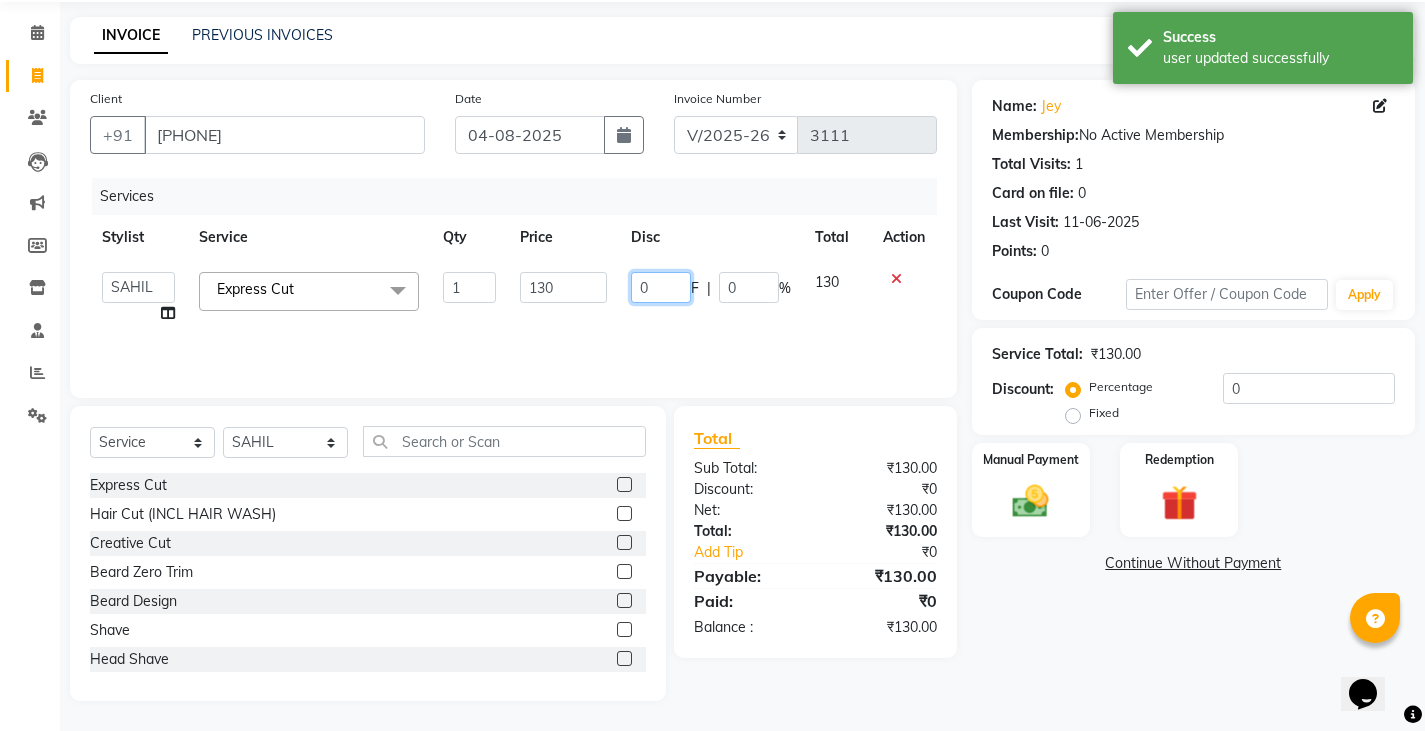 click on "0" 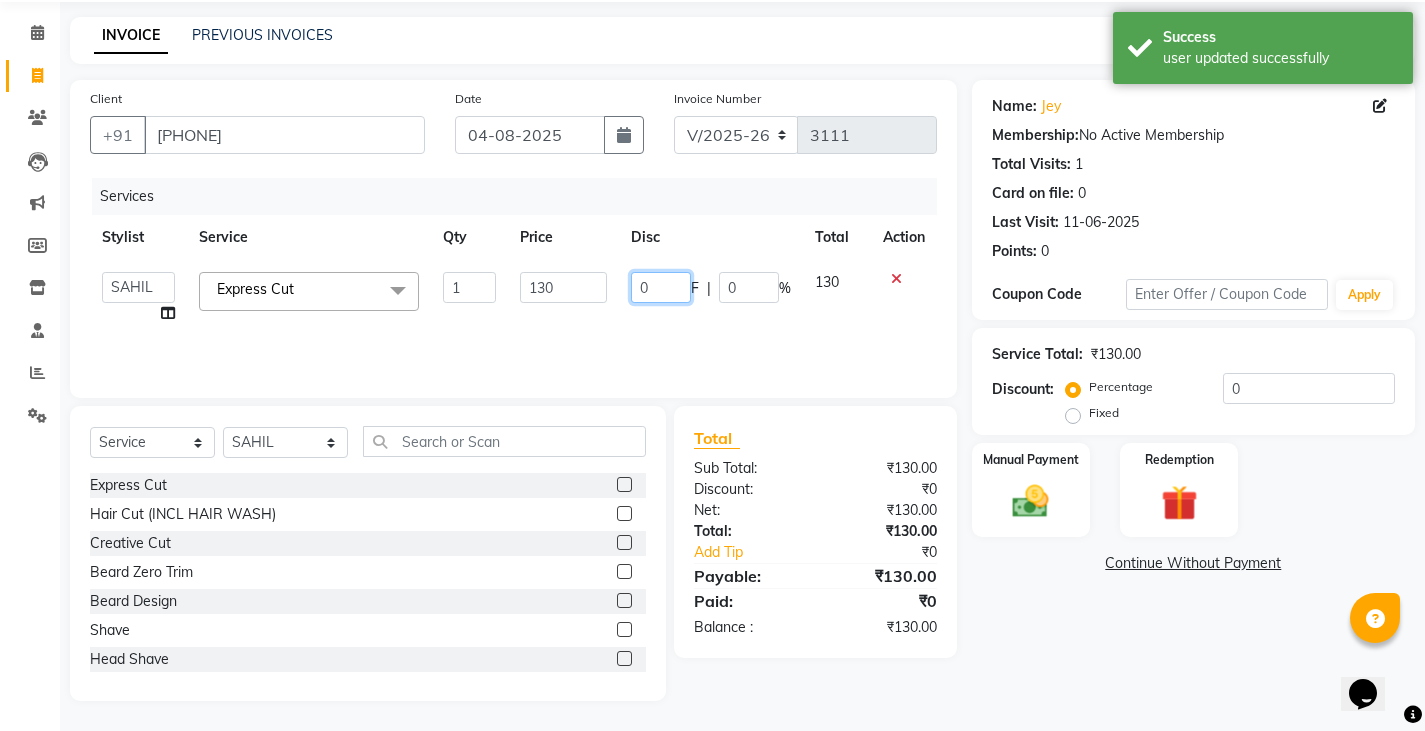 type on "30" 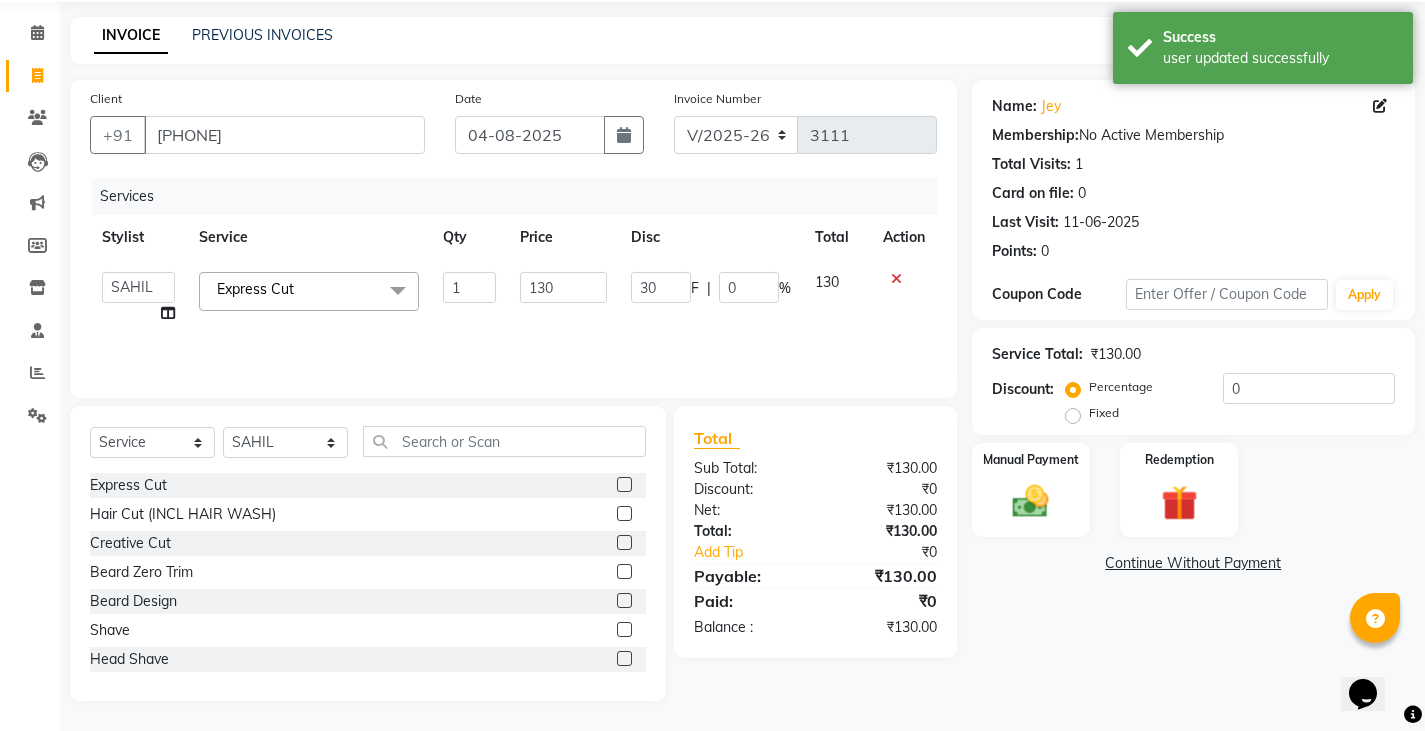 click on "Services Stylist Service Qty Price Disc Total Action  Admin   Anish   Ovesh   Raja   SAHIL    SOHAIL   SONU  Express Cut  x Express Cut Hair Cut (INCL HAIR WASH) Creative Cut Beard Zero Trim Beard Design Shave Head Shave Kid's Cut (Below 5 Years) Wash & Blast Dry EXPRESS GLOBAL HAIR COLOR GLOBAL HAIR COLOUR AMMONIA GOLBAL HAIR COLOUR NON AMMONIA L'OREAL GOLBAL HAIR COLOUR AMMONIA L'OREAL GOLBAL HAIR COLOUR NON AMMONIA GLOBAL FASHION HAIR COLOUR MOUSTACHE COLOUR BEARD COLOUR PER STREAK HIGHLIGHT CAP HIGHLIGHTS NOURISHING HAIR SPA VITALIZING HAIR SPA REPAIR TREATMENT DANDRUFF TREATMENT HAIR LOSS TREATMENT HAIR STRAIGHTENING HAIR REBONDING KERATIN ALMOND OIL NAVARATNA OIL CLEAN UP HYPER PIGMENTATION CLEAN UP REJUVANATE Fruit Facial Instant Glow Charcaol Skin Lightening Skin Brightening FACE & NECK BLEACH FACE & NECK DETAN PRE BRIDEGROOM DELUXE PRE BRIDEGROOM ADVANCE (COMBO) NORMAL PREMIUM ELEGANT HAIRCUT+ BEARD TRIM + DETAN HAIRCUT + BEARD TRIM + HEAD MASSAGE HAIRCUT + BEARD TRIM + EXPRESS HAIR COLOR 1 130 30 F" 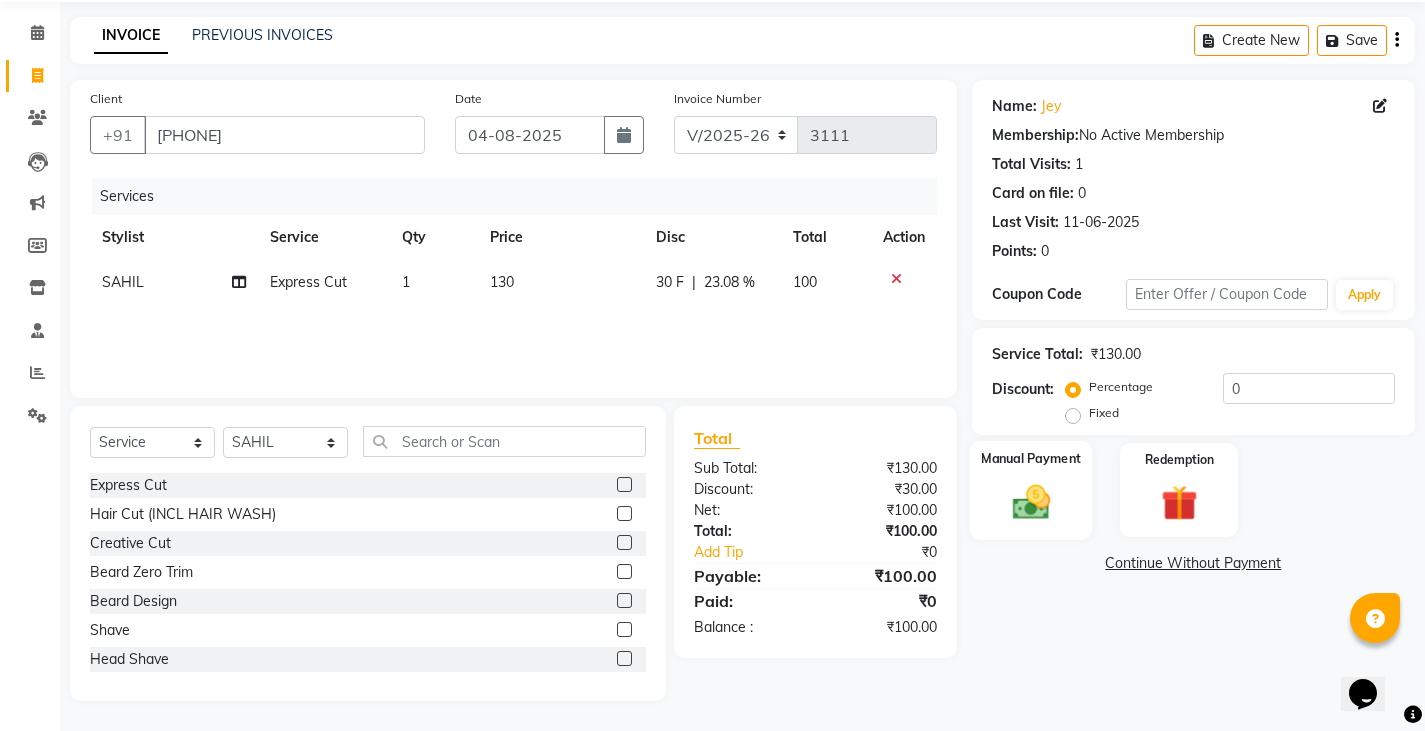 drag, startPoint x: 974, startPoint y: 469, endPoint x: 991, endPoint y: 524, distance: 57.567352 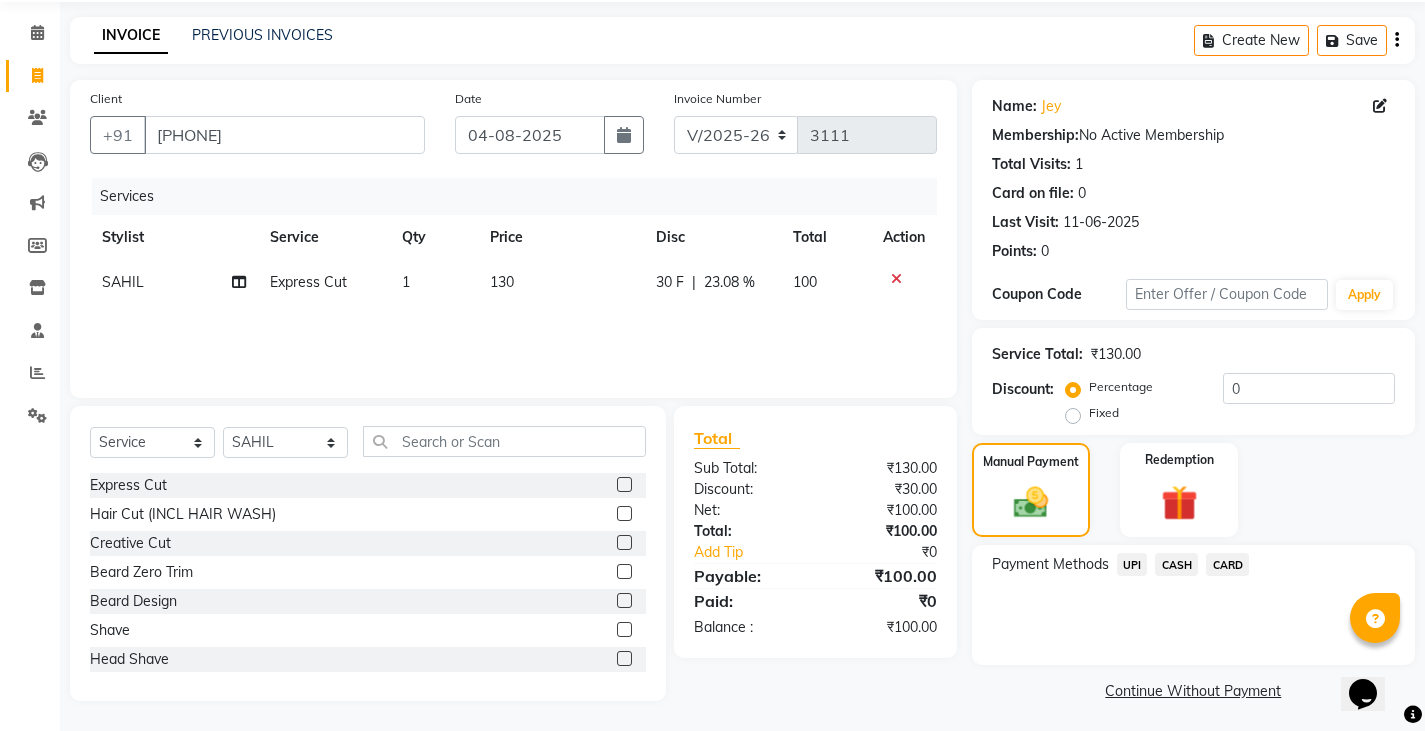click on "UPI" 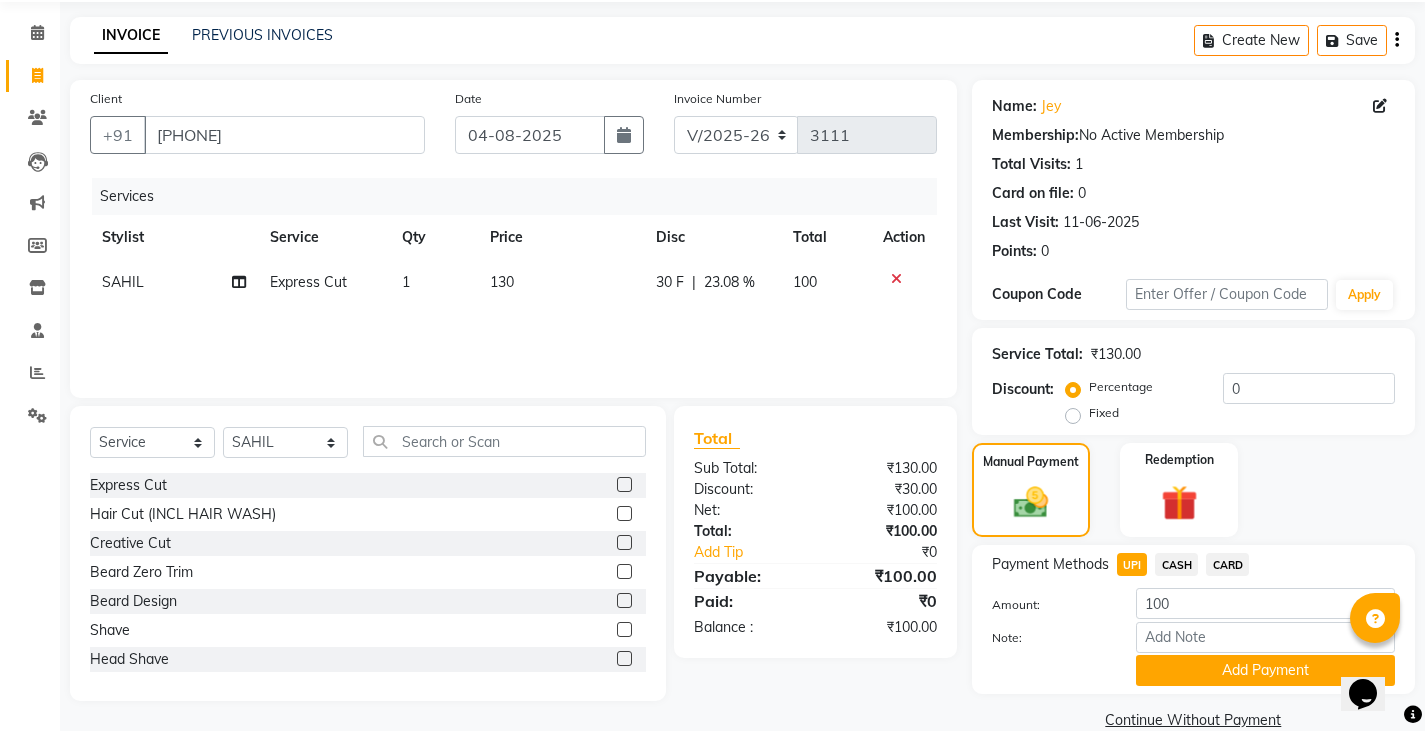 click on "CARD" 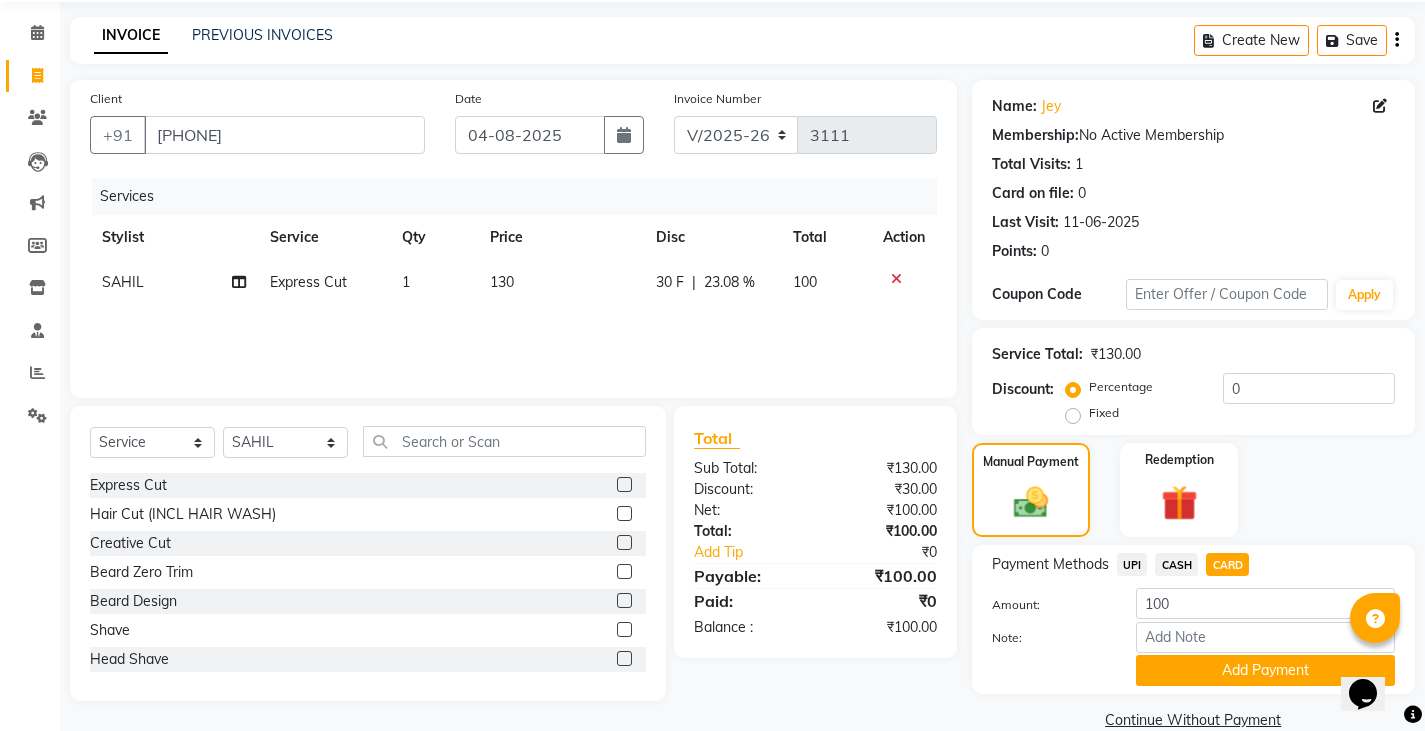 click on "CASH" 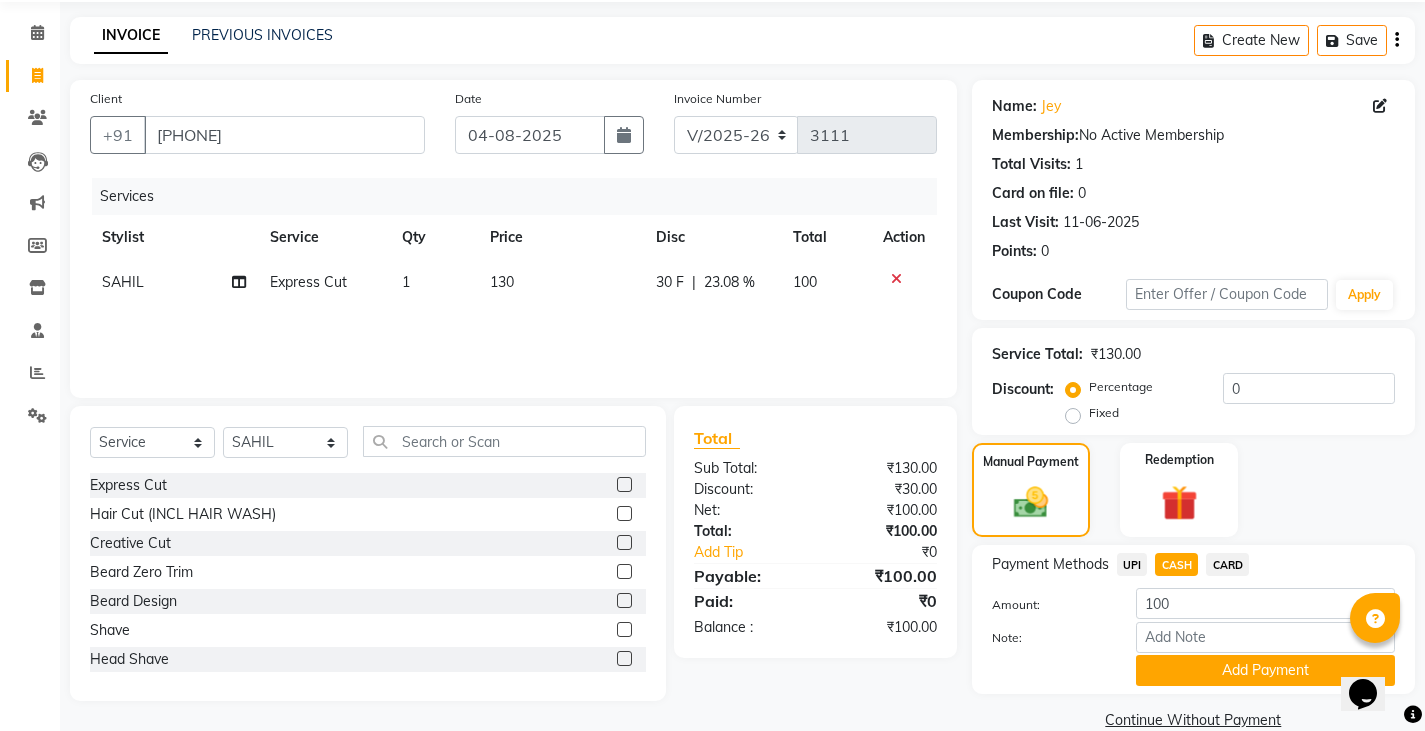 click on "CASH" 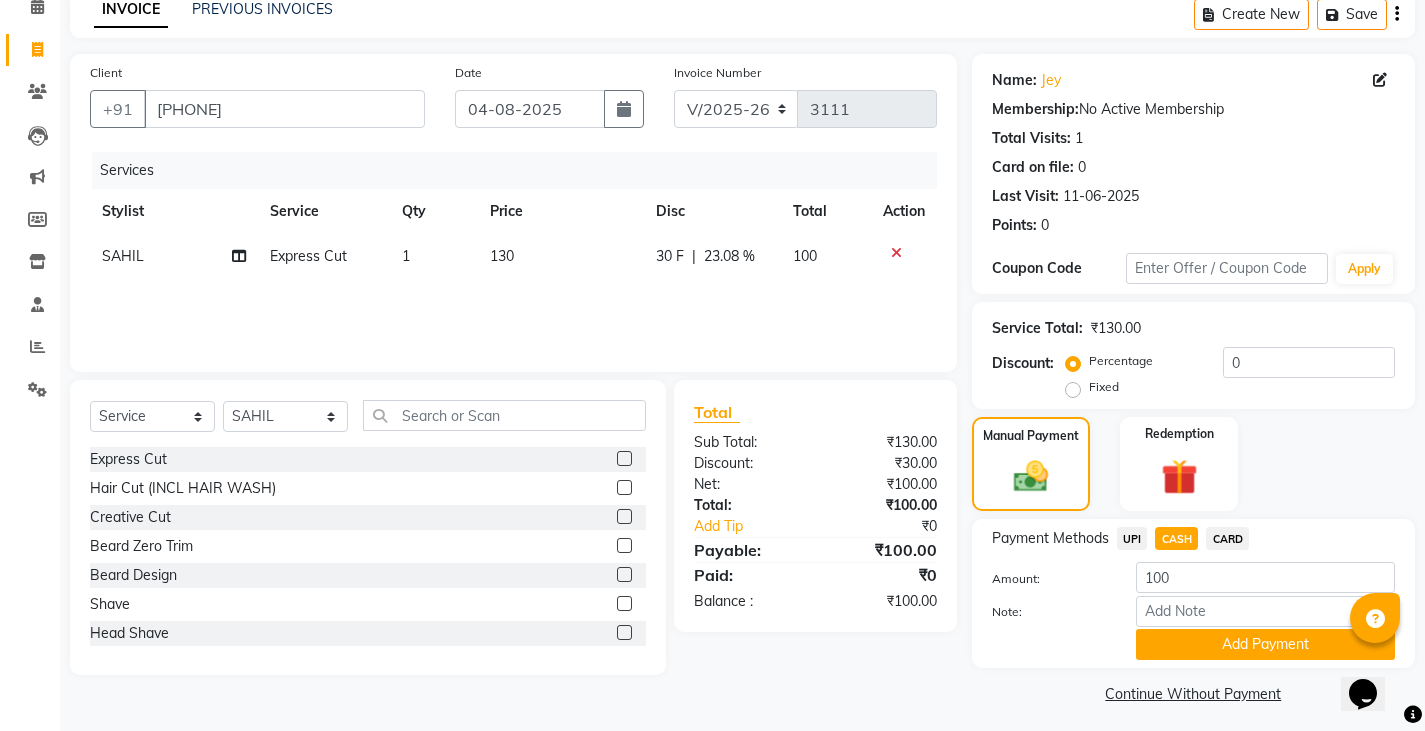 scroll, scrollTop: 104, scrollLeft: 0, axis: vertical 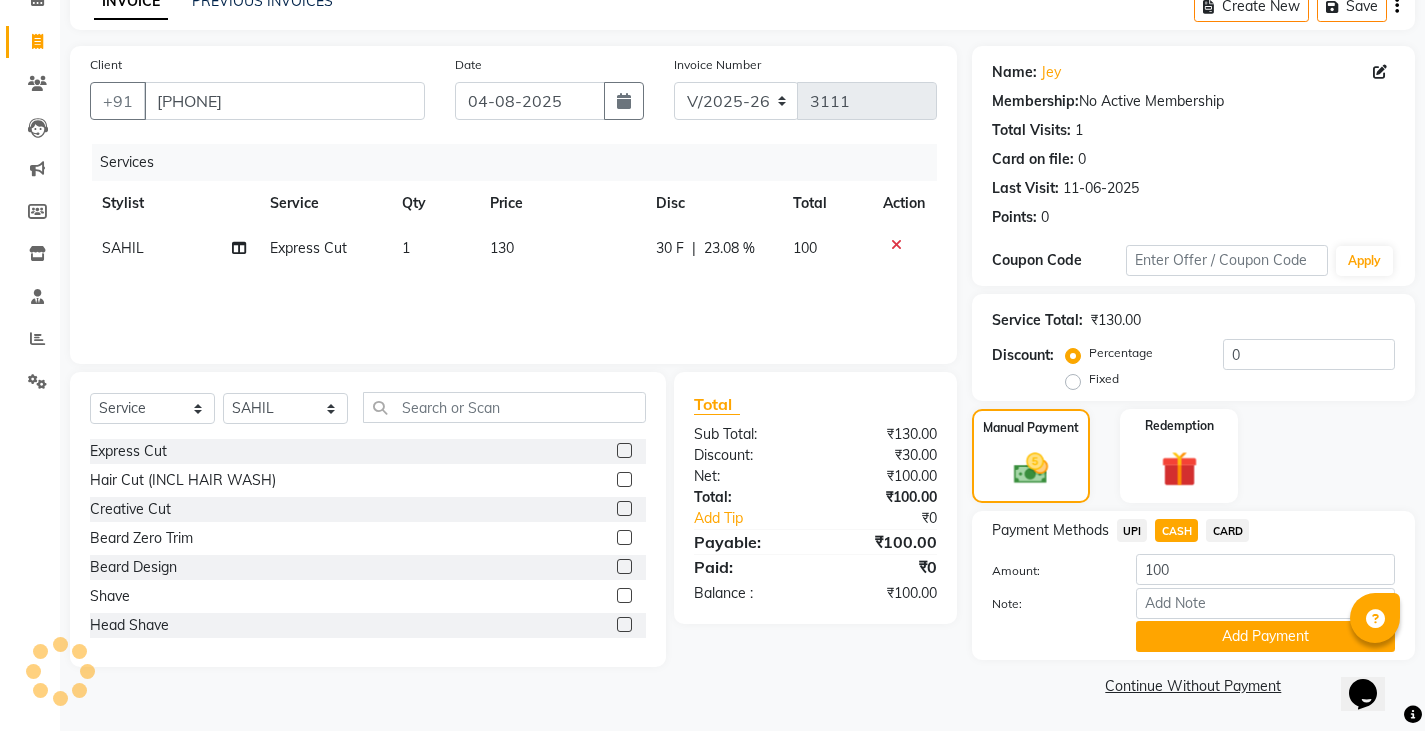 click on "Payment Methods  UPI   CASH   CARD  Amount: 100 Note: Add Payment" 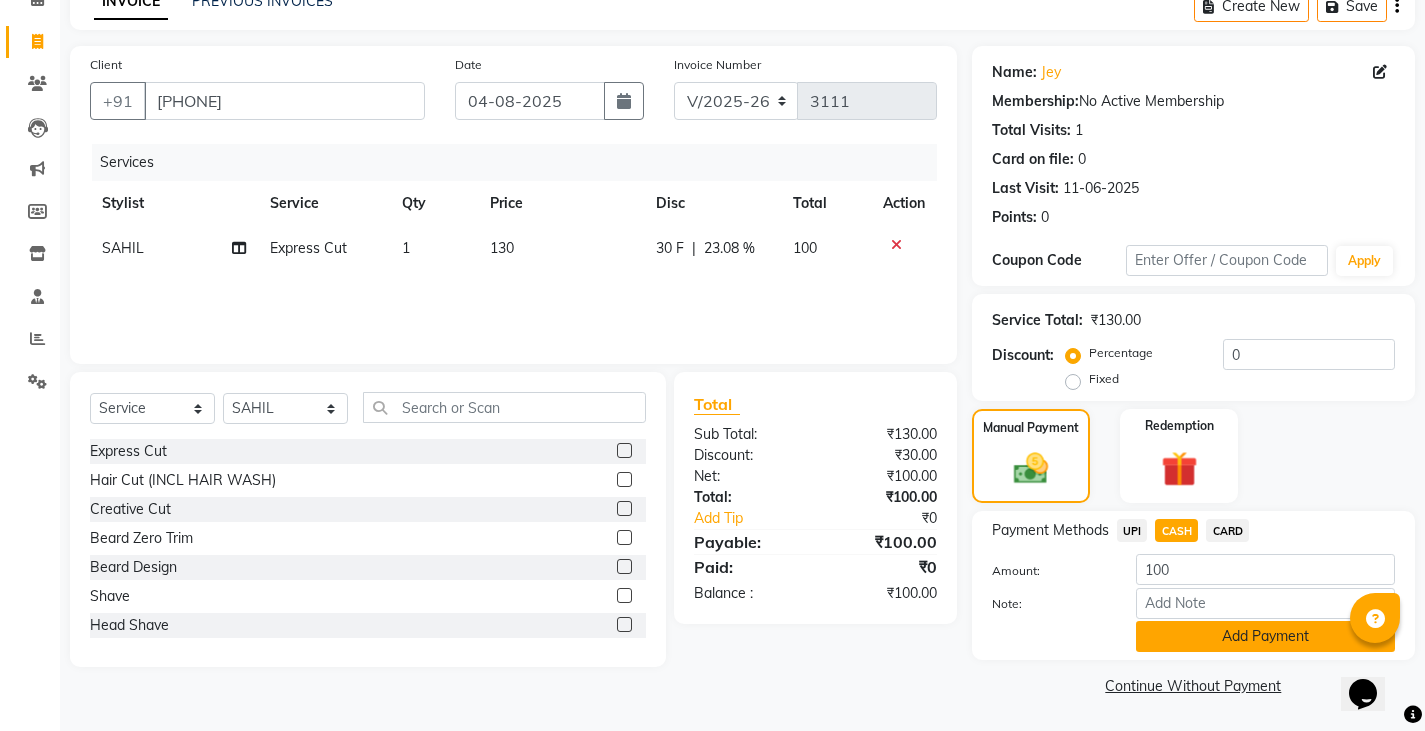 click on "Add Payment" 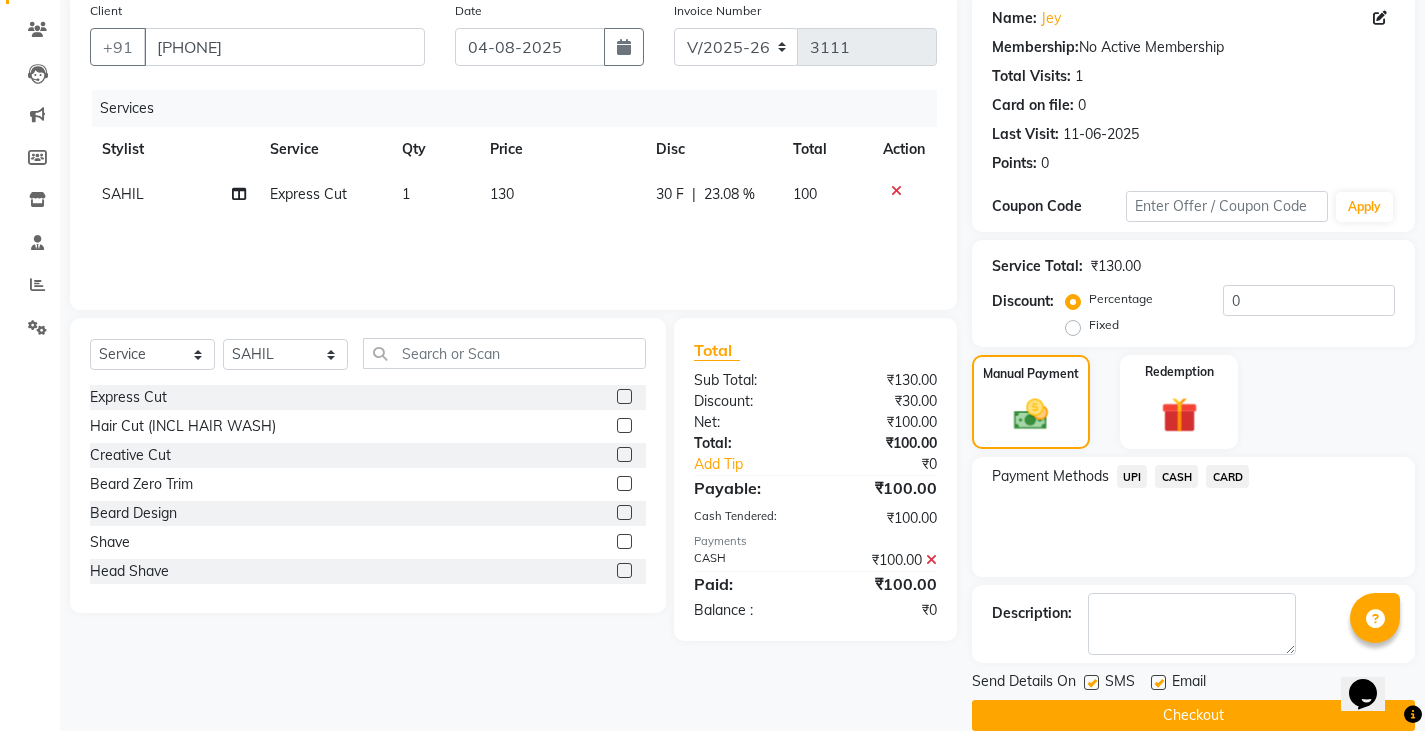 scroll, scrollTop: 188, scrollLeft: 0, axis: vertical 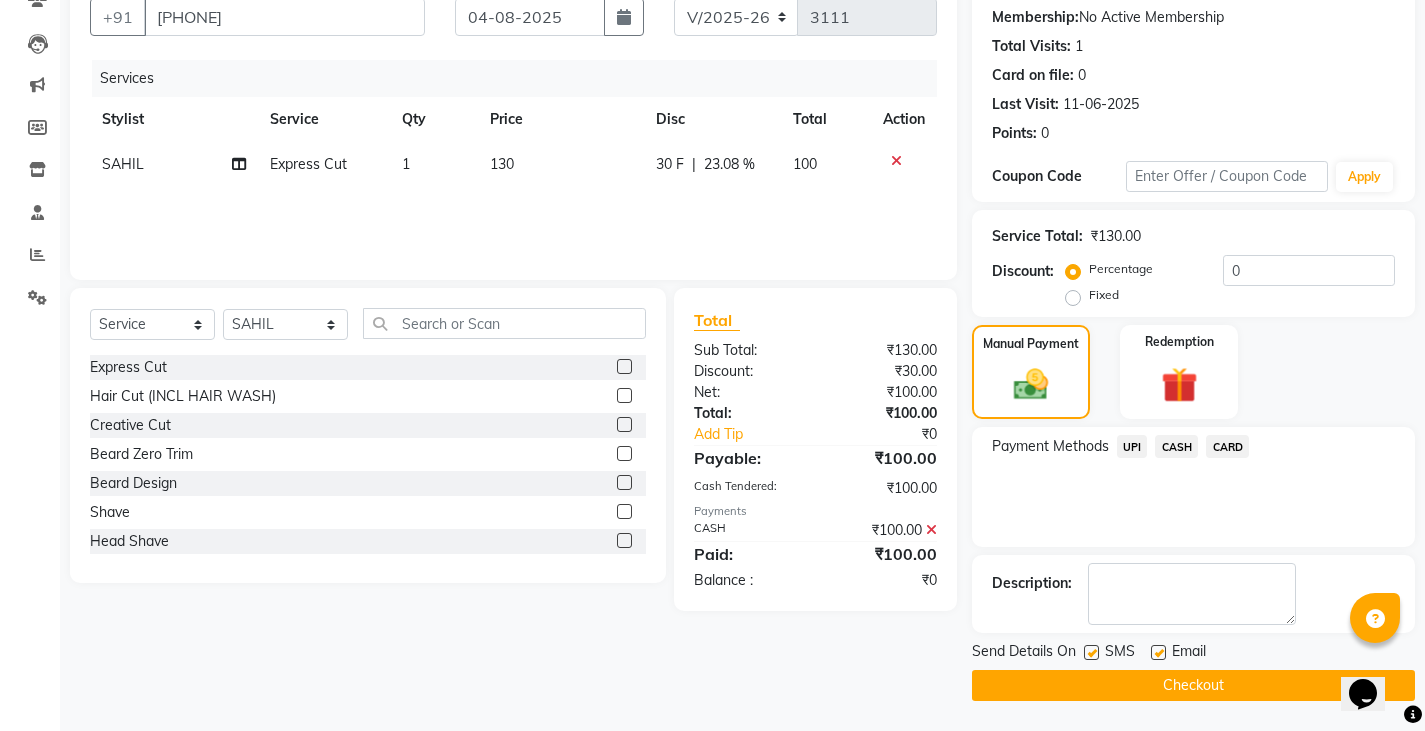 click on "Checkout" 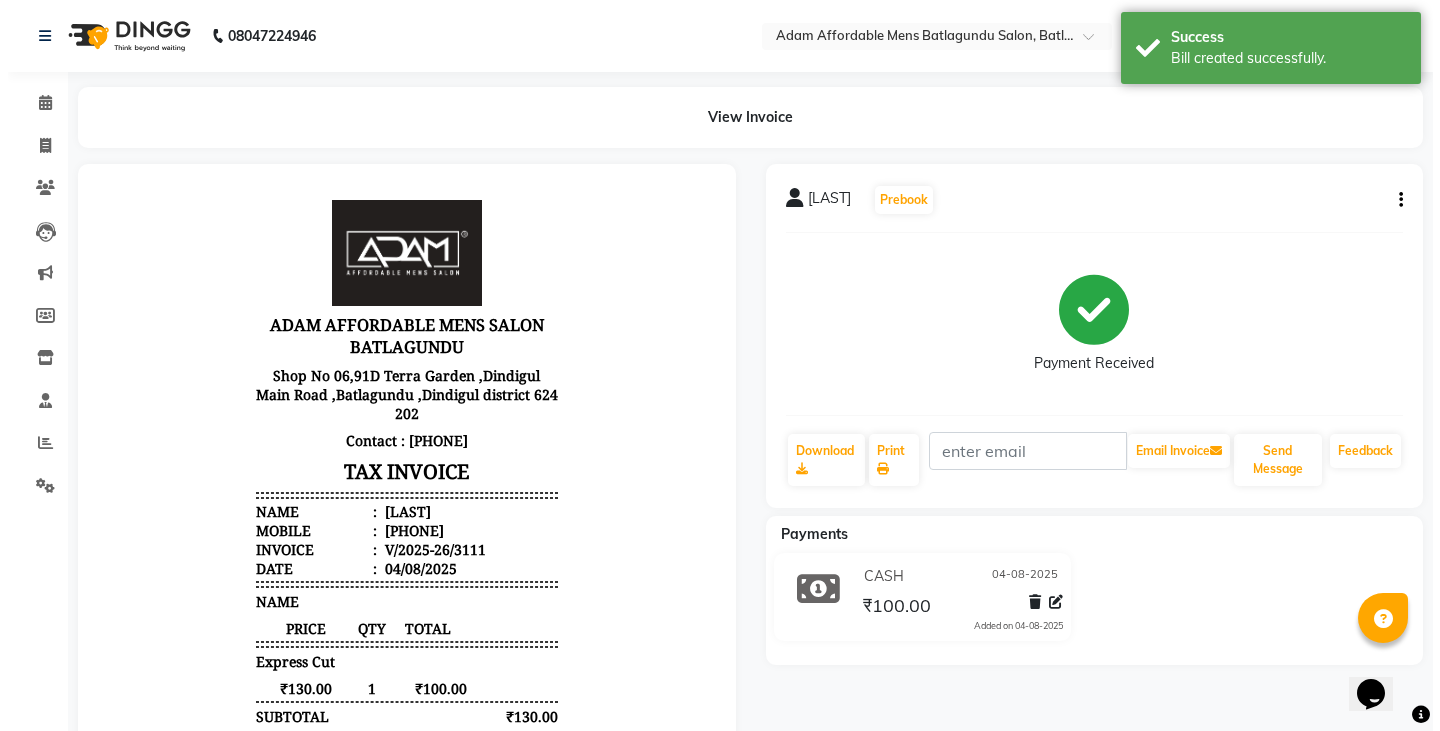 scroll, scrollTop: 0, scrollLeft: 0, axis: both 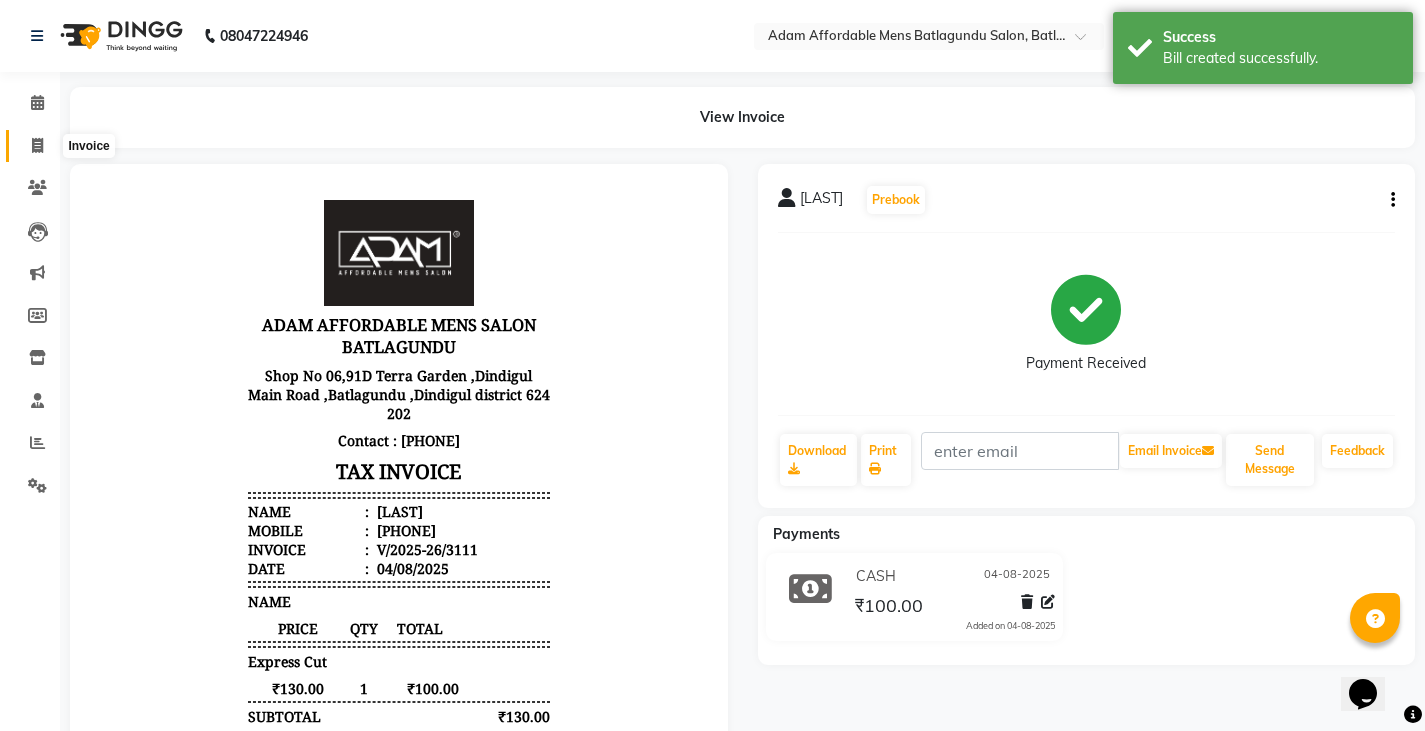 click 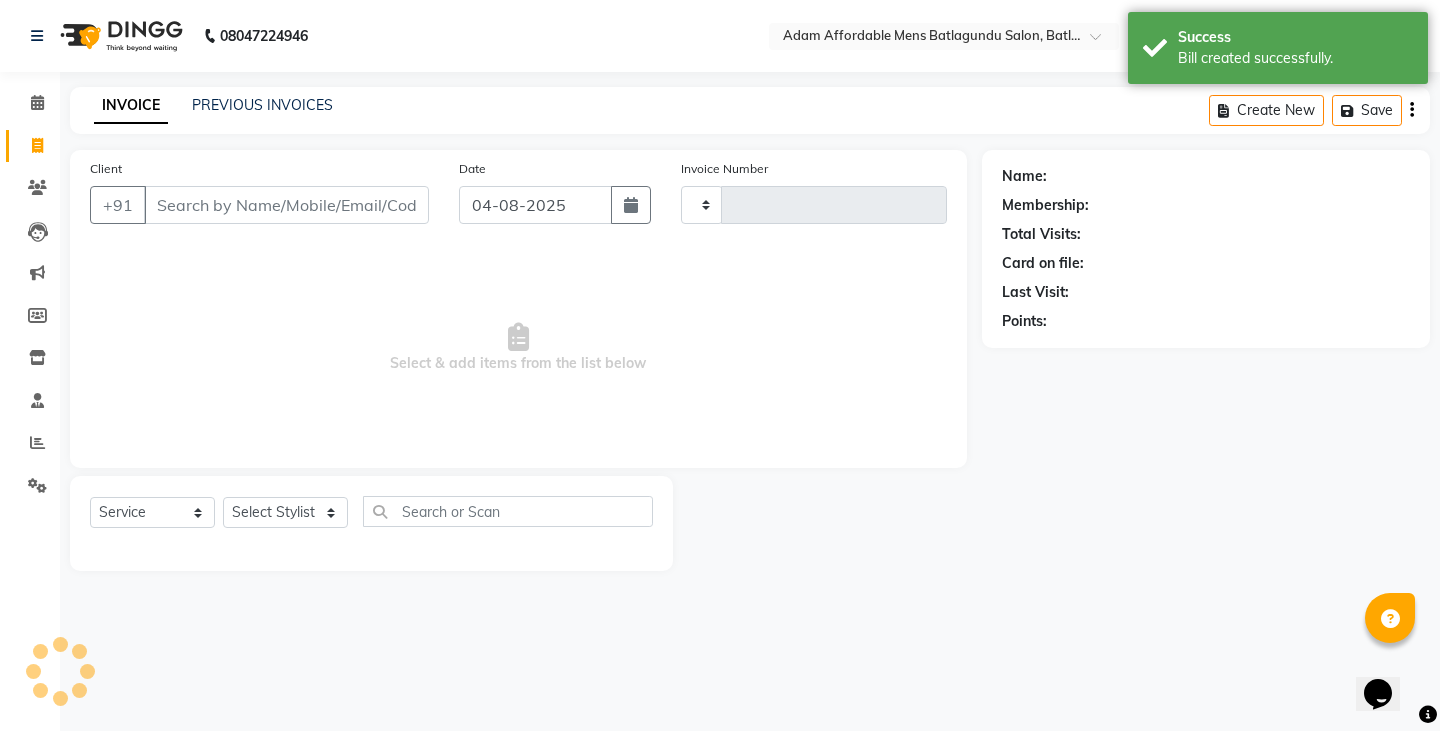 type on "3112" 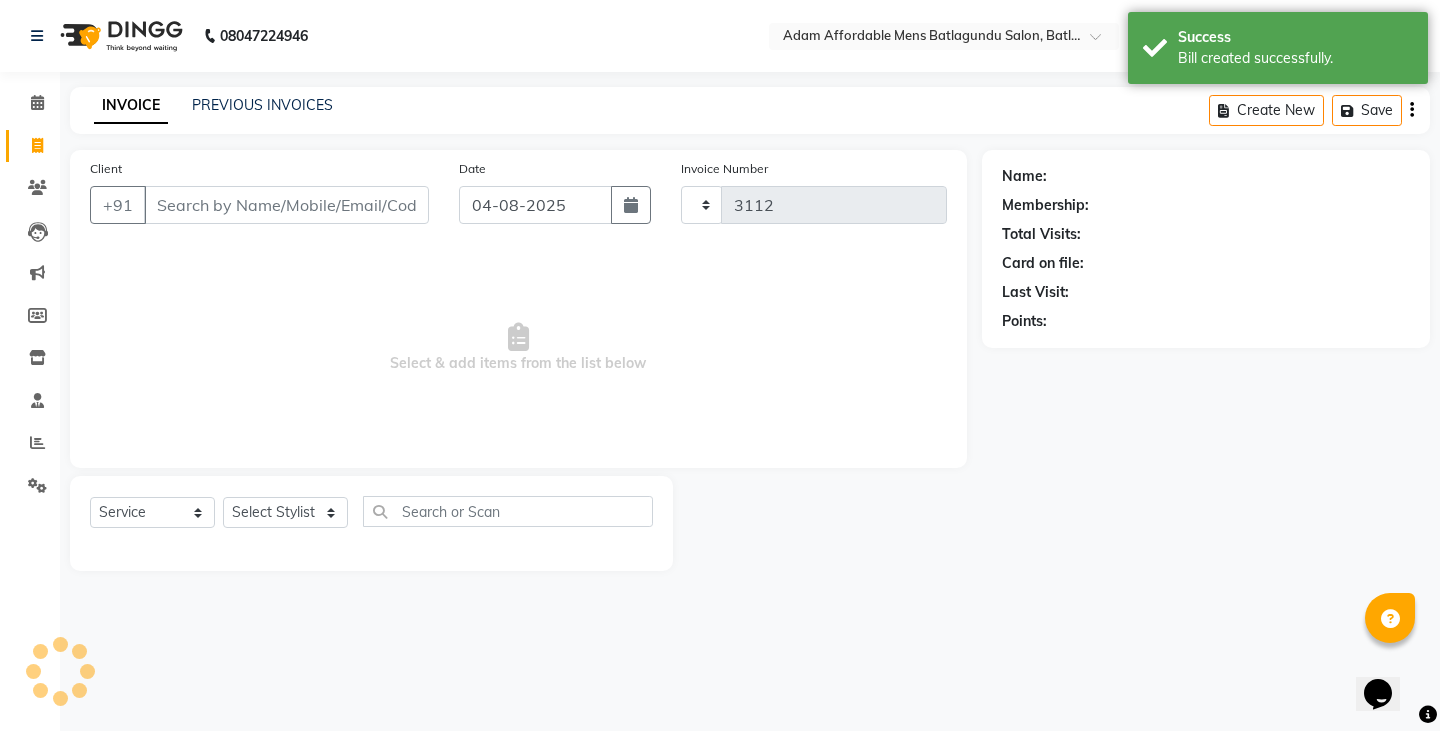 select on "8213" 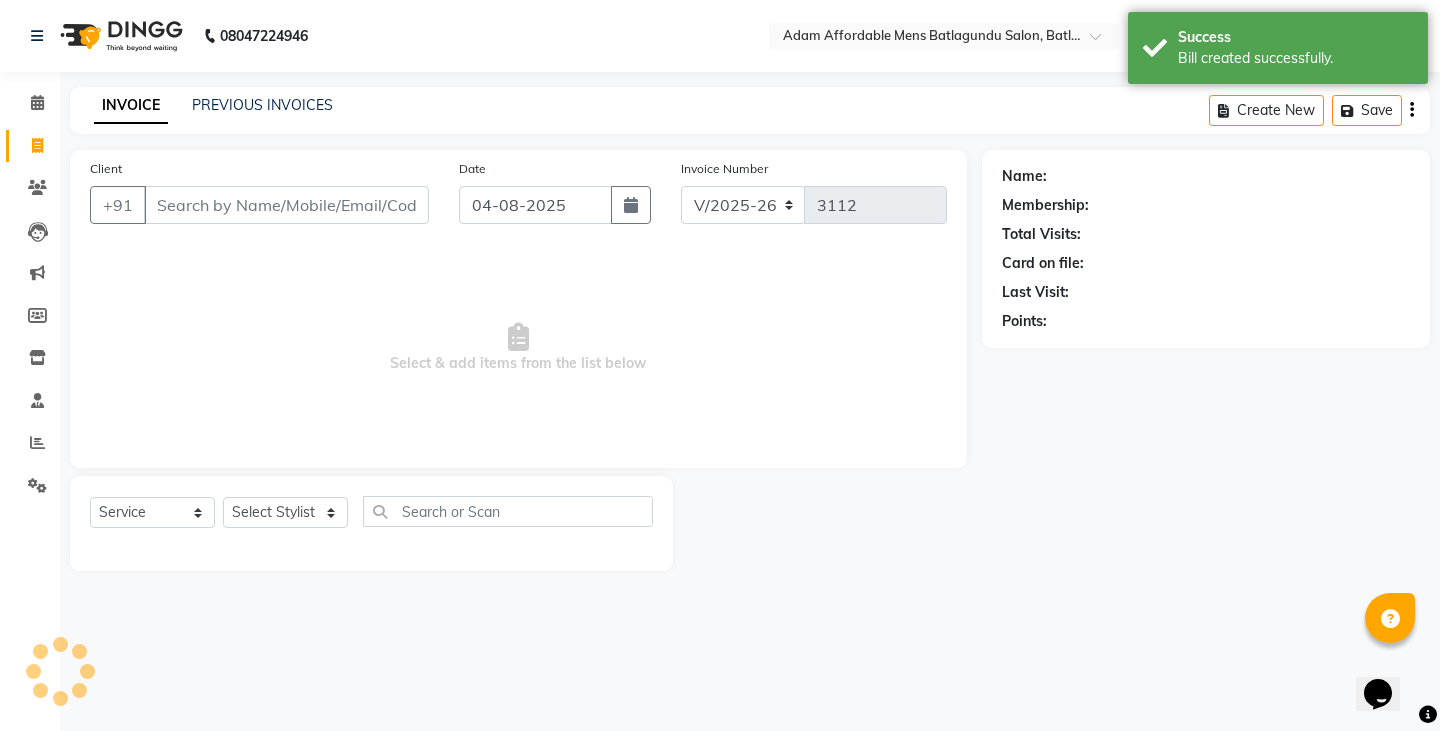 click on "Client" at bounding box center (286, 205) 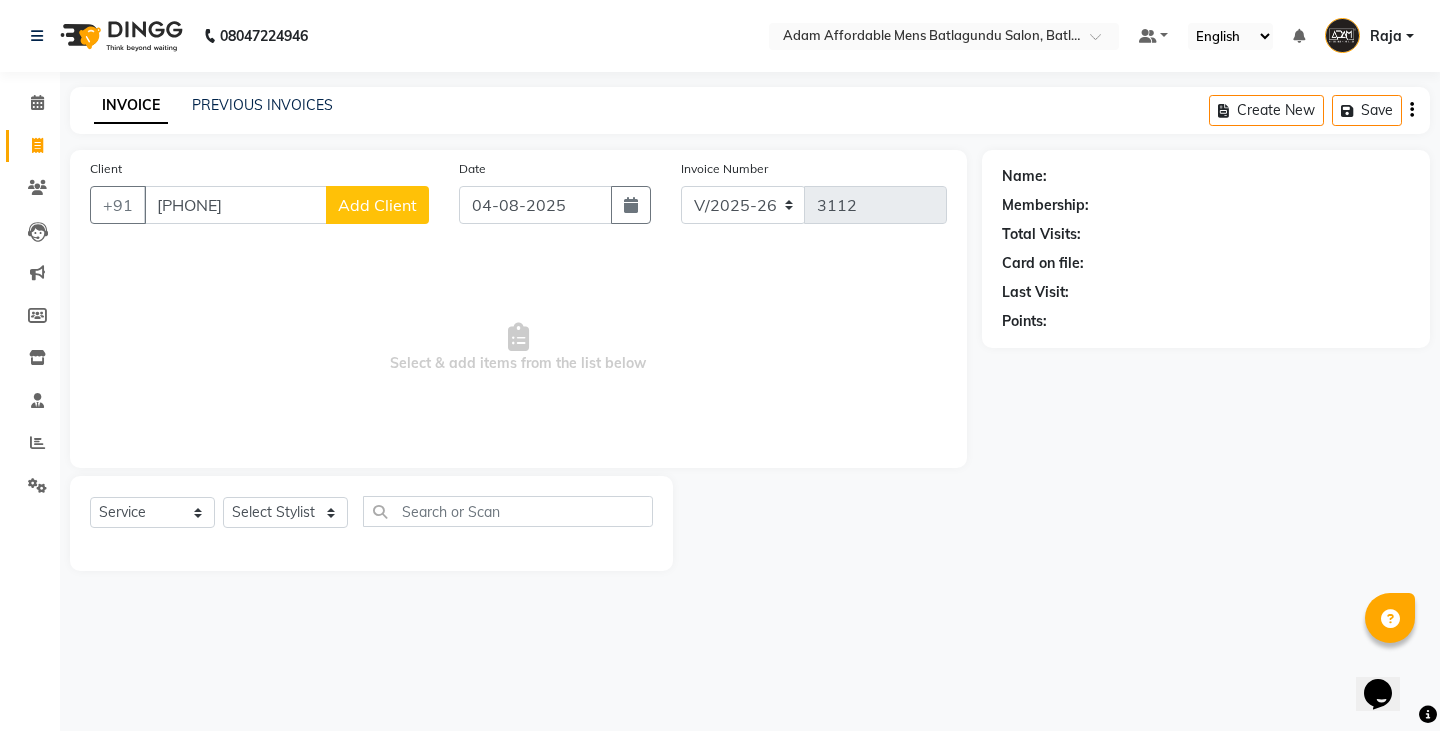 type on "[PHONE]" 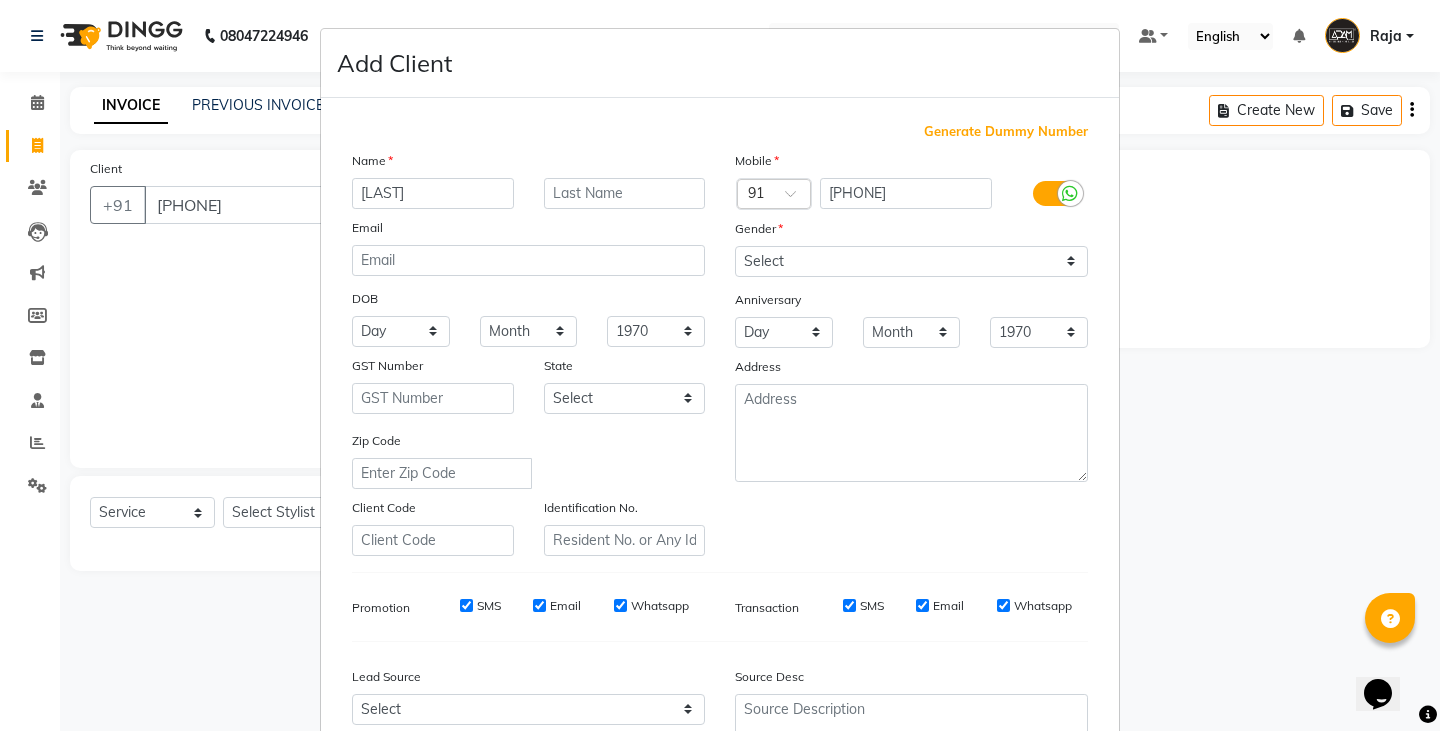 type on "[LAST]" 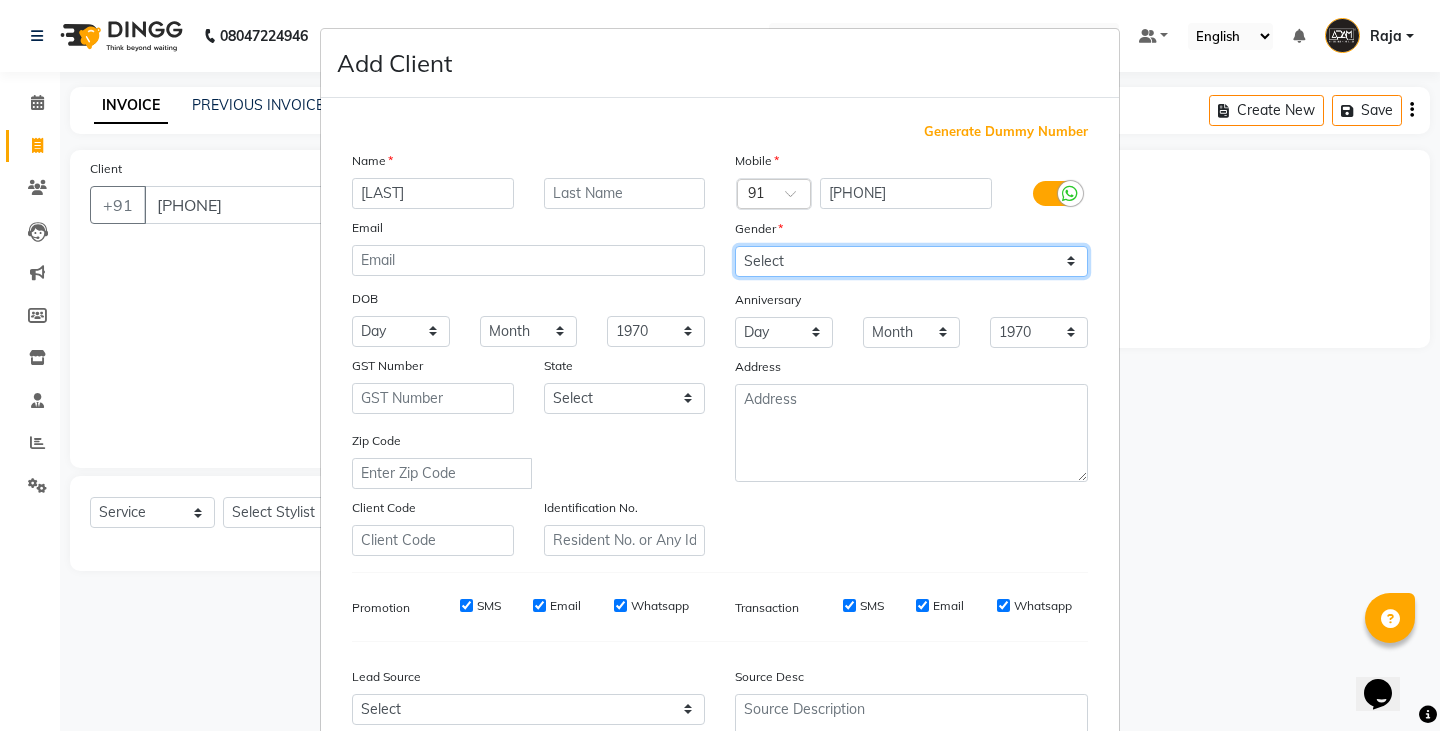 click on "Select Male Female Other Prefer Not To Say" at bounding box center (911, 261) 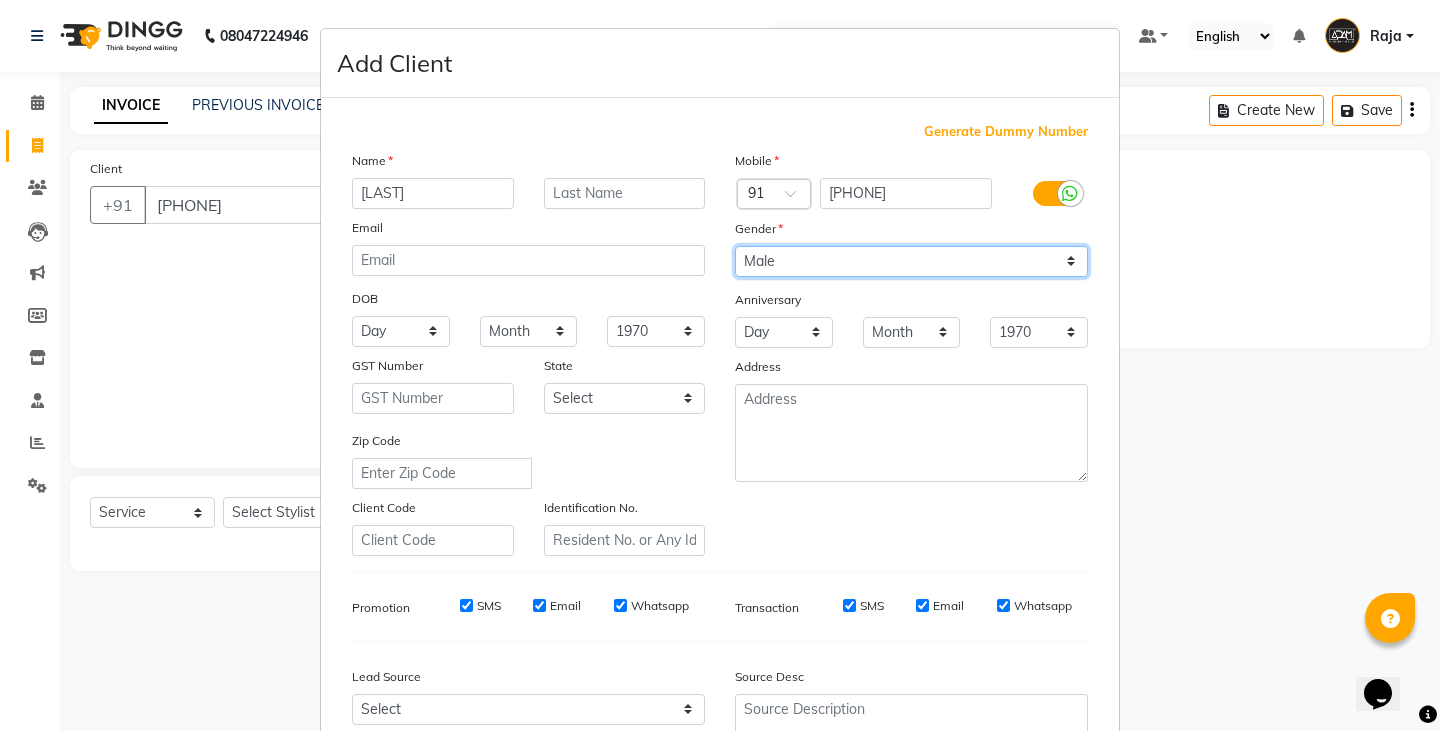 click on "Select Male Female Other Prefer Not To Say" at bounding box center (911, 261) 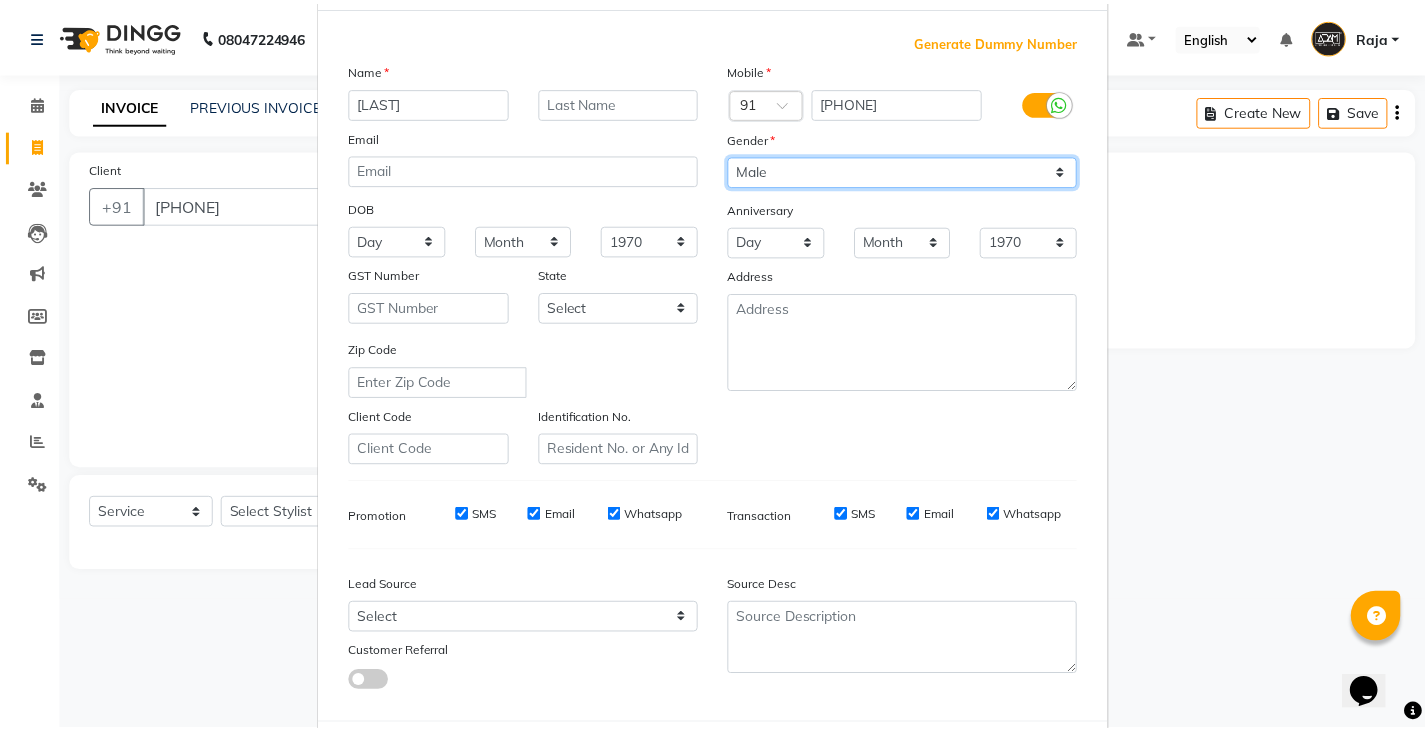 scroll, scrollTop: 192, scrollLeft: 0, axis: vertical 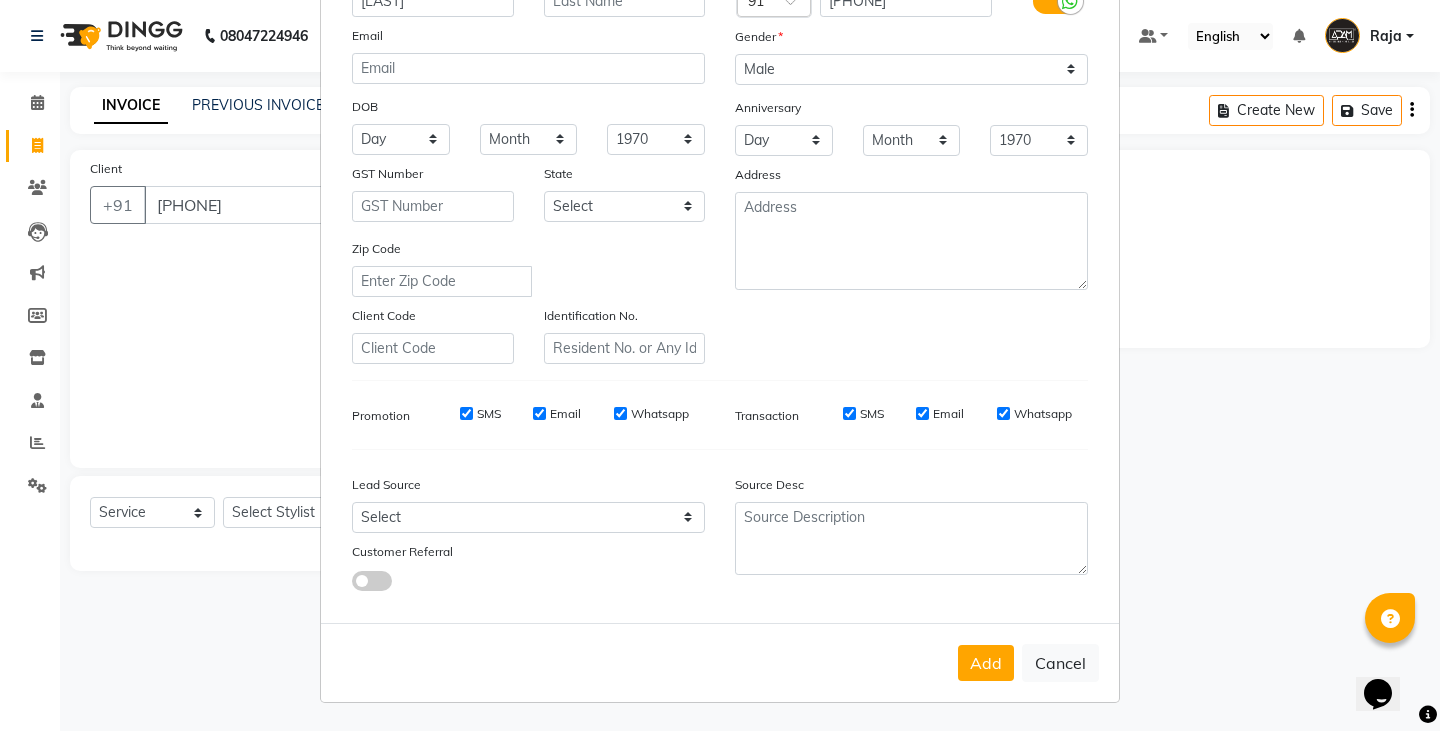 click on "Add" at bounding box center [986, 663] 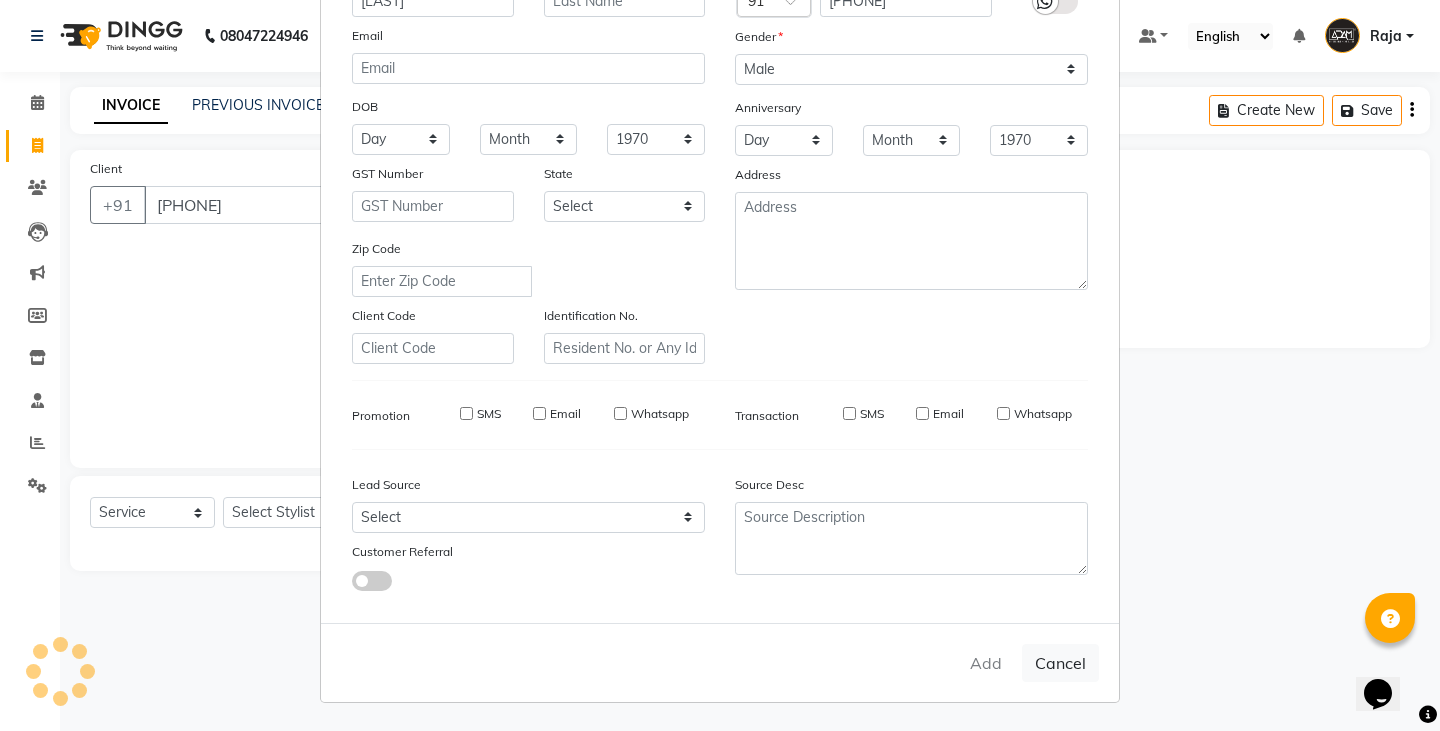 type 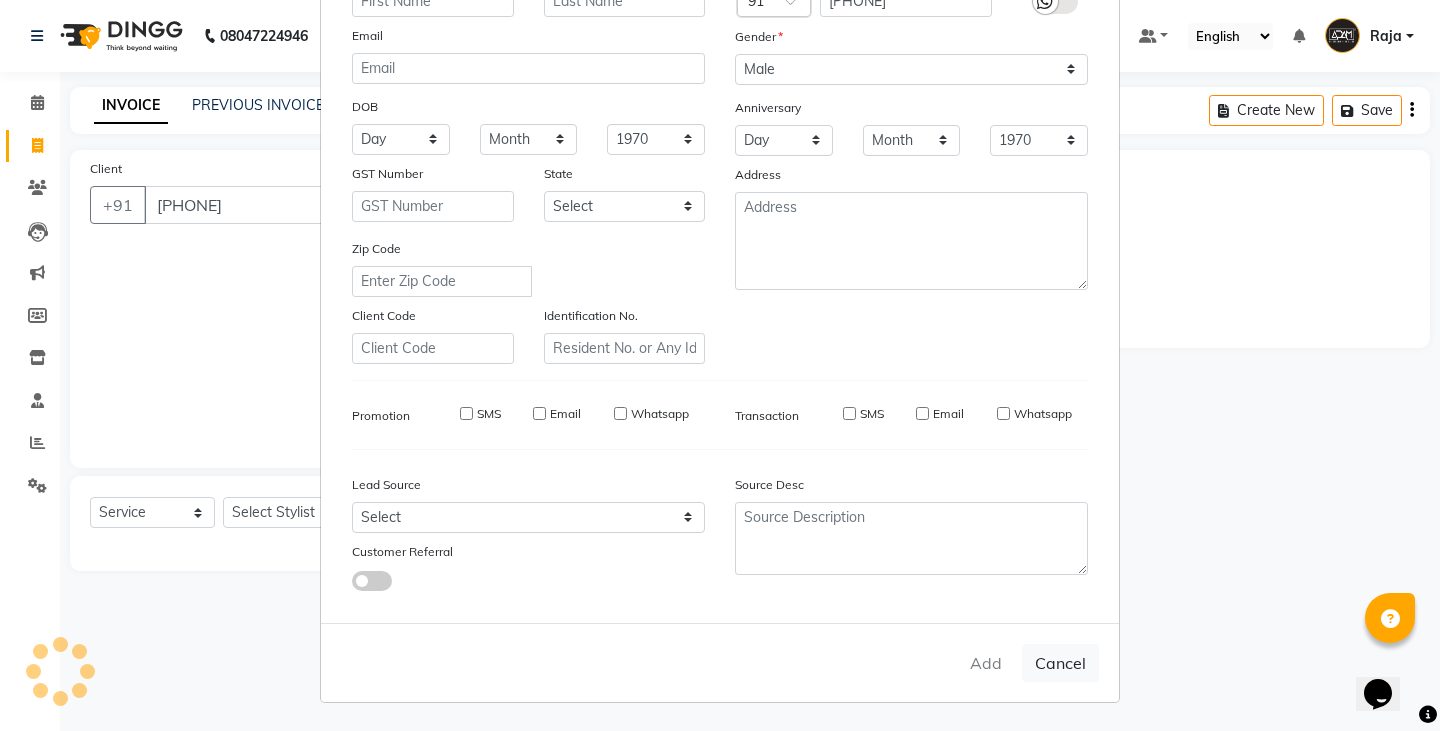 select 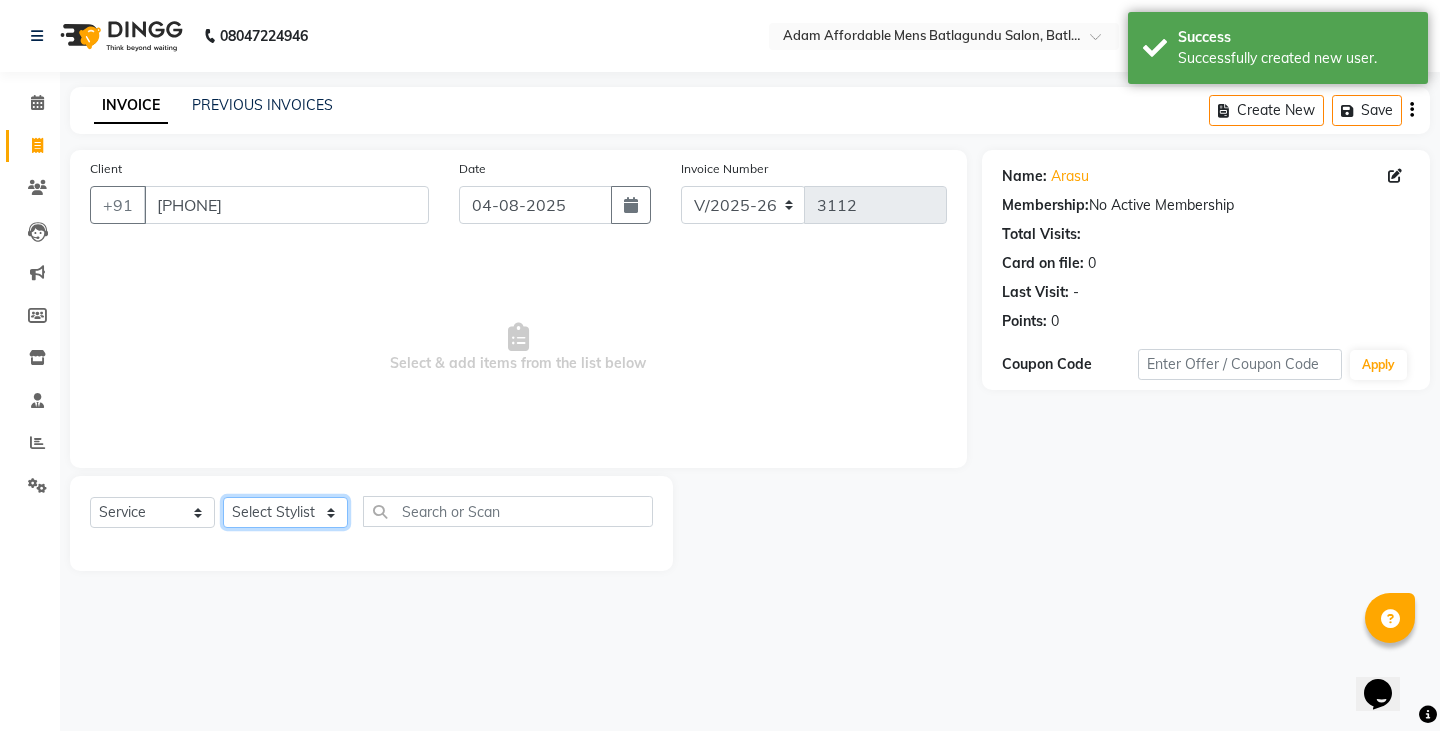 click on "Select Stylist Admin Anish Ovesh Raja SAHIL  SOHAIL SONU" 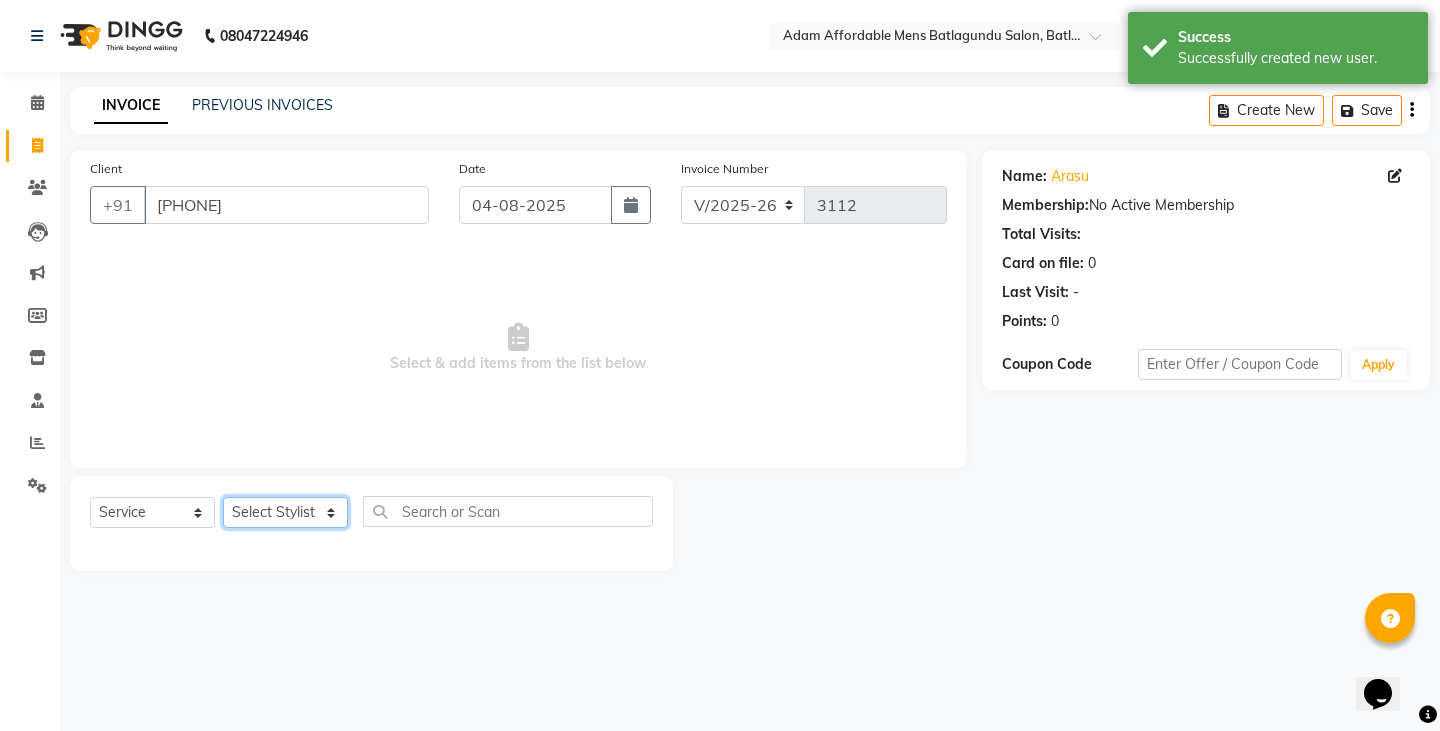 select on "84143" 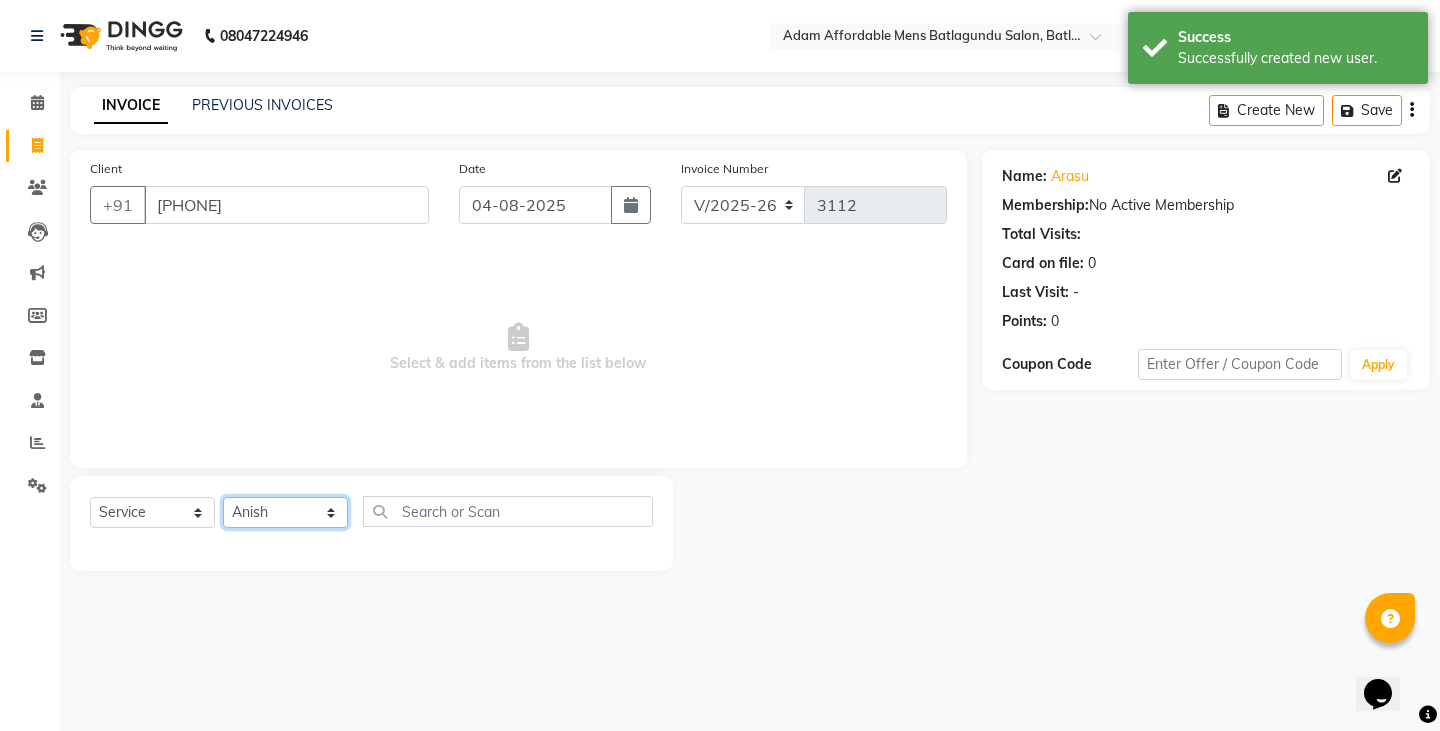 click on "Select Stylist Admin Anish Ovesh Raja SAHIL  SOHAIL SONU" 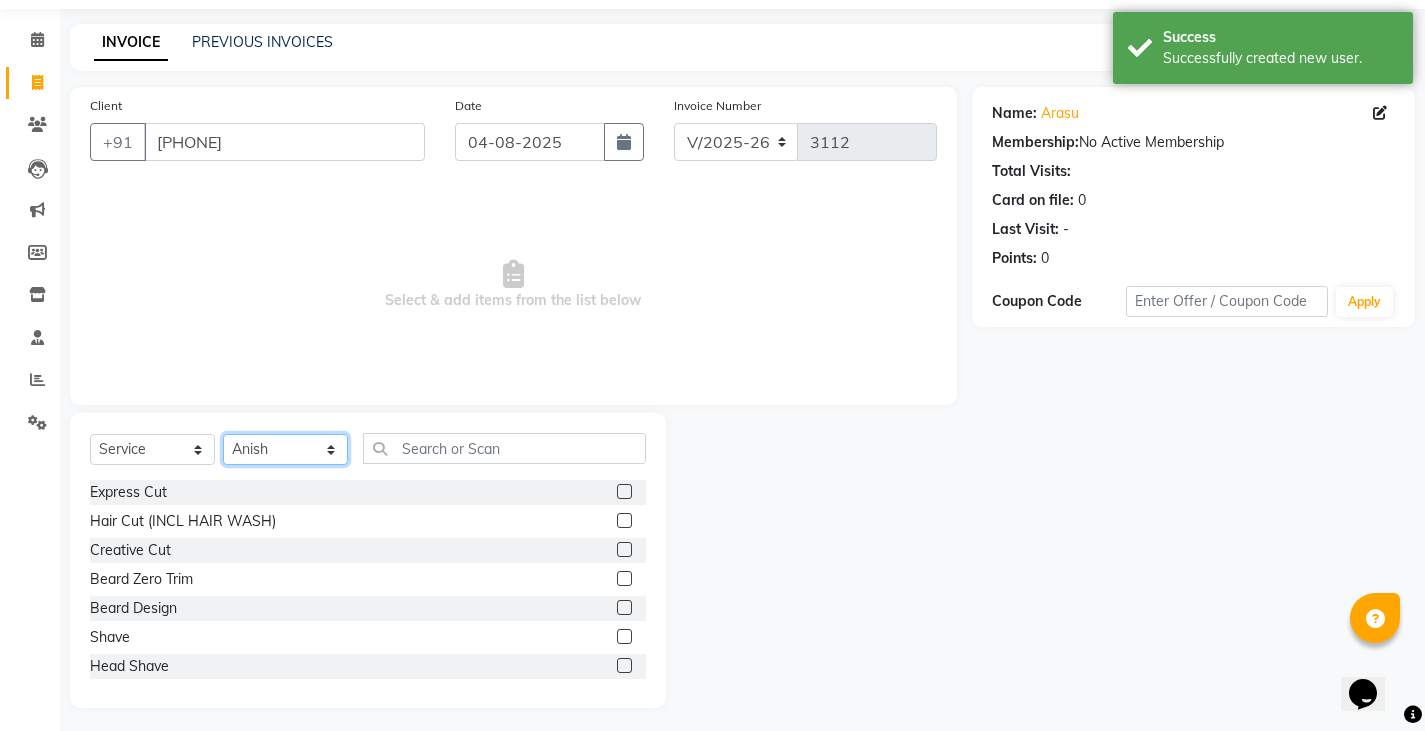 scroll, scrollTop: 70, scrollLeft: 0, axis: vertical 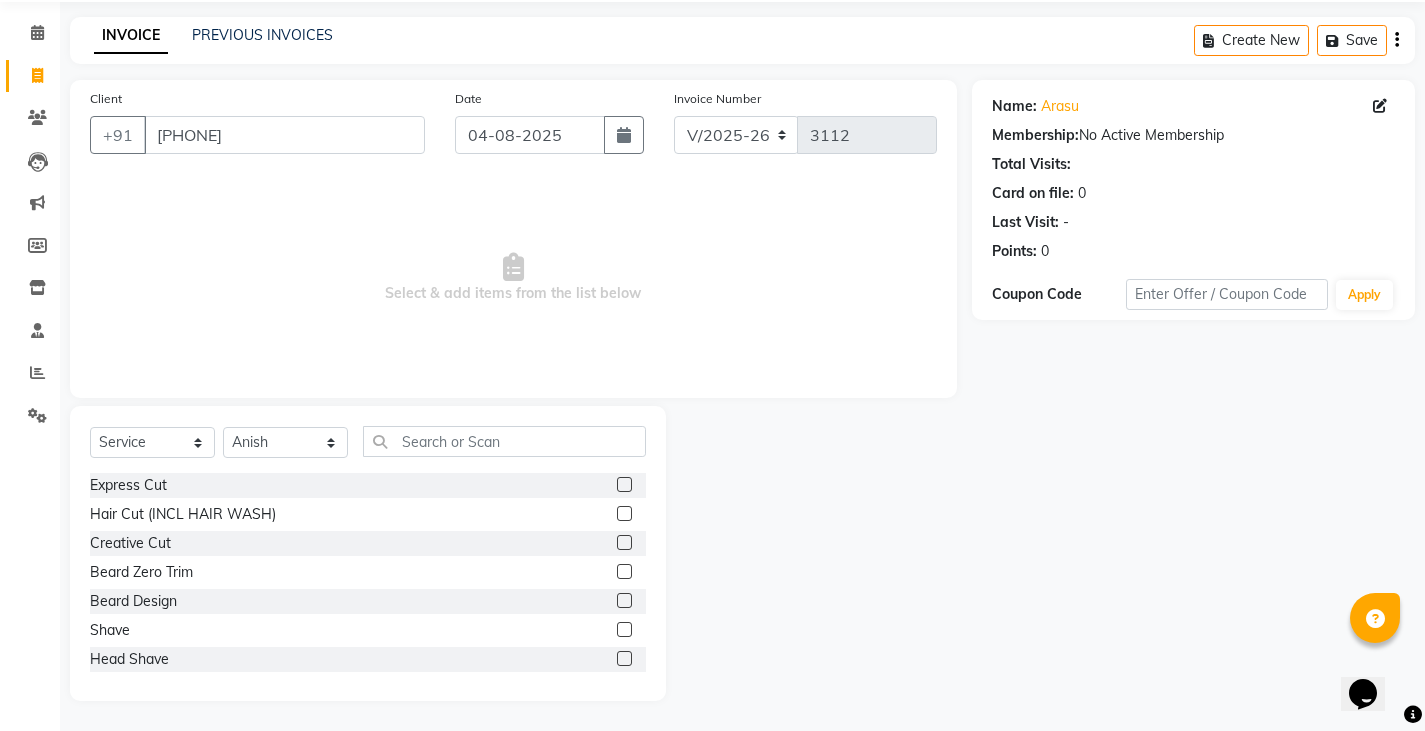 click 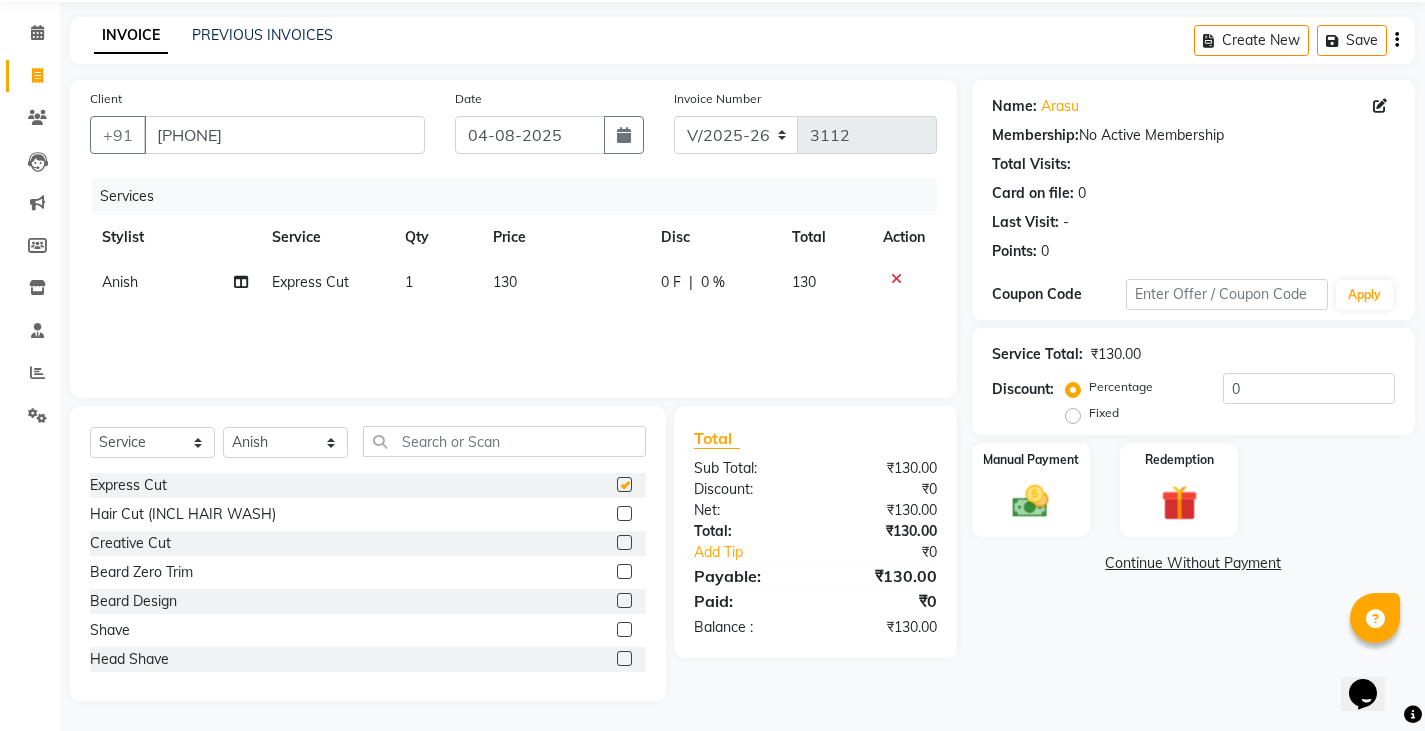 checkbox on "false" 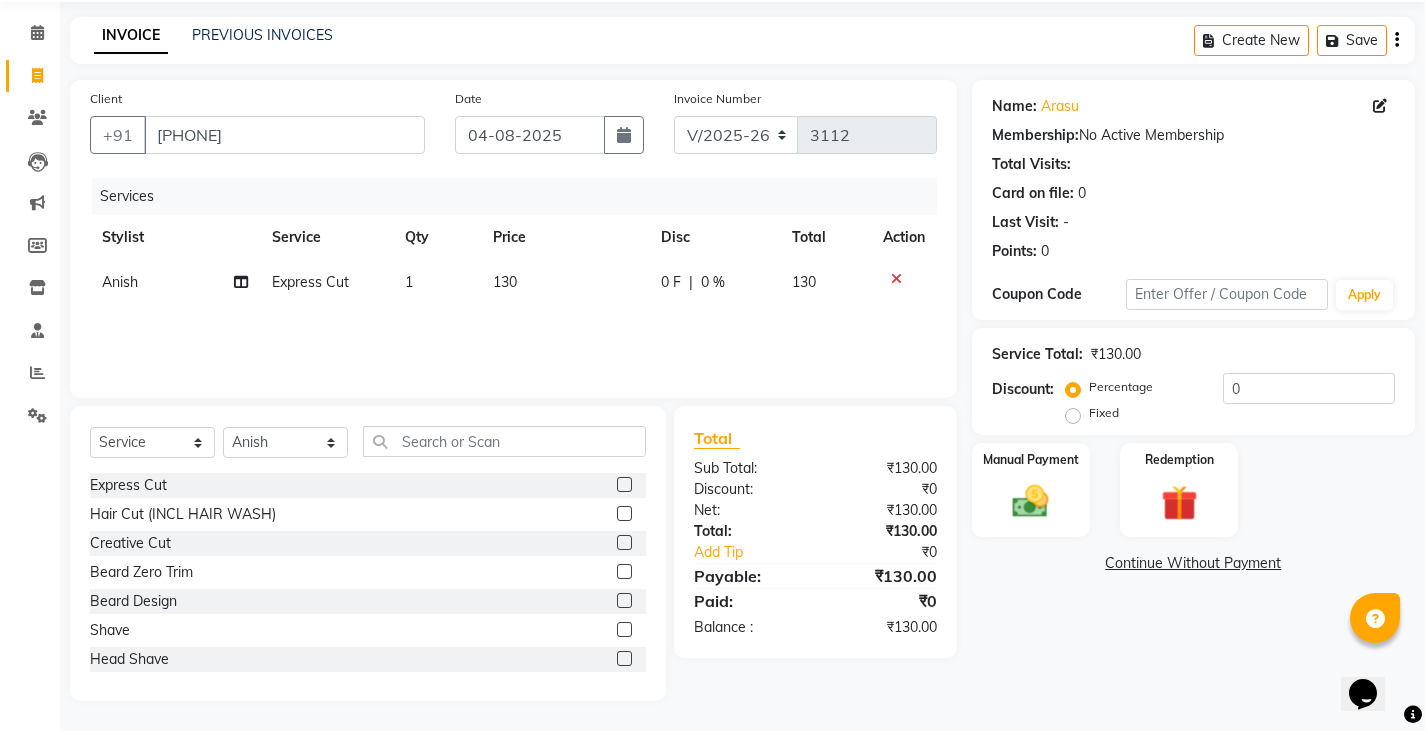click 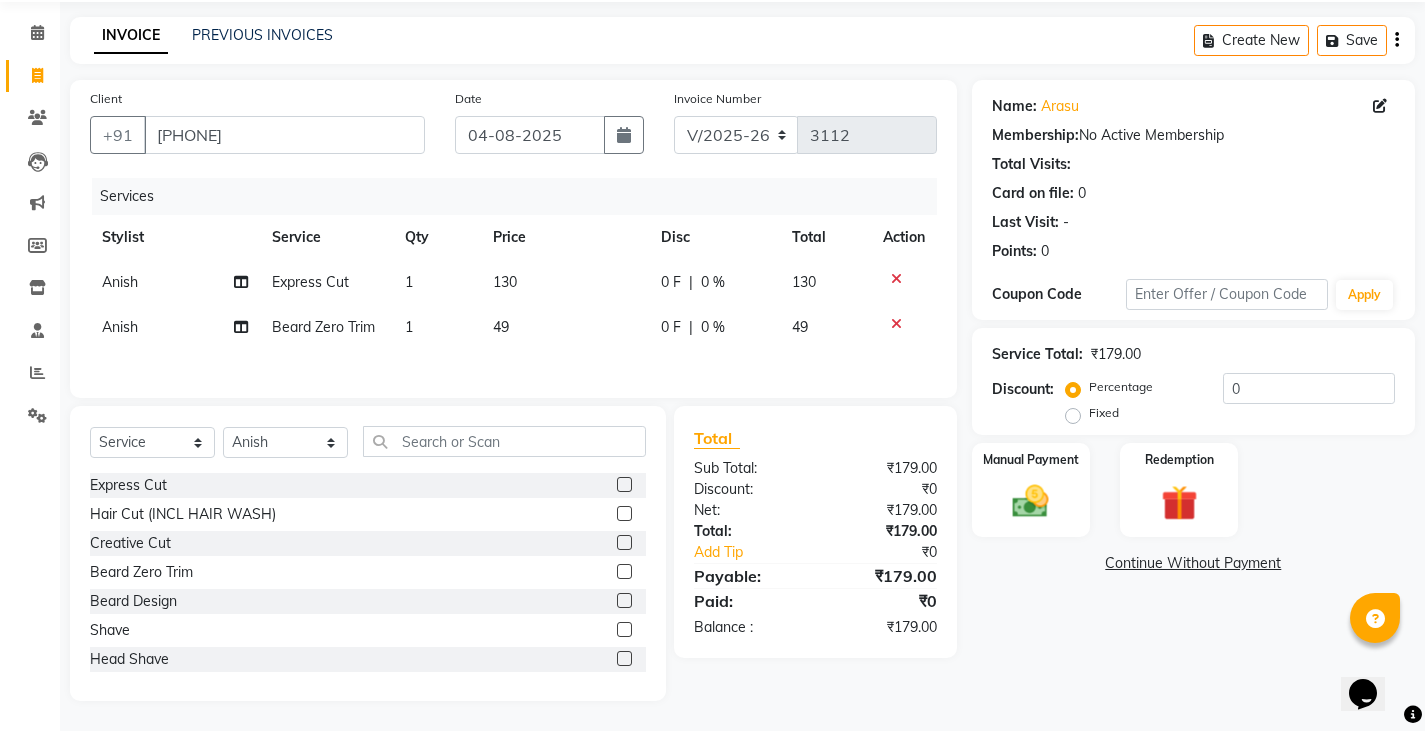 checkbox on "false" 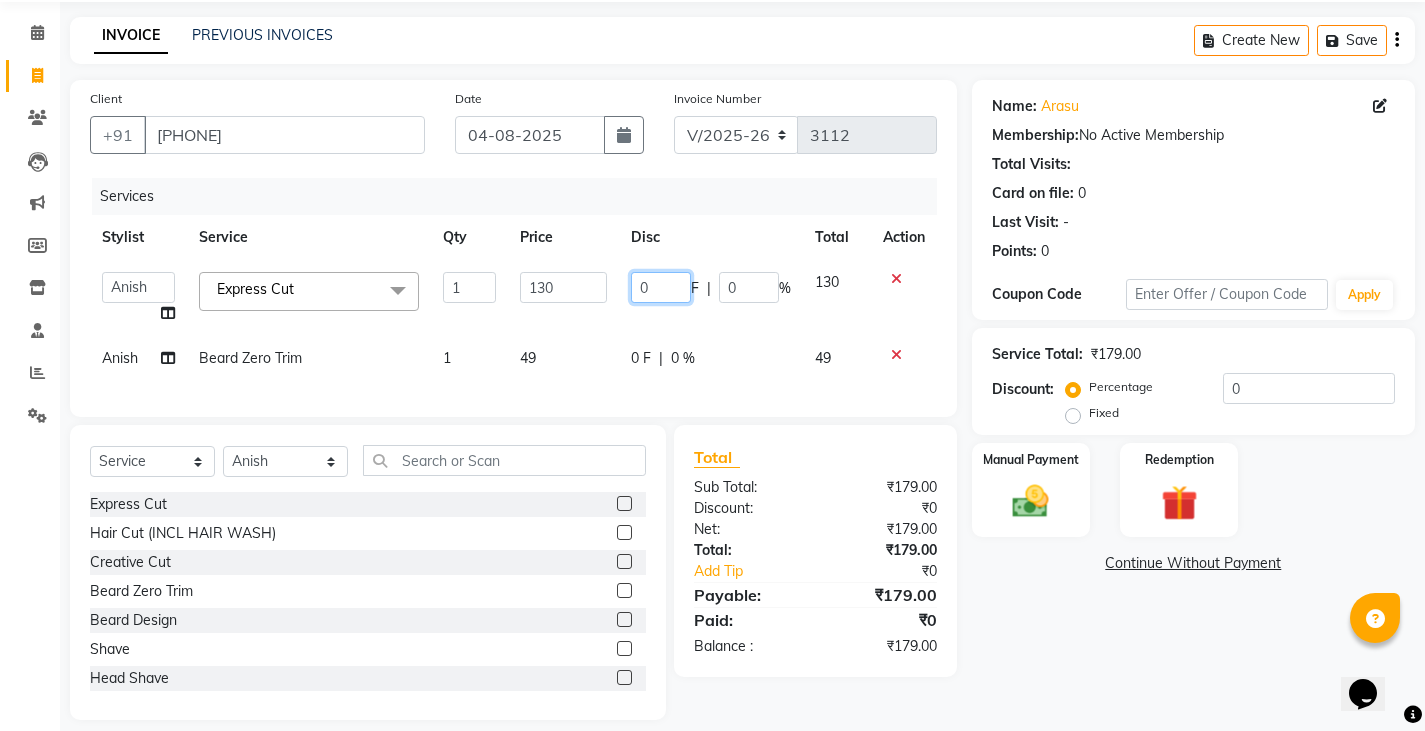 click on "0" 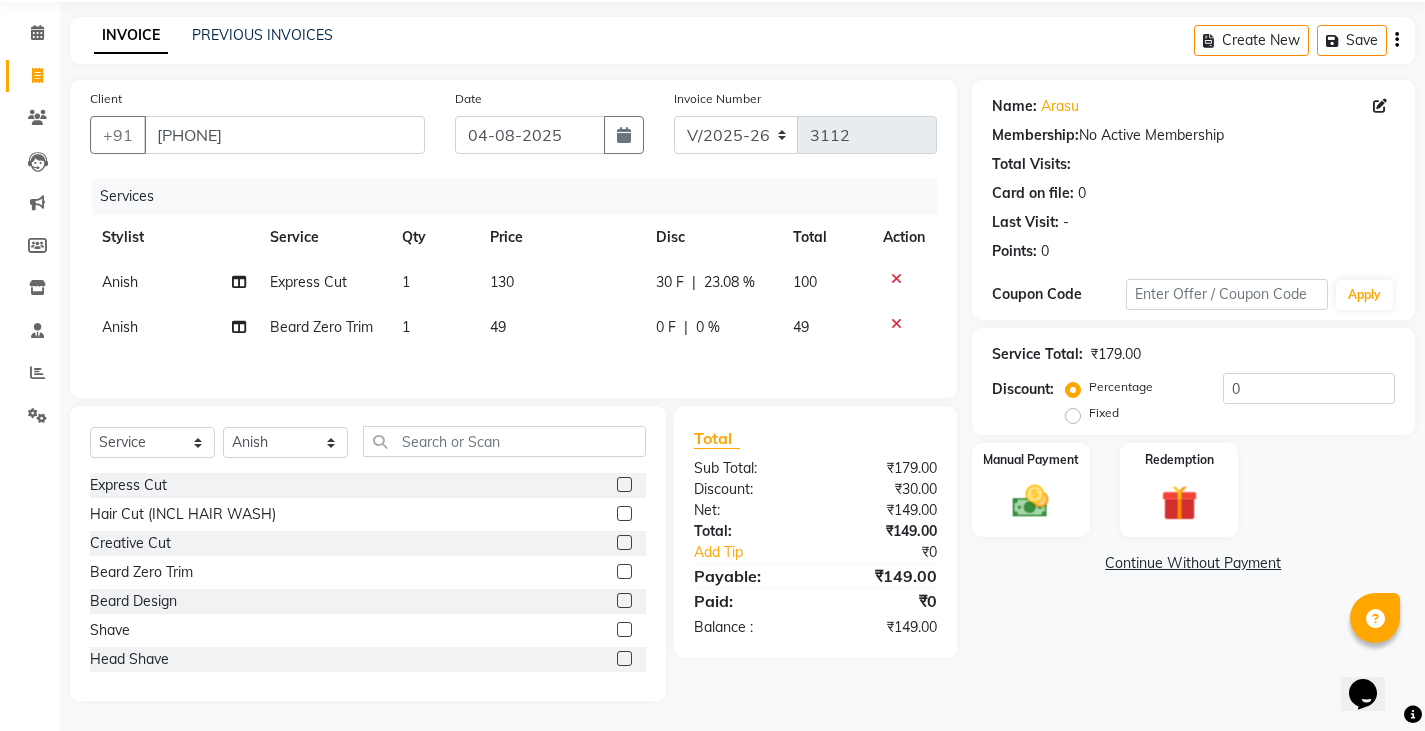 click on "[FIRST] Express Cut 1 130 30 F | 23.08 % 100 [FIRST] Beard Zero Trim 1 49 0 F | 0 % 49" 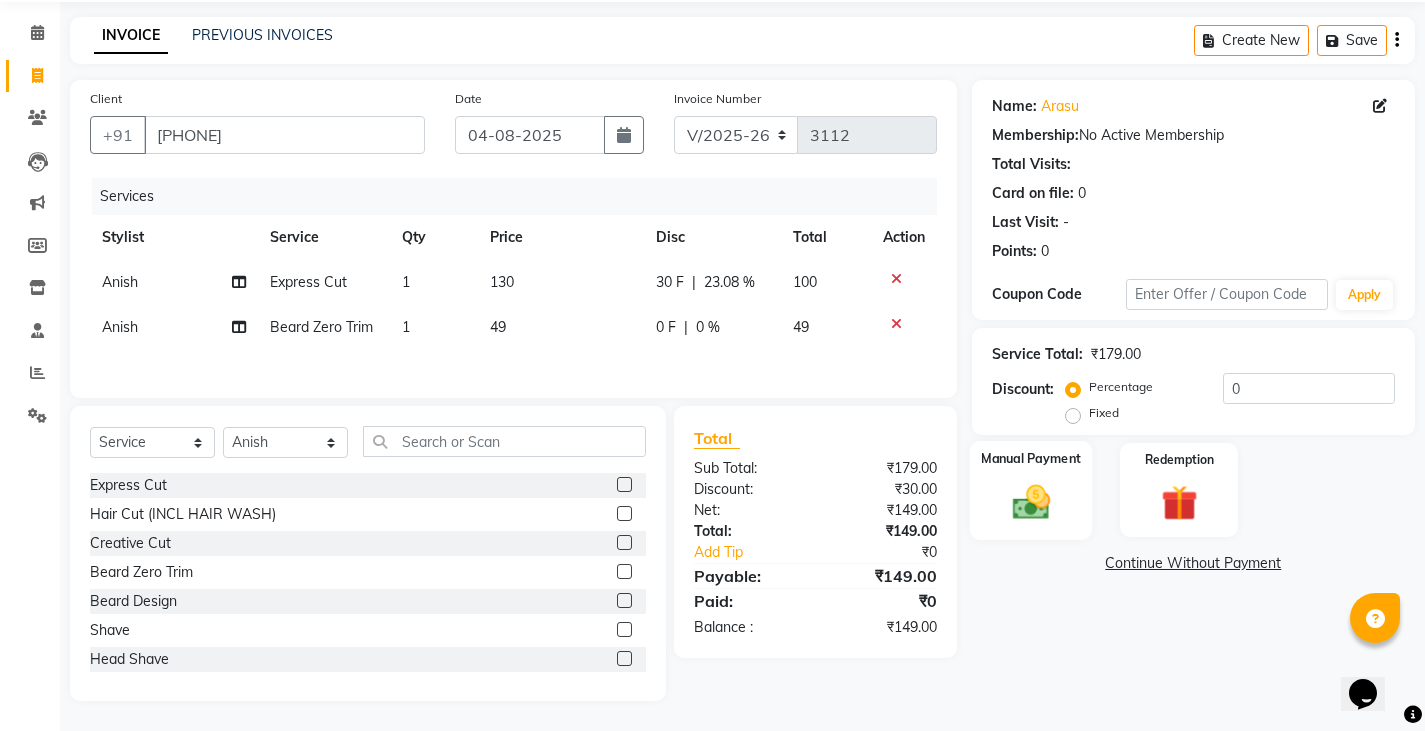 click on "Manual Payment" 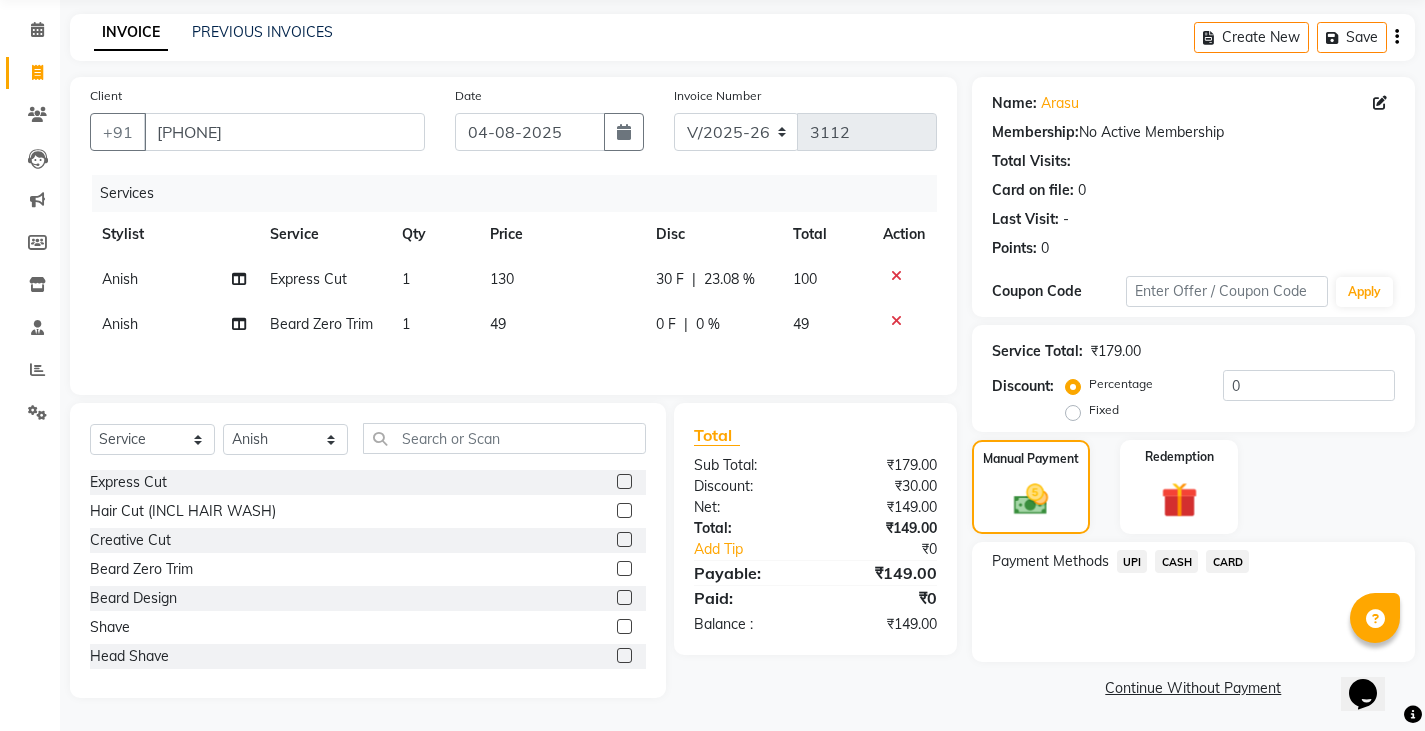 scroll, scrollTop: 75, scrollLeft: 0, axis: vertical 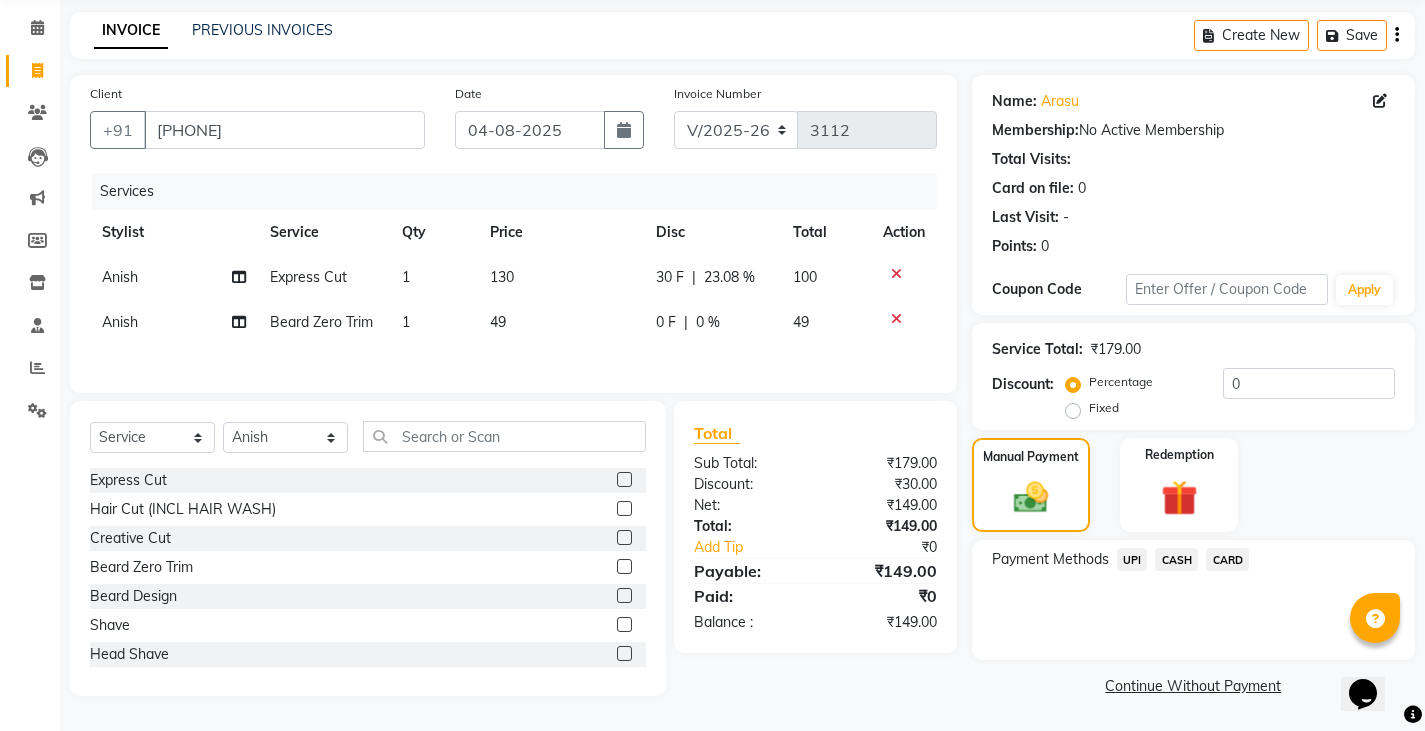 click on "CASH" 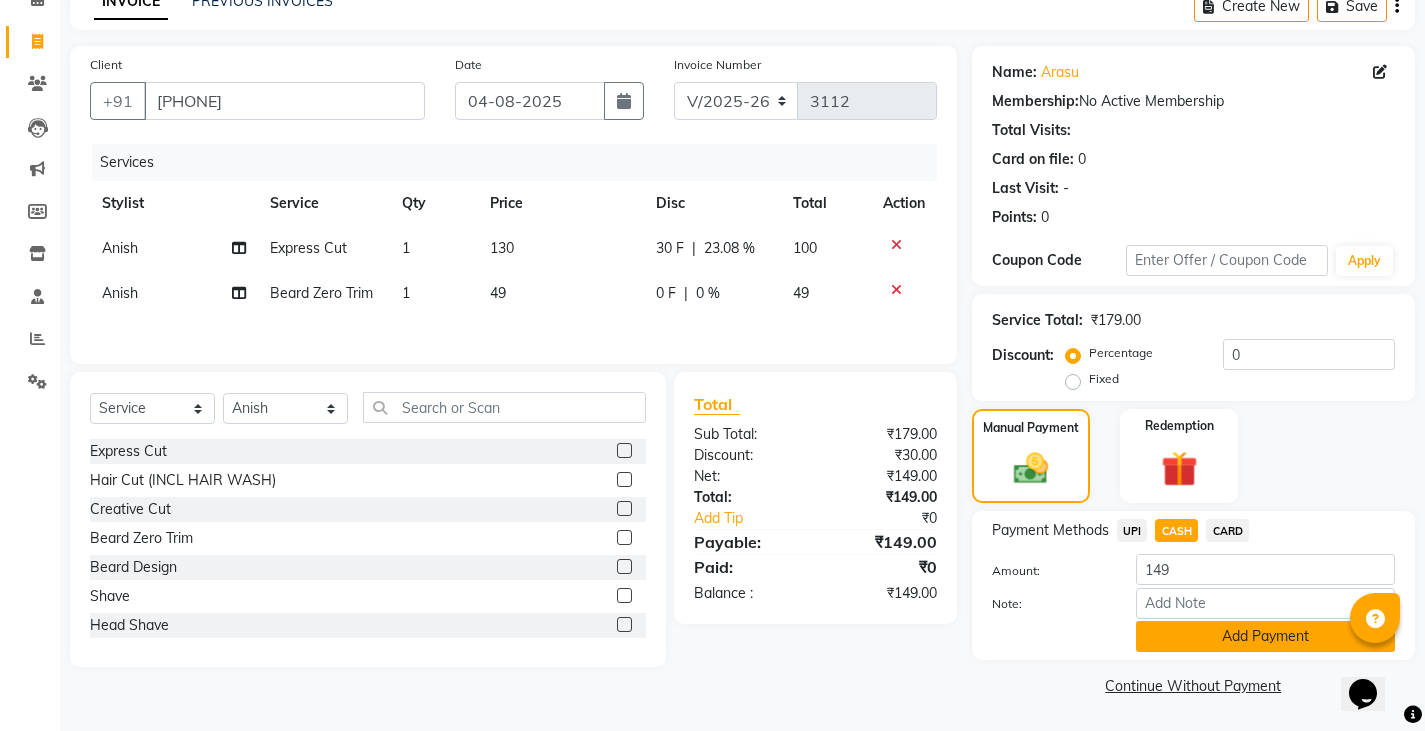 click on "Add Payment" 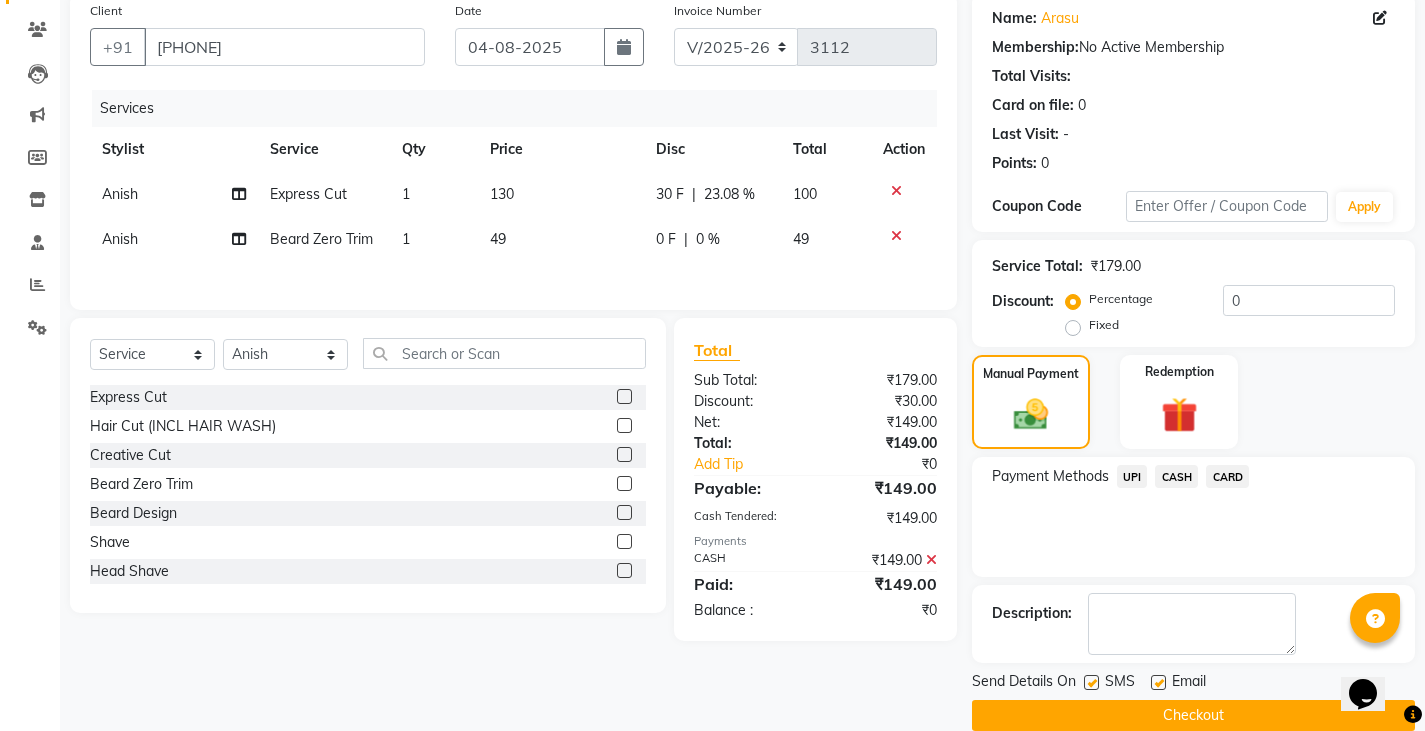 scroll, scrollTop: 188, scrollLeft: 0, axis: vertical 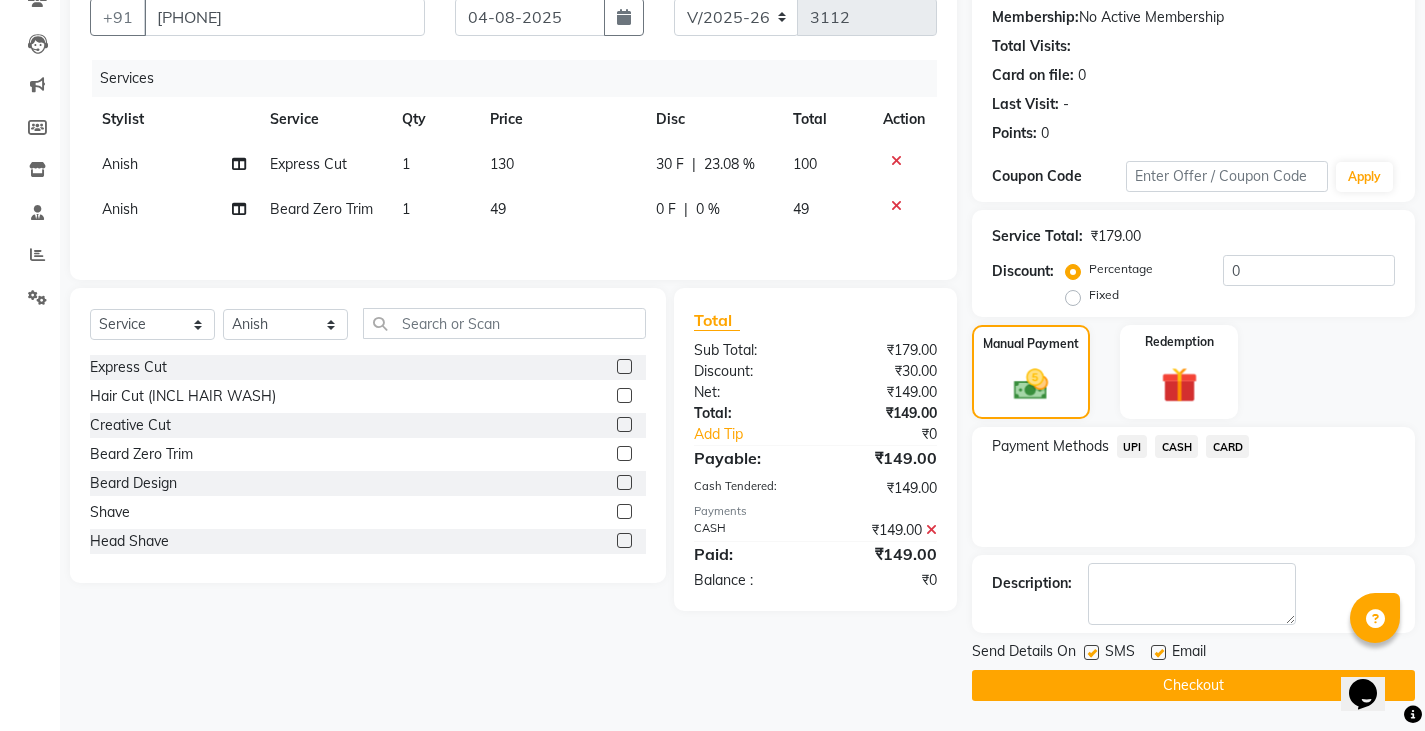 click on "Checkout" 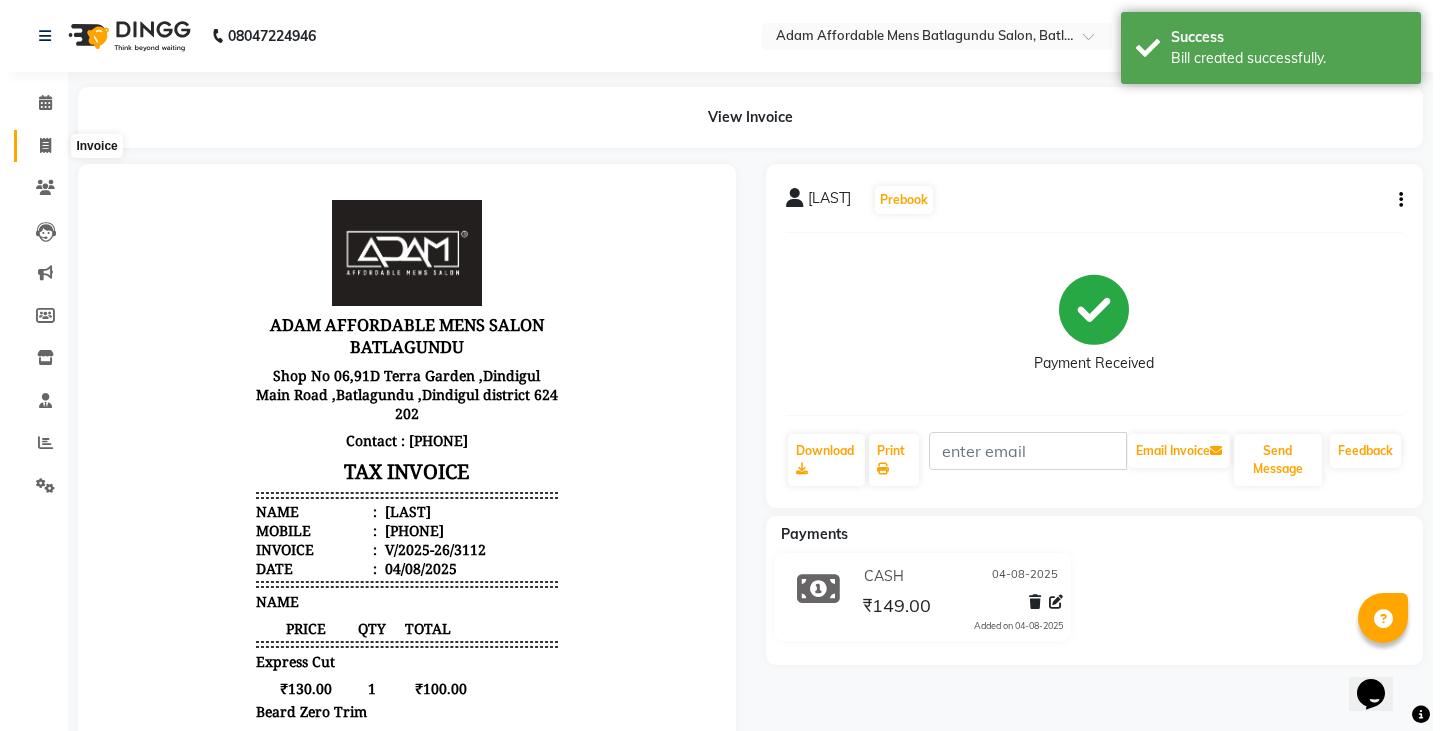 scroll, scrollTop: 0, scrollLeft: 0, axis: both 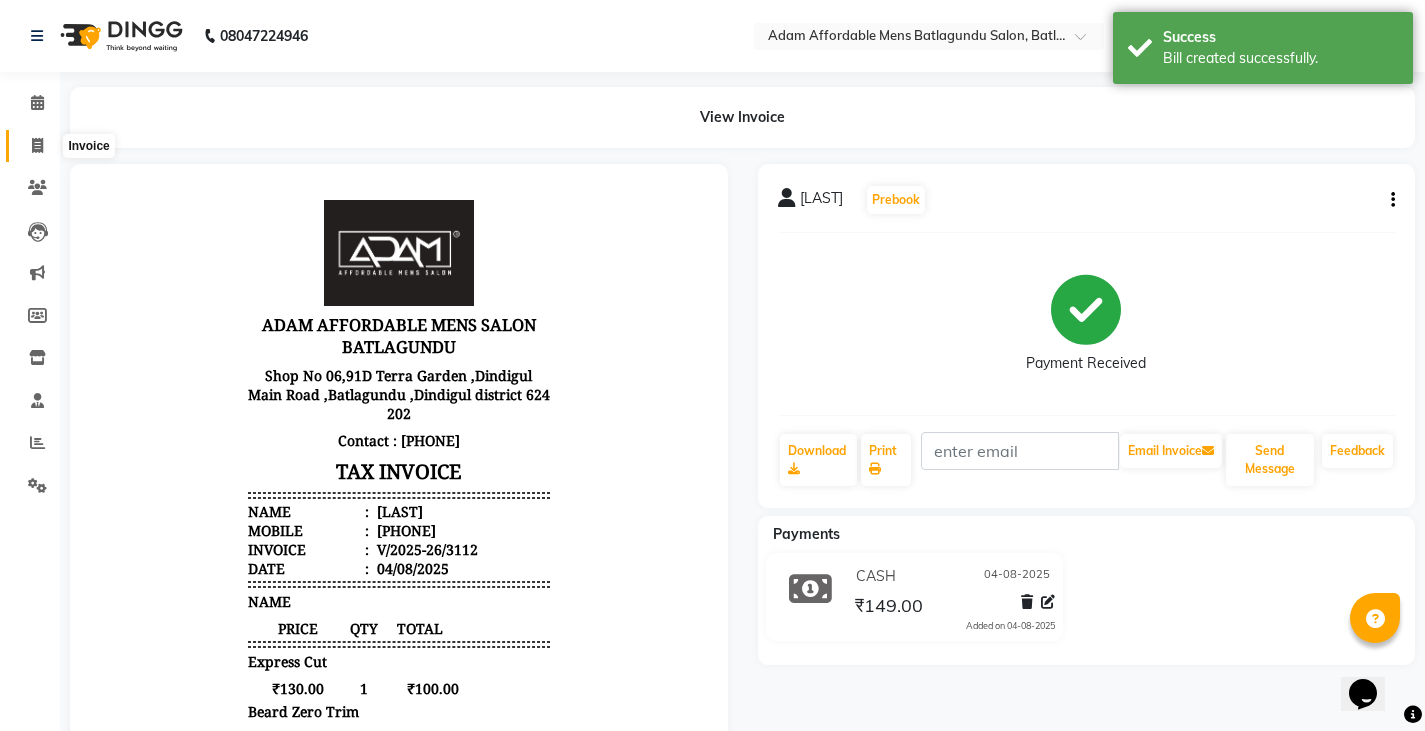 click 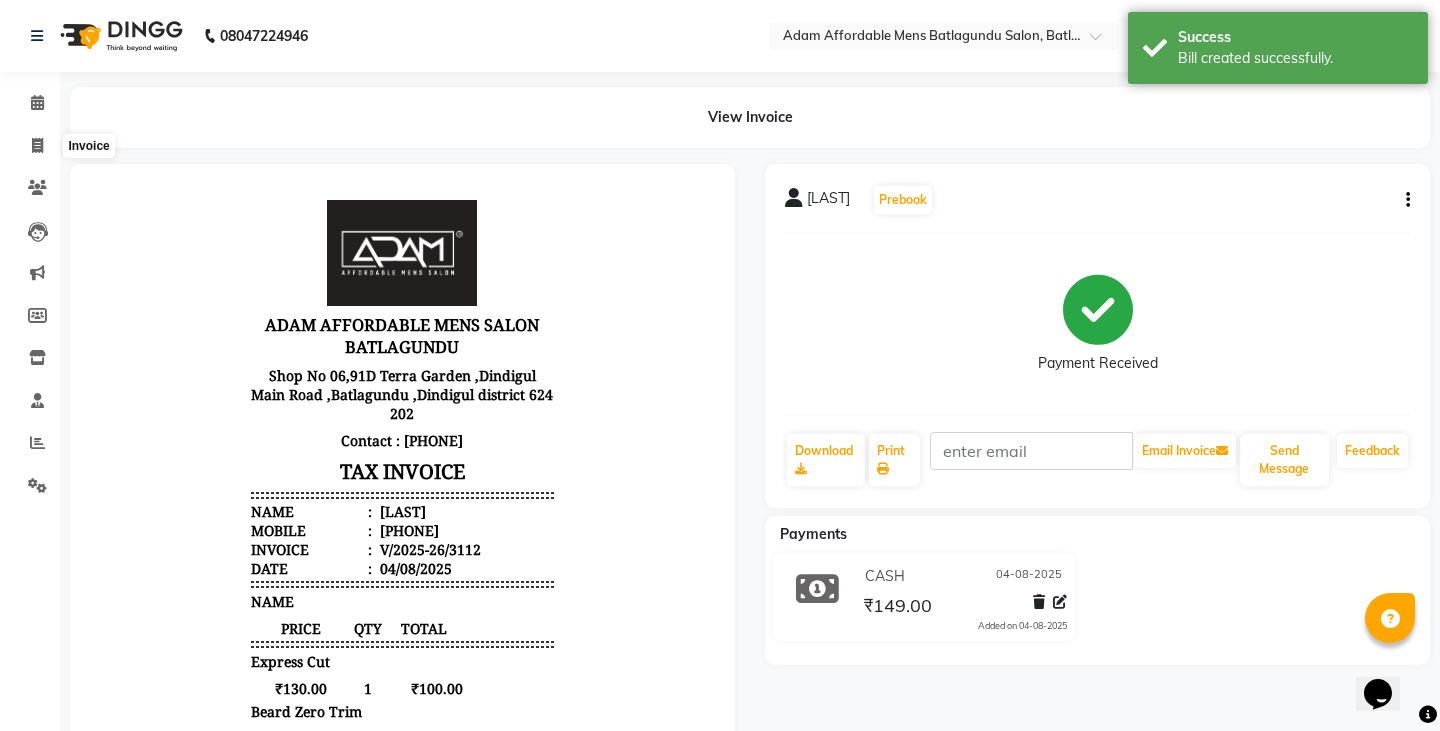 select on "8213" 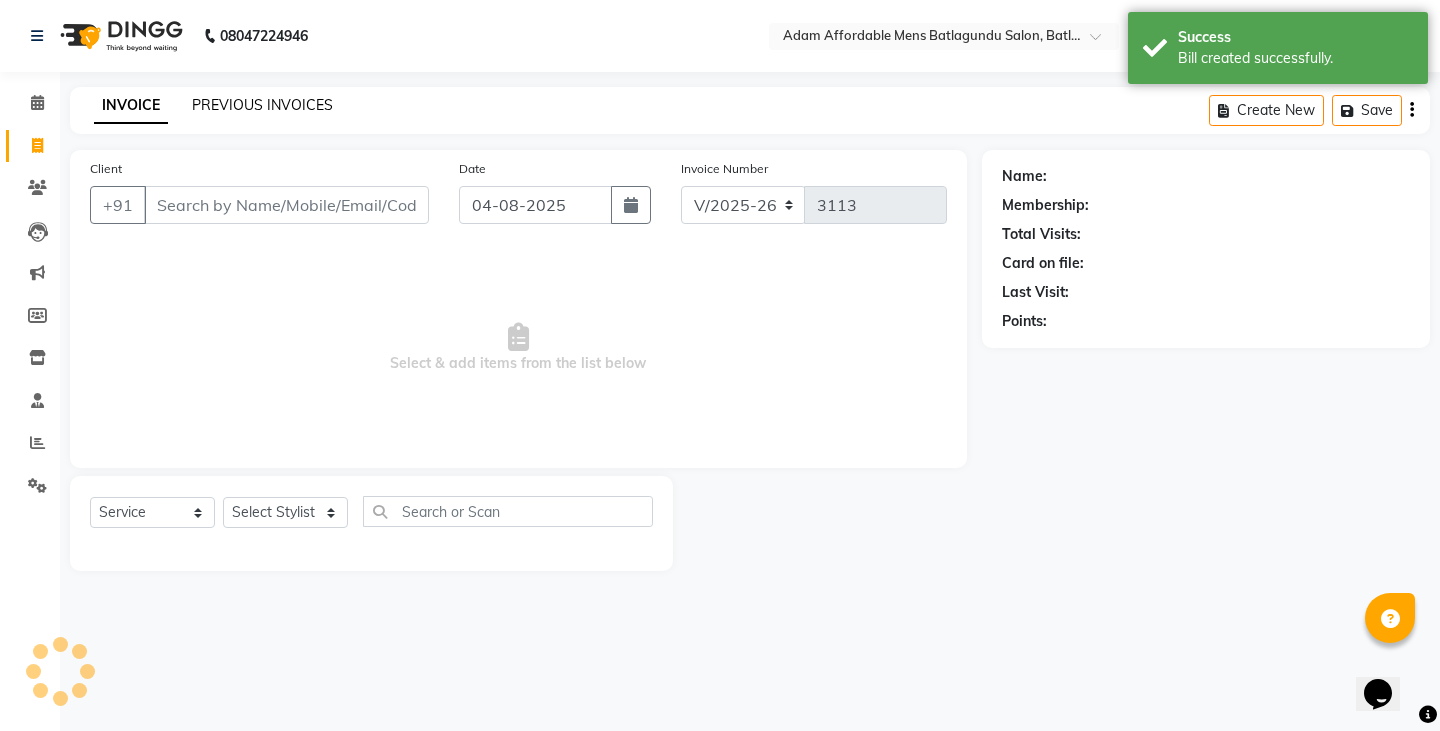 click on "PREVIOUS INVOICES" 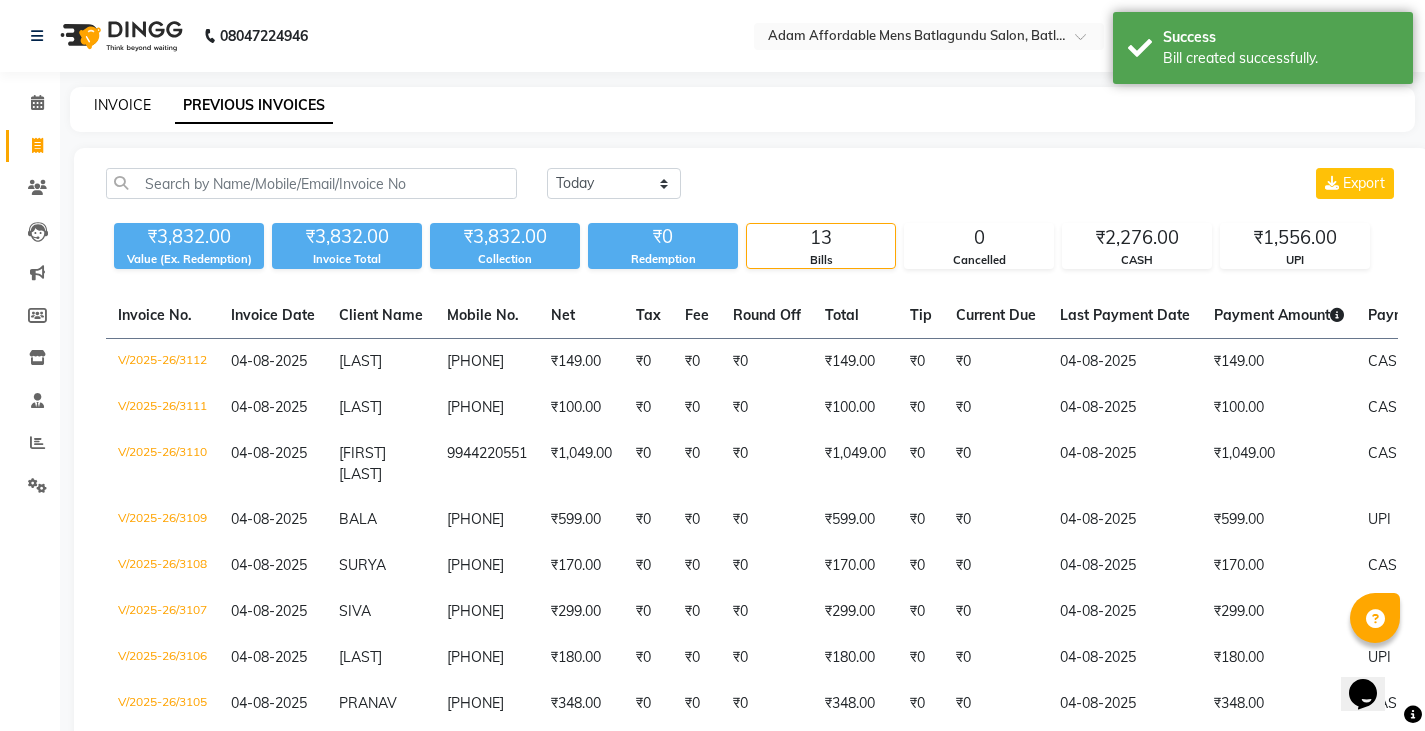 click on "INVOICE" 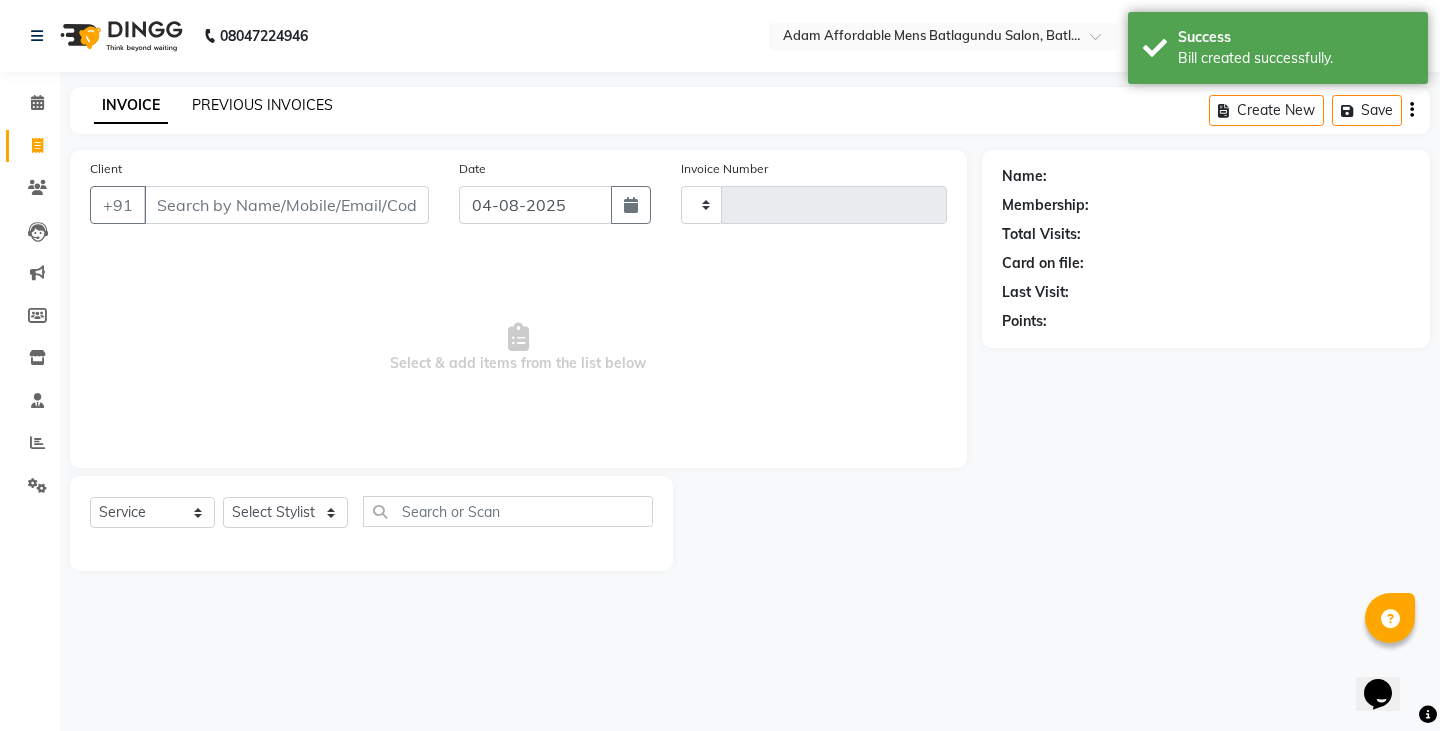 type on "3113" 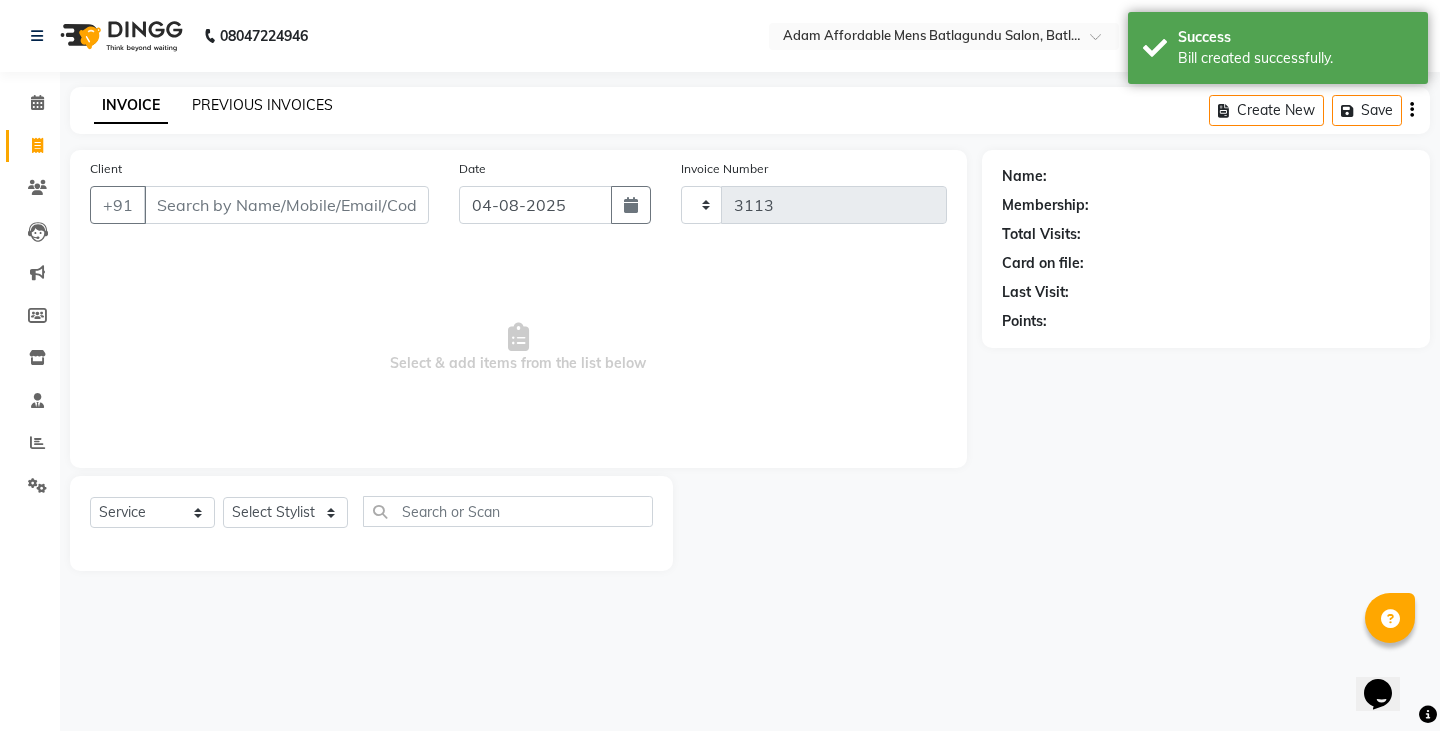 select on "8213" 